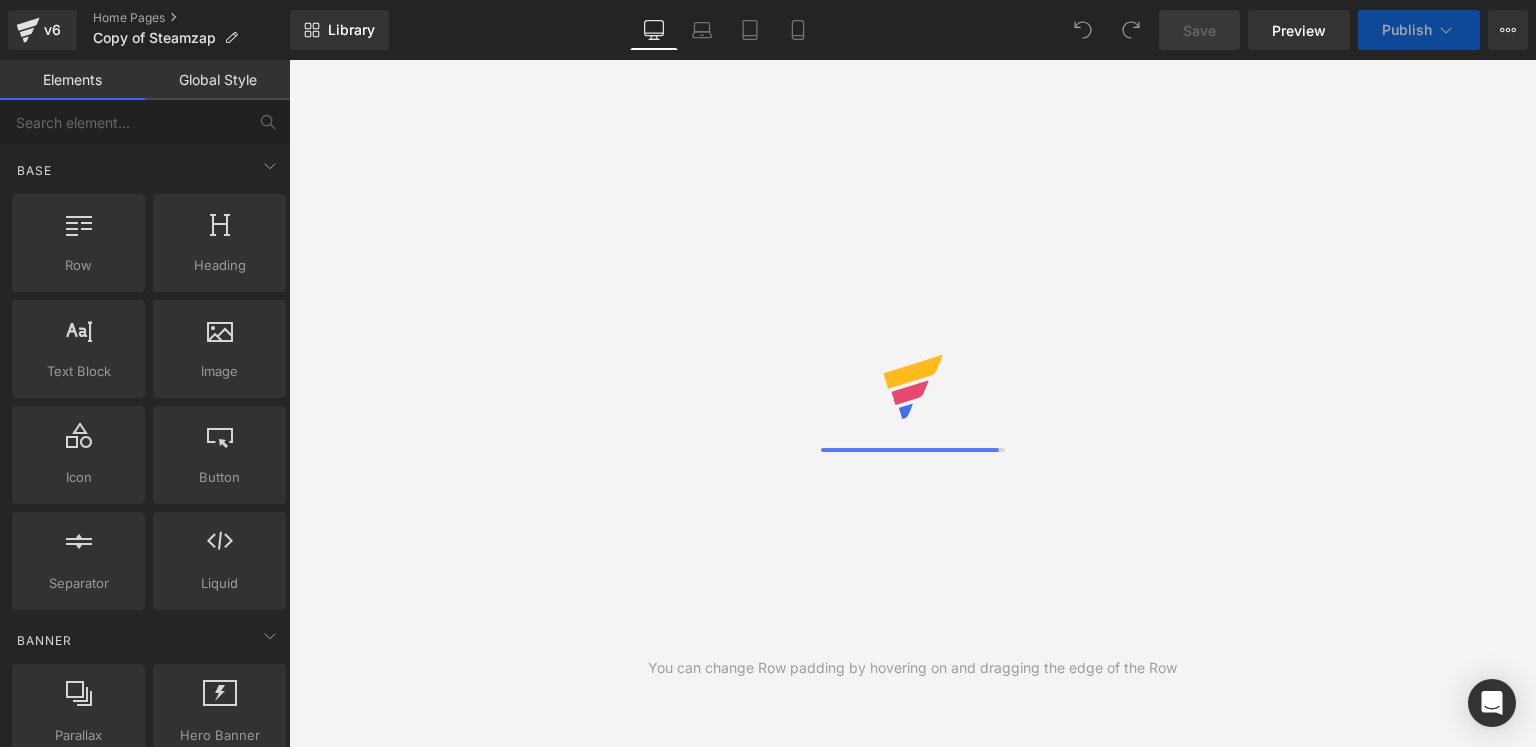 scroll, scrollTop: 0, scrollLeft: 0, axis: both 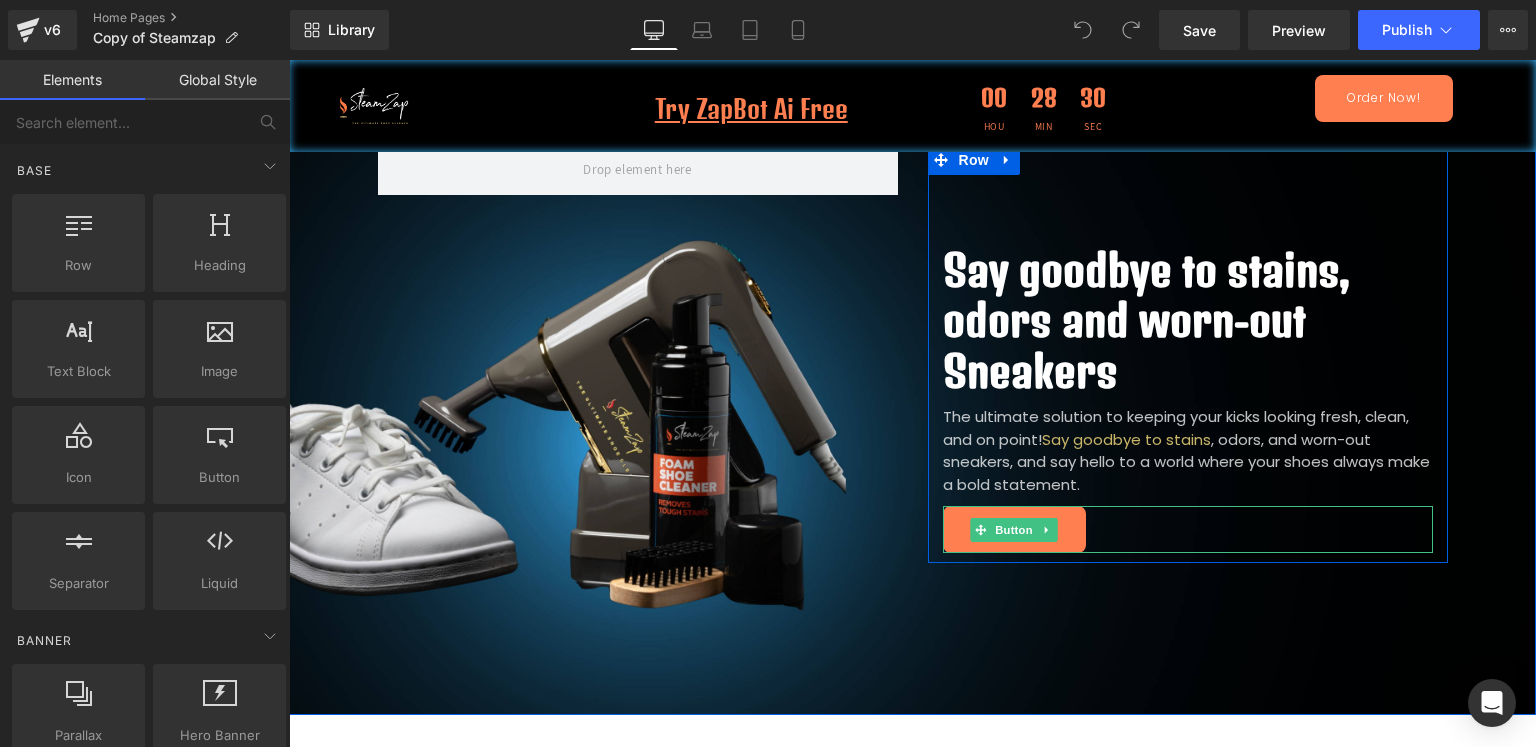 click on "Order Now!" at bounding box center [1014, 529] 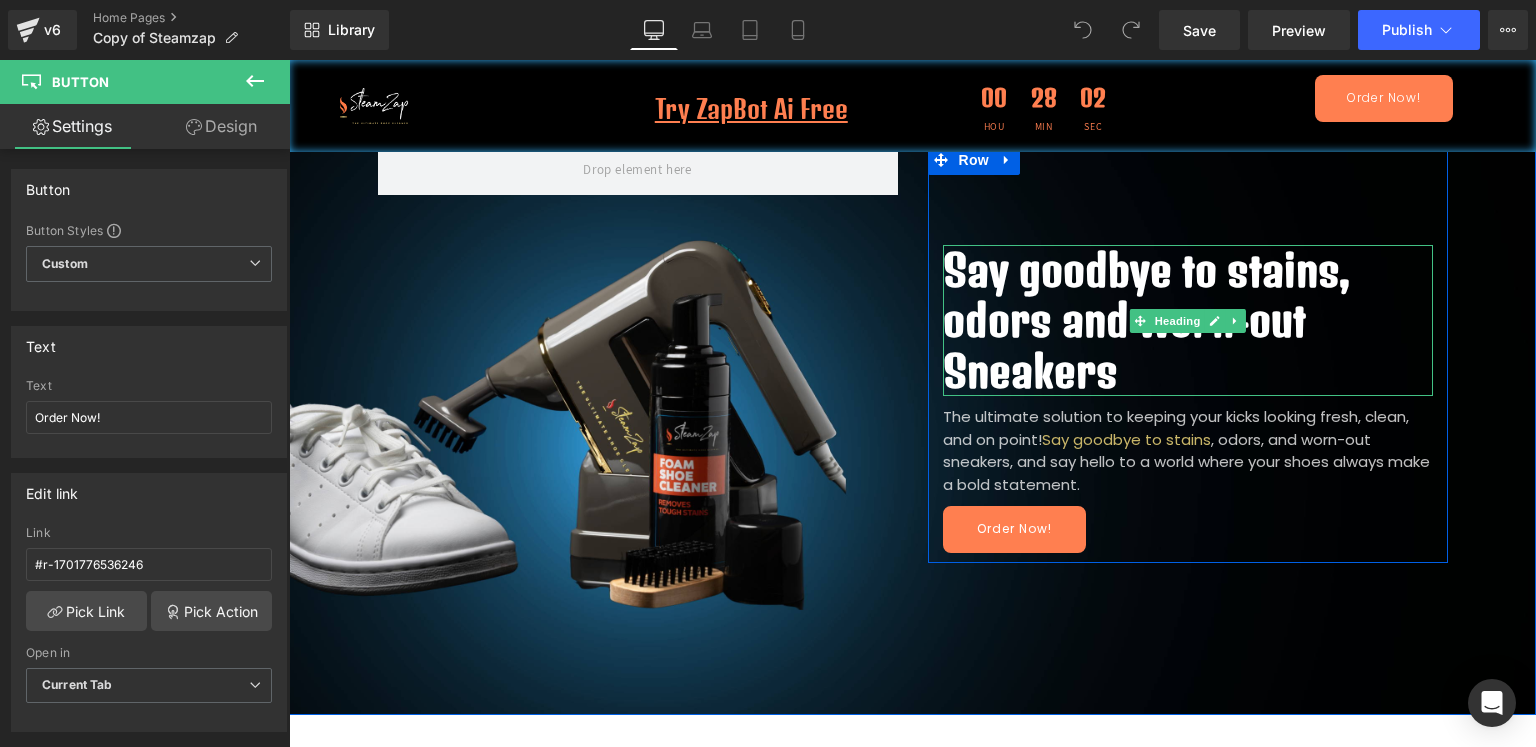 click on "Say goodbye to stains, odors and worn-out Sneakers" at bounding box center [1188, 320] 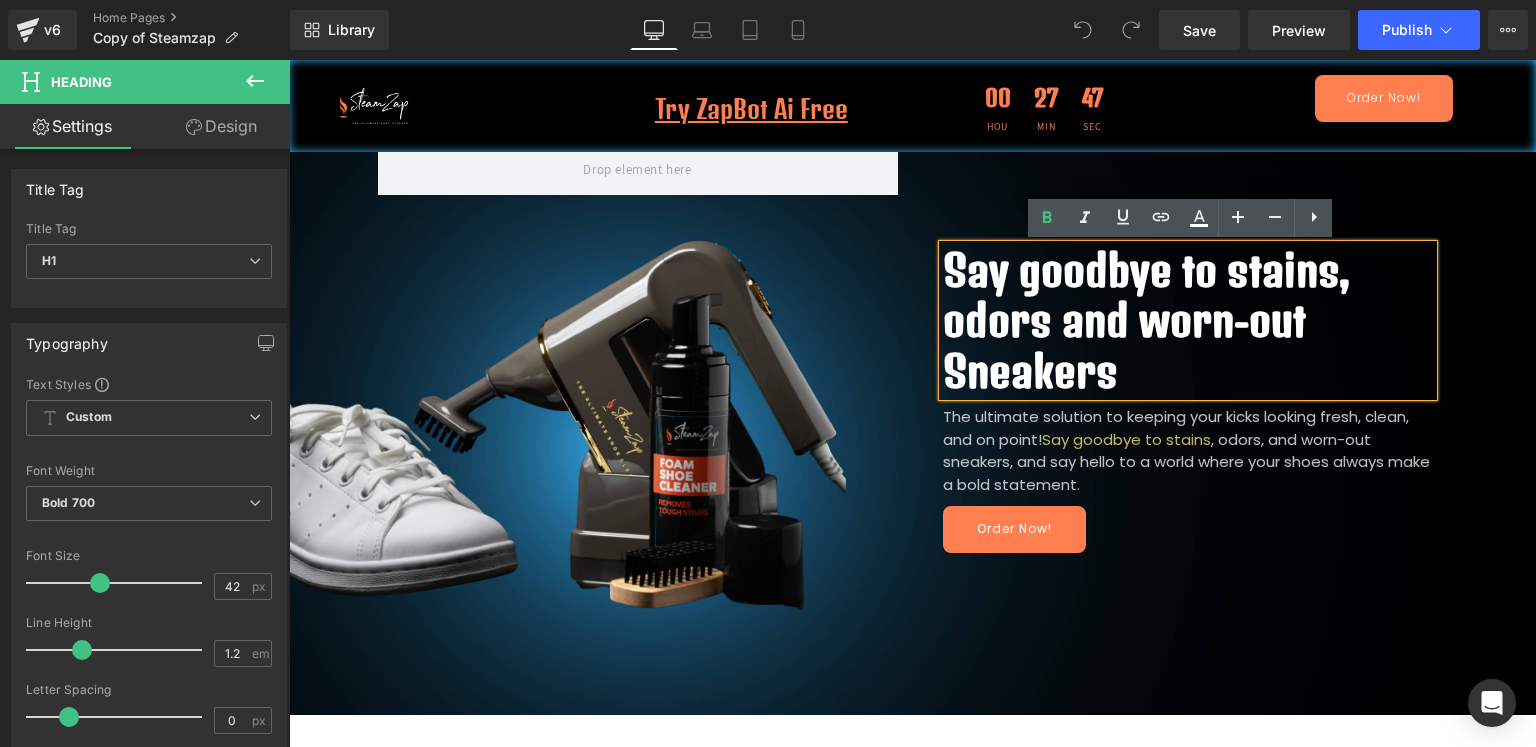 click on "Say goodbye to stains, odors and worn-out Sneakers" at bounding box center [1188, 320] 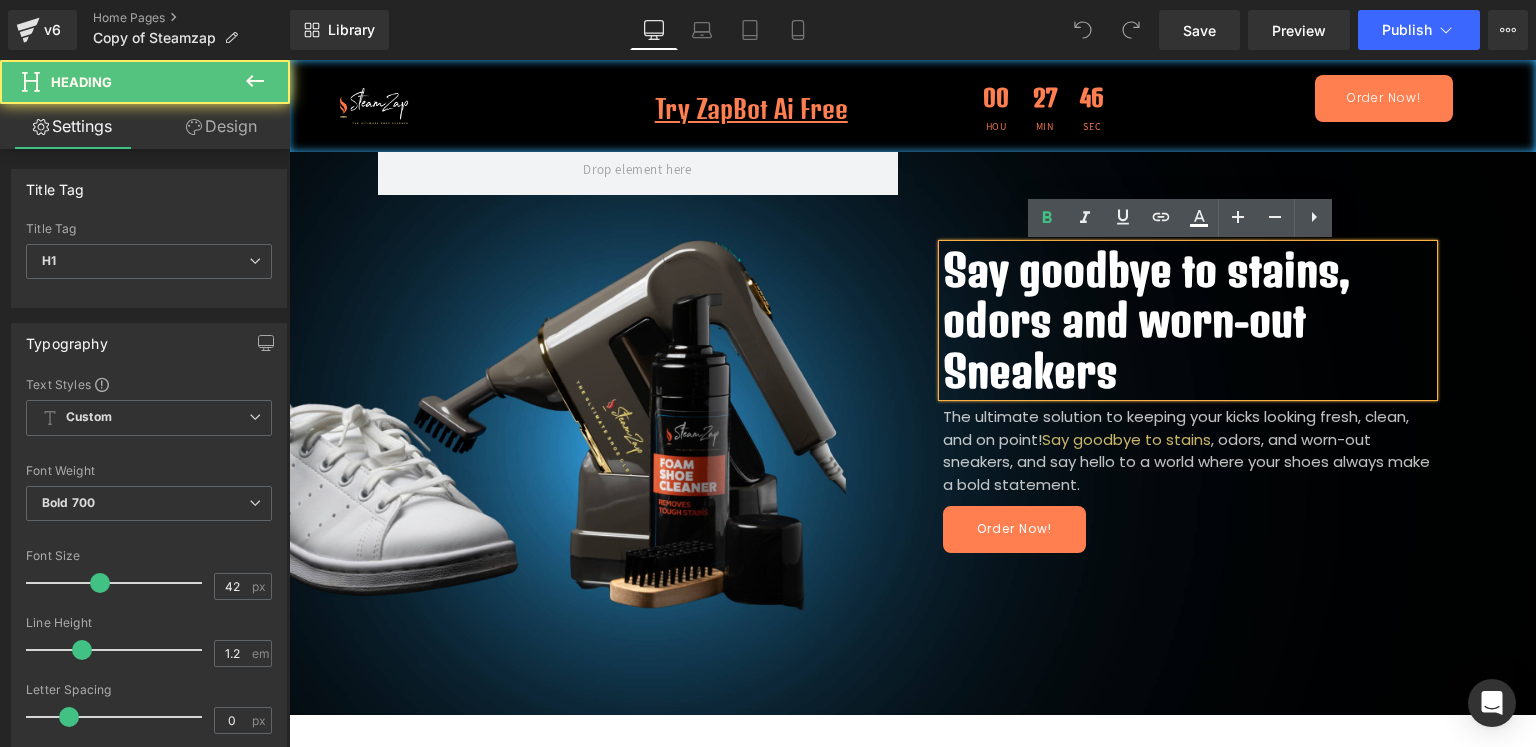 click on "Say goodbye to stains, odors and worn-out Sneakers" at bounding box center [1188, 320] 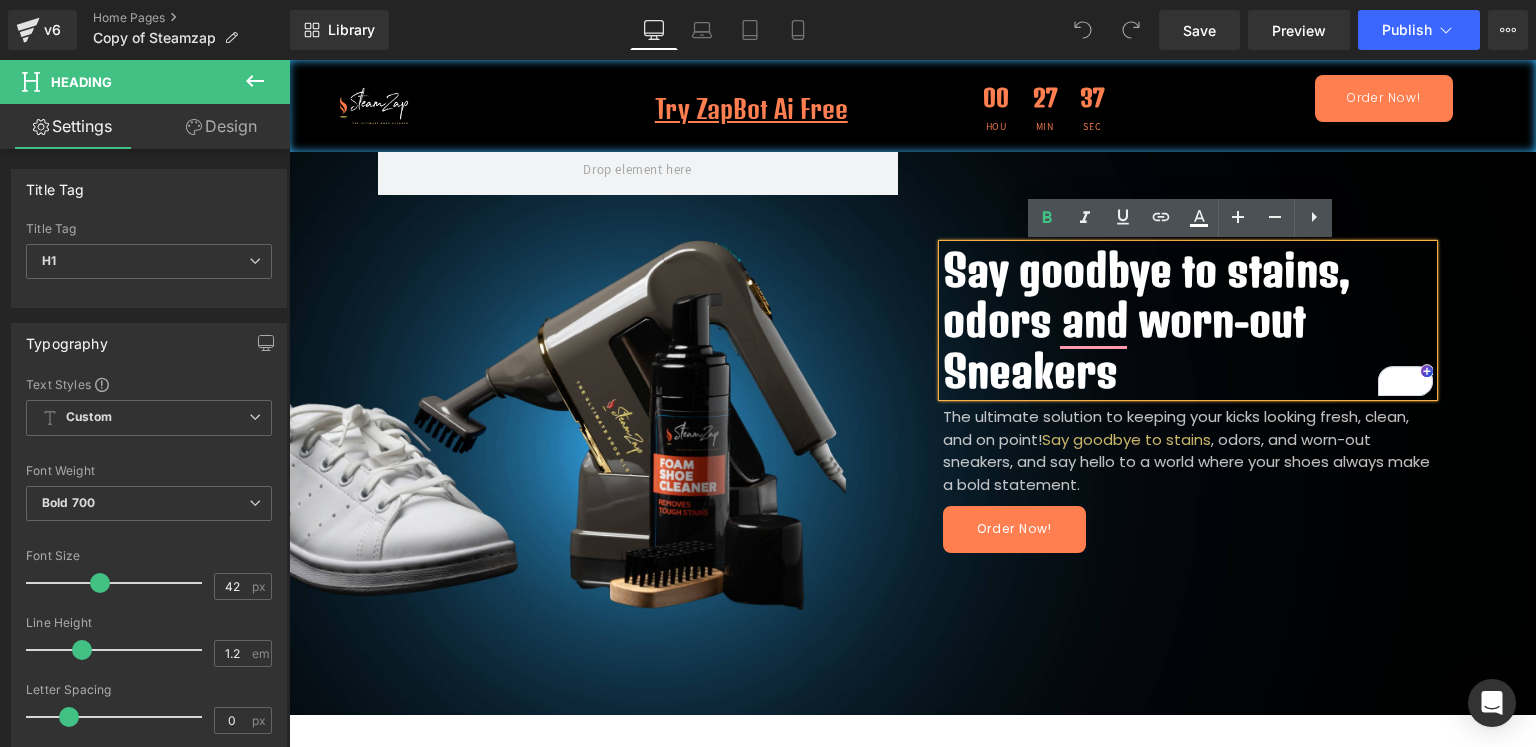 click on "Say goodbye to stains, odors and worn-out Sneakers Heading         The ultimate solution to keeping your kicks looking fresh, clean, and on point!  Say goodbye to stains , odors, and worn-out sneakers, and say hello to a world where your shoes always make a bold statement.  Text Block         Order Now! [GEOGRAPHIC_DATA]" at bounding box center [1188, 354] 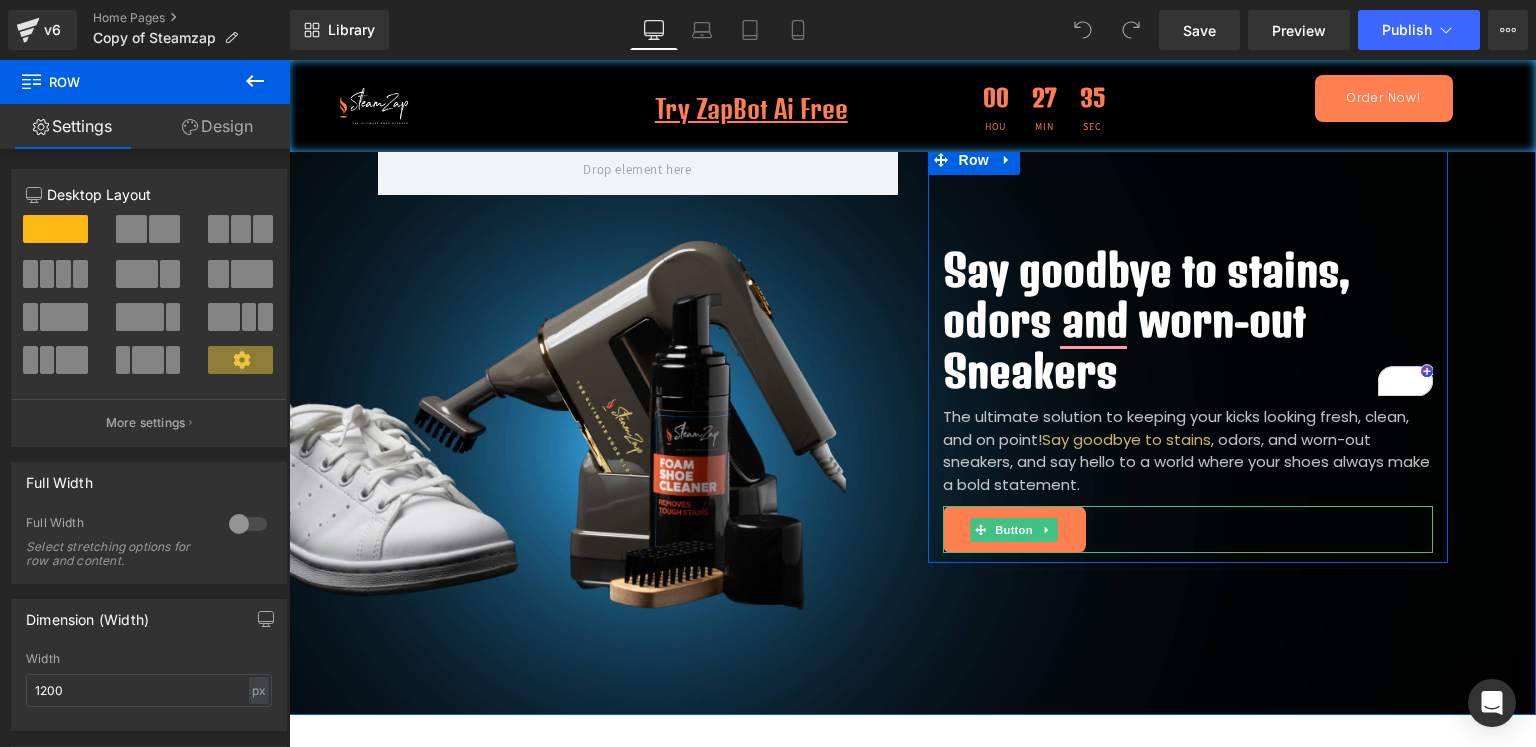 click on "Order Now!" at bounding box center (1014, 529) 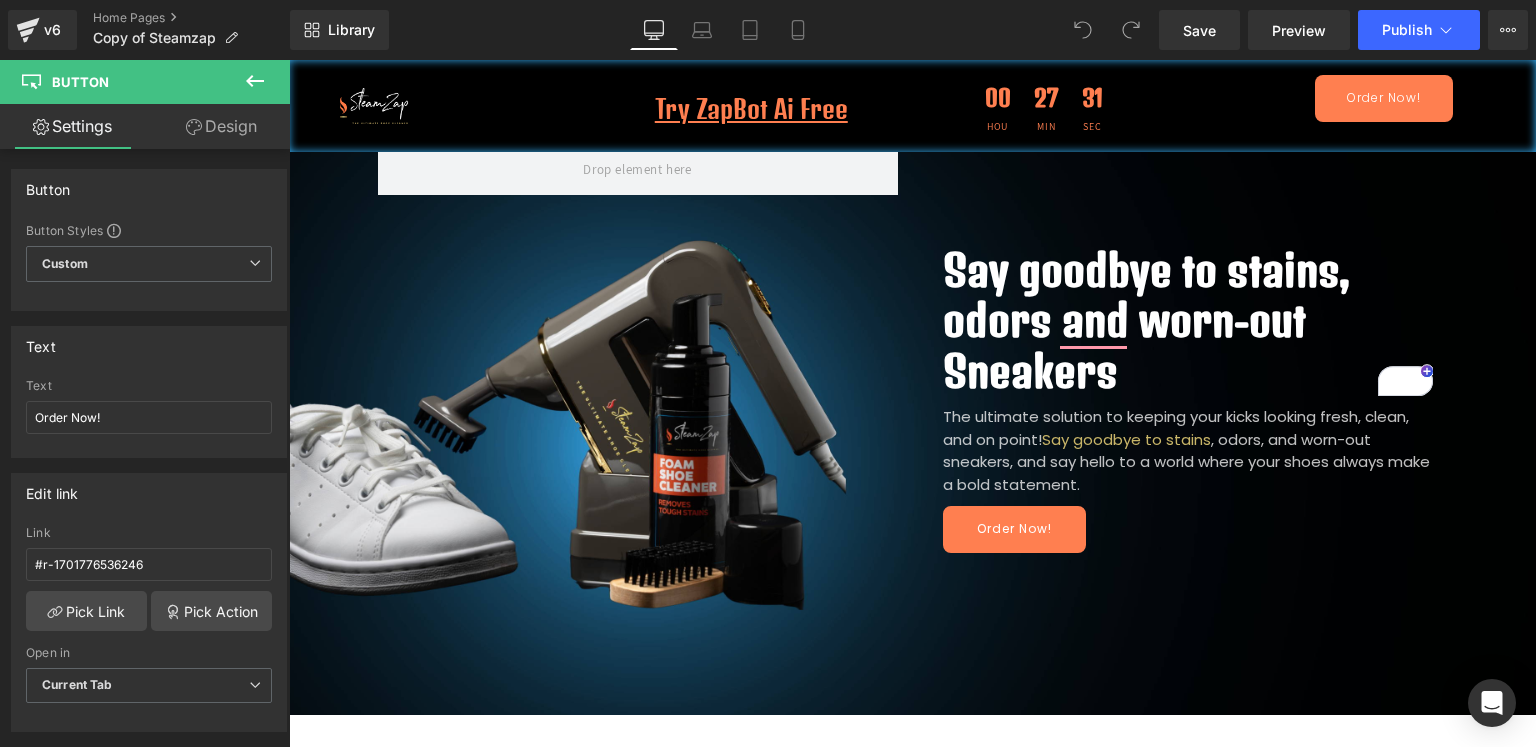 click 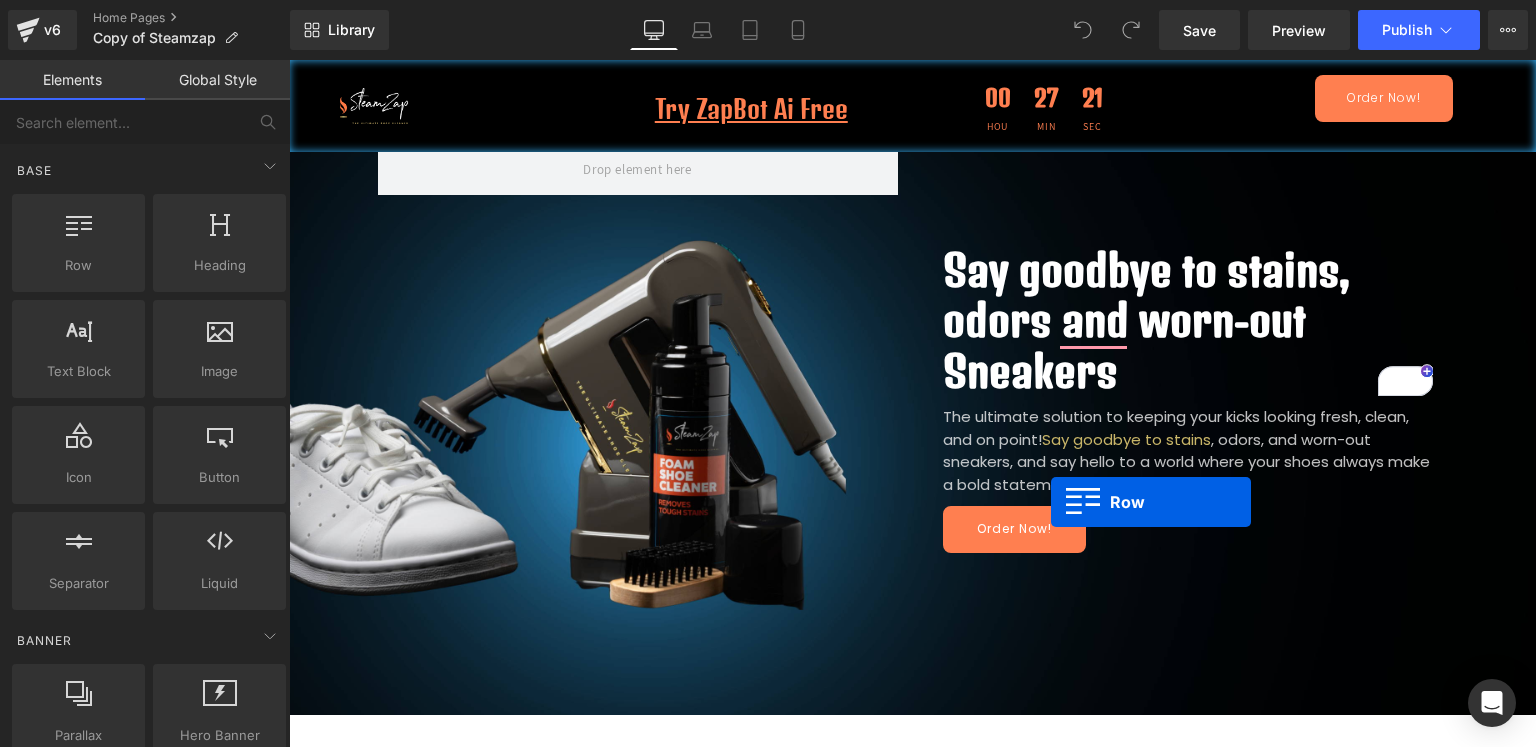drag, startPoint x: 1040, startPoint y: 533, endPoint x: 1051, endPoint y: 502, distance: 32.89377 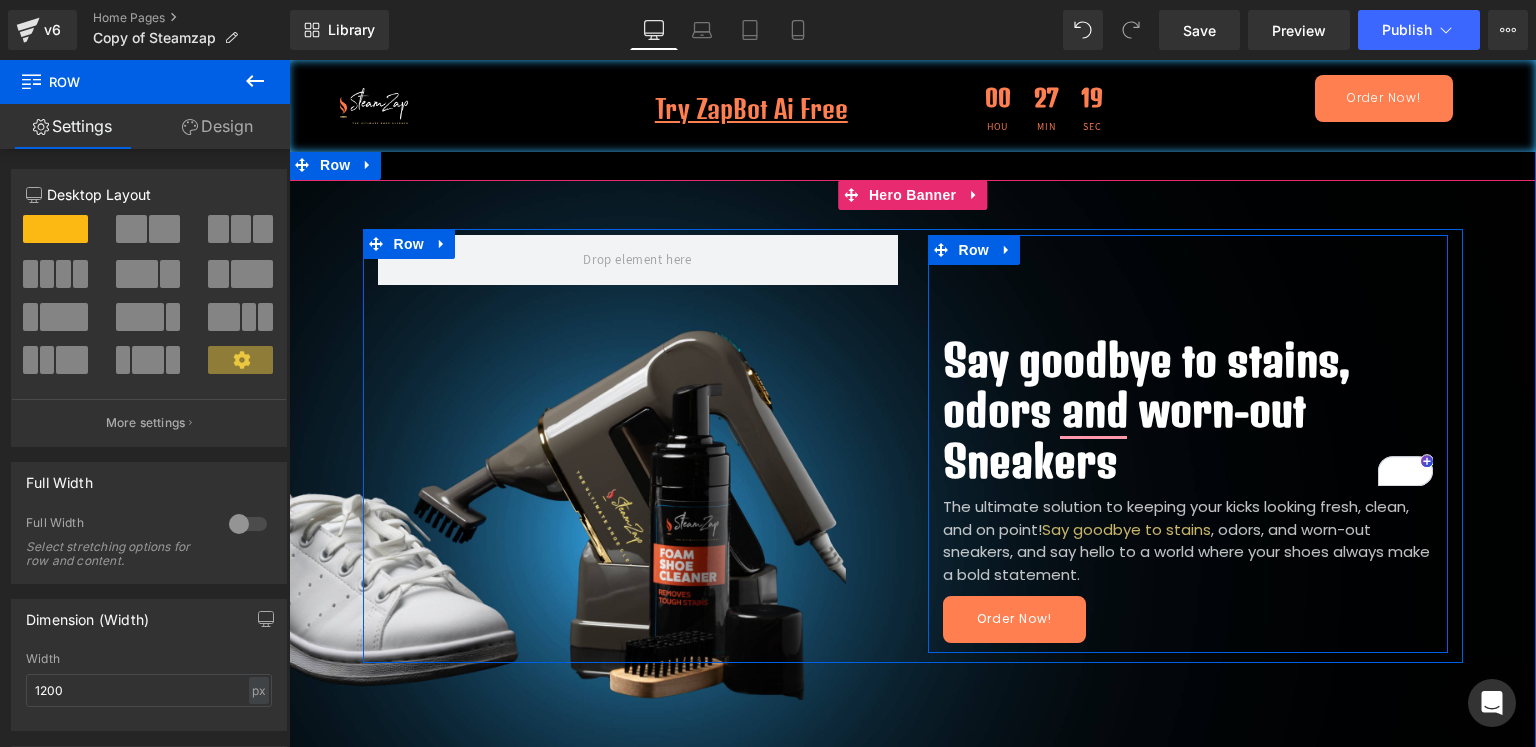 click on "Say goodbye to stains, odors and worn-out Sneakers Heading         The ultimate solution to keeping your kicks looking fresh, clean, and on point!  Say goodbye to stains , odors, and worn-out sneakers, and say hello to a world where your shoes always make a bold statement.  Text Block         Order Now! [GEOGRAPHIC_DATA]" at bounding box center (1188, 444) 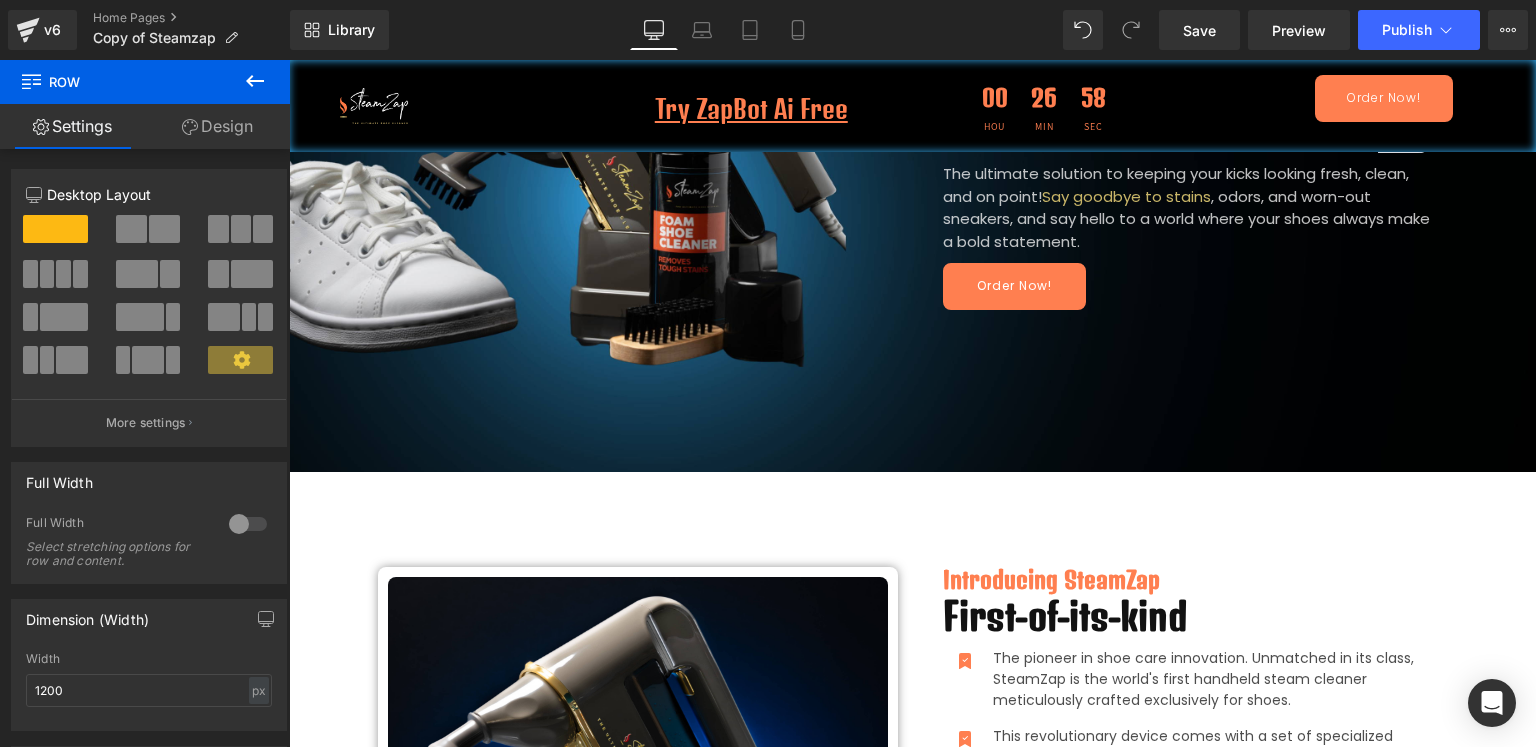 scroll, scrollTop: 0, scrollLeft: 0, axis: both 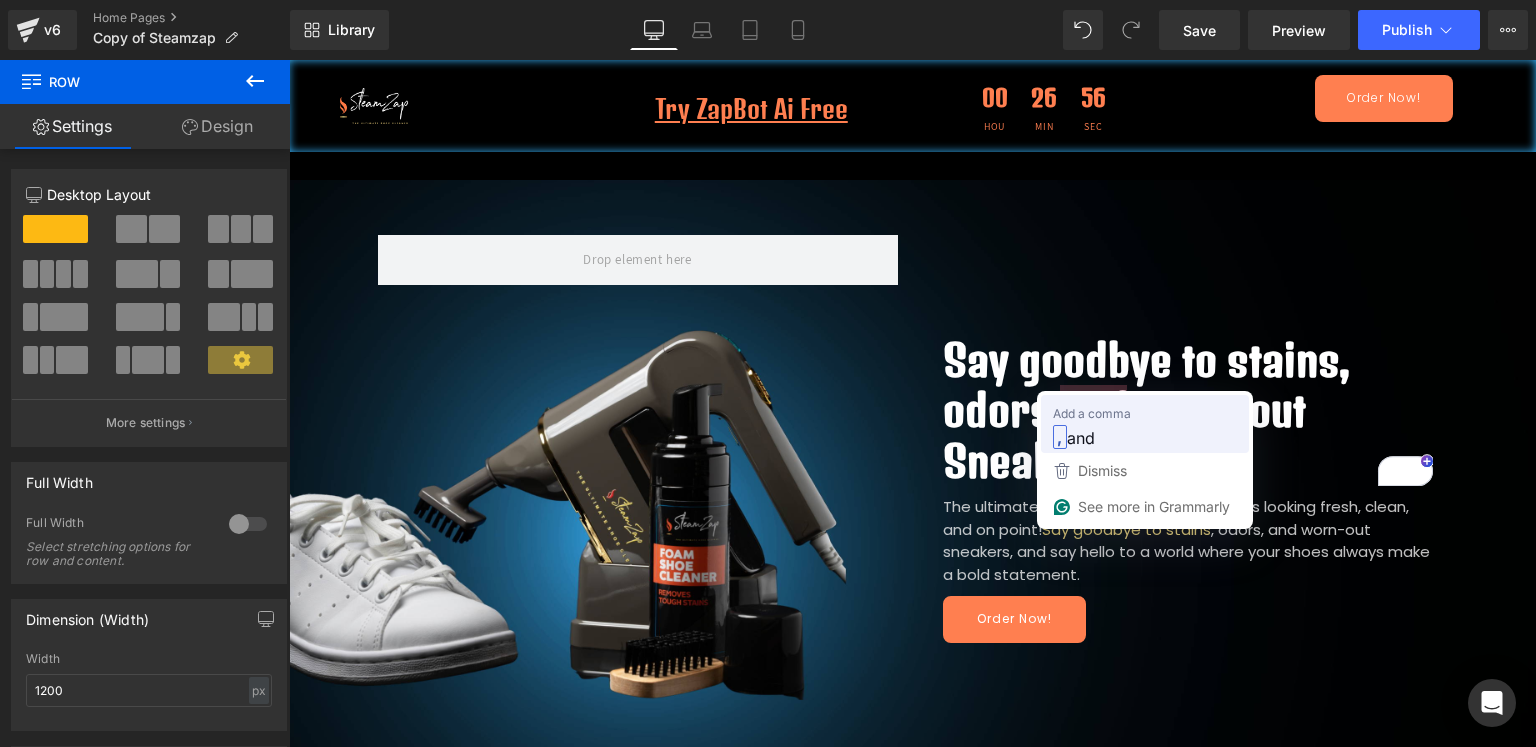 click on "and" at bounding box center (1081, 437) 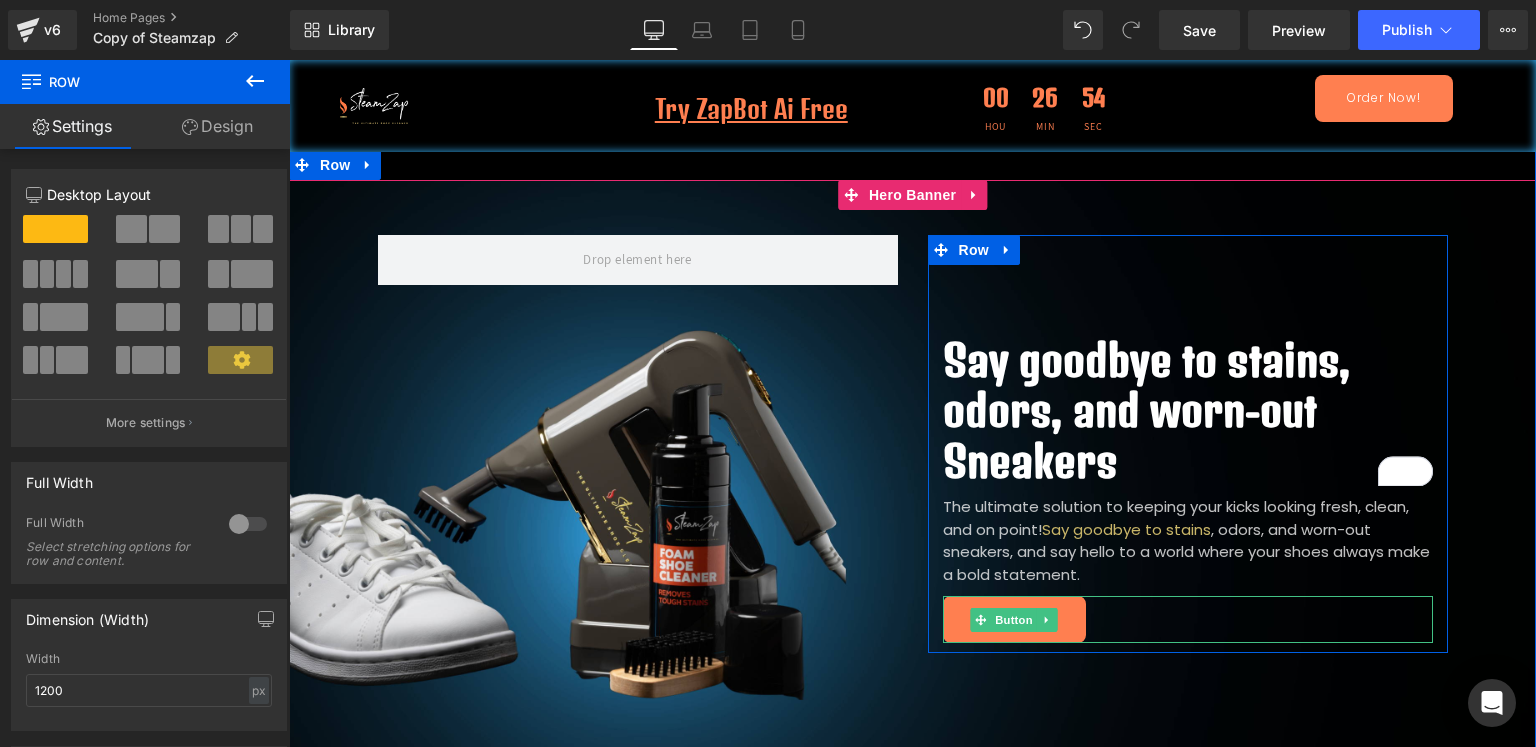 click on "Order Now!" at bounding box center [1014, 619] 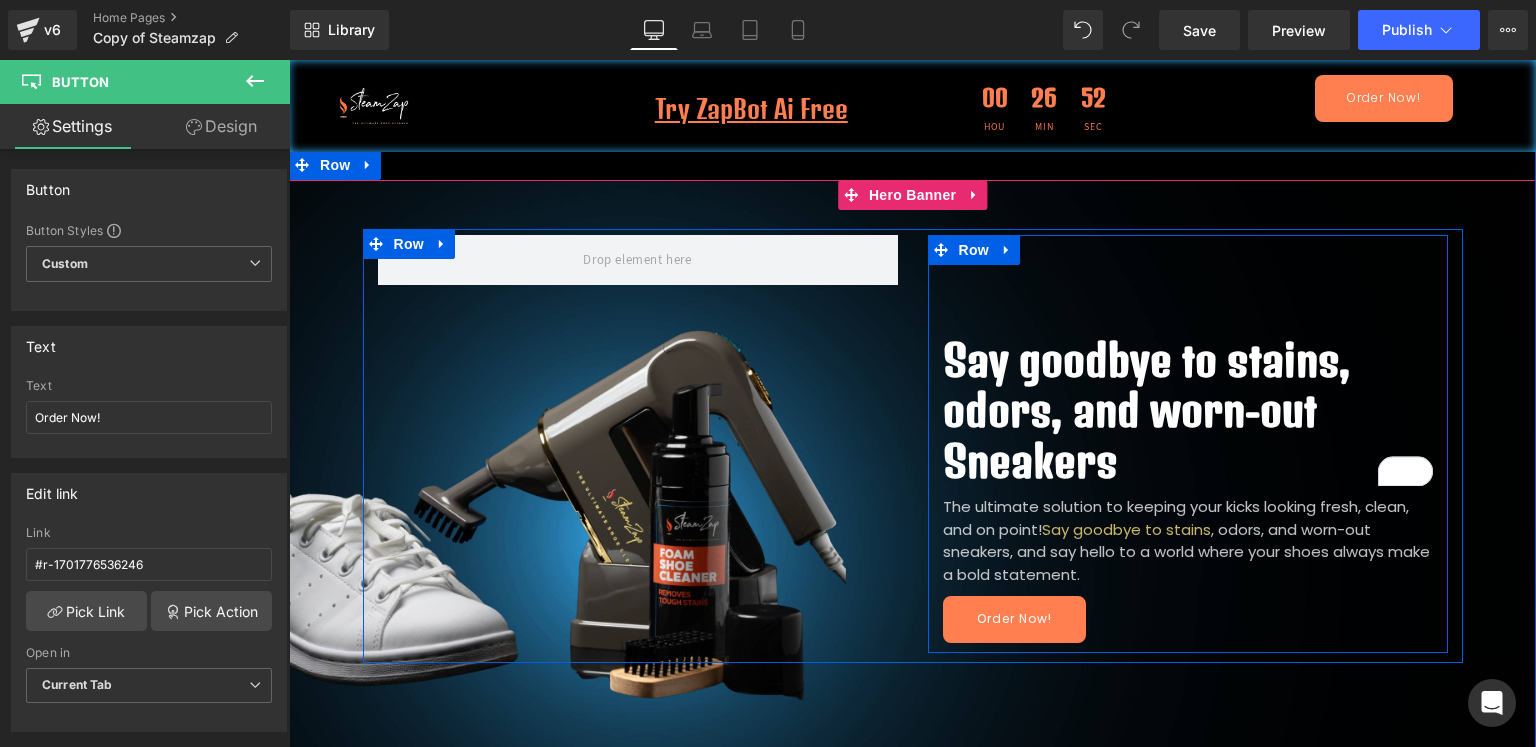drag, startPoint x: 1037, startPoint y: 277, endPoint x: 974, endPoint y: 264, distance: 64.327286 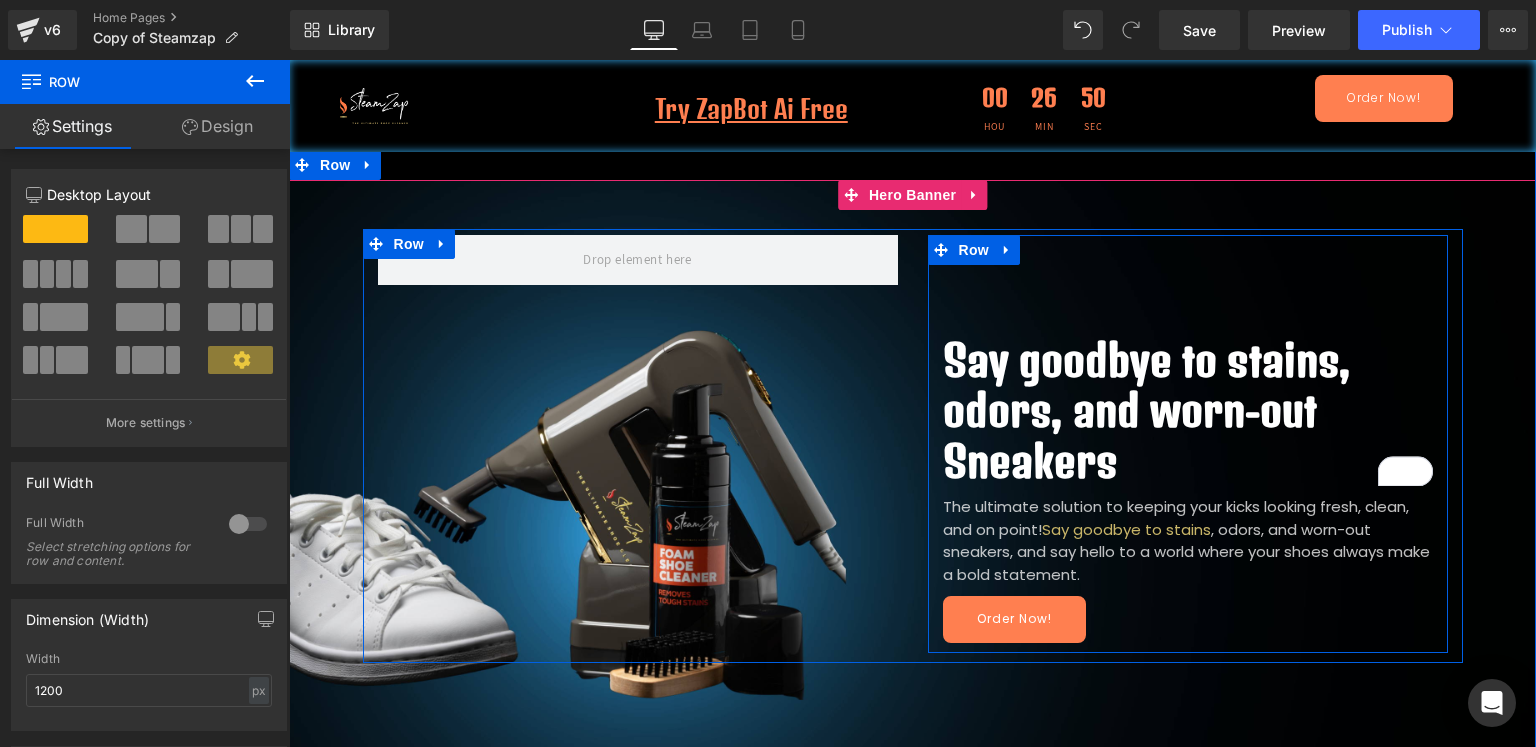 click on "Say goodbye to stains, odors, and worn-out Sneakers Heading         The ultimate solution to keeping your kicks looking fresh, clean, and on point!  Say goodbye to stains , odors, and worn-out sneakers, and say hello to a world where your shoes always make a bold statement.  Text Block         Order Now! [GEOGRAPHIC_DATA]" at bounding box center (1188, 444) 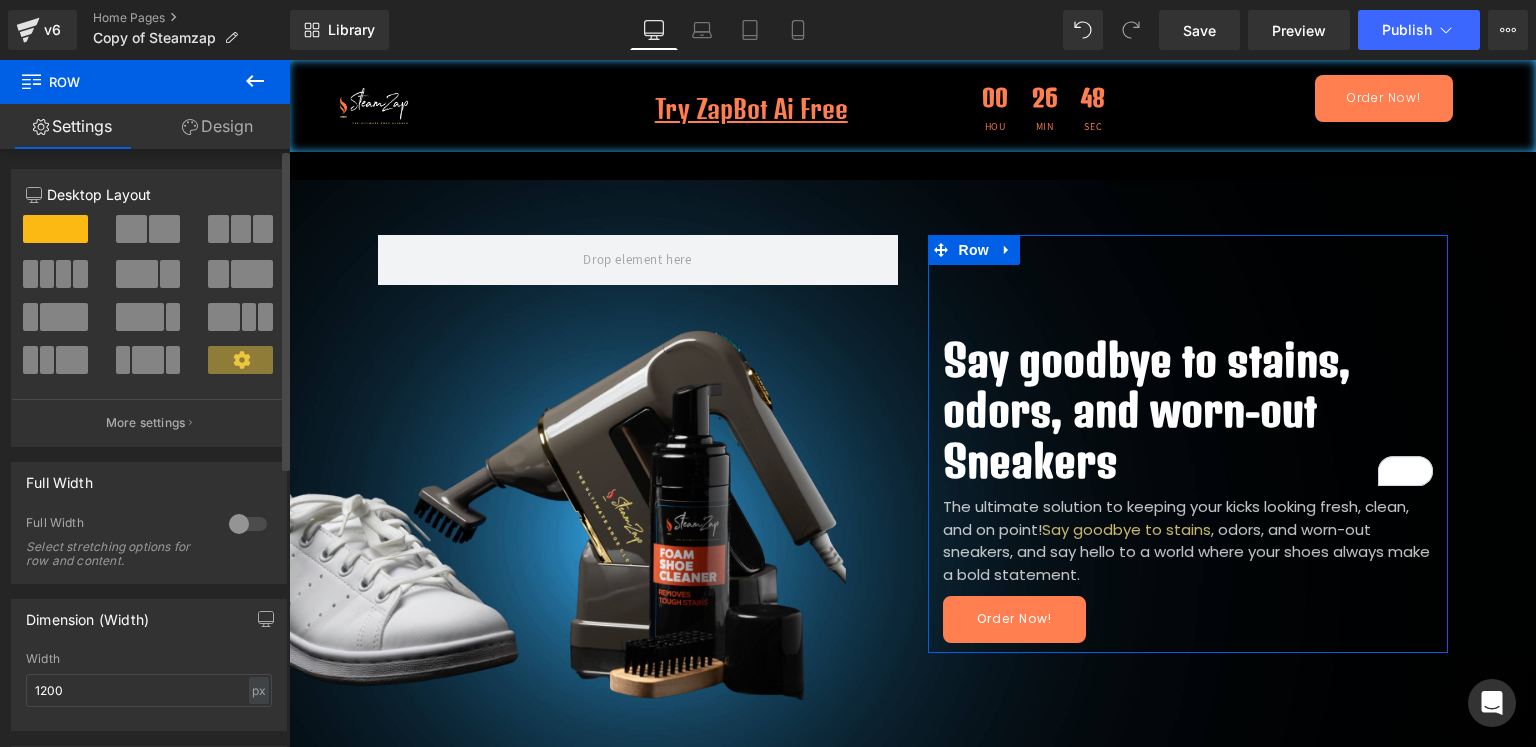 click at bounding box center [131, 229] 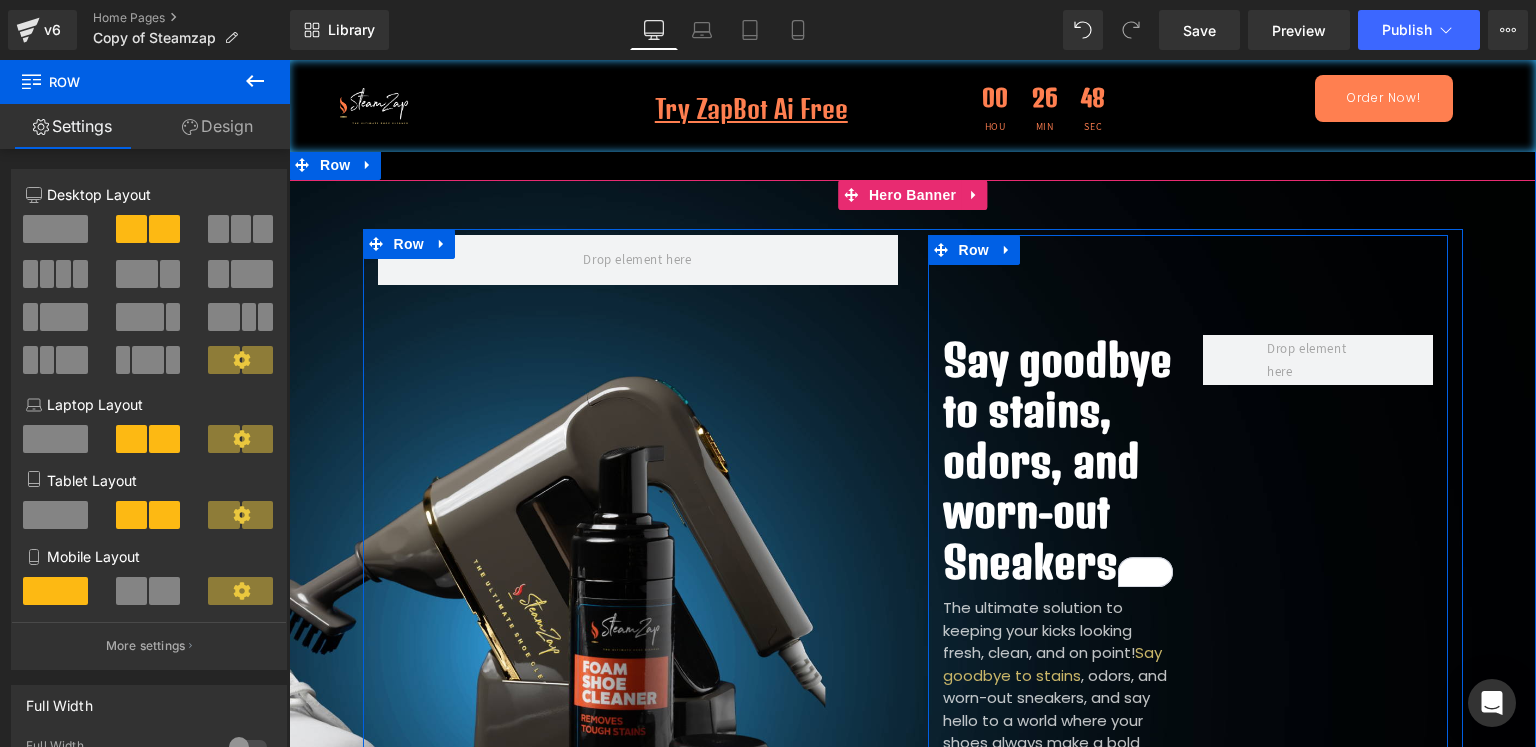 drag, startPoint x: 1010, startPoint y: 419, endPoint x: 1081, endPoint y: 313, distance: 127.581345 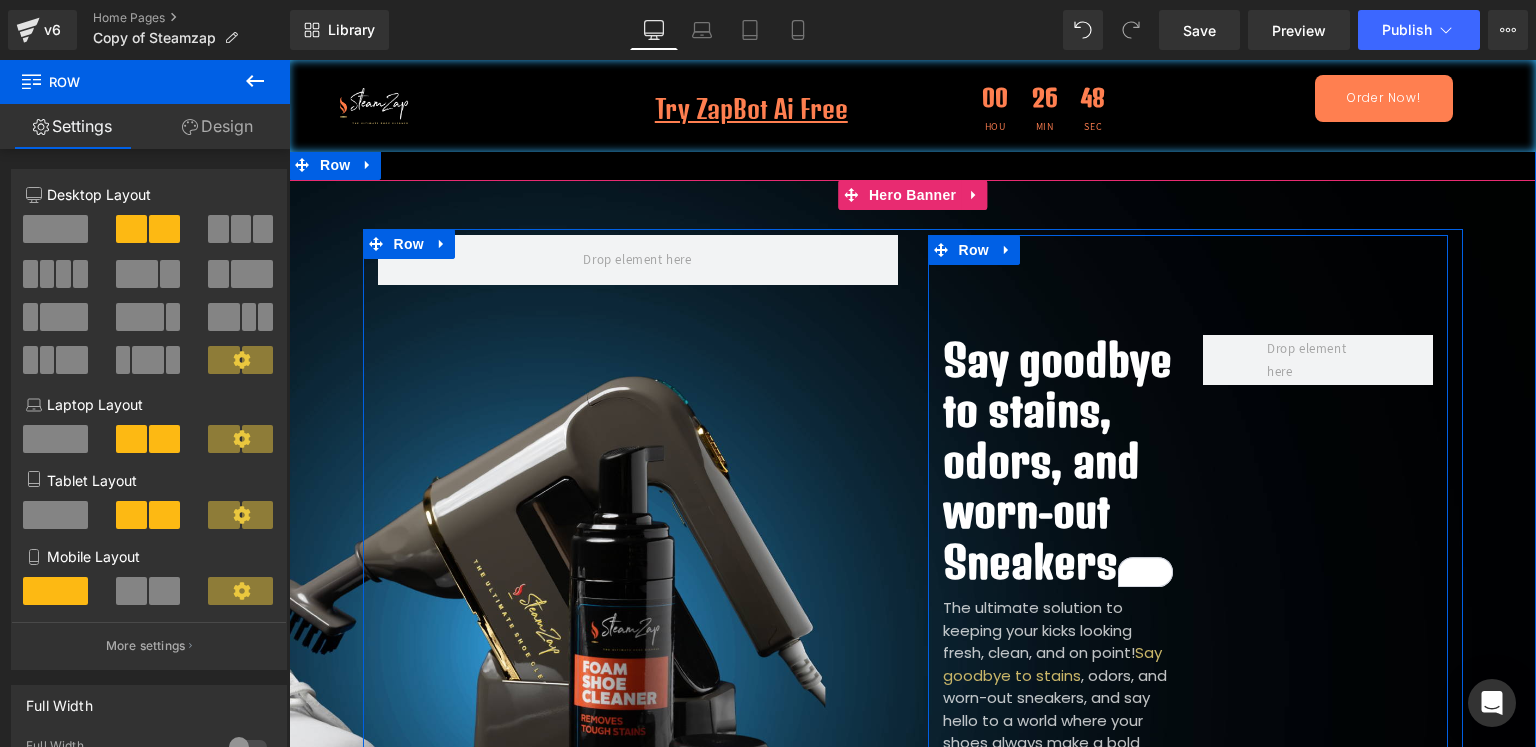 click on "Say goodbye to stains, odors, and worn-out Sneakers Heading         The ultimate solution to keeping your kicks looking fresh, clean, and on point!  Say goodbye to stains , odors, and worn-out sneakers, and say hello to a world where your shoes always make a bold statement.  Text Block         Order Now! [GEOGRAPHIC_DATA]" at bounding box center [1188, 539] 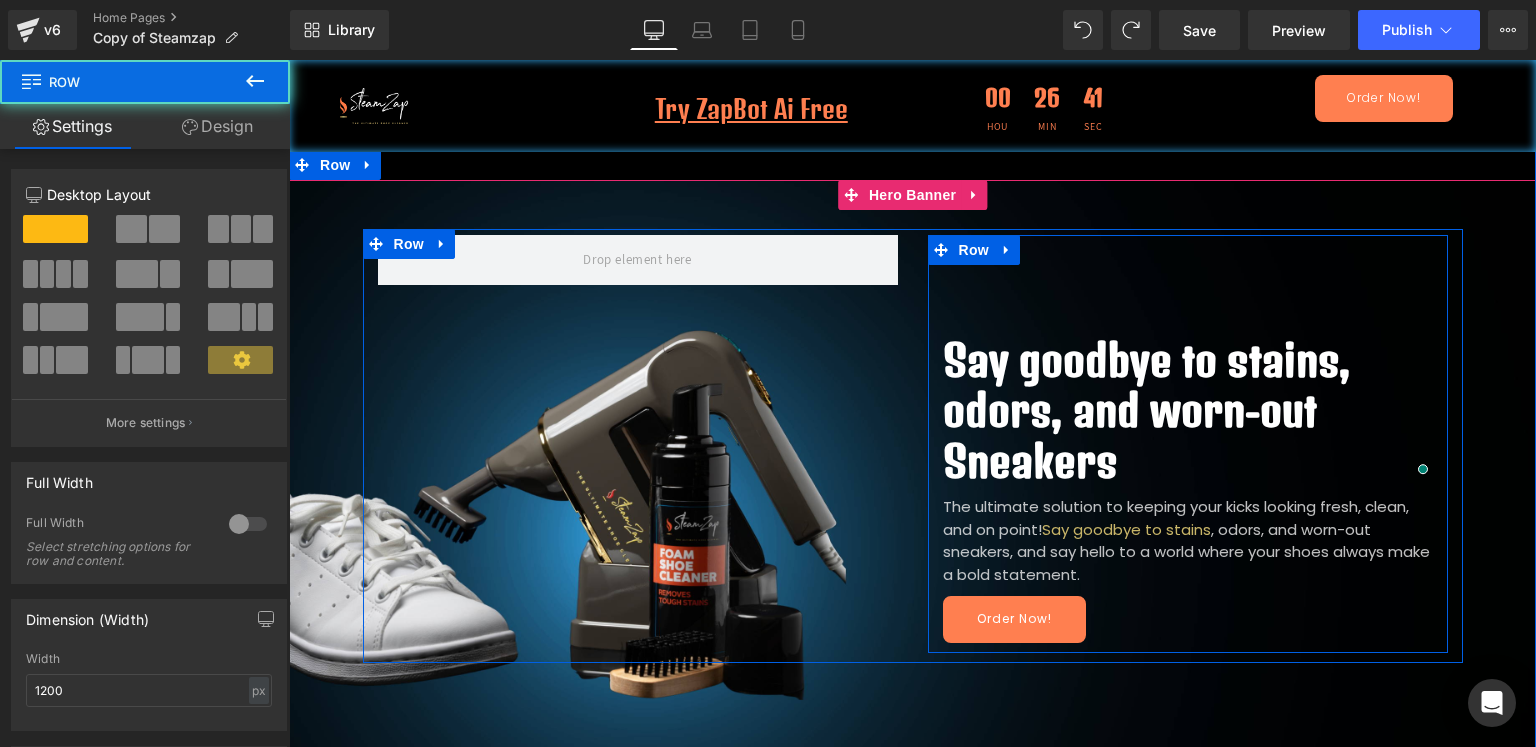 click on "Say goodbye to stains, odors, and worn-out Sneakers Heading         The ultimate solution to keeping your kicks looking fresh, clean, and on point!  Say goodbye to stains , odors, and worn-out sneakers, and say hello to a world where your shoes always make a bold statement.  Text Block         Order Now! [GEOGRAPHIC_DATA]" at bounding box center (1188, 444) 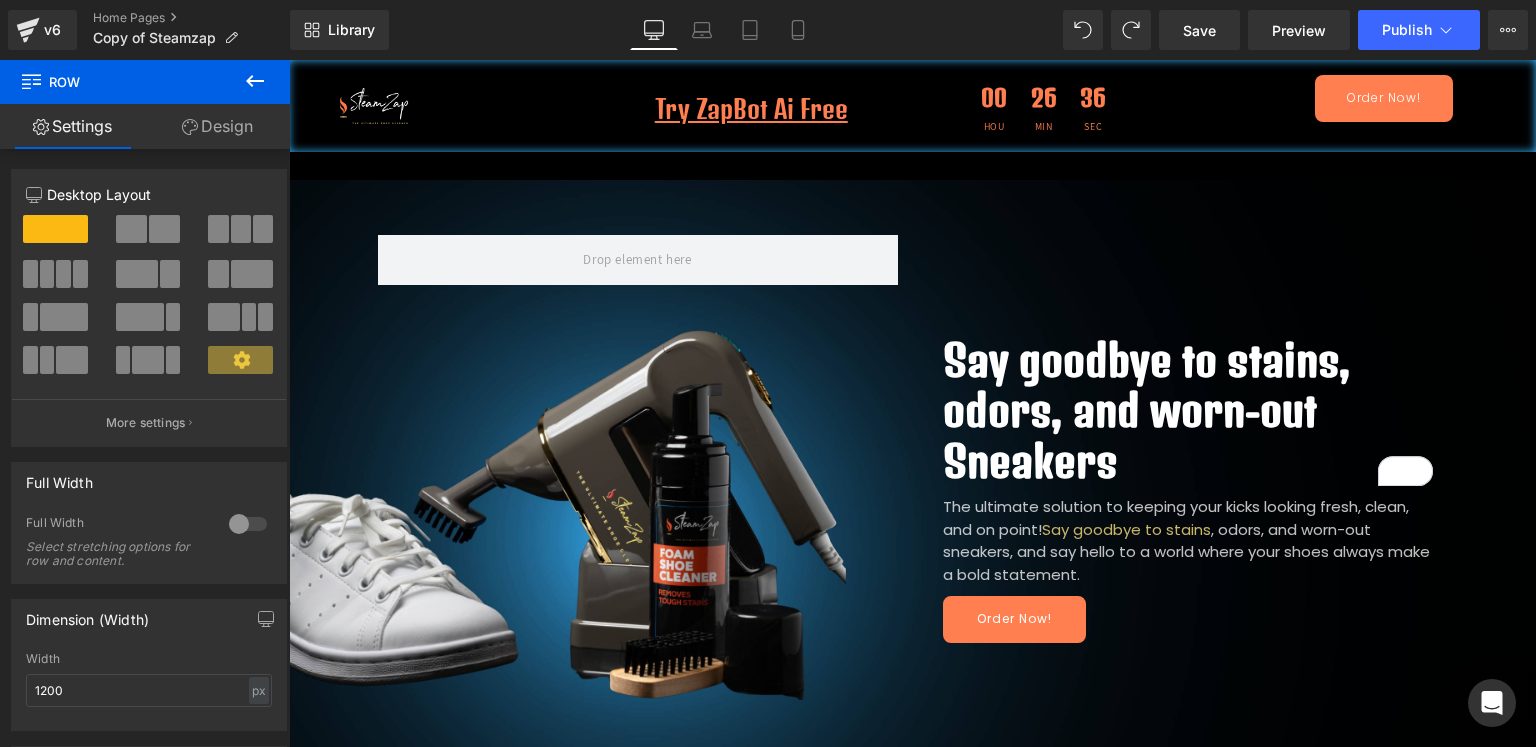 click 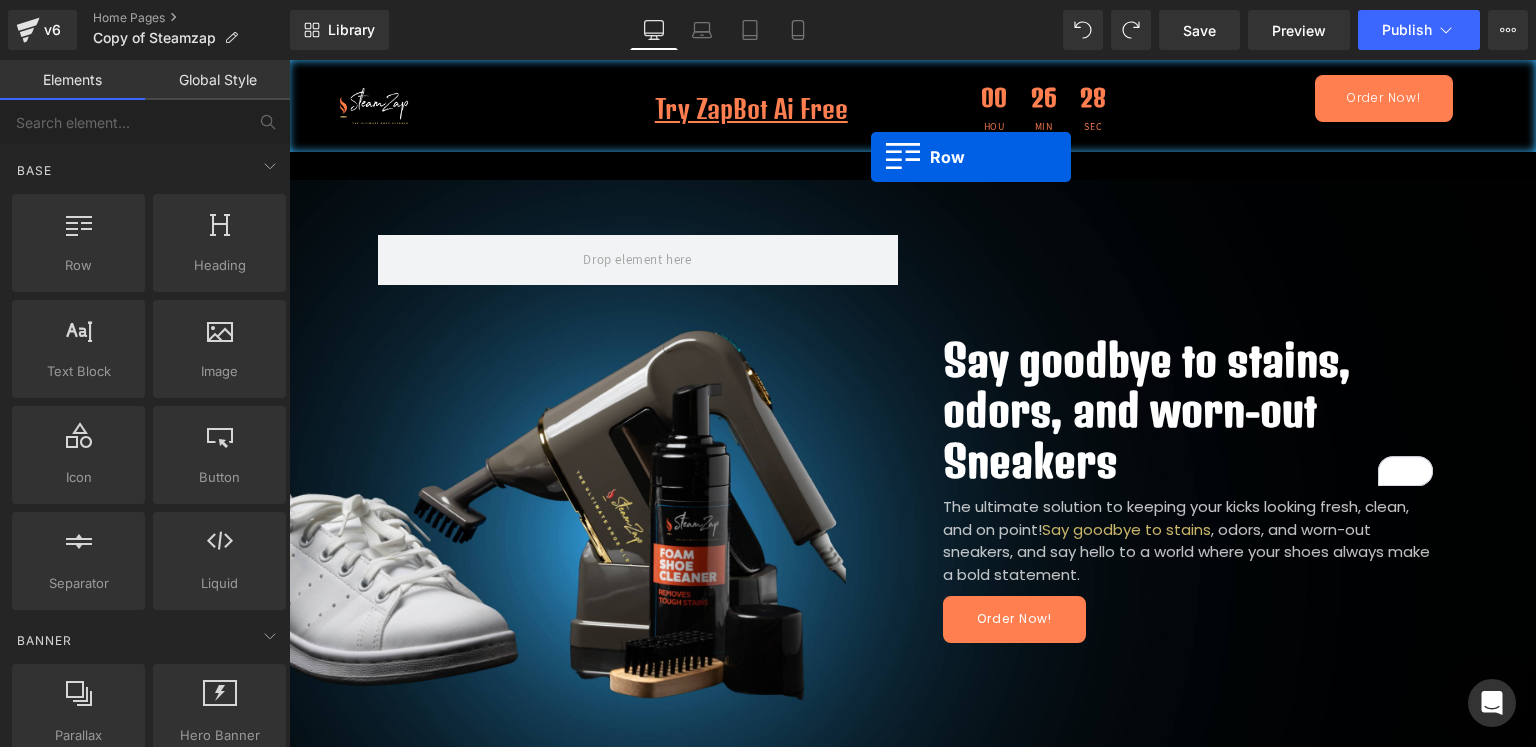 drag, startPoint x: 798, startPoint y: 608, endPoint x: 871, endPoint y: 157, distance: 456.86978 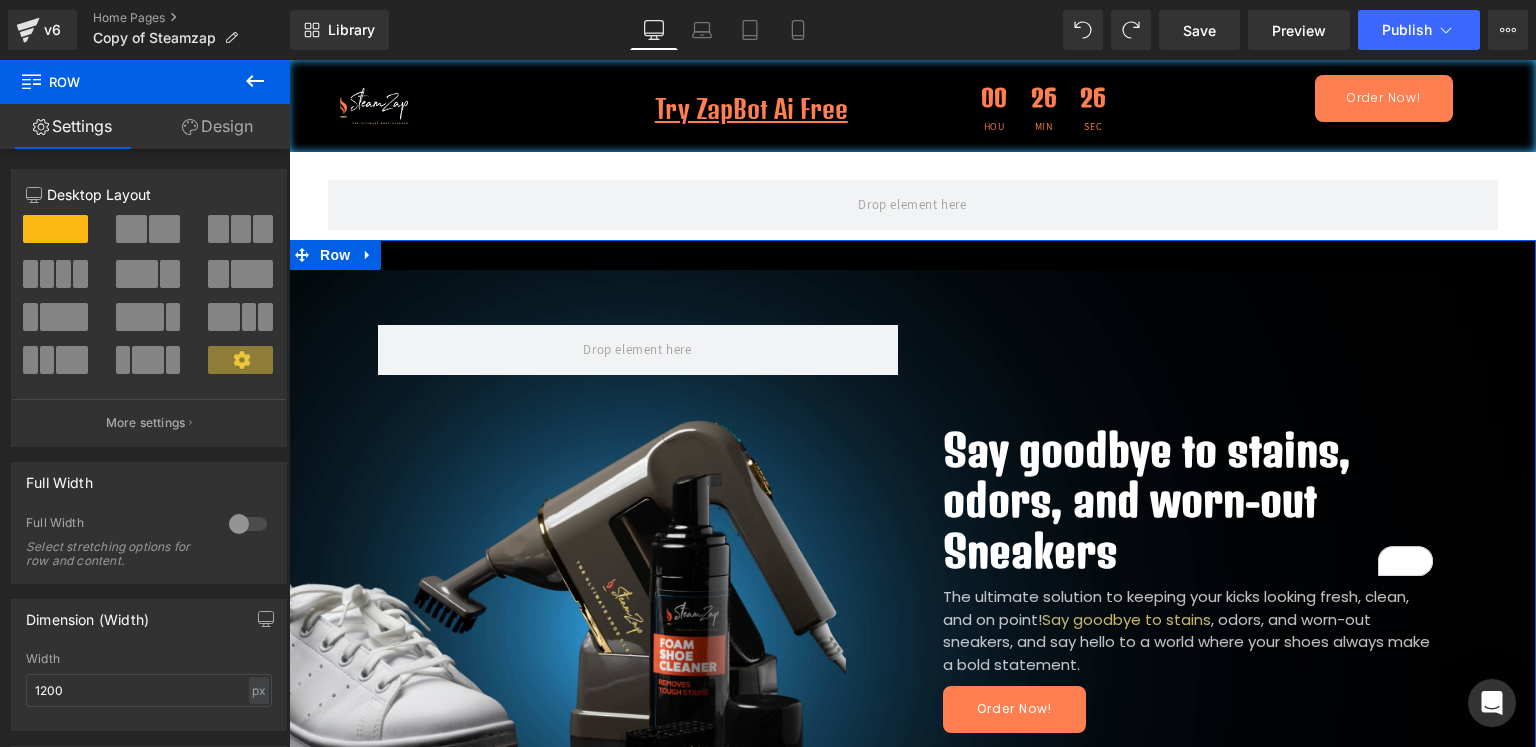 drag, startPoint x: 889, startPoint y: 149, endPoint x: 804, endPoint y: 152, distance: 85.052925 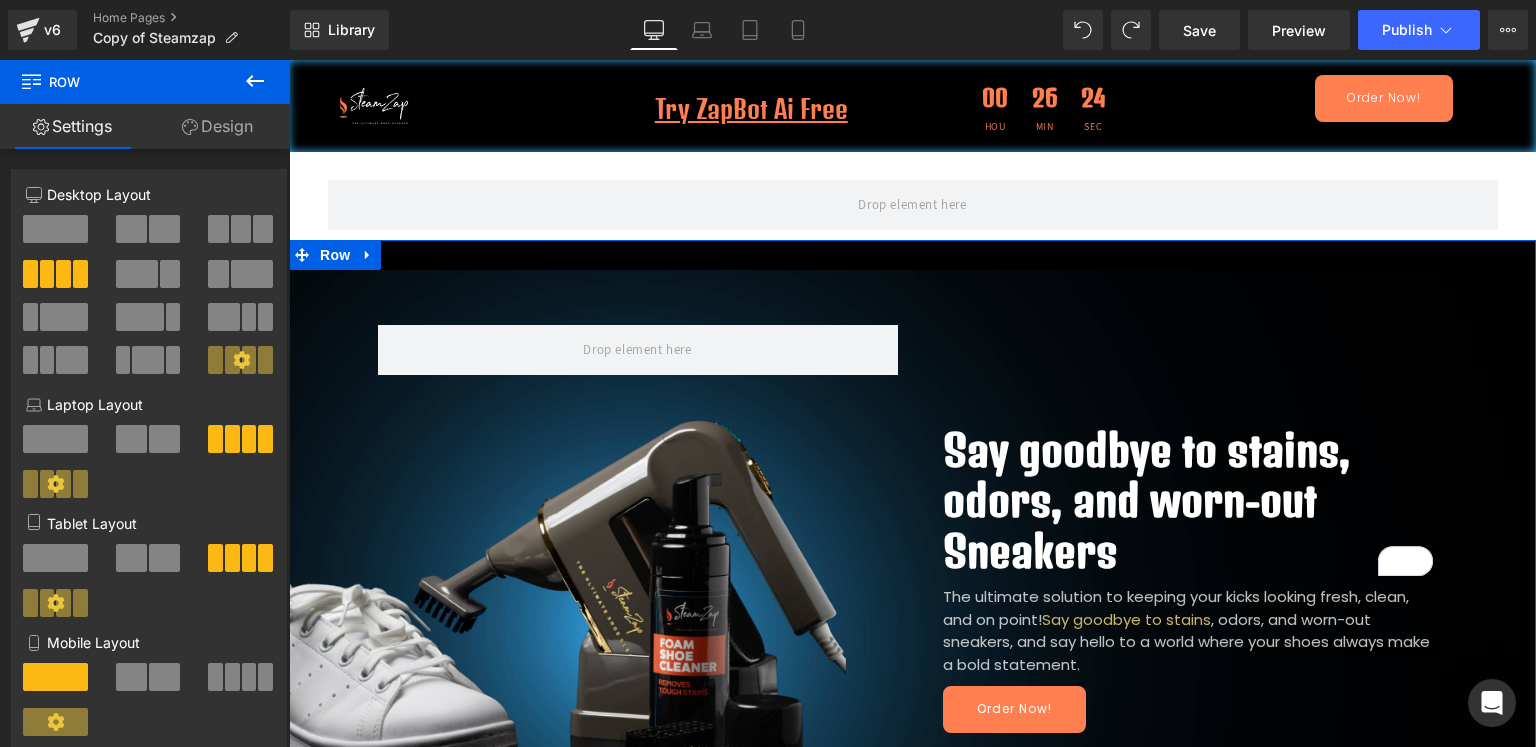click on "Say goodbye to stains, odors, and worn-out Sneakers Heading         The ultimate solution to keeping your kicks looking fresh, clean, and on point!  Say goodbye to stains , odors, and worn-out sneakers, and say hello to a world where your shoes always make a bold statement.  Text Block         Order Now! [GEOGRAPHIC_DATA]
Hero Banner         Row" at bounding box center (912, 567) 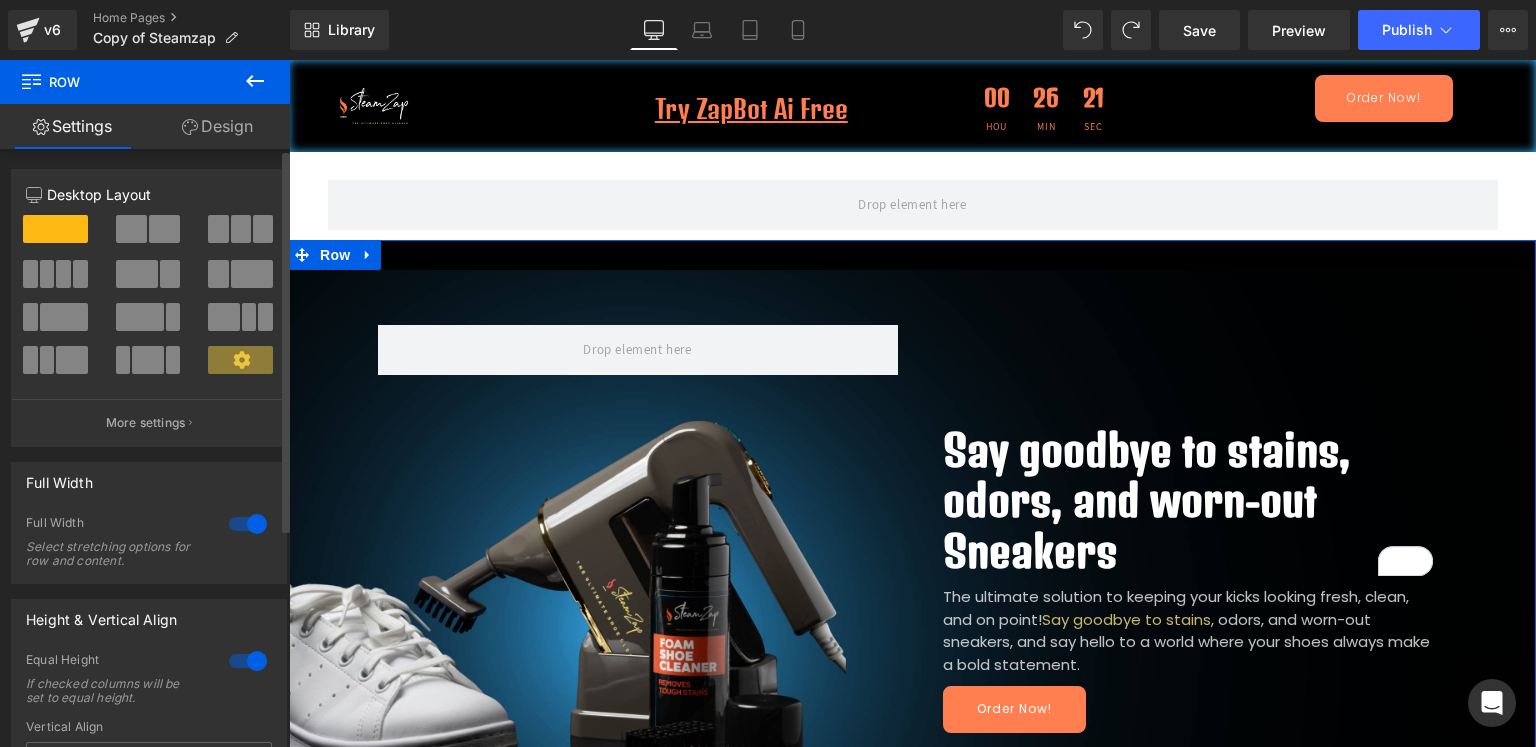 click at bounding box center (164, 229) 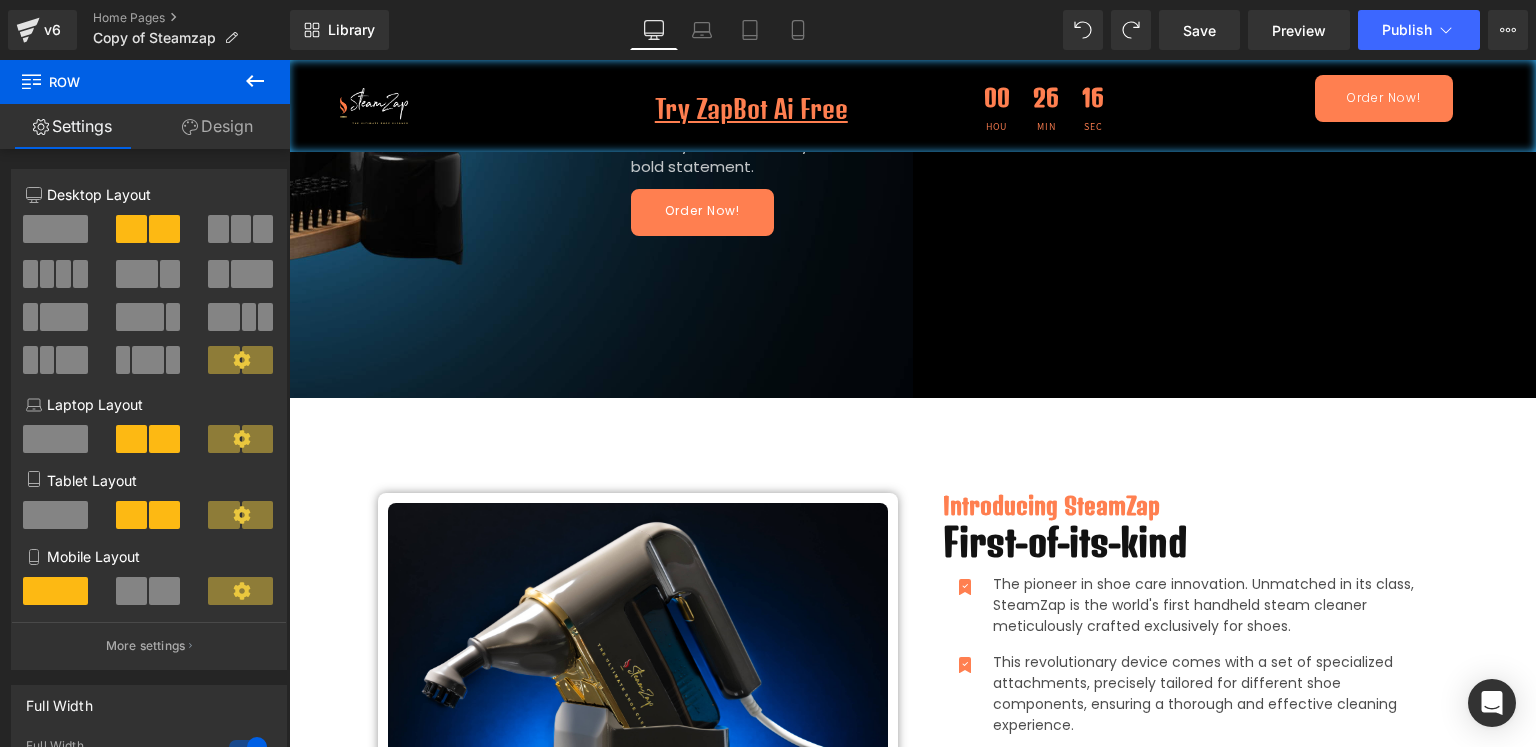 scroll, scrollTop: 333, scrollLeft: 0, axis: vertical 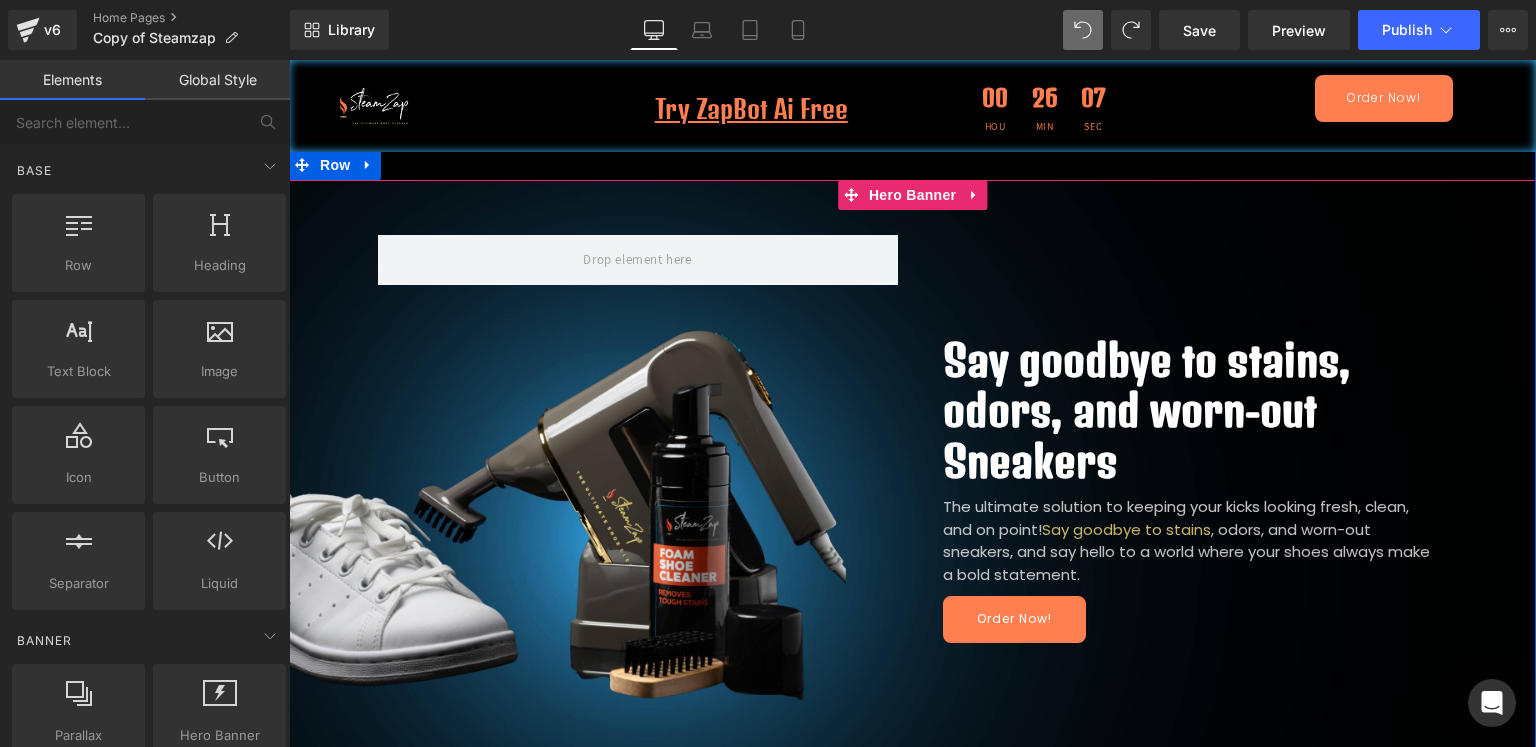 click at bounding box center [912, 492] 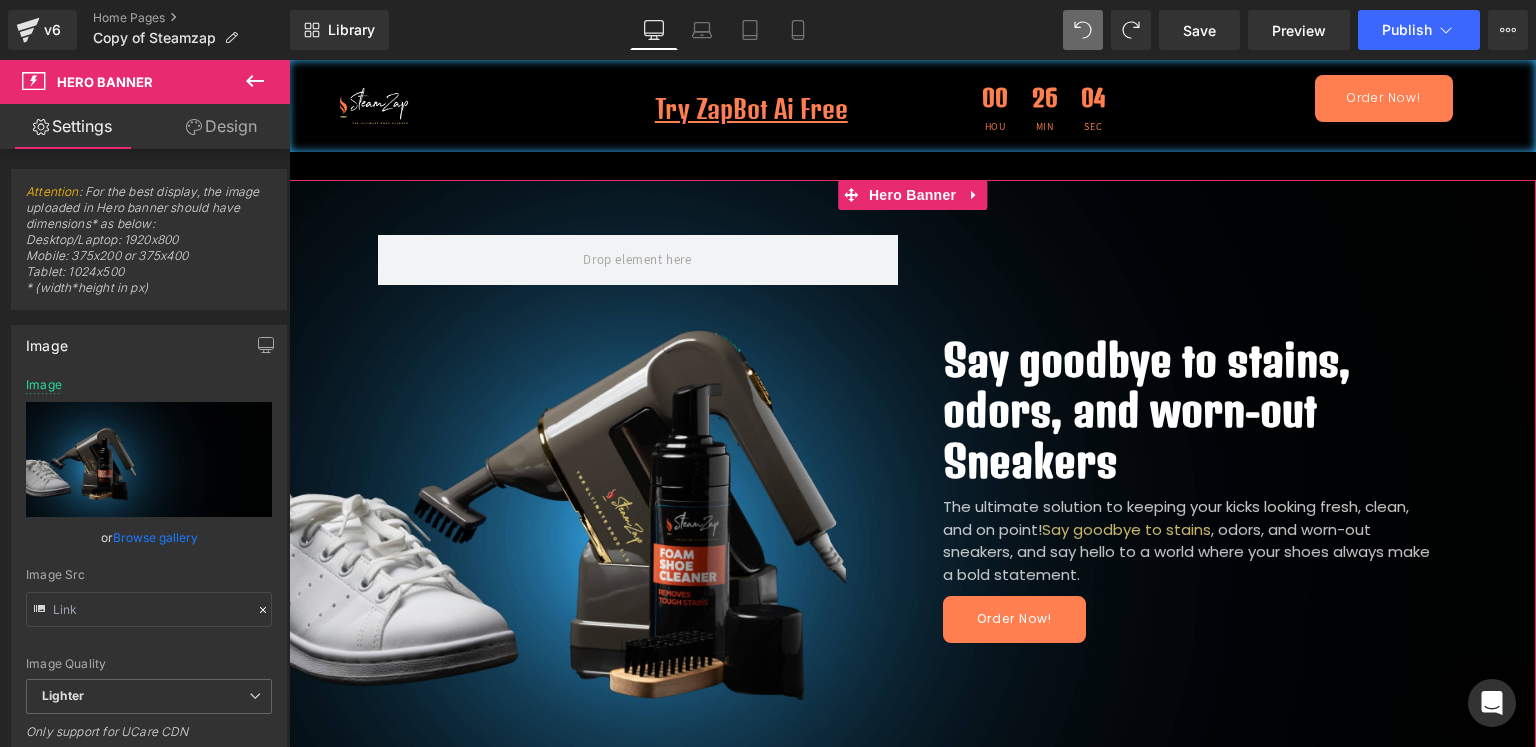 click on "Design" at bounding box center (221, 126) 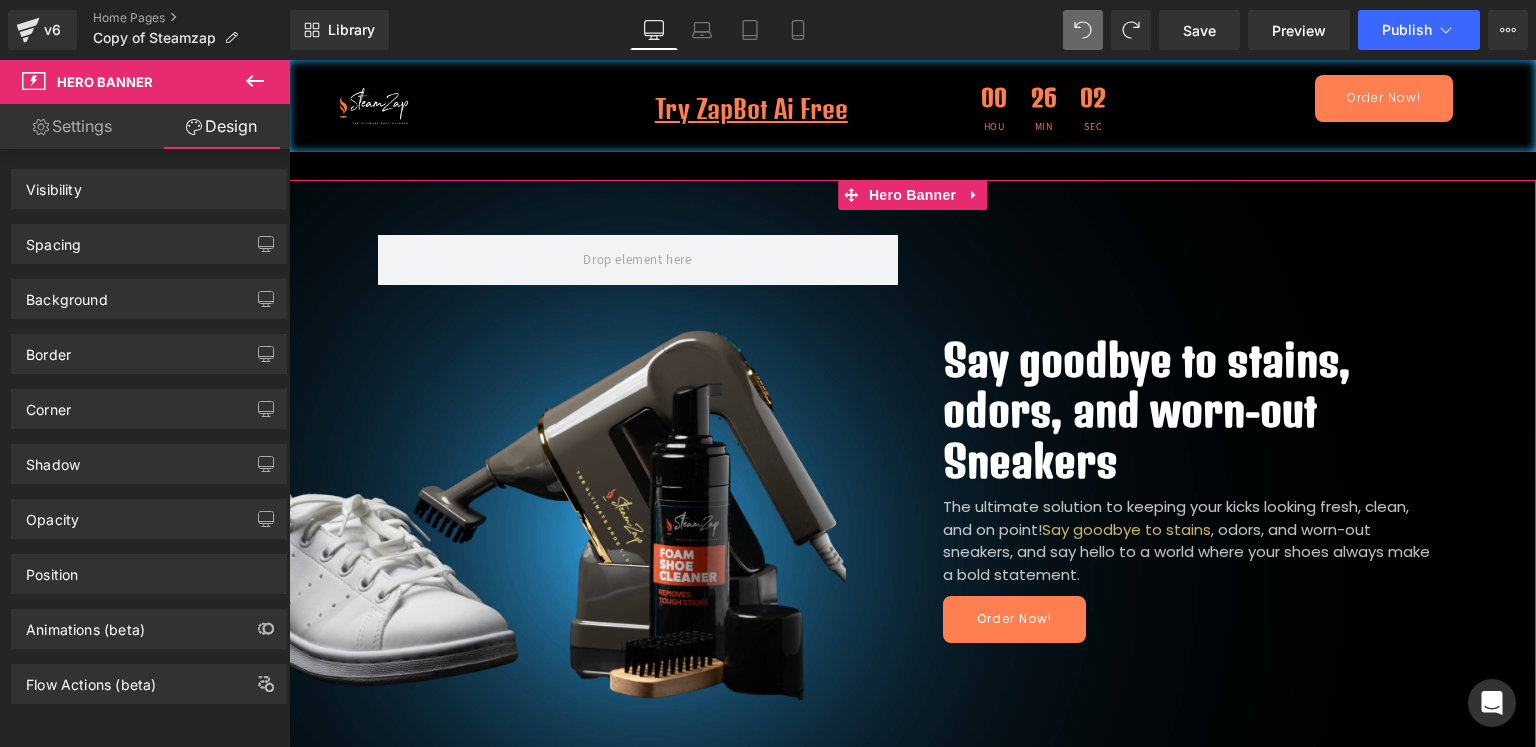click on "Settings" at bounding box center (72, 126) 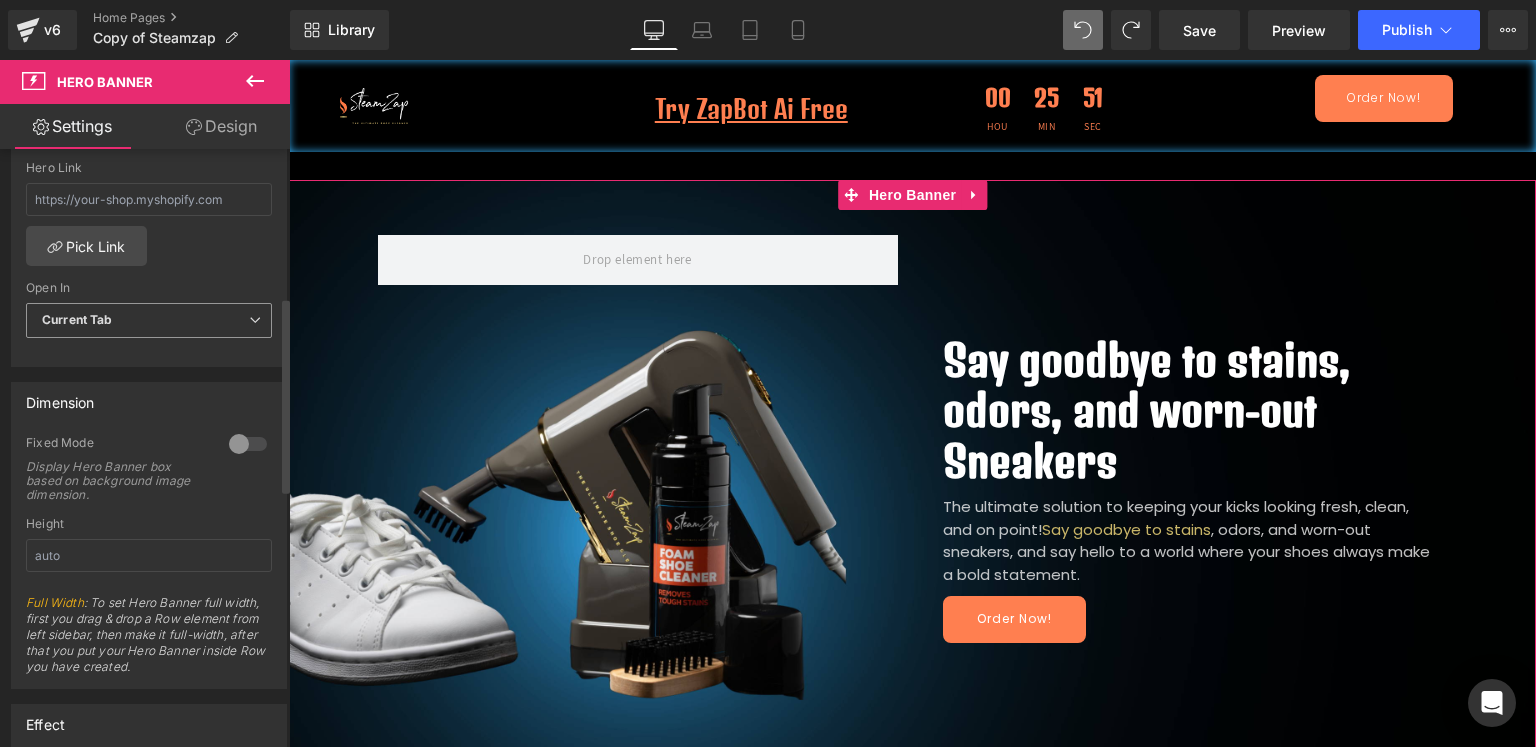 scroll, scrollTop: 333, scrollLeft: 0, axis: vertical 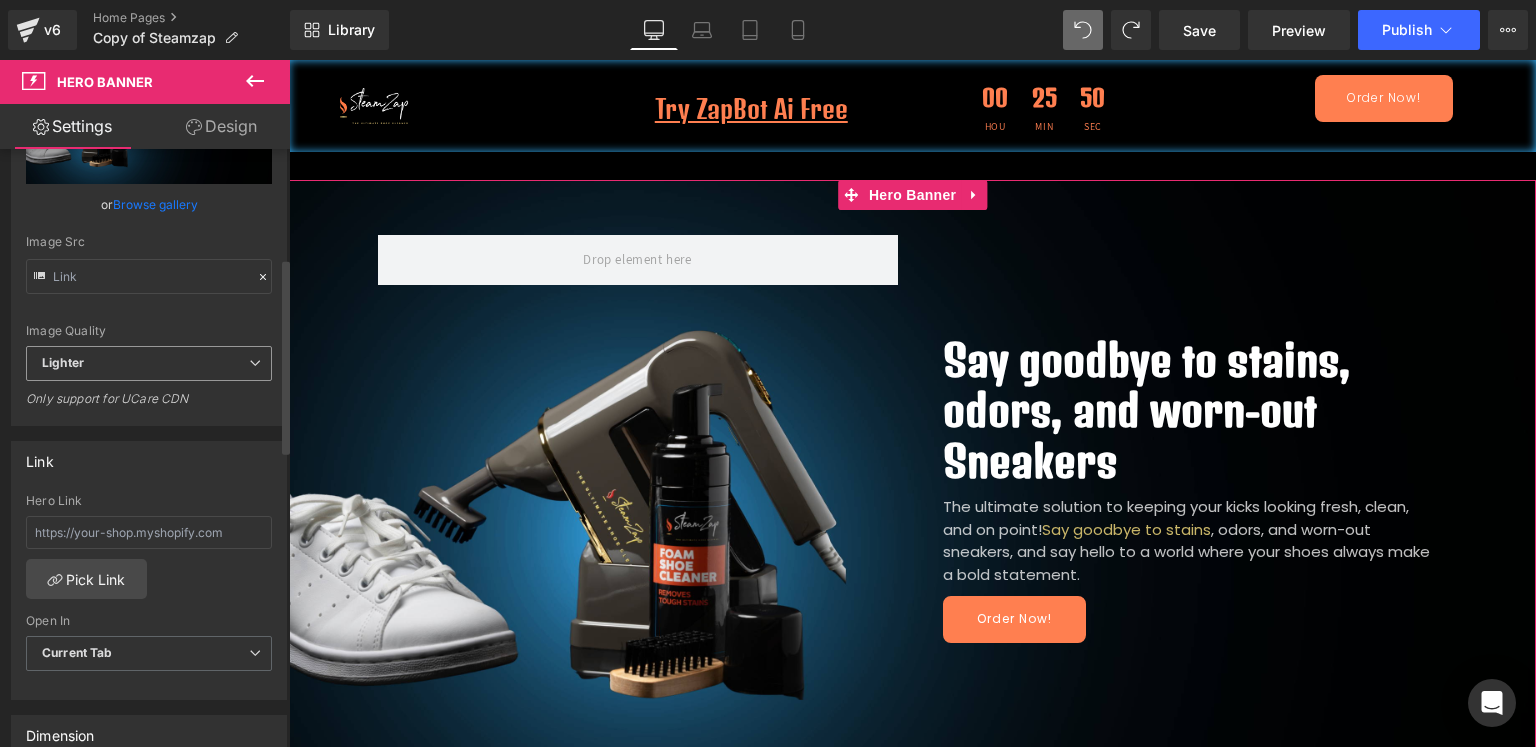 click on "Lighter" at bounding box center (149, 363) 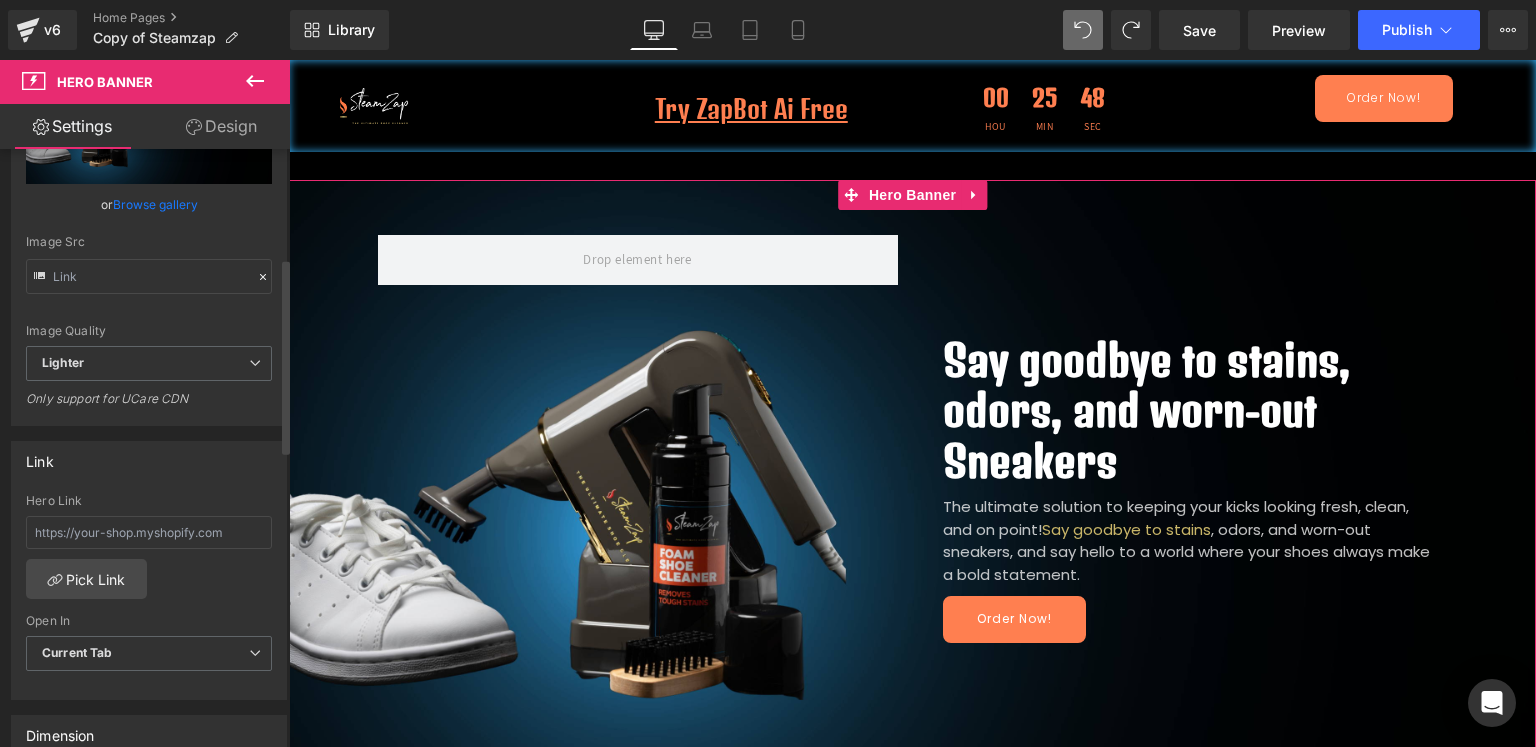 click on "Image Quality Lighter Lightest
Lighter
Lighter Lightest Only support for UCare CDN" at bounding box center [149, 195] 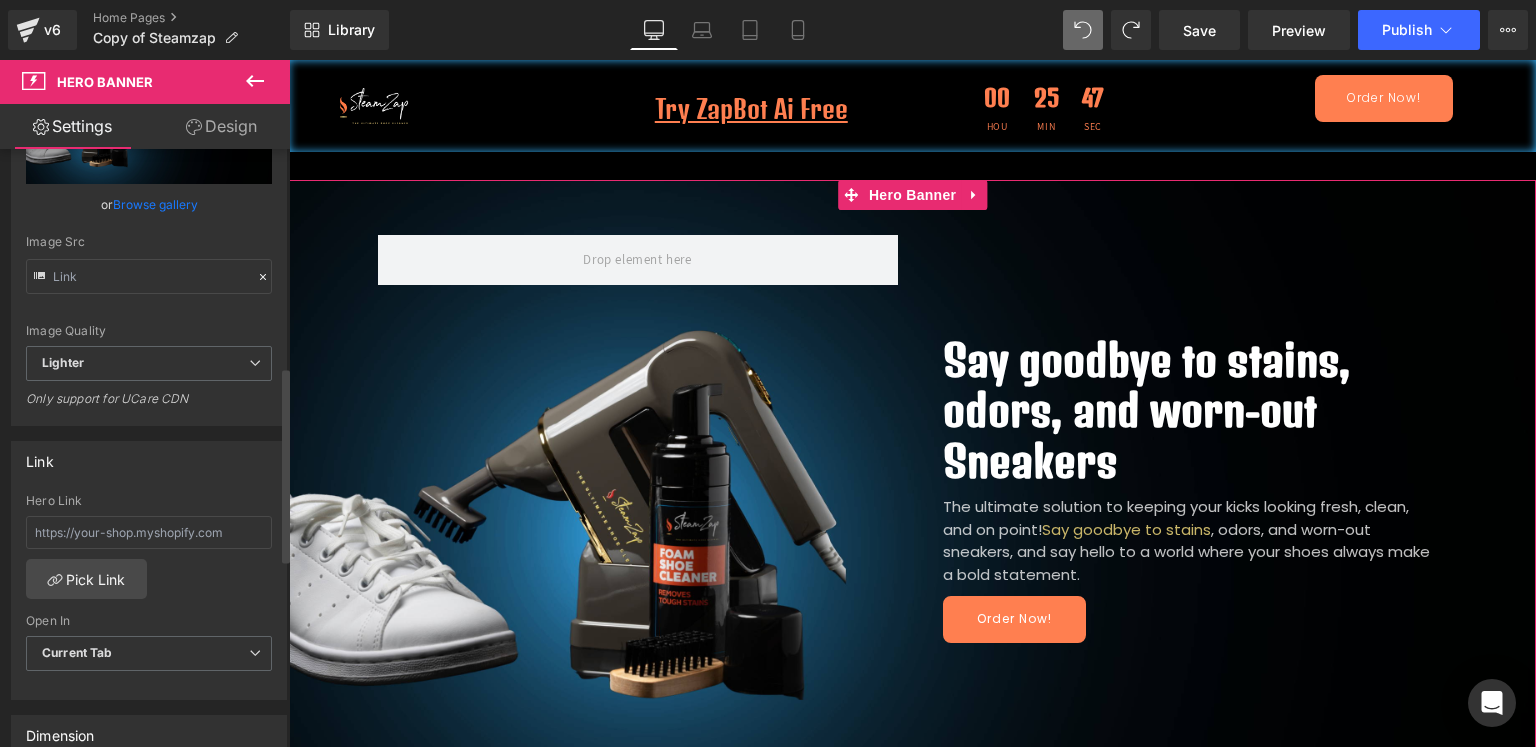 scroll, scrollTop: 666, scrollLeft: 0, axis: vertical 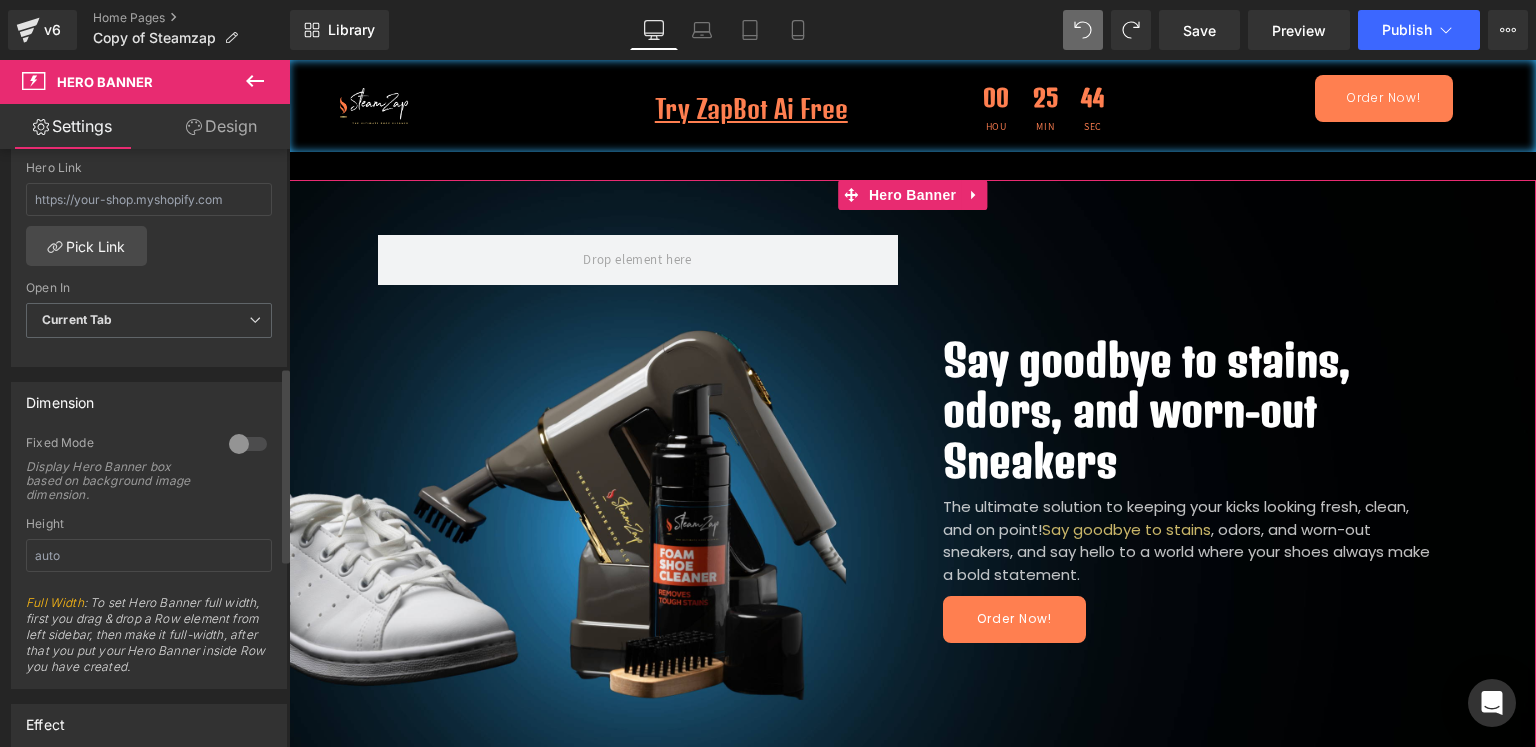 click at bounding box center [248, 444] 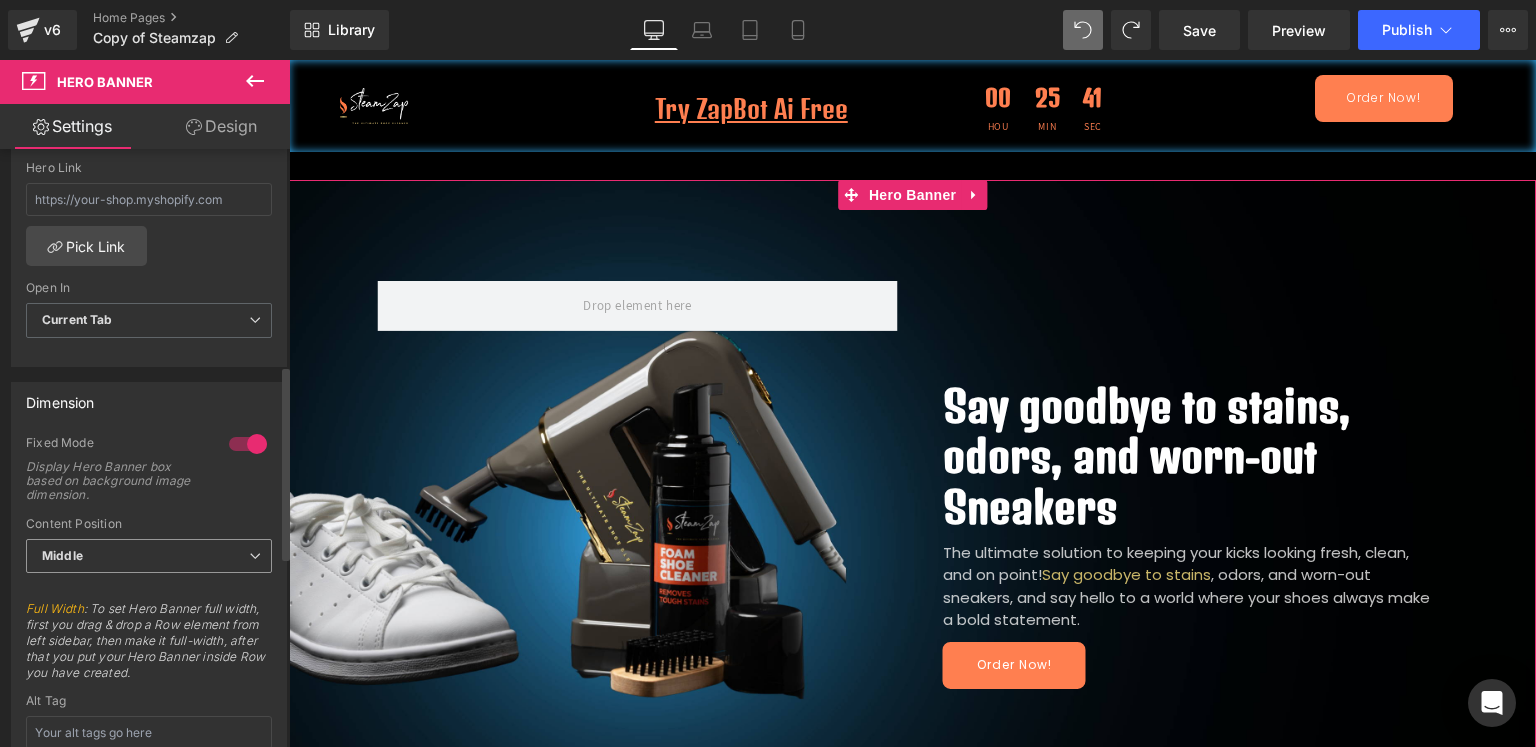 click on "Middle" at bounding box center (149, 556) 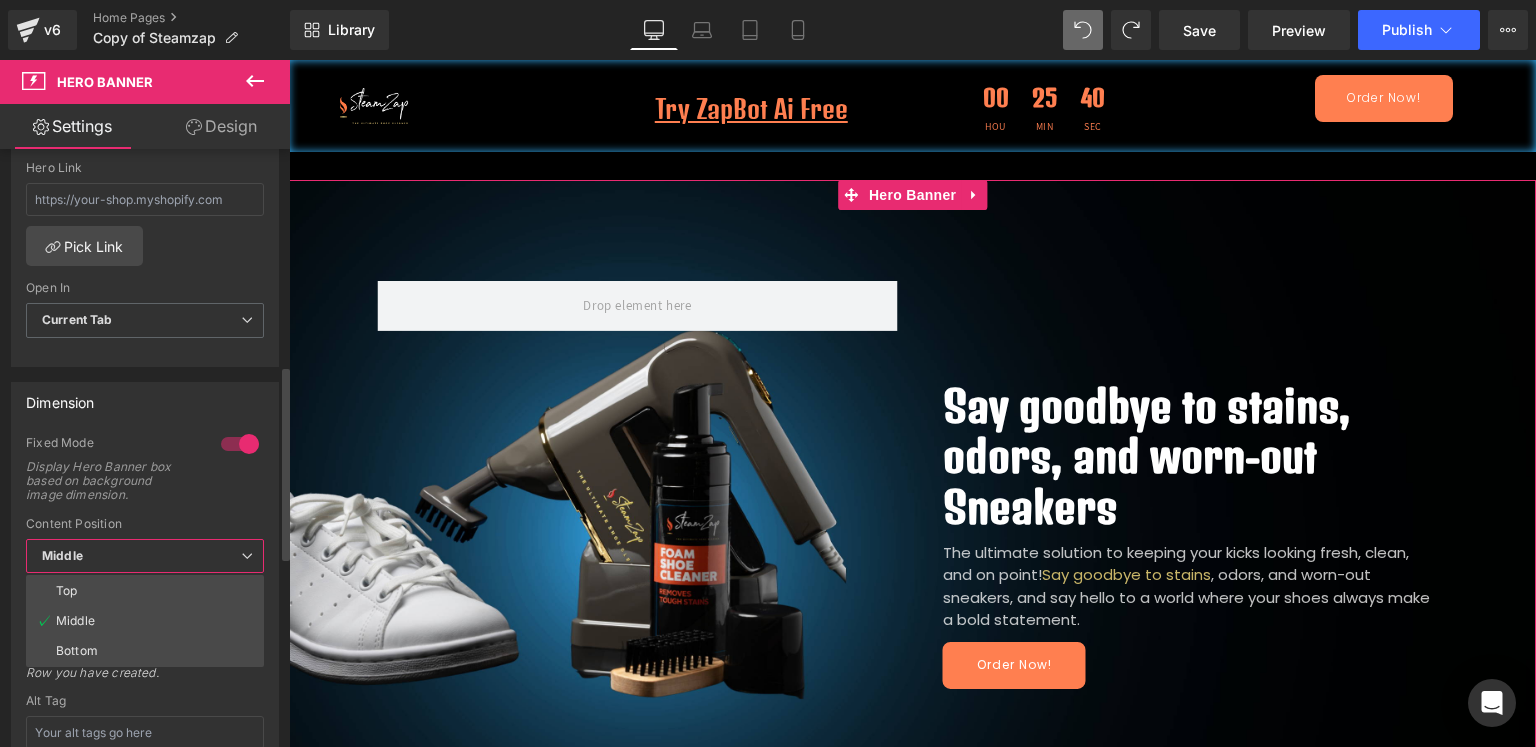 click on "Middle" at bounding box center (145, 556) 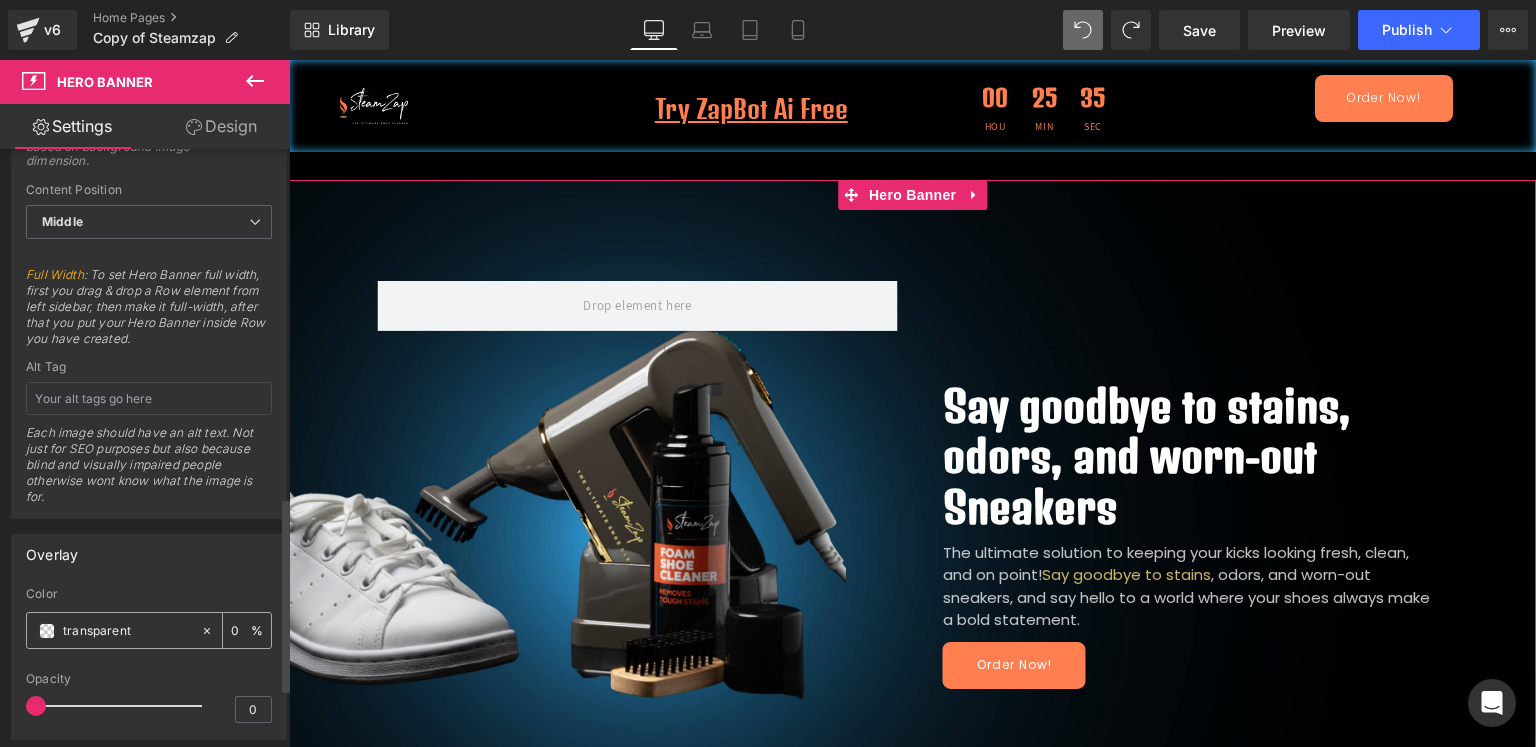 scroll, scrollTop: 1255, scrollLeft: 0, axis: vertical 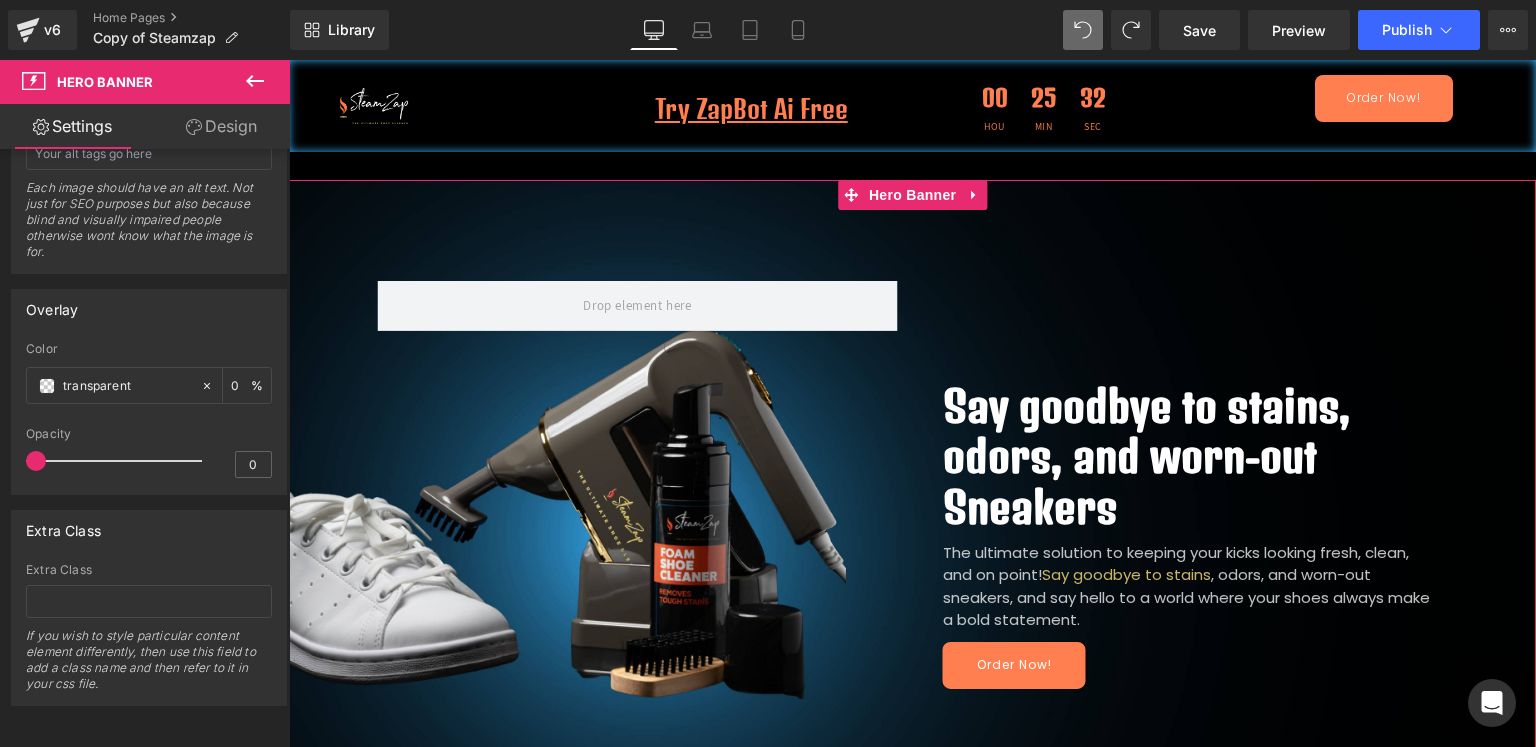 click on "Design" at bounding box center (221, 126) 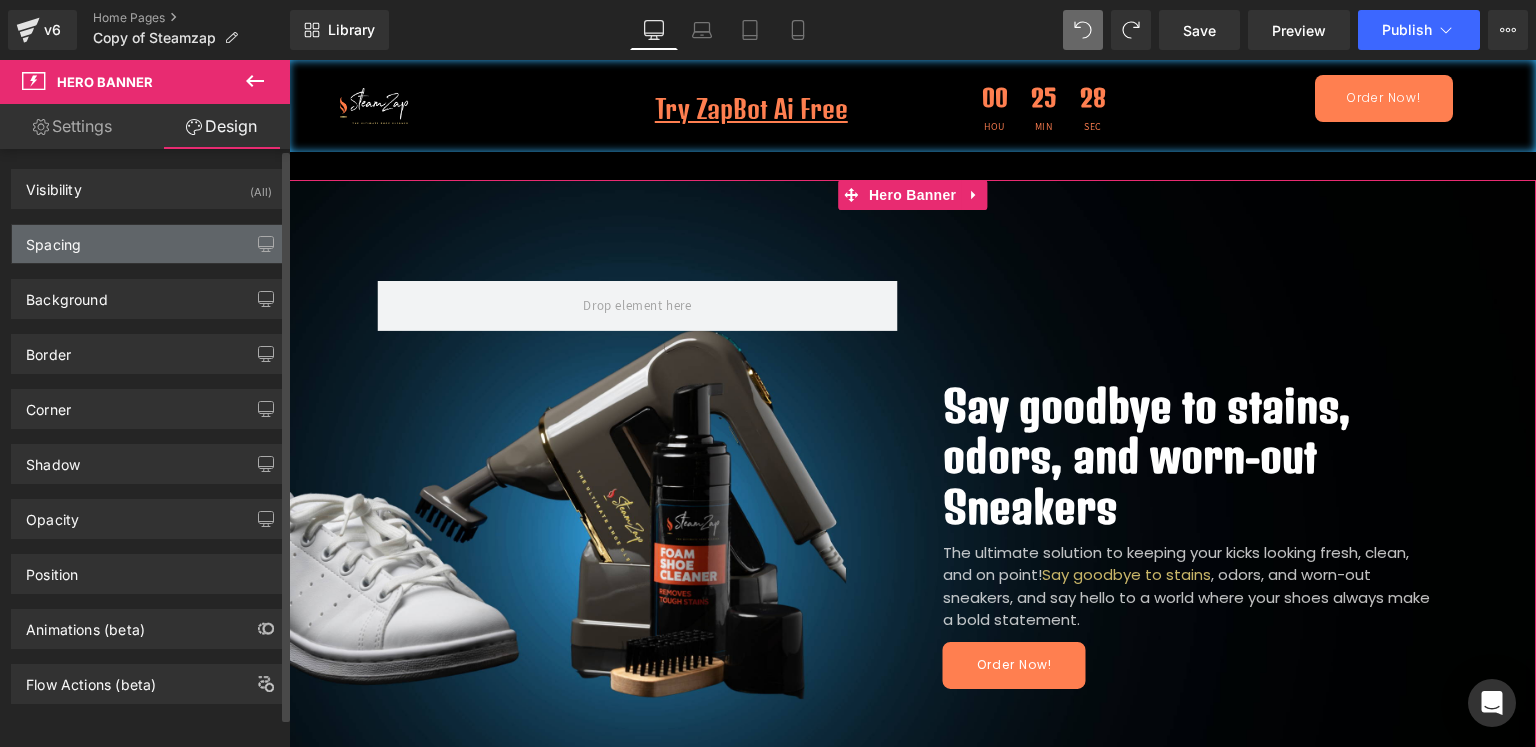 click on "Spacing" at bounding box center [149, 244] 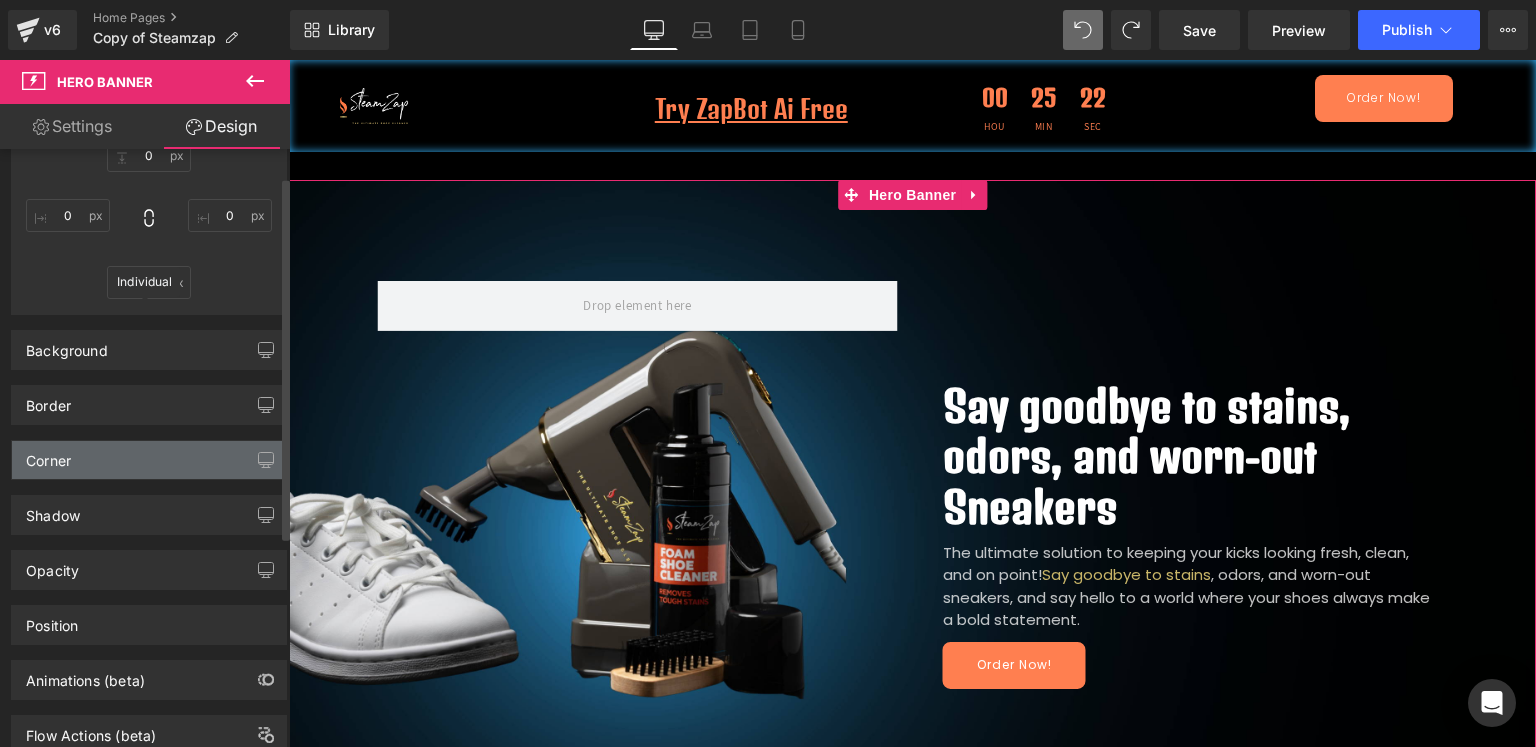 scroll, scrollTop: 333, scrollLeft: 0, axis: vertical 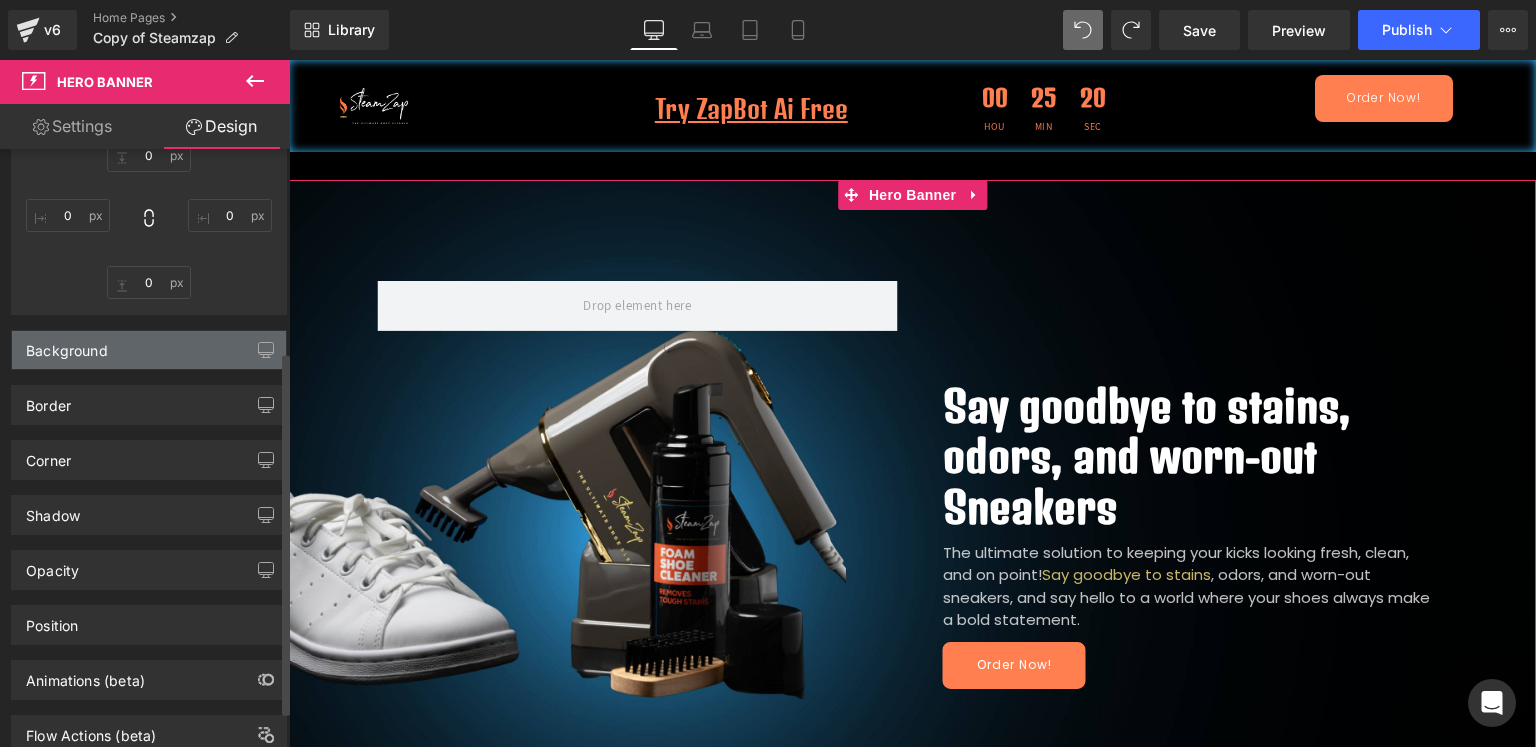 click on "Background" at bounding box center (67, 345) 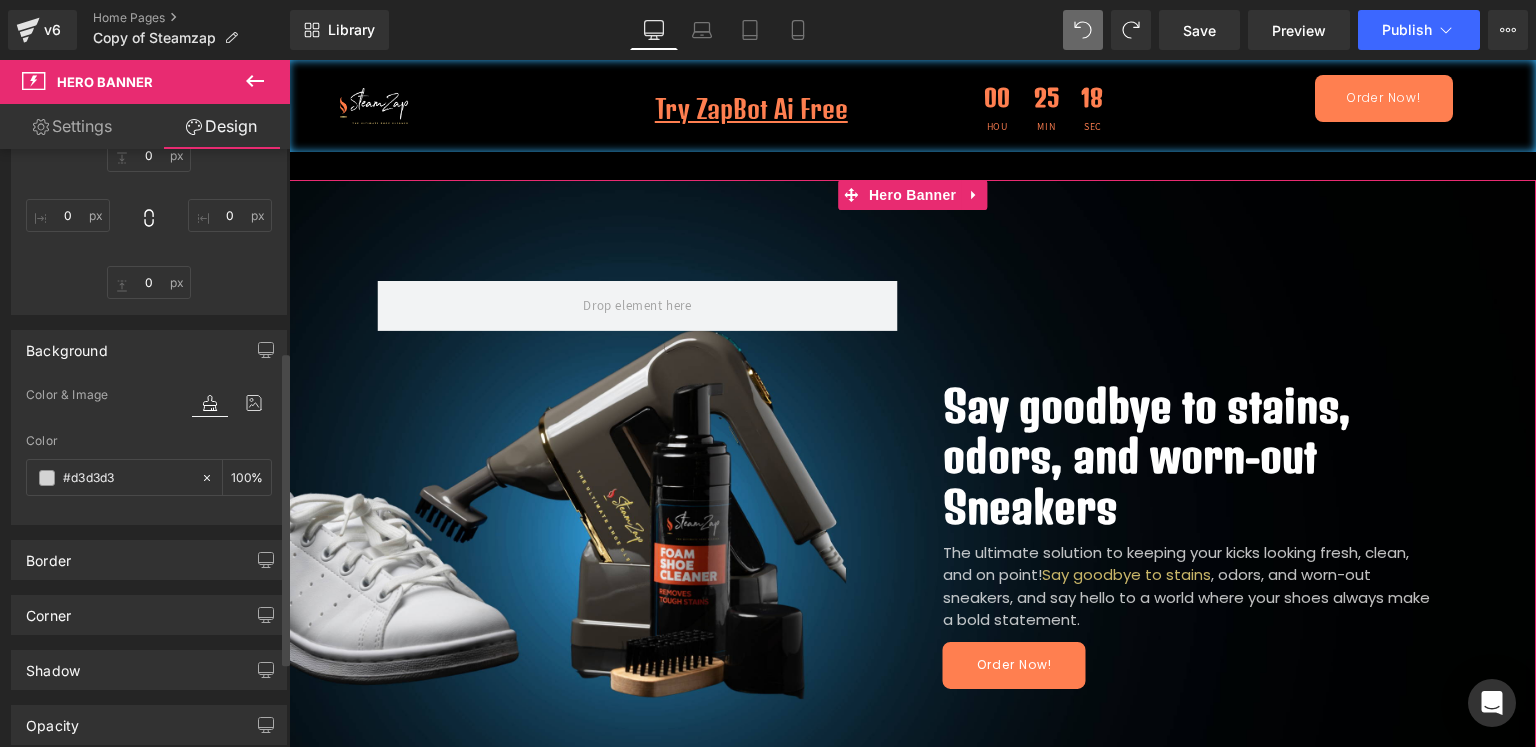 scroll, scrollTop: 548, scrollLeft: 0, axis: vertical 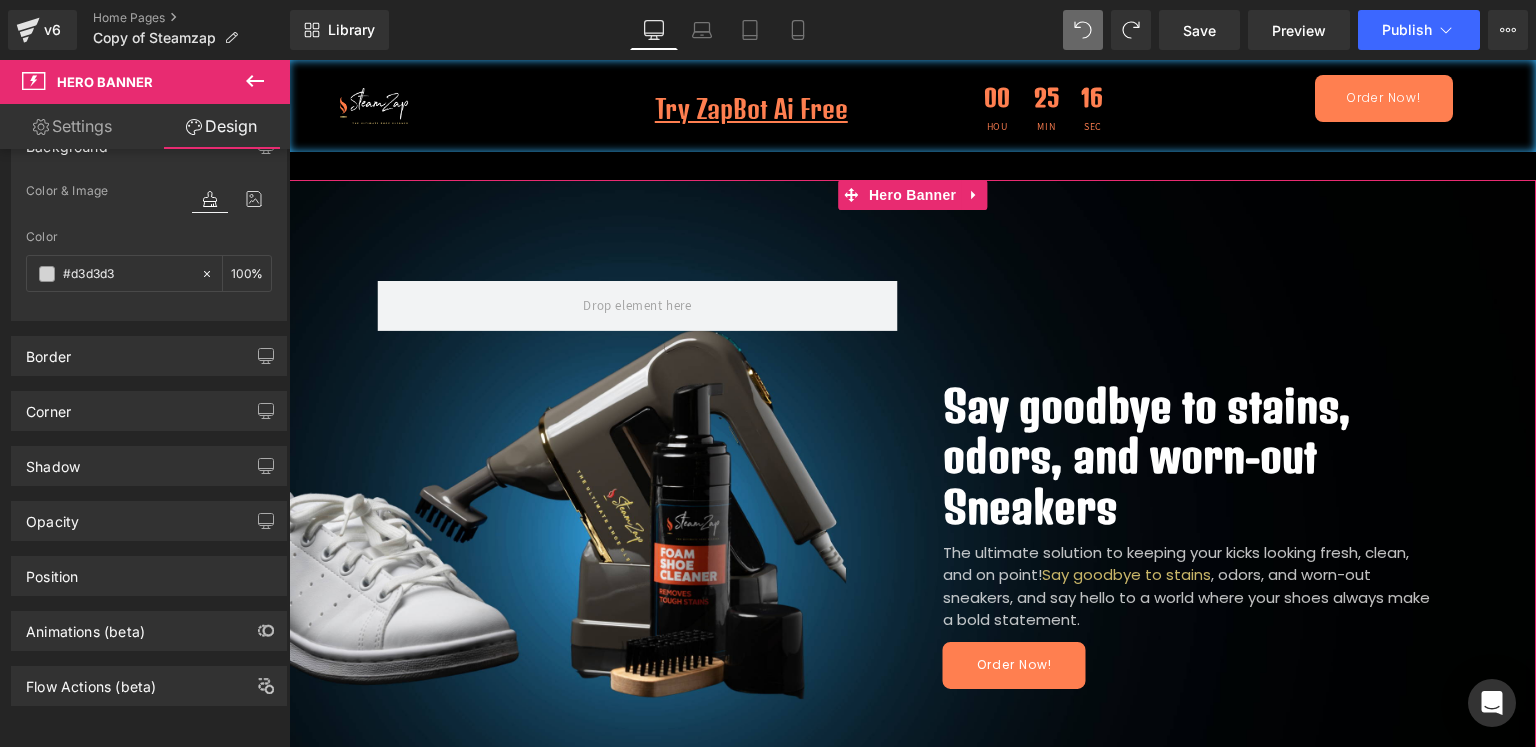 click on "Settings" at bounding box center (72, 126) 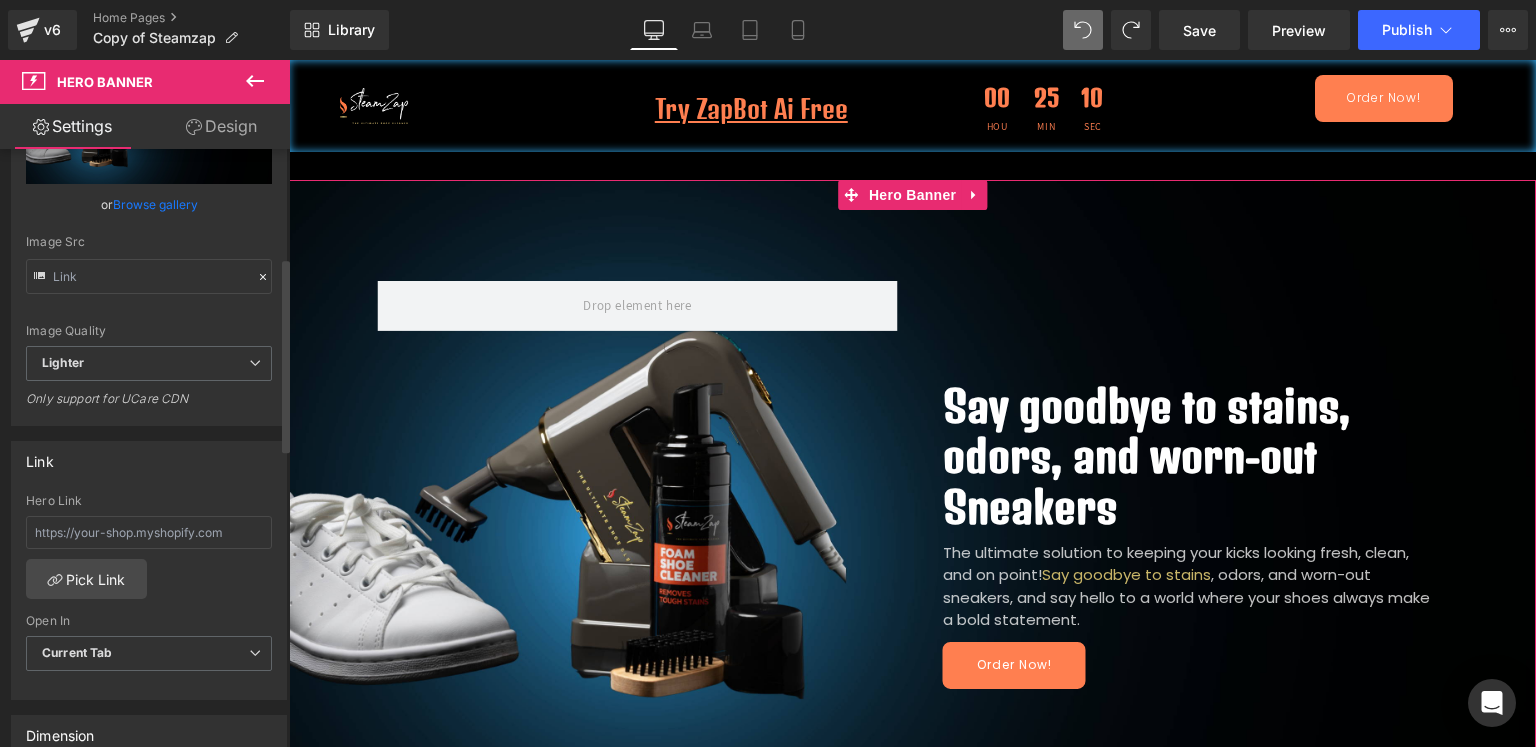 scroll, scrollTop: 0, scrollLeft: 0, axis: both 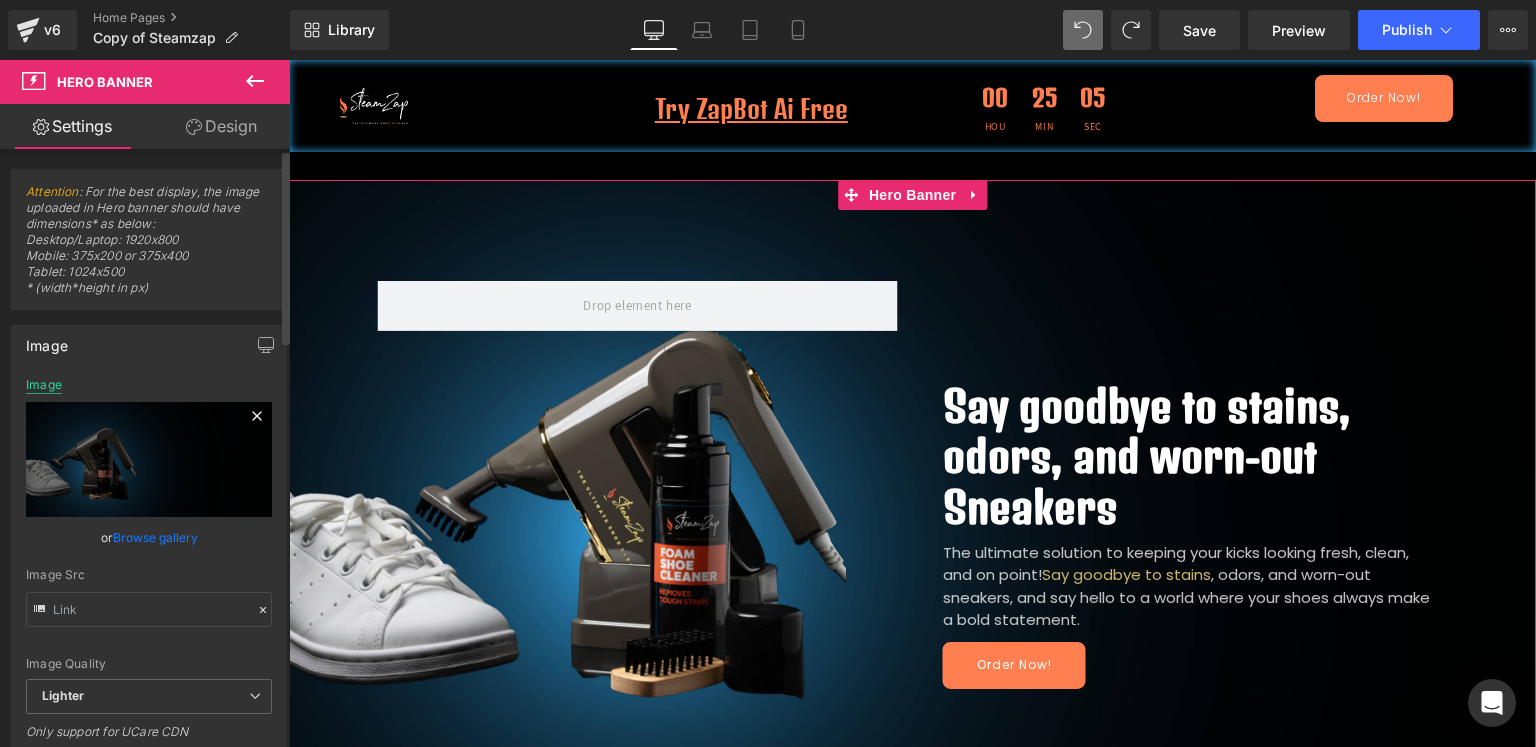 click on "Image" at bounding box center [44, 385] 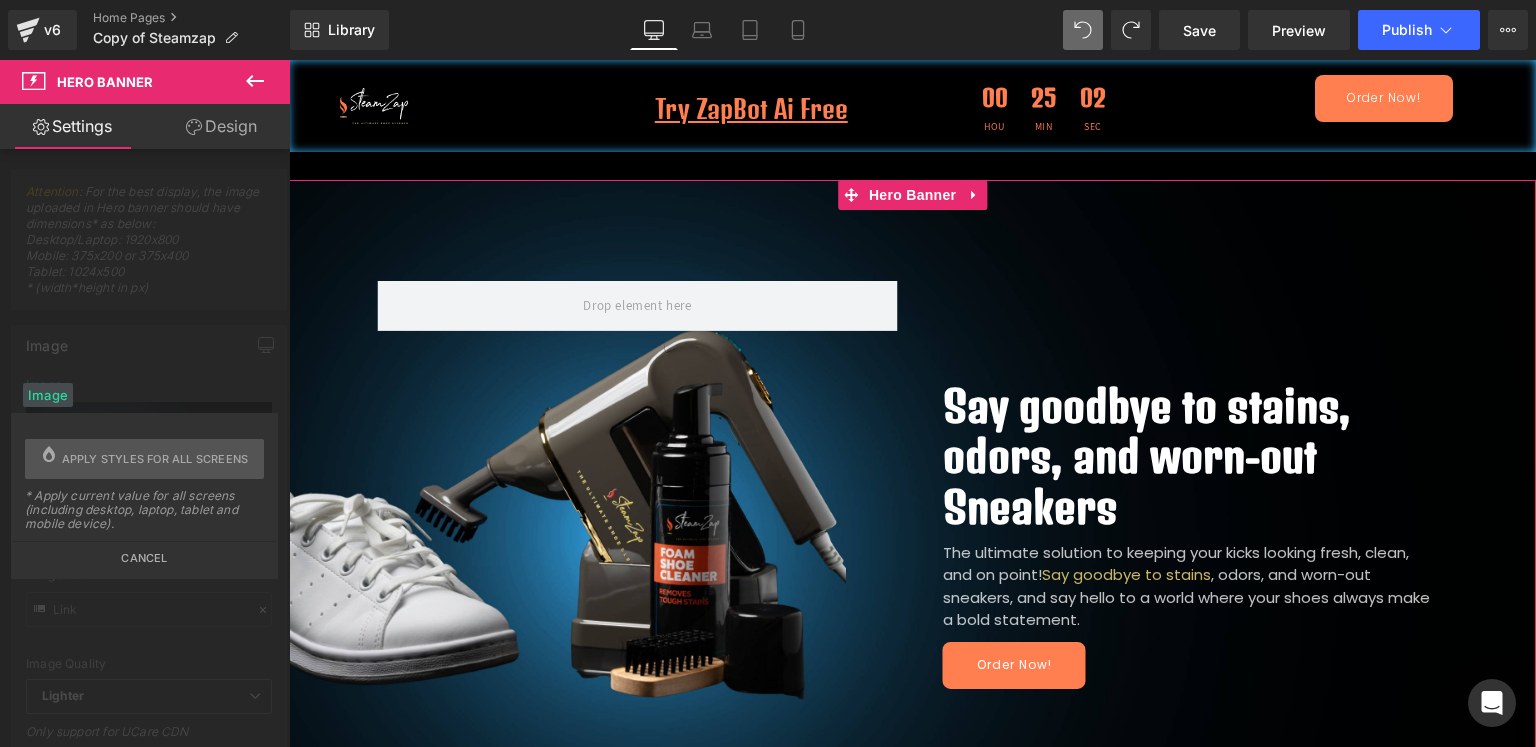 click on "Cancel" at bounding box center (144, 552) 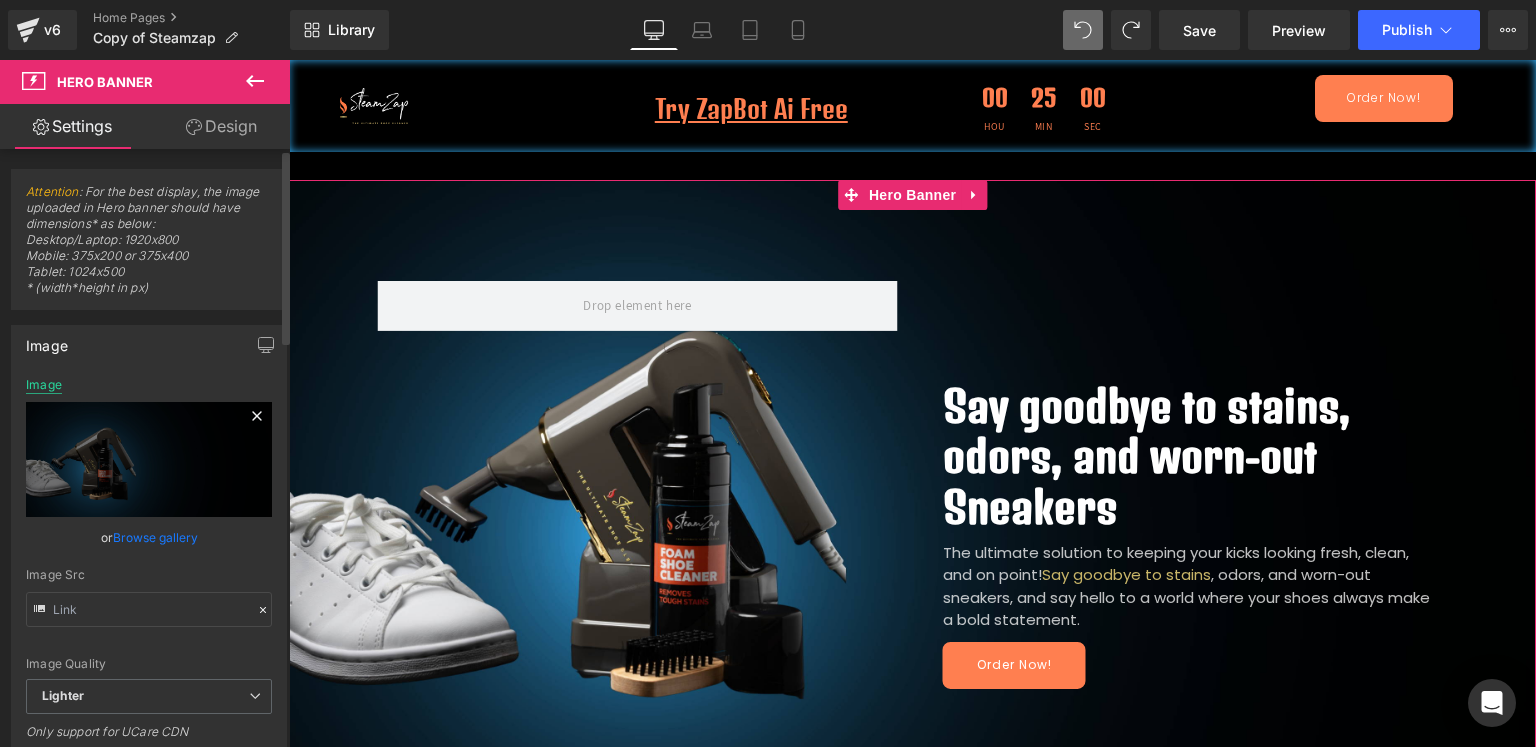 click on "Image" at bounding box center [44, 385] 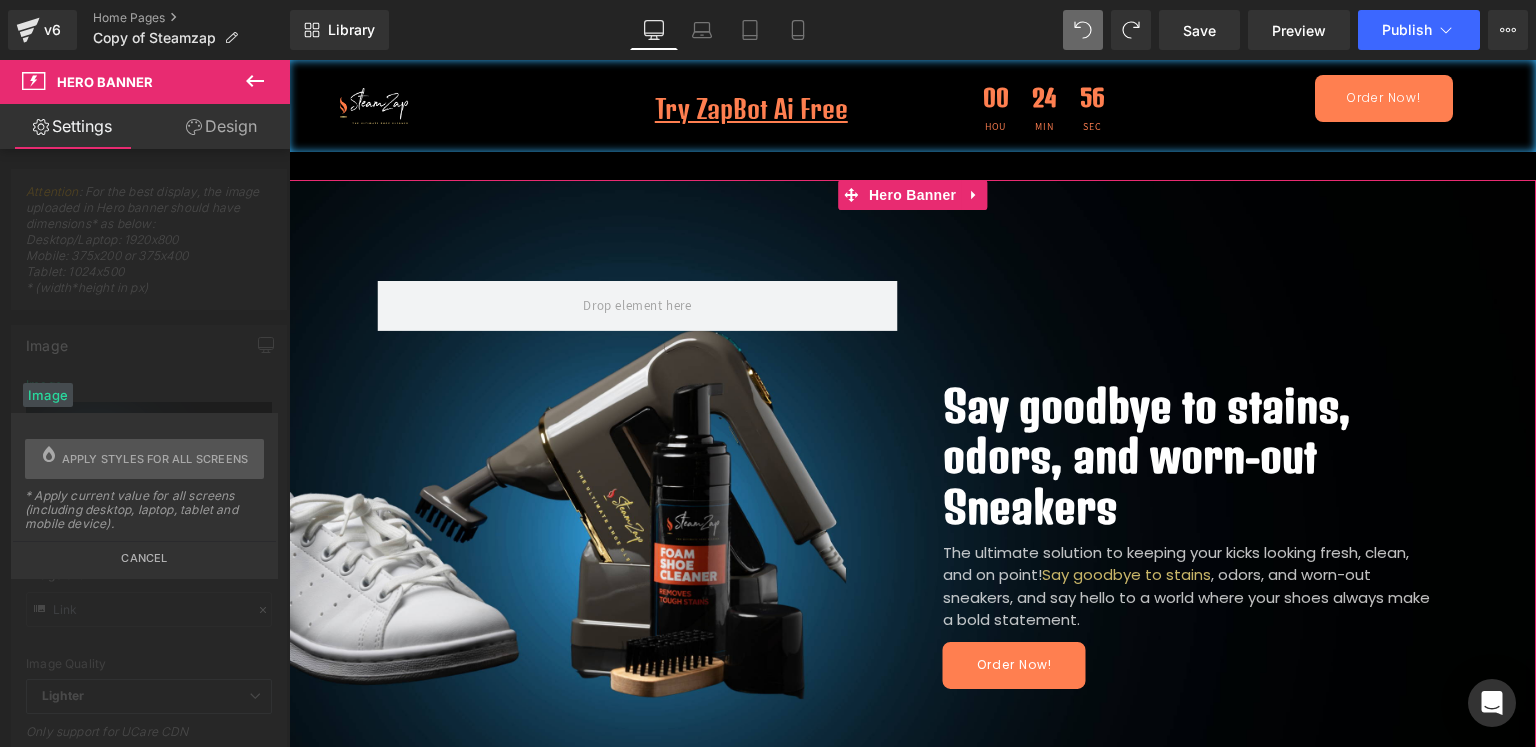 click on "Cancel" at bounding box center [144, 552] 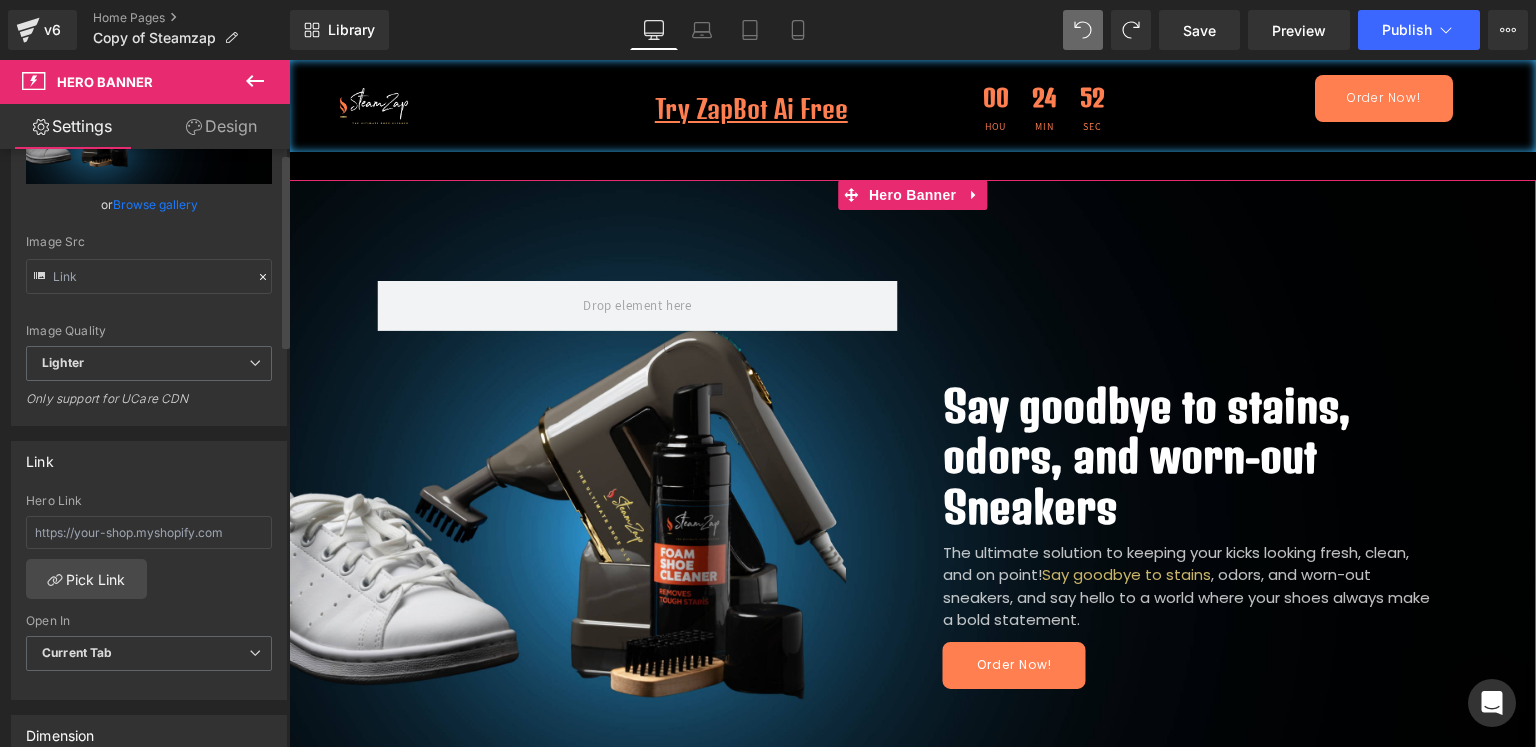 scroll, scrollTop: 0, scrollLeft: 0, axis: both 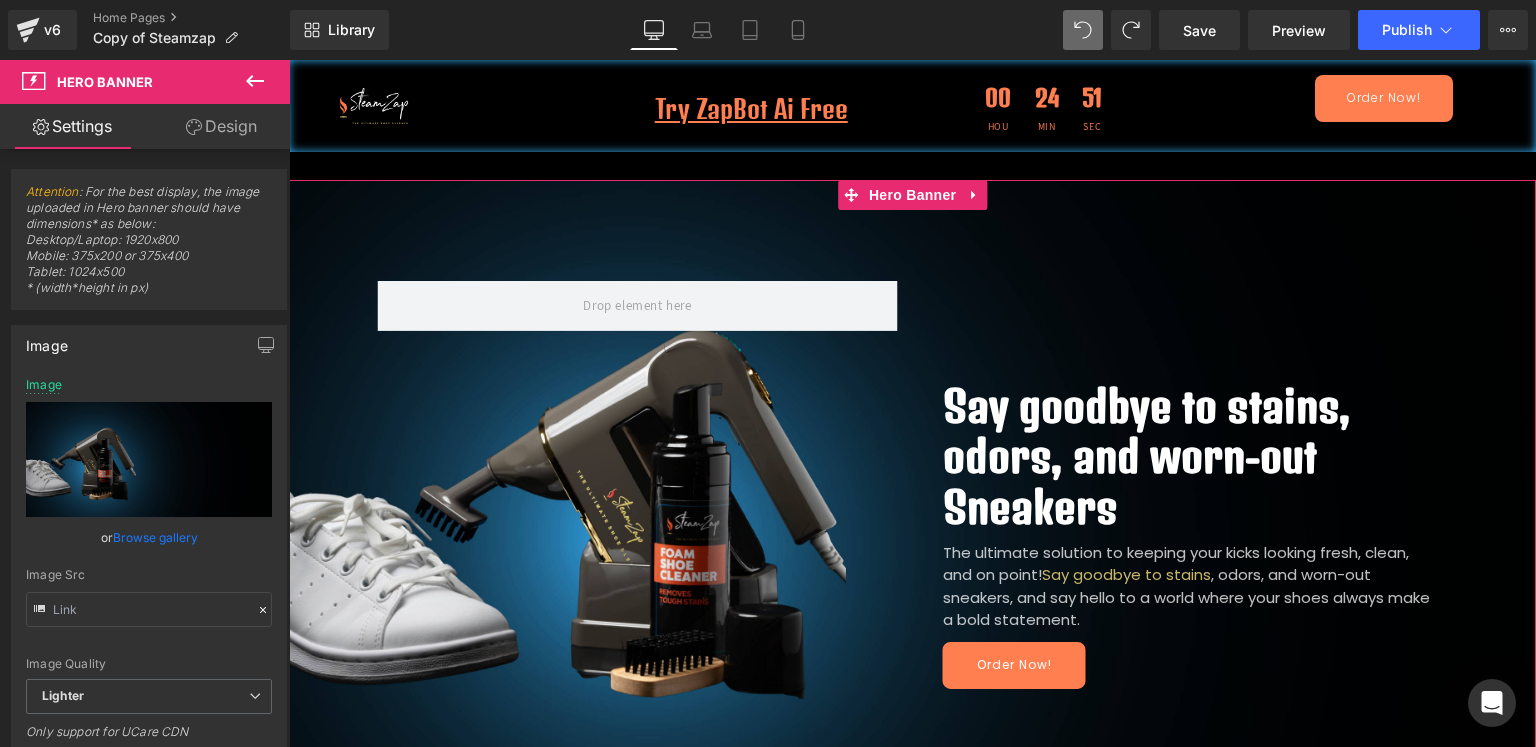 click on "Design" at bounding box center [221, 126] 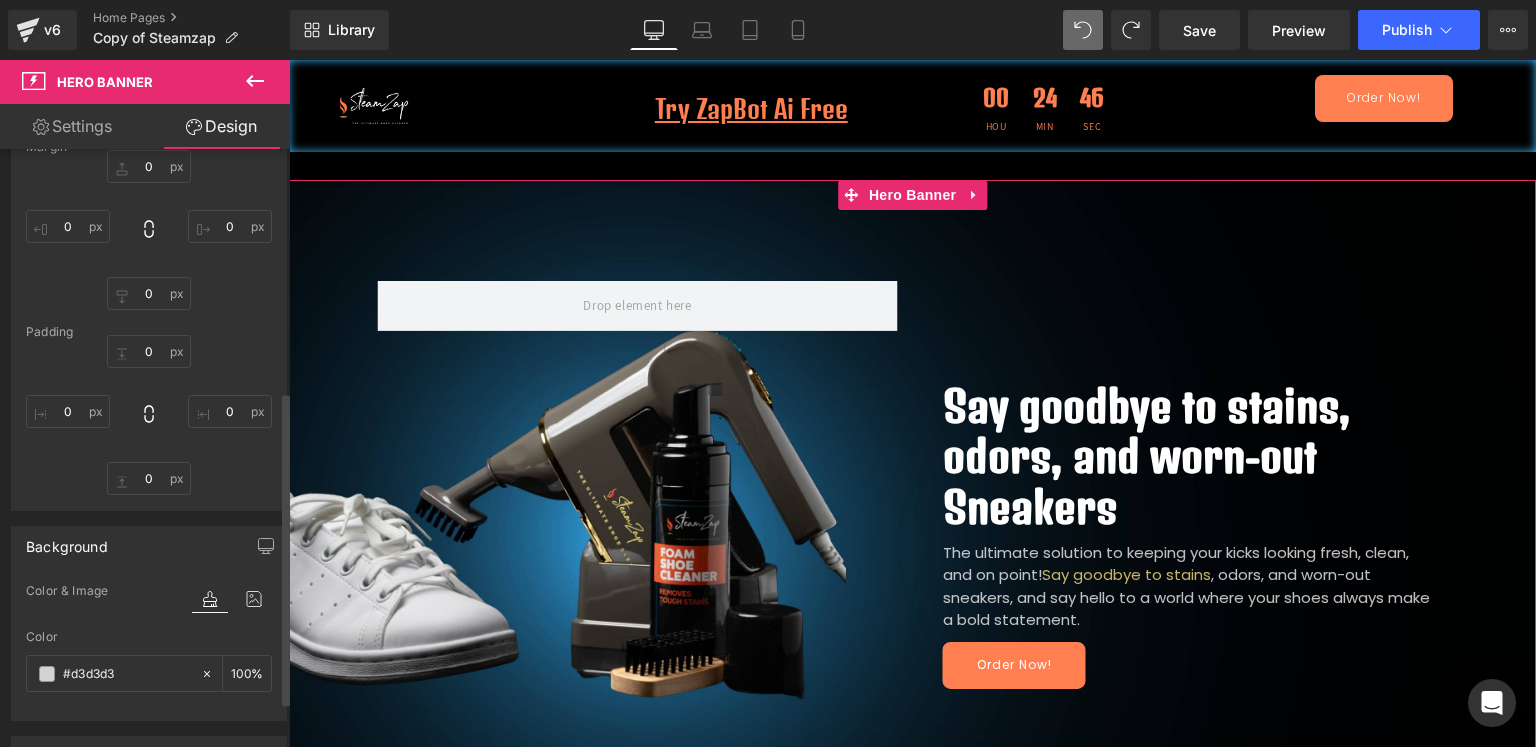 scroll, scrollTop: 0, scrollLeft: 0, axis: both 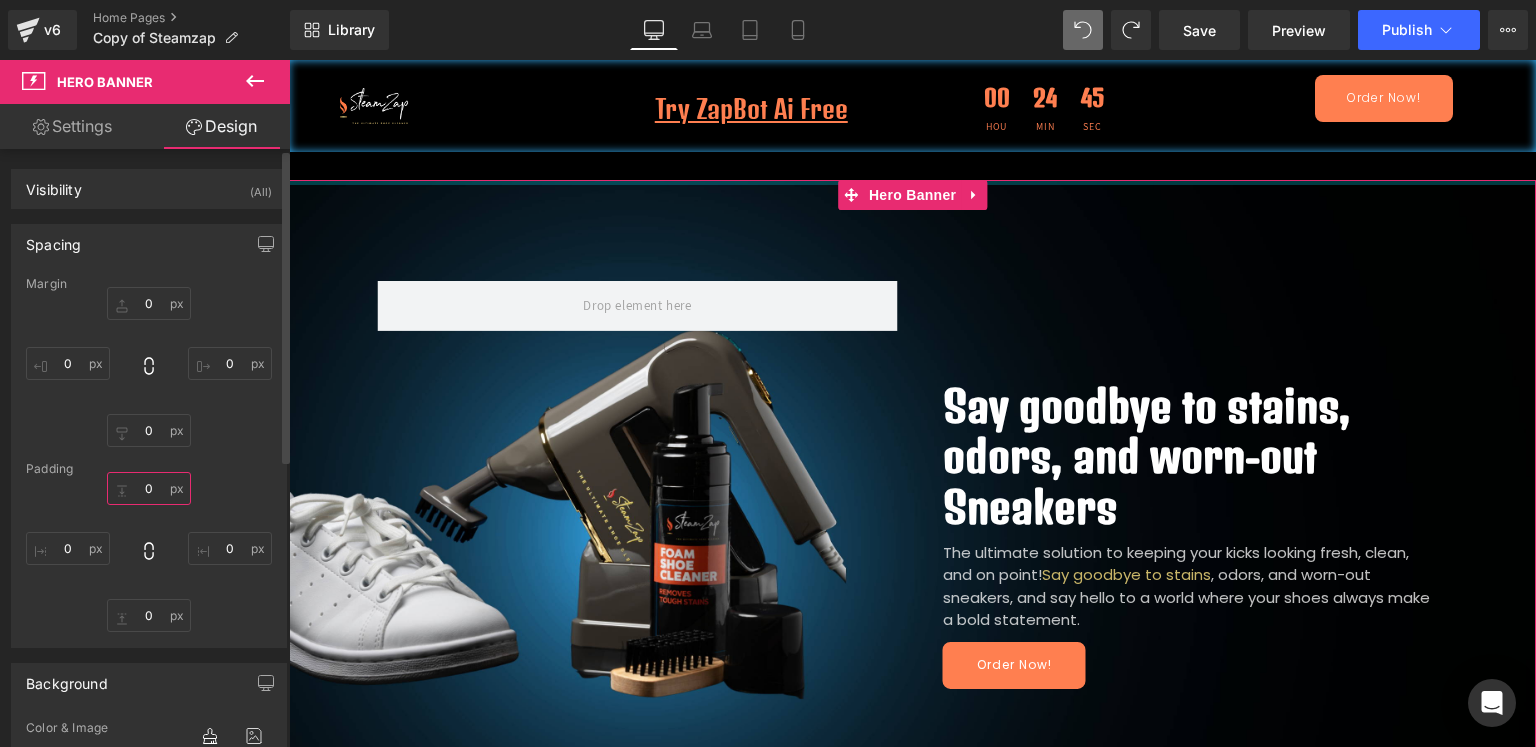 click at bounding box center (149, 488) 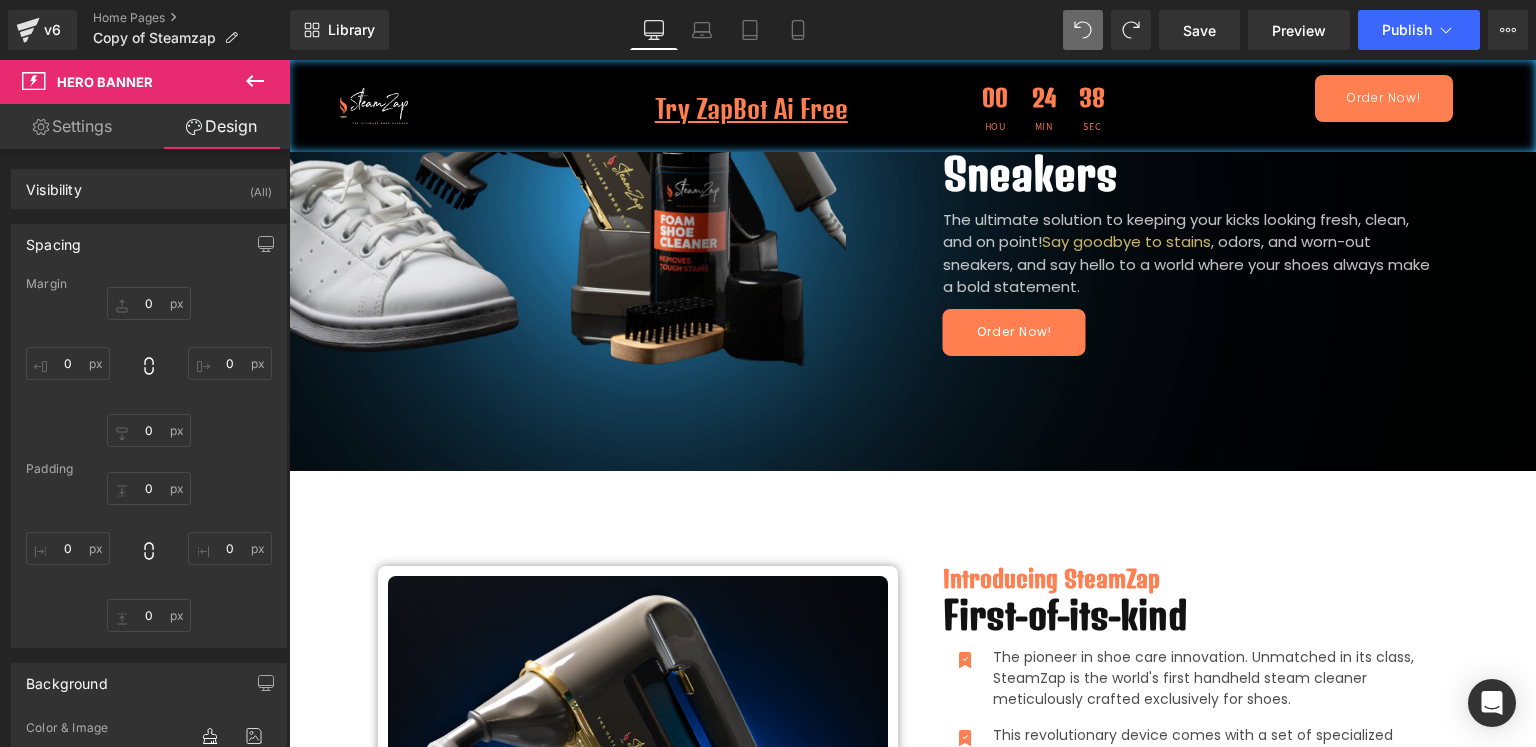 scroll, scrollTop: 0, scrollLeft: 0, axis: both 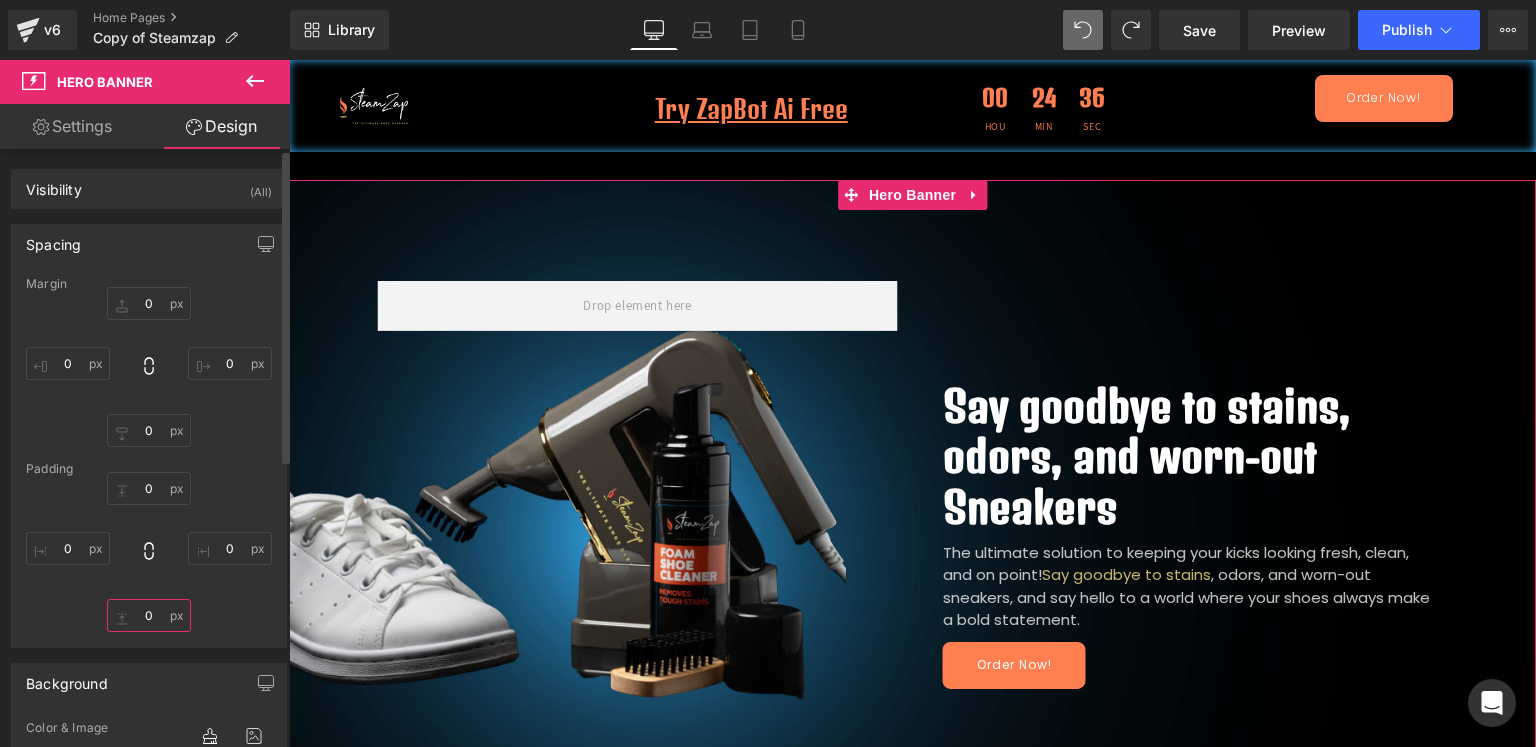 click at bounding box center [149, 615] 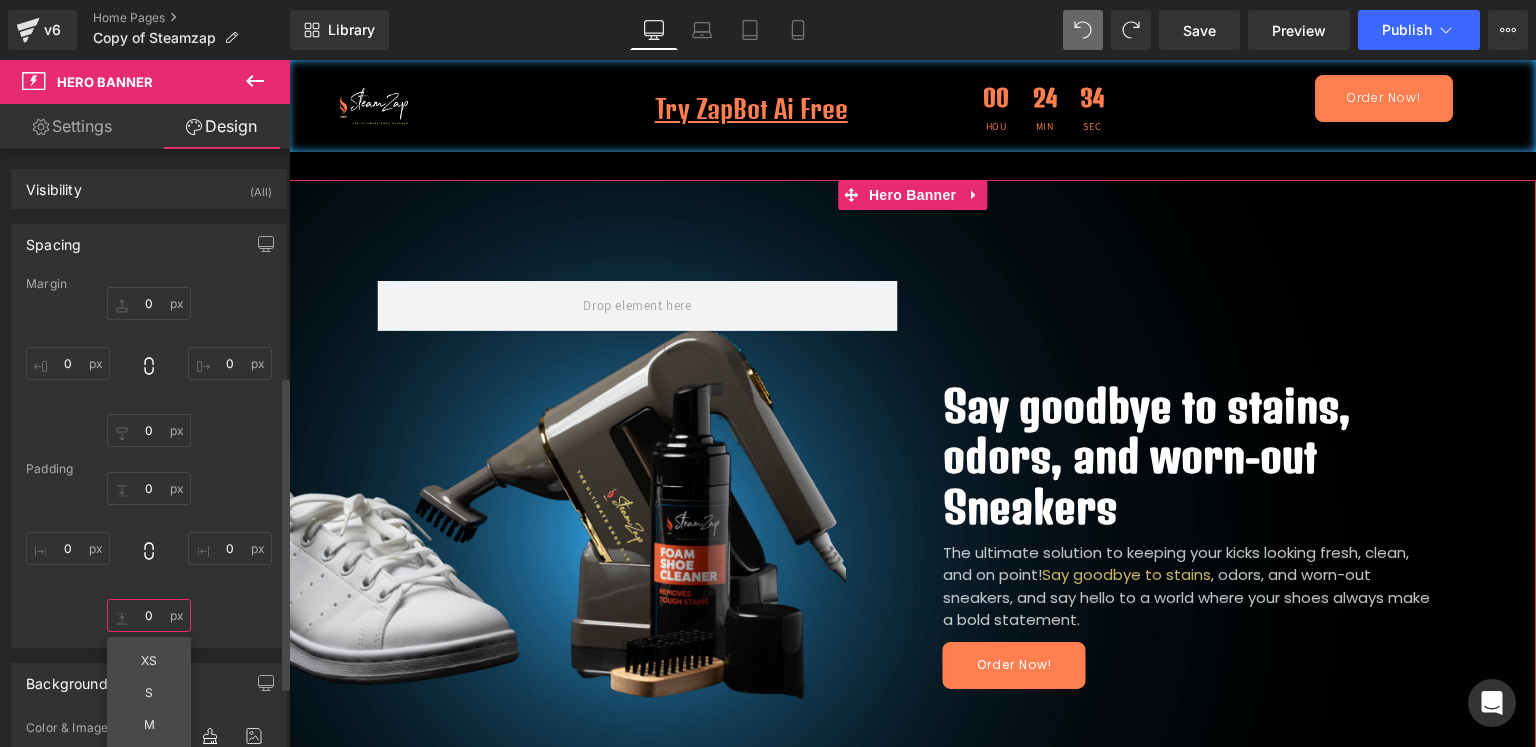 scroll, scrollTop: 548, scrollLeft: 0, axis: vertical 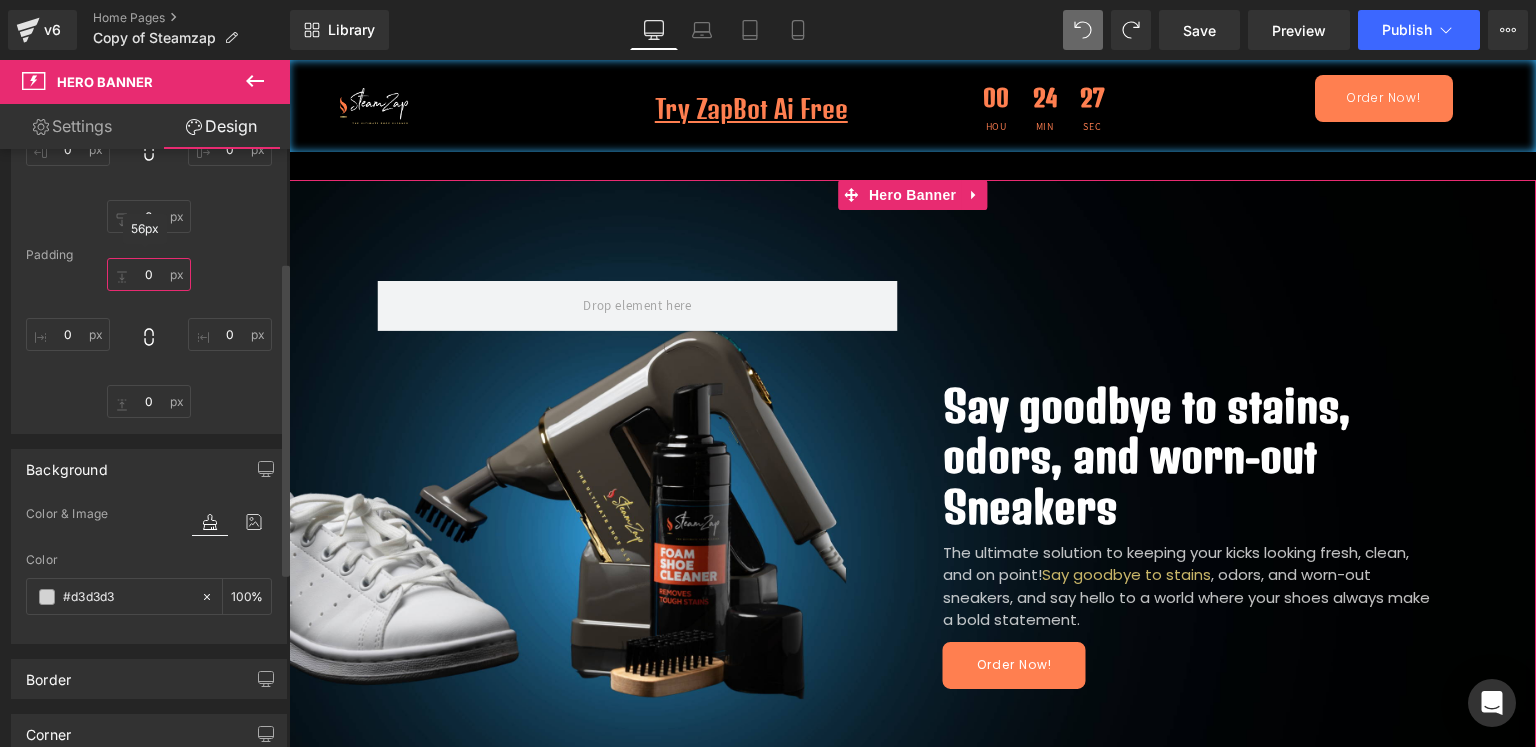 click at bounding box center (149, 274) 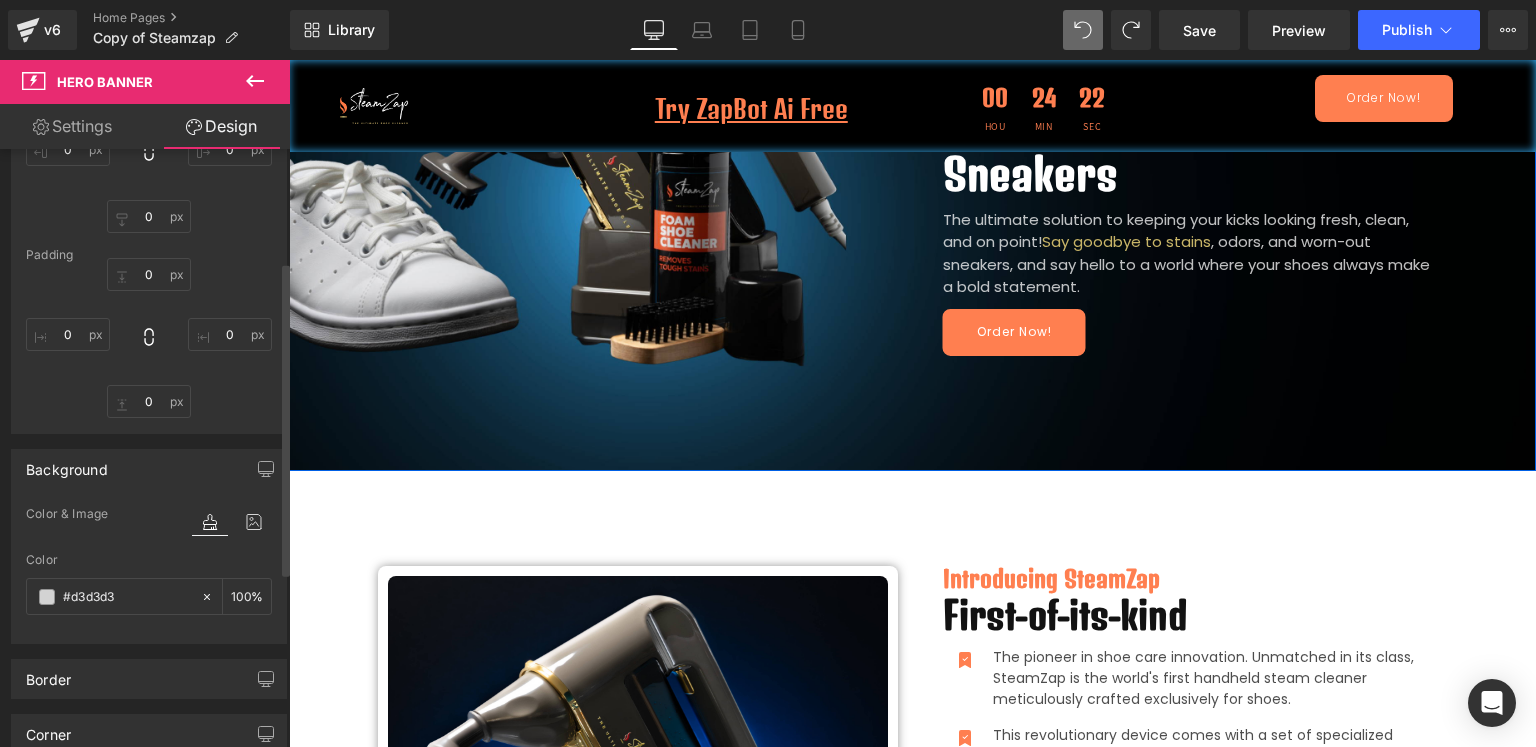 scroll, scrollTop: 0, scrollLeft: 0, axis: both 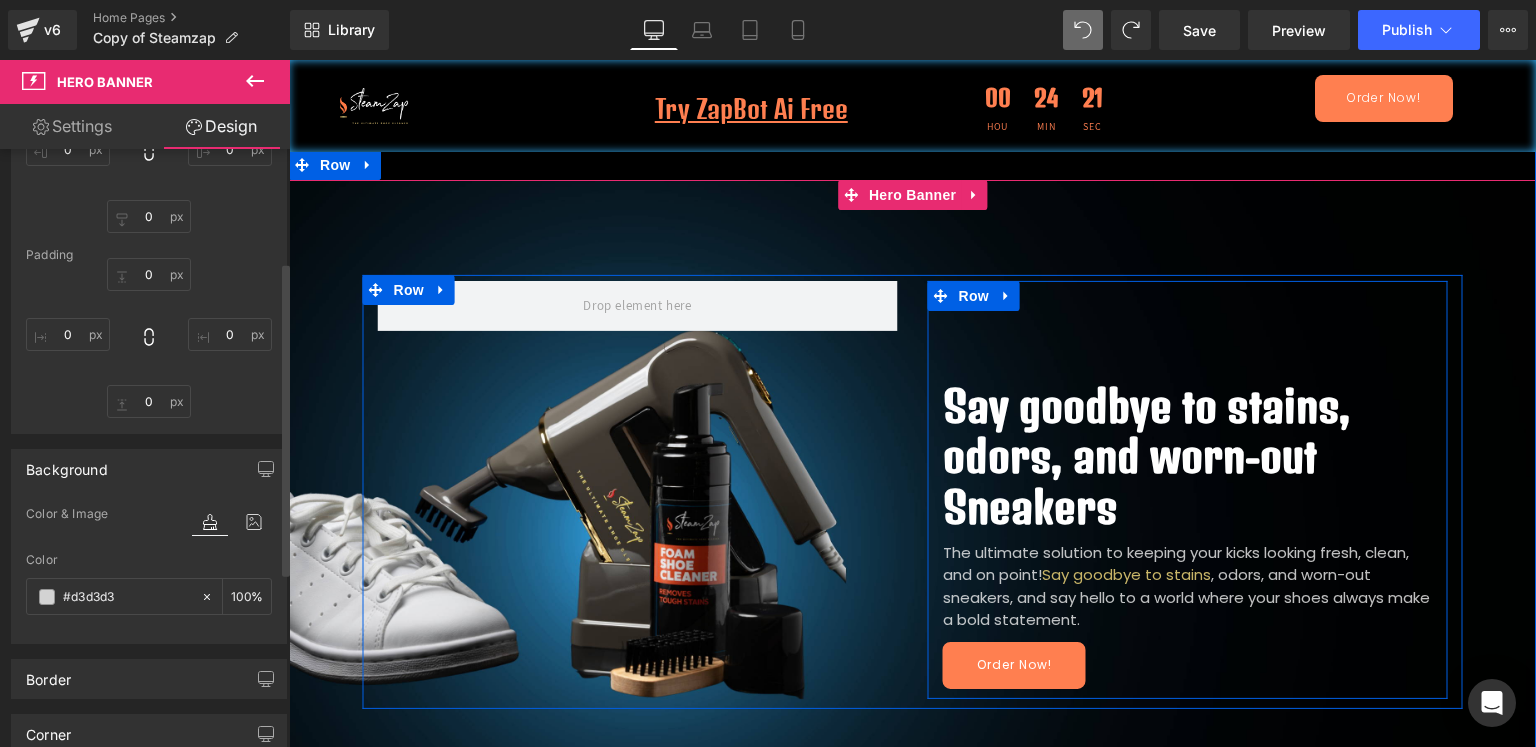 click on "Say goodbye to stains, odors, and worn-out Sneakers Heading         The ultimate solution to keeping your kicks looking fresh, clean, and on point!  Say goodbye to stains , odors, and worn-out sneakers, and say hello to a world where your shoes always make a bold statement.  Text Block         Order Now! [GEOGRAPHIC_DATA]" at bounding box center [1188, 490] 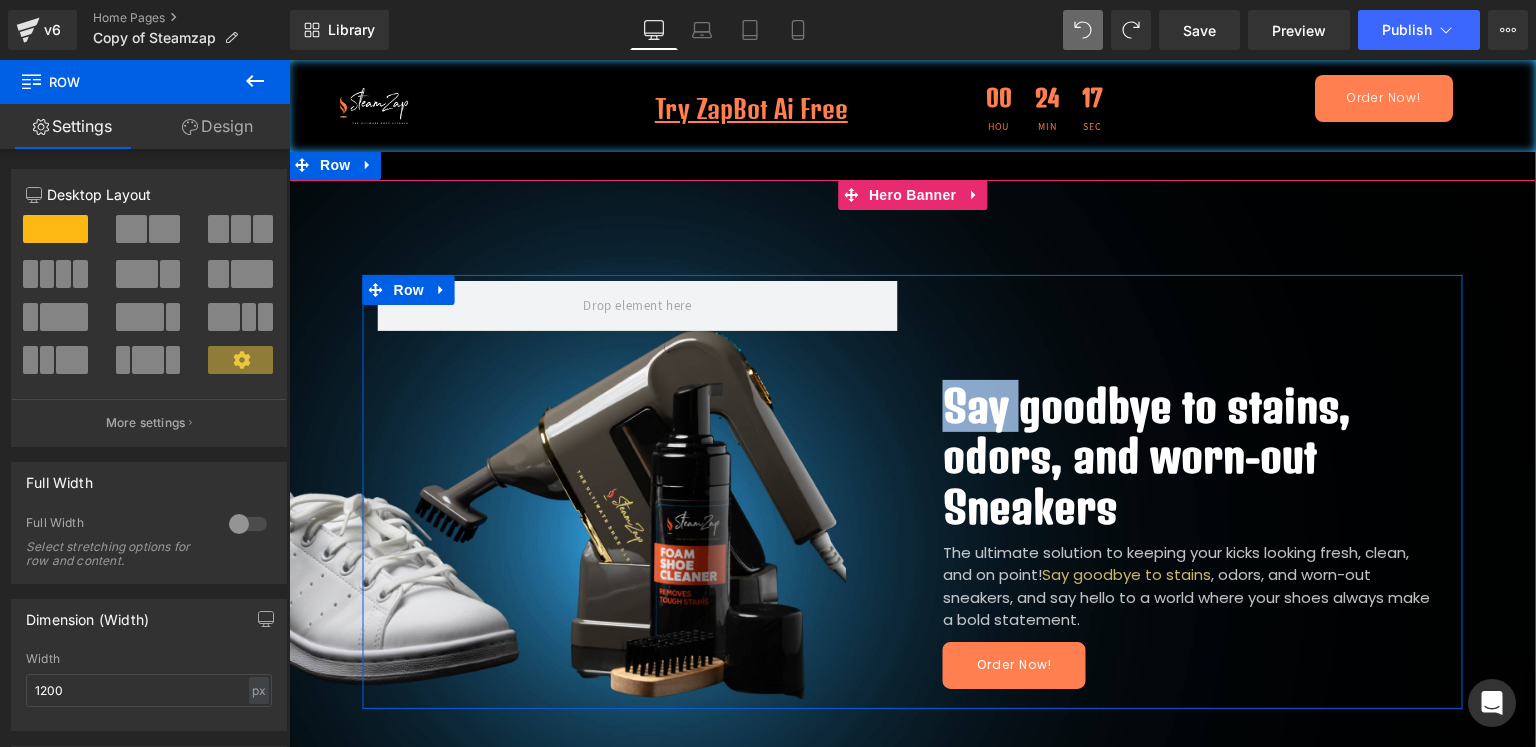 drag, startPoint x: 1007, startPoint y: 316, endPoint x: 621, endPoint y: 504, distance: 429.34836 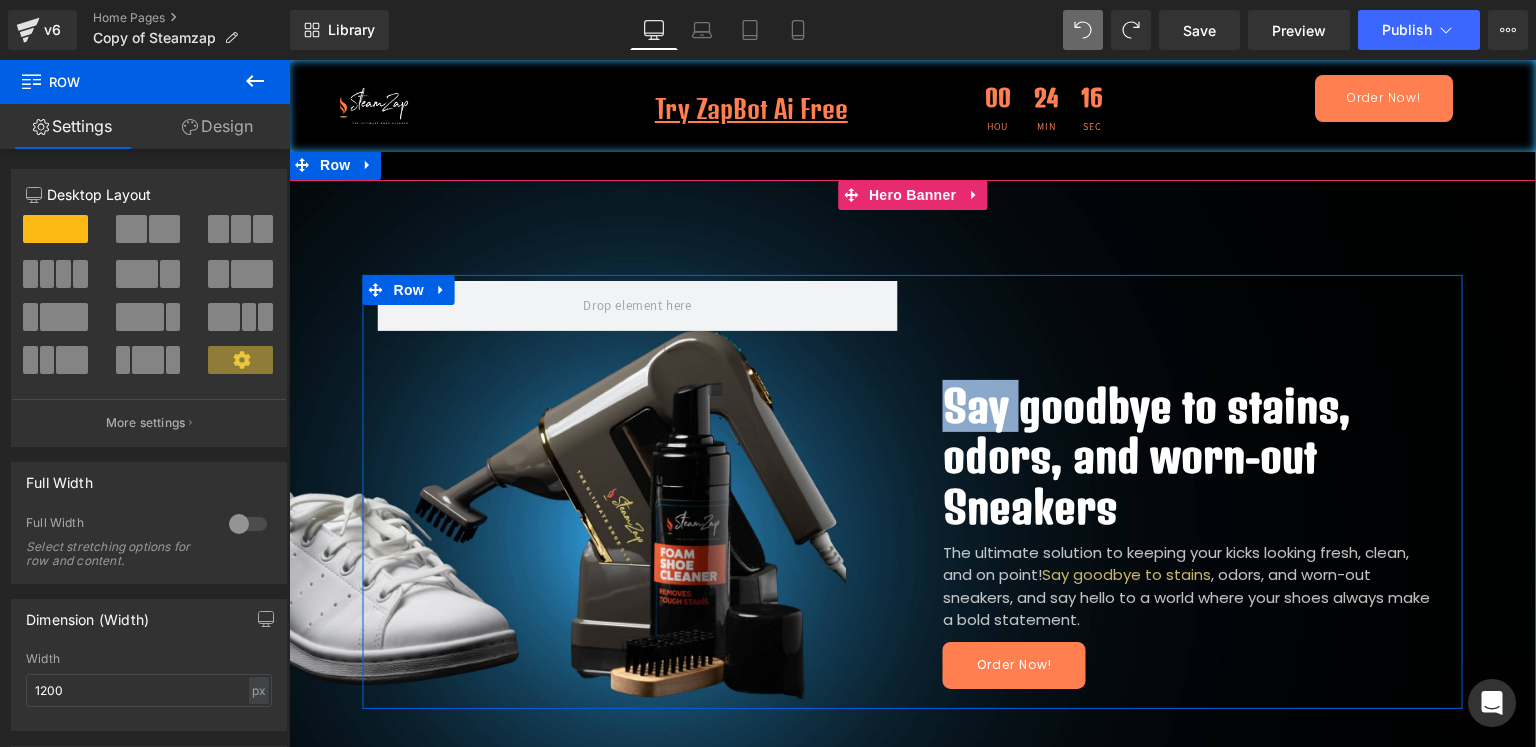 click at bounding box center [638, 490] 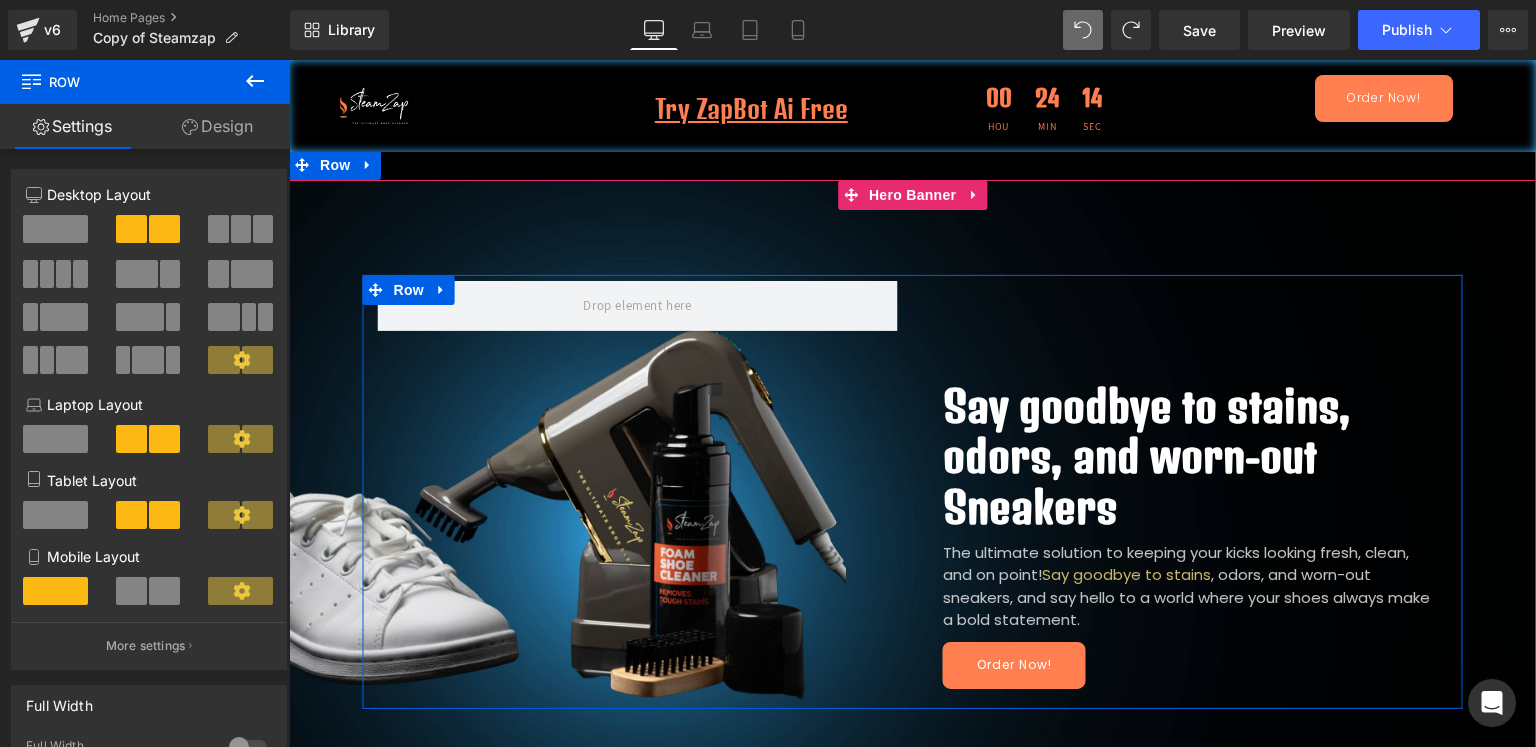 click on "Say goodbye to stains, odors, and worn-out Sneakers Heading         The ultimate solution to keeping your kicks looking fresh, clean, and on point!  Say goodbye to stains , odors, and worn-out sneakers, and say hello to a world where your shoes always make a bold statement.  Text Block         Order Now! [GEOGRAPHIC_DATA]" at bounding box center (912, 492) 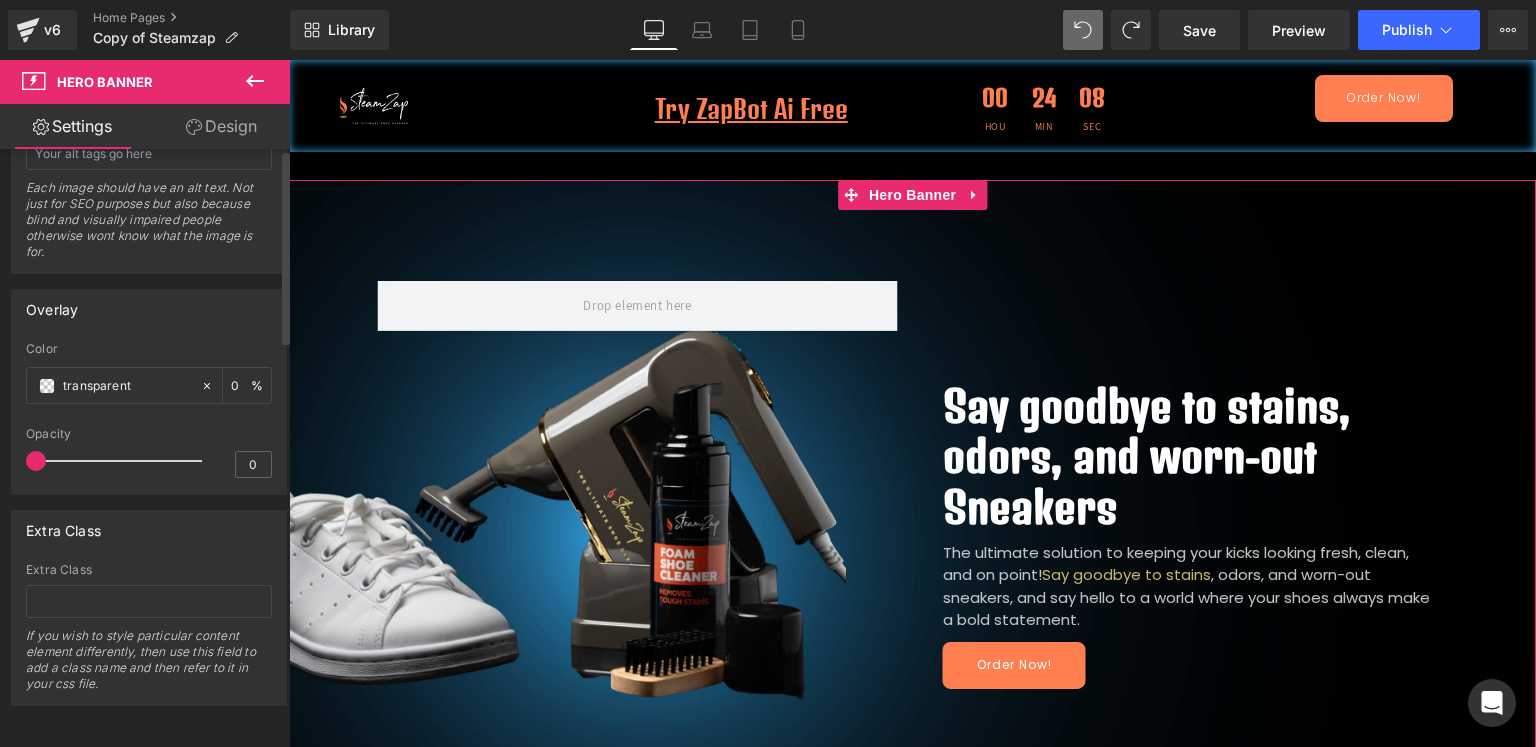 scroll, scrollTop: 0, scrollLeft: 0, axis: both 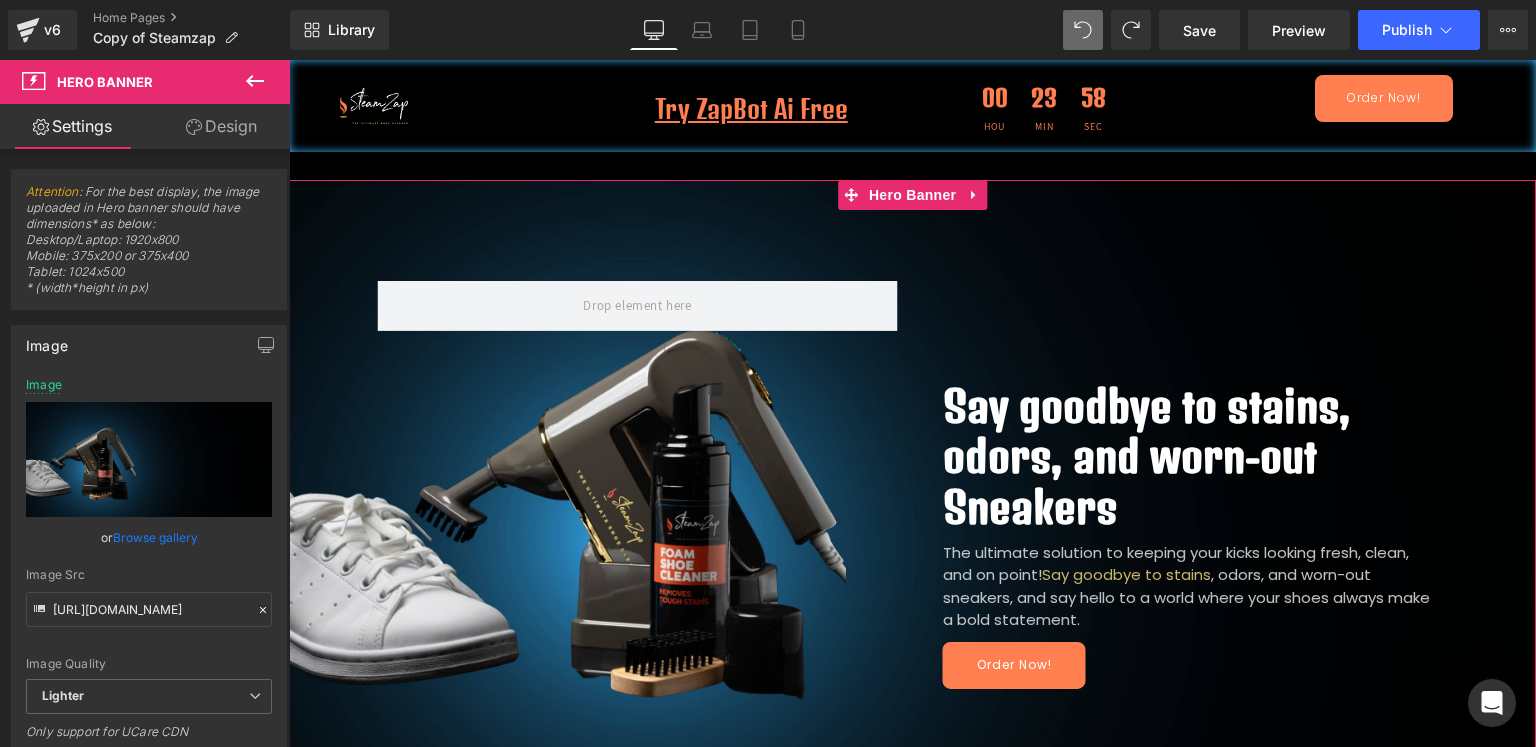 click on "Design" at bounding box center [221, 126] 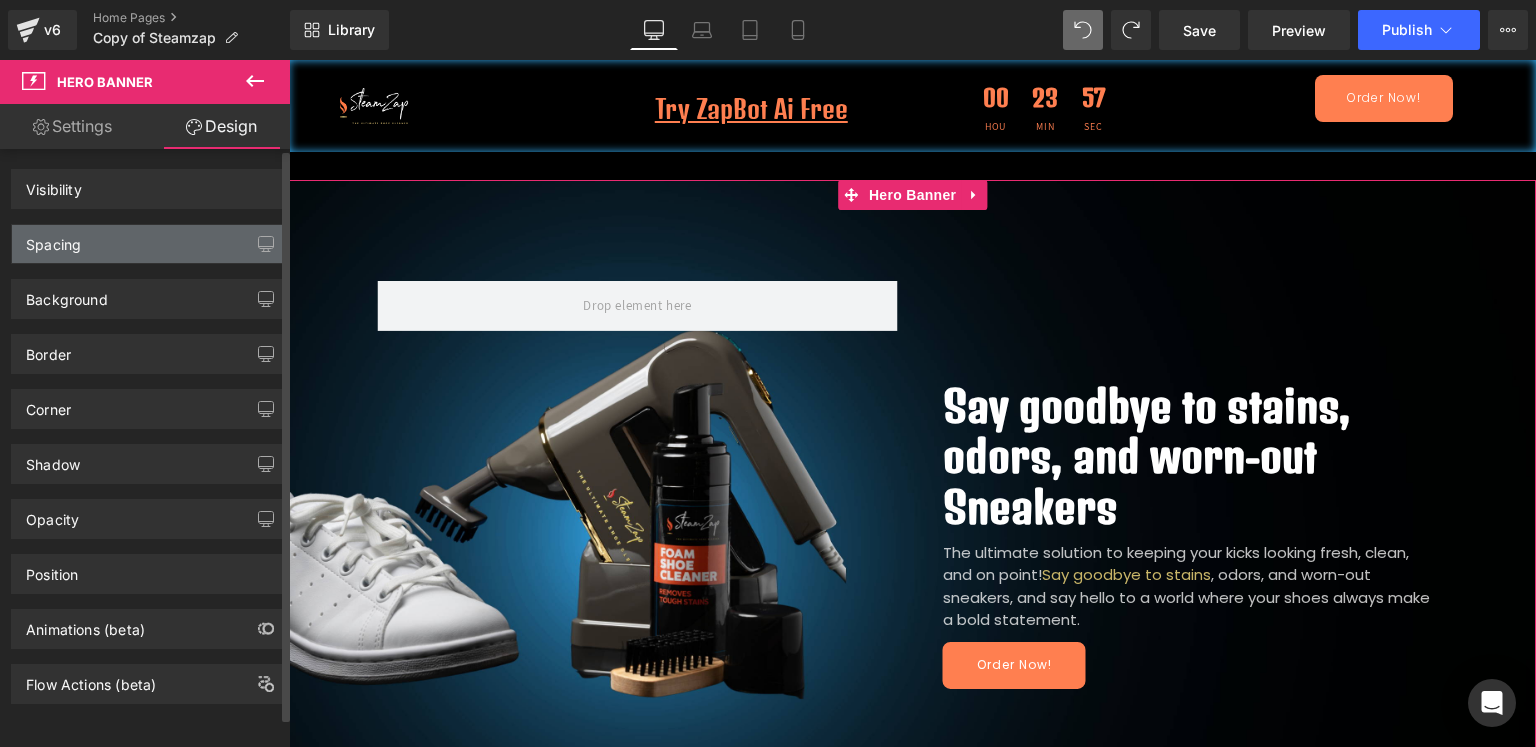 click on "Spacing" at bounding box center [149, 244] 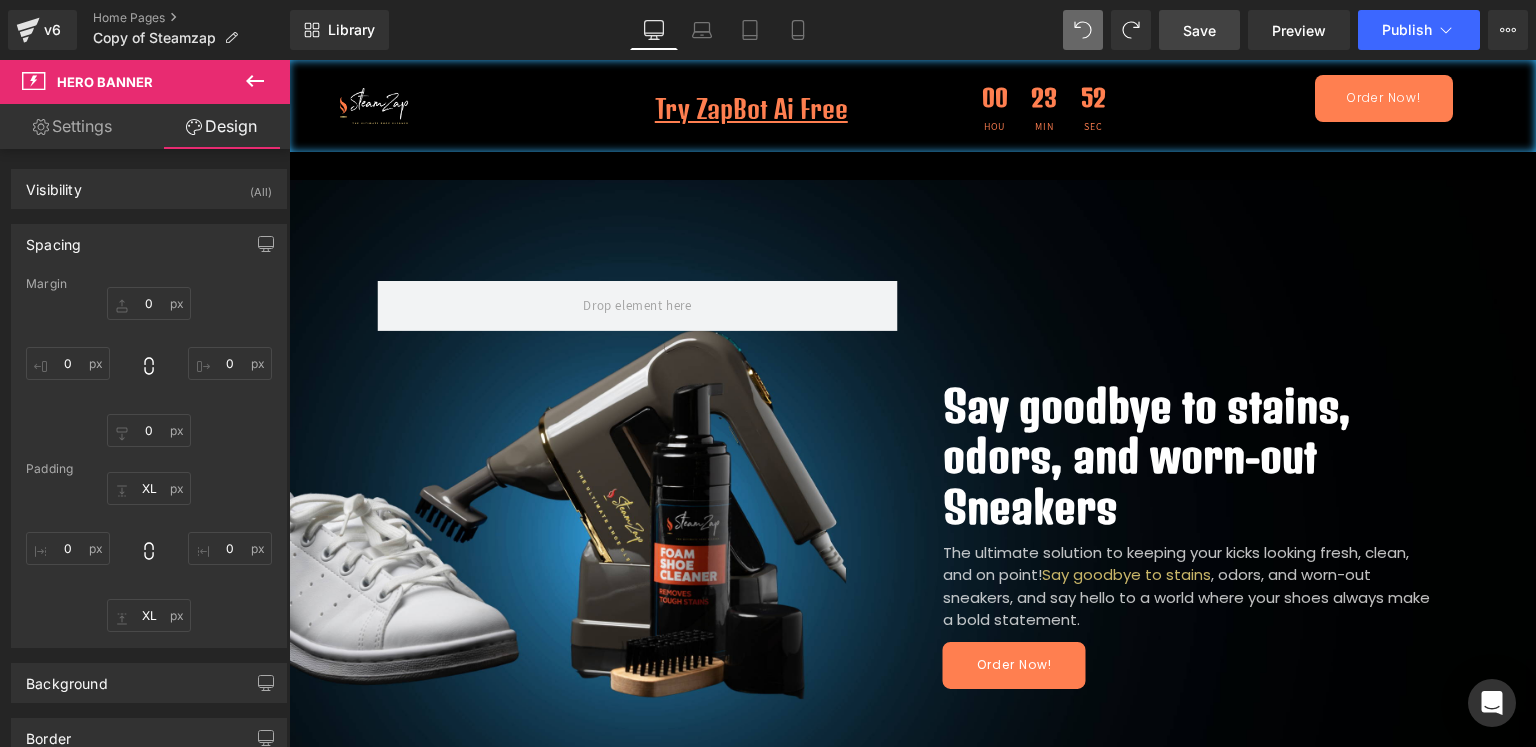 drag, startPoint x: 731, startPoint y: 206, endPoint x: 1178, endPoint y: 26, distance: 481.88068 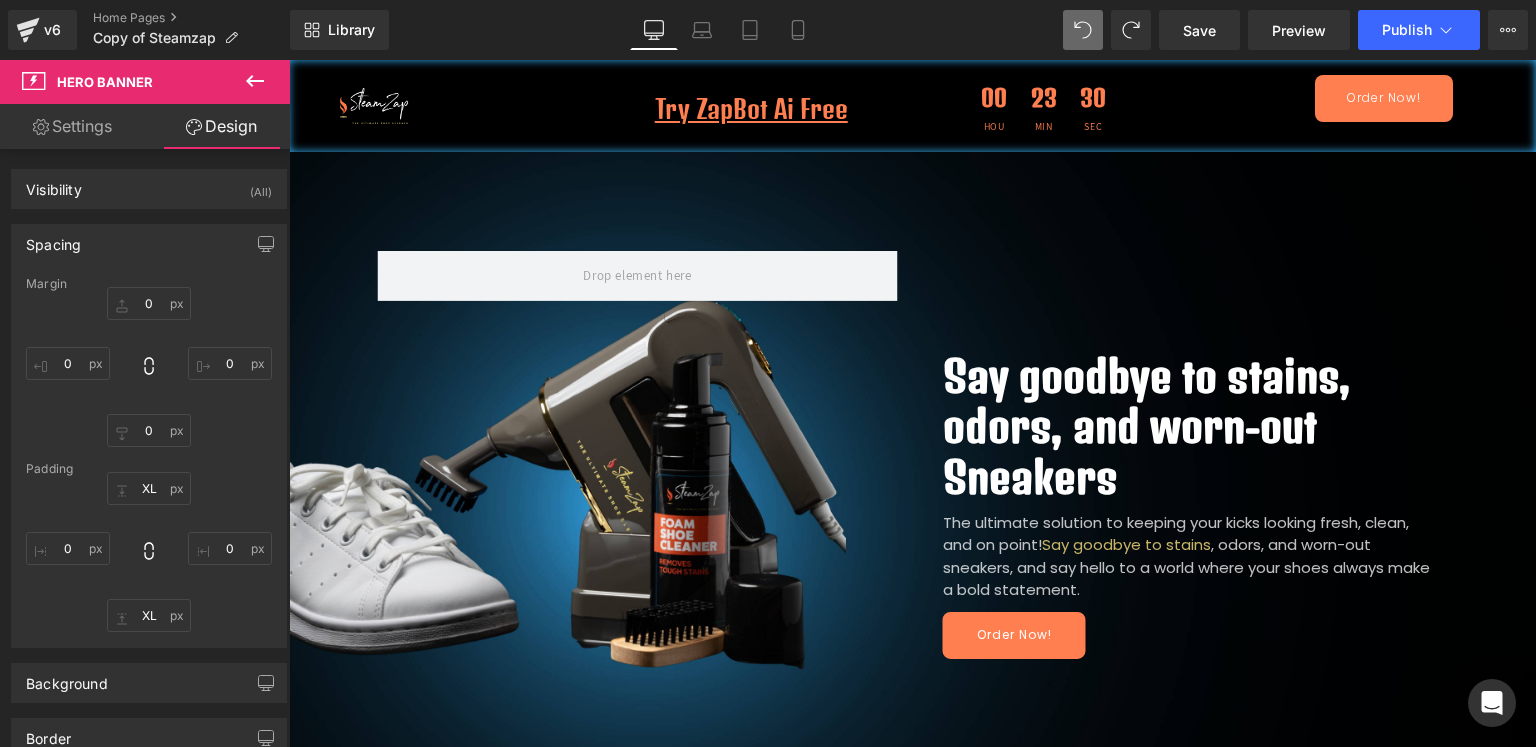 scroll, scrollTop: 0, scrollLeft: 0, axis: both 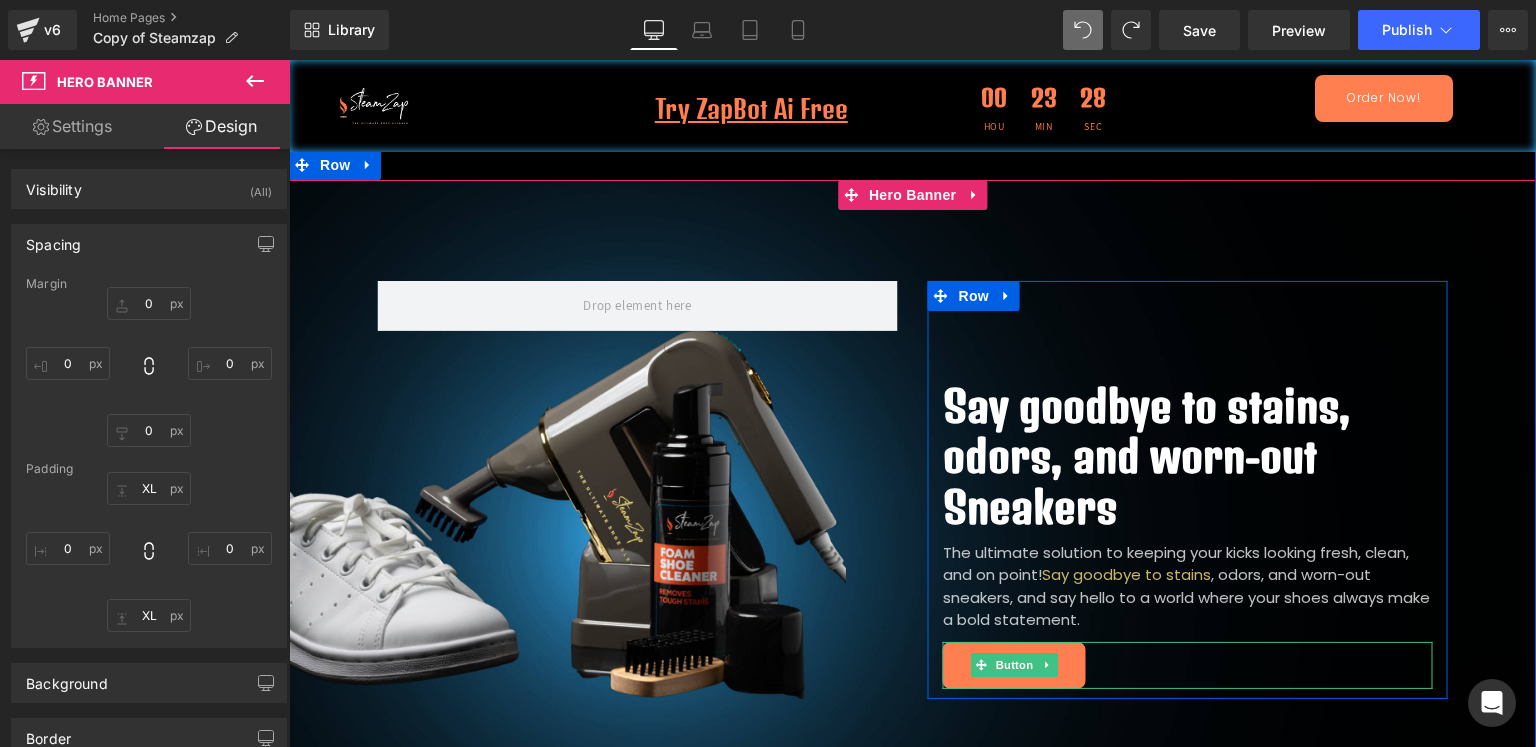 click on "Order Now!" at bounding box center [1014, 665] 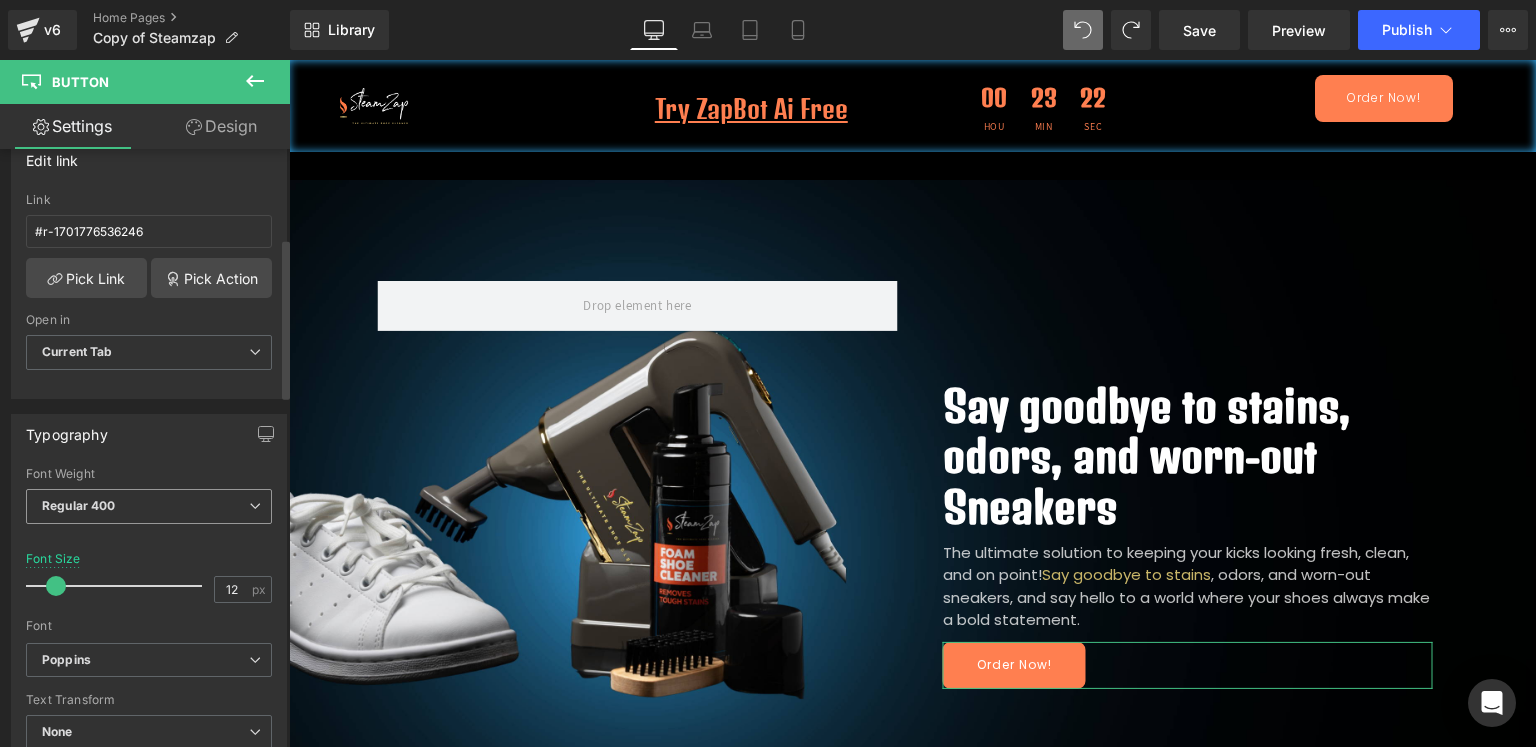 scroll, scrollTop: 666, scrollLeft: 0, axis: vertical 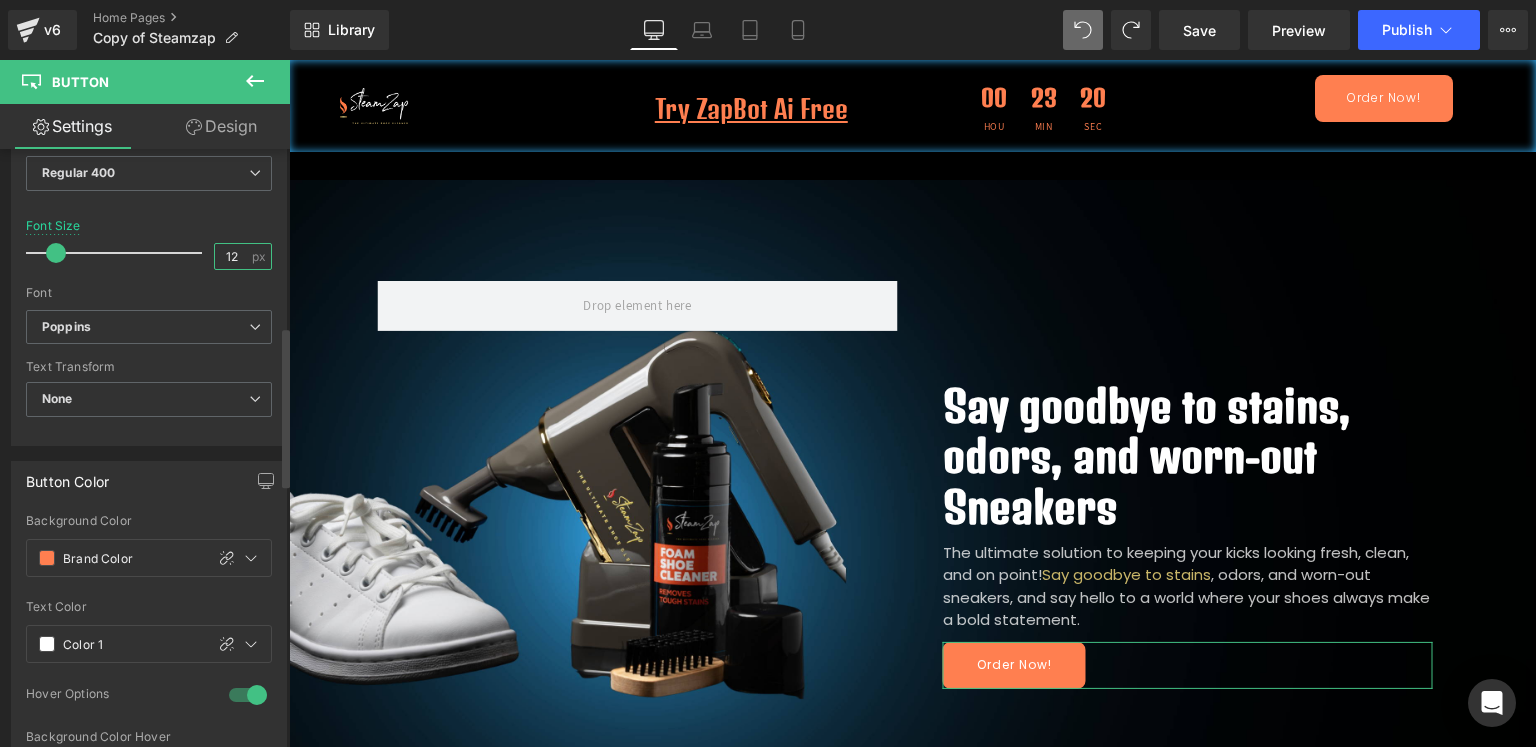click on "12" at bounding box center [232, 256] 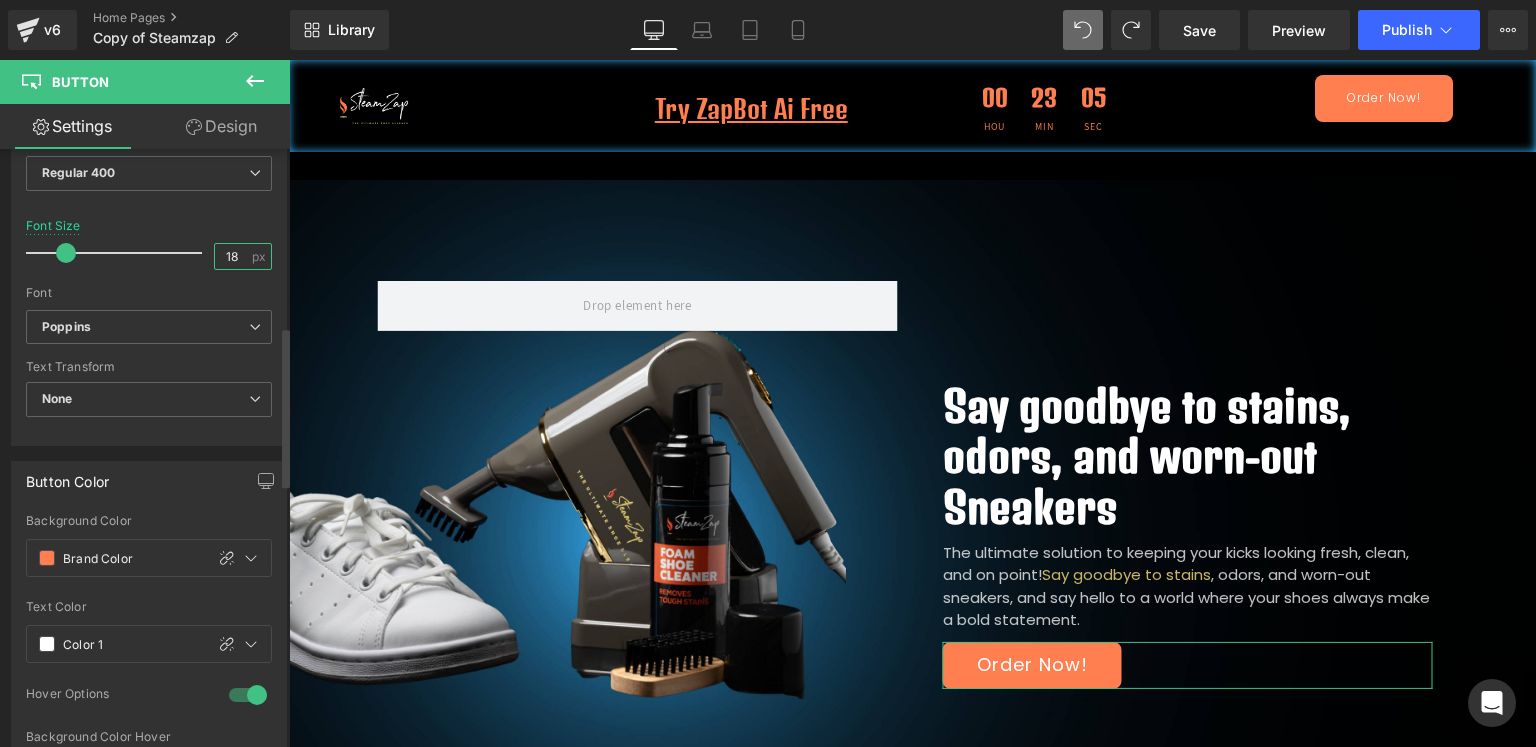 drag, startPoint x: 224, startPoint y: 256, endPoint x: 245, endPoint y: 254, distance: 21.095022 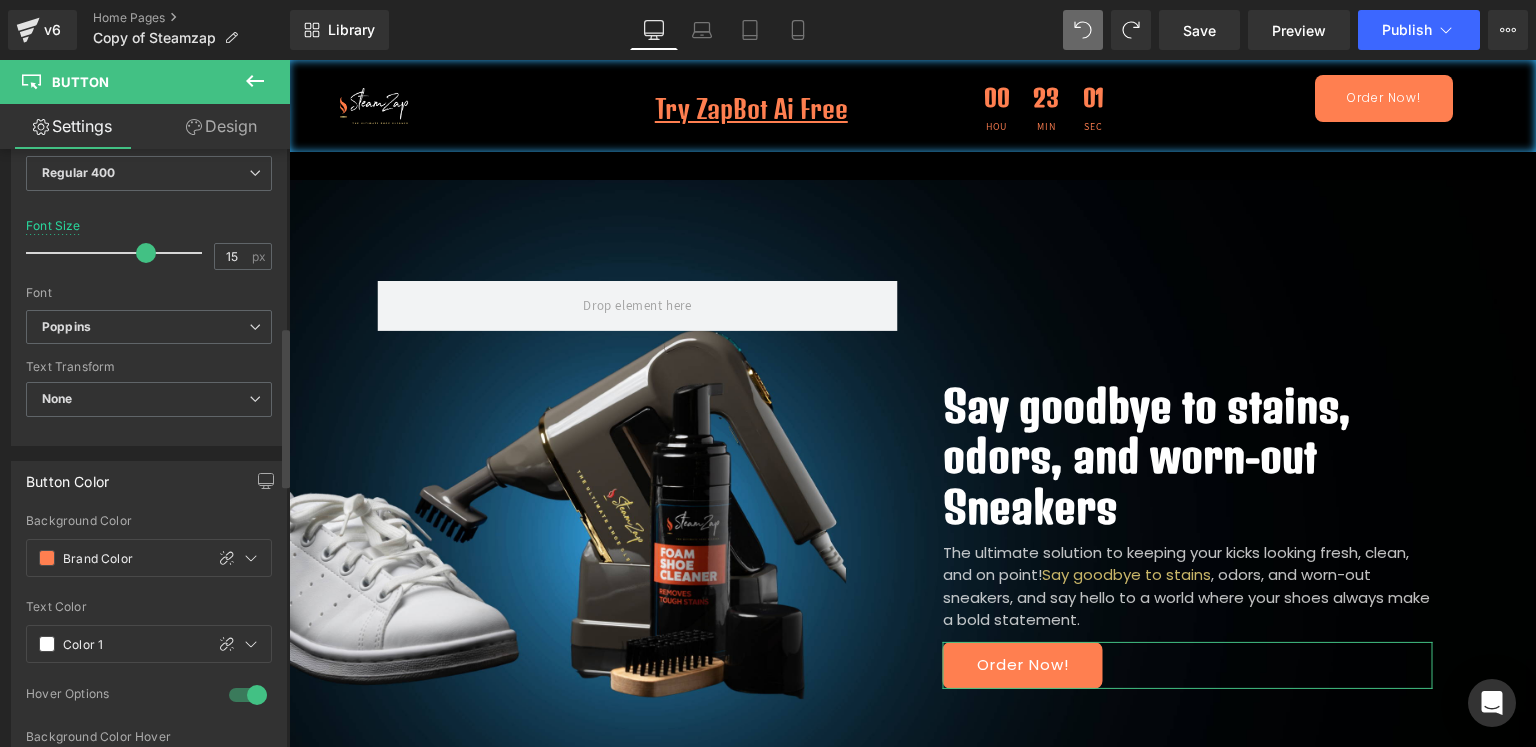 click at bounding box center [119, 253] 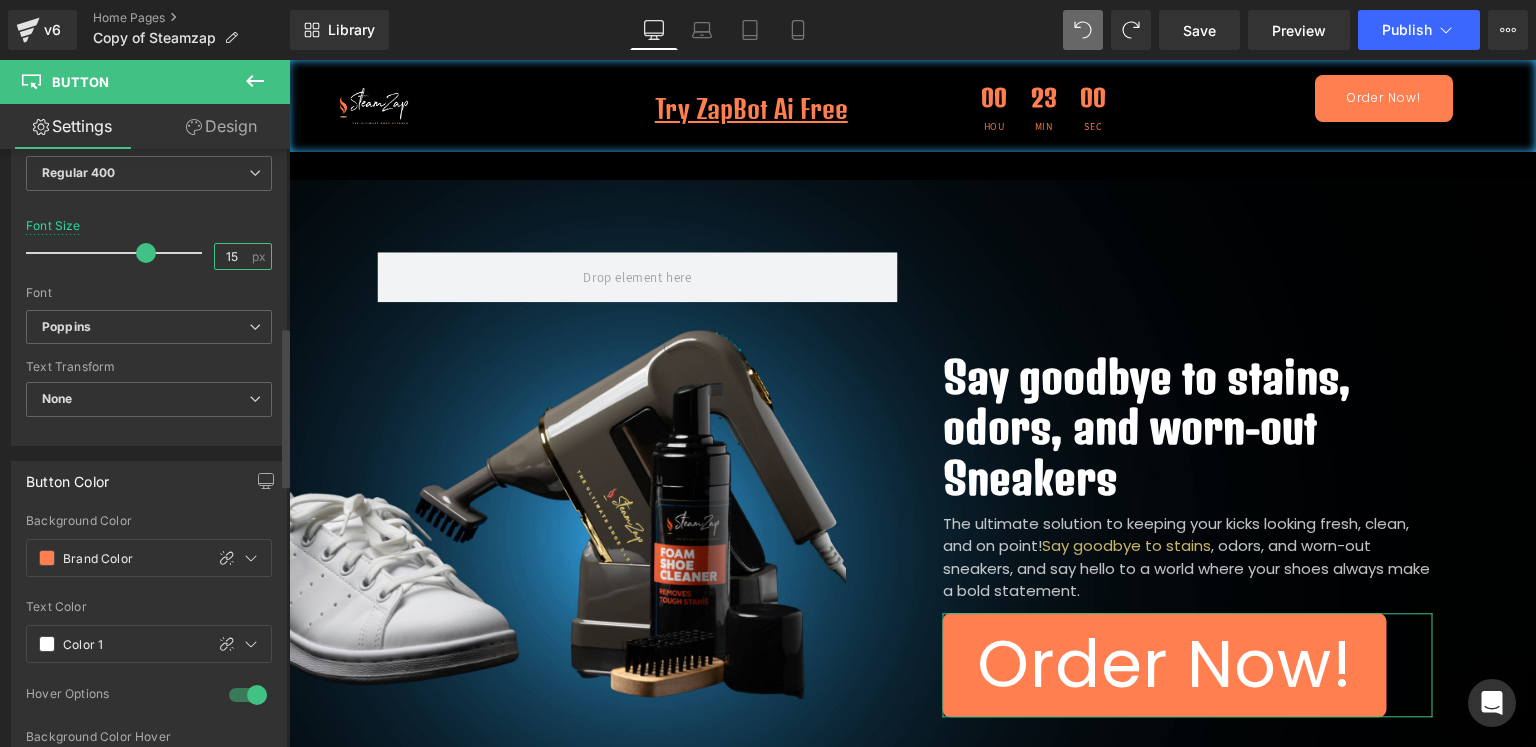 click on "15" at bounding box center (232, 256) 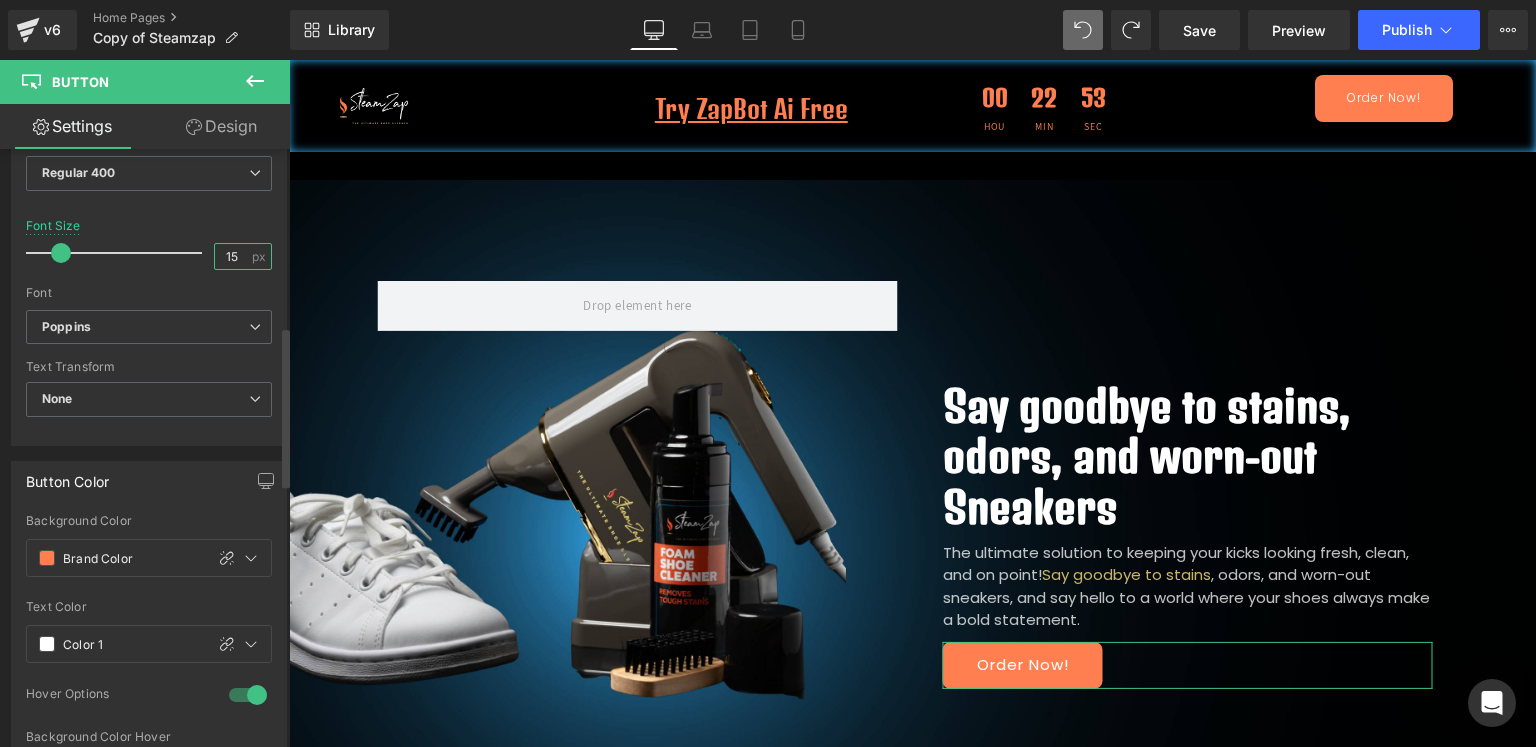 type on "15" 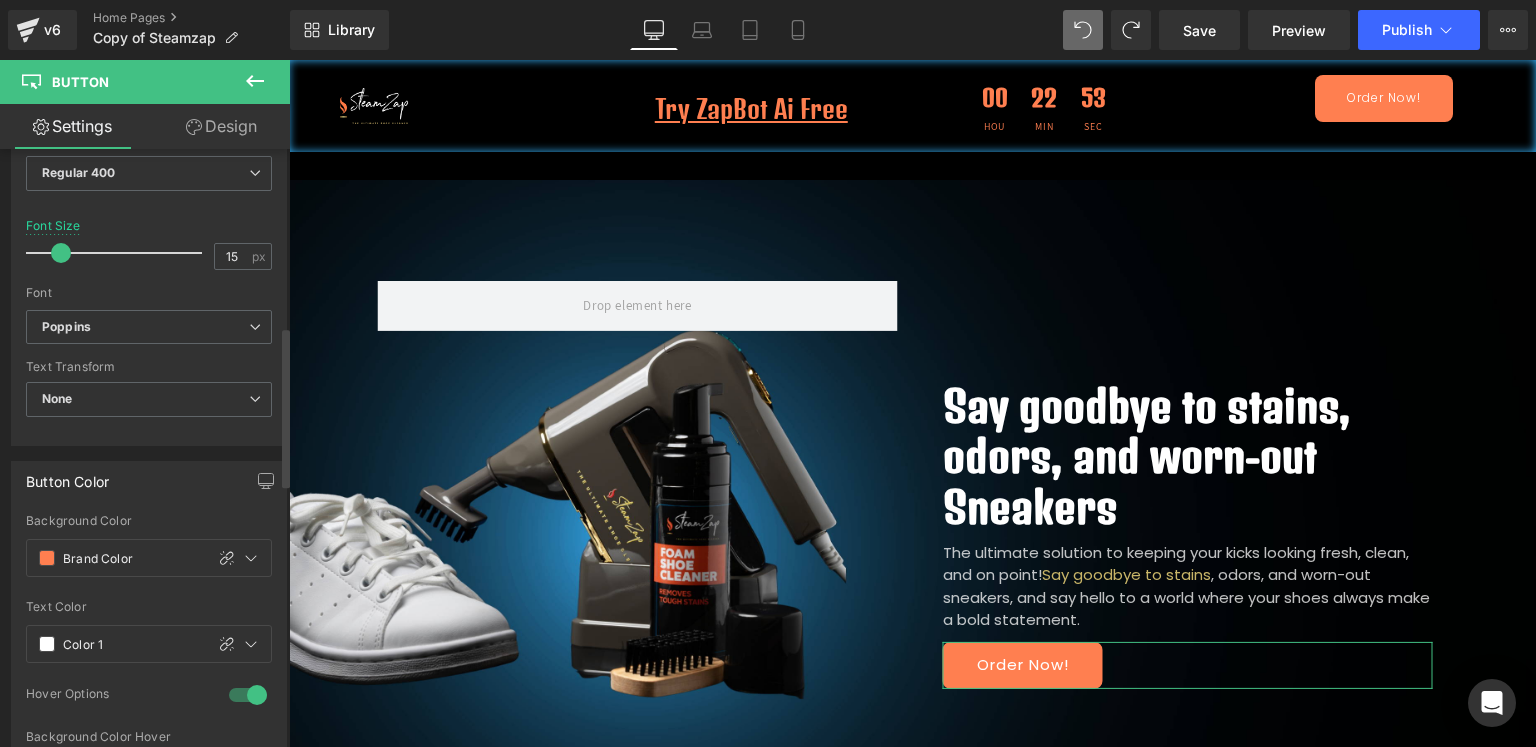 click on "Font" at bounding box center [149, 293] 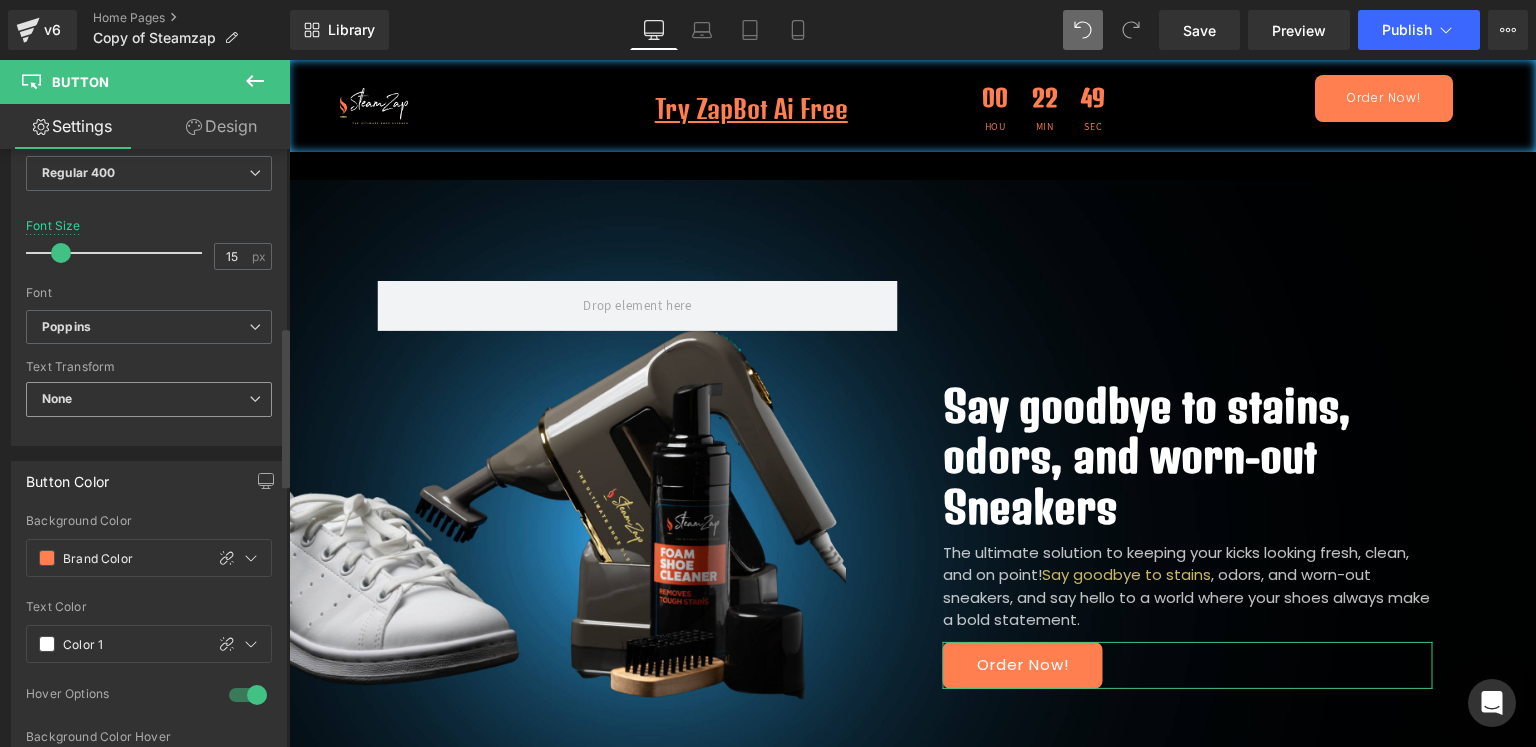 click on "None" at bounding box center (149, 399) 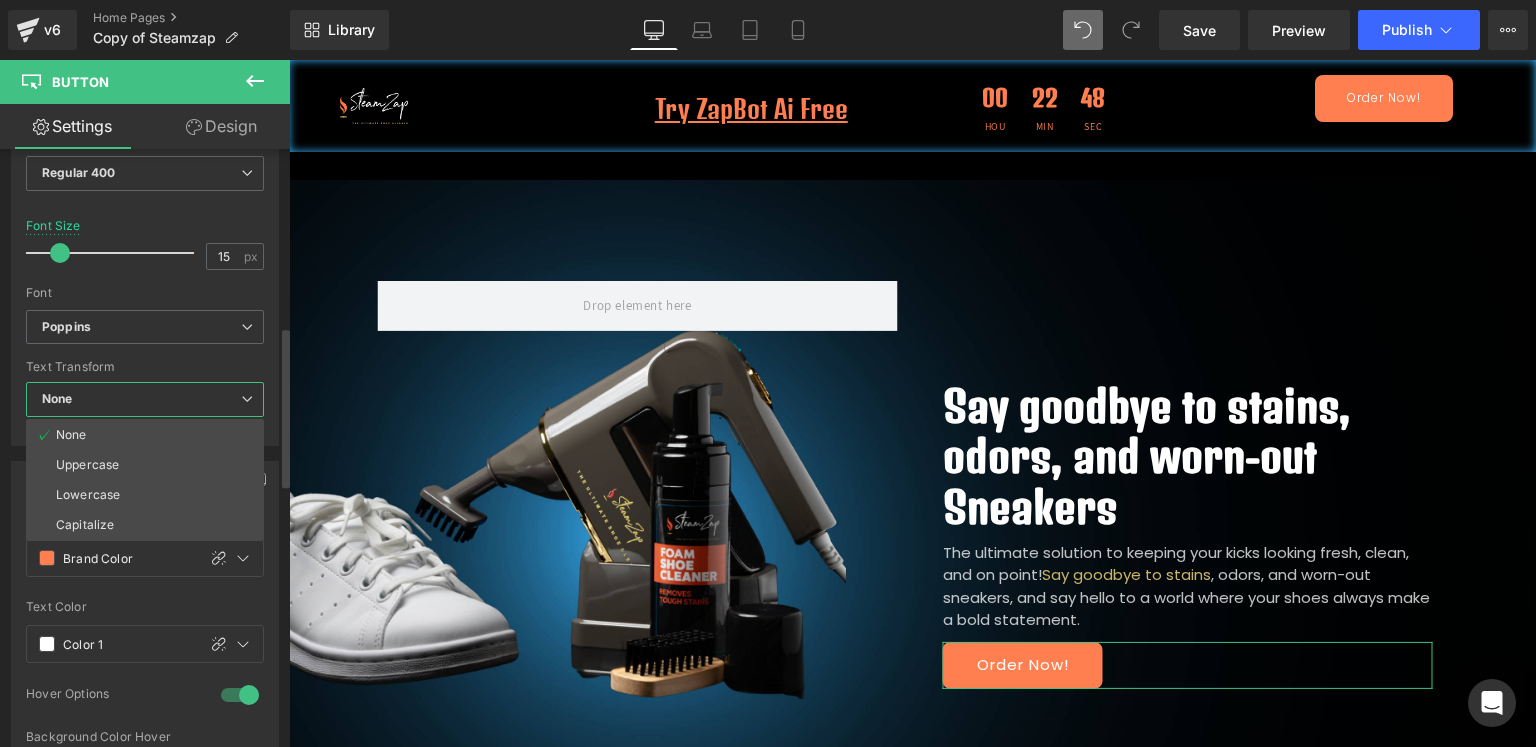 click on "None" at bounding box center [145, 399] 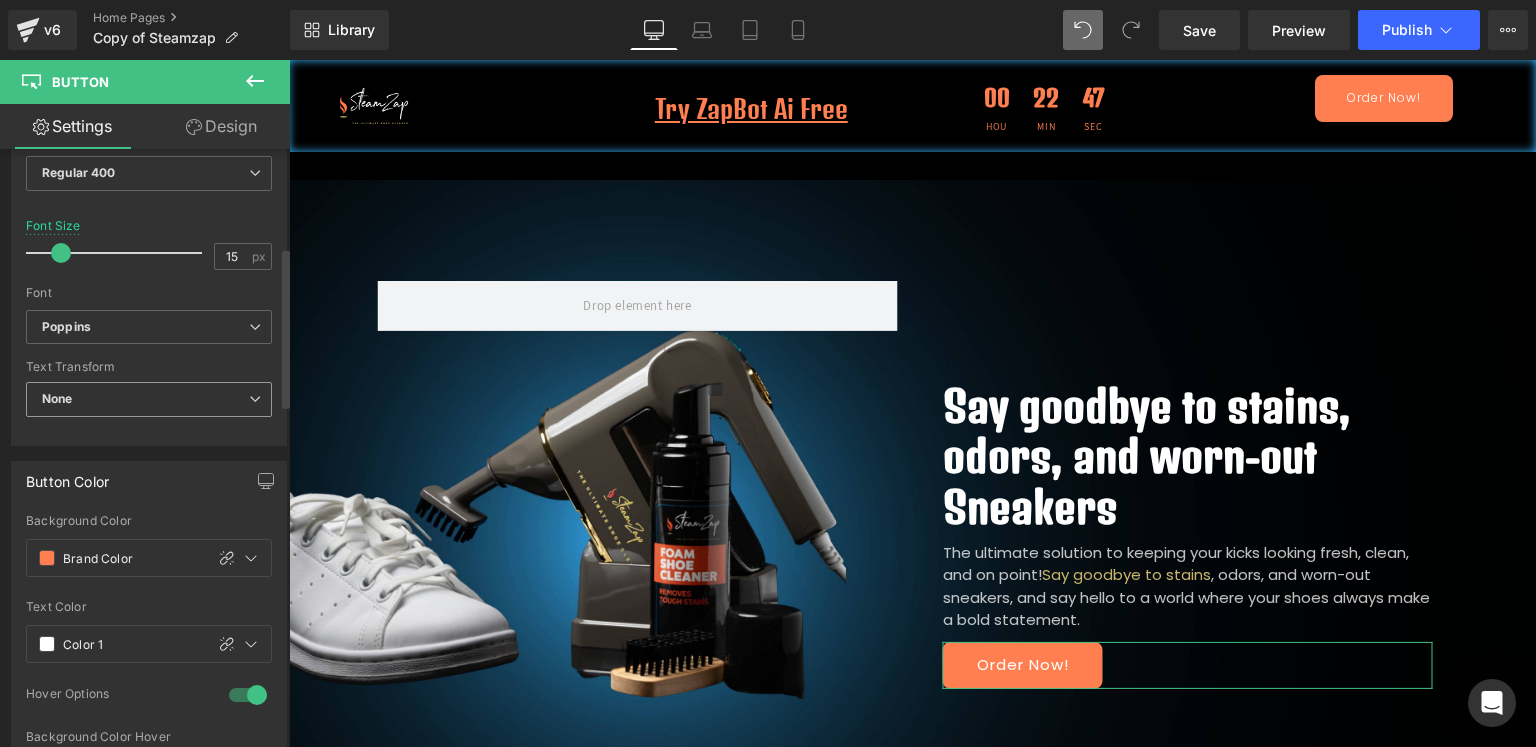 scroll, scrollTop: 333, scrollLeft: 0, axis: vertical 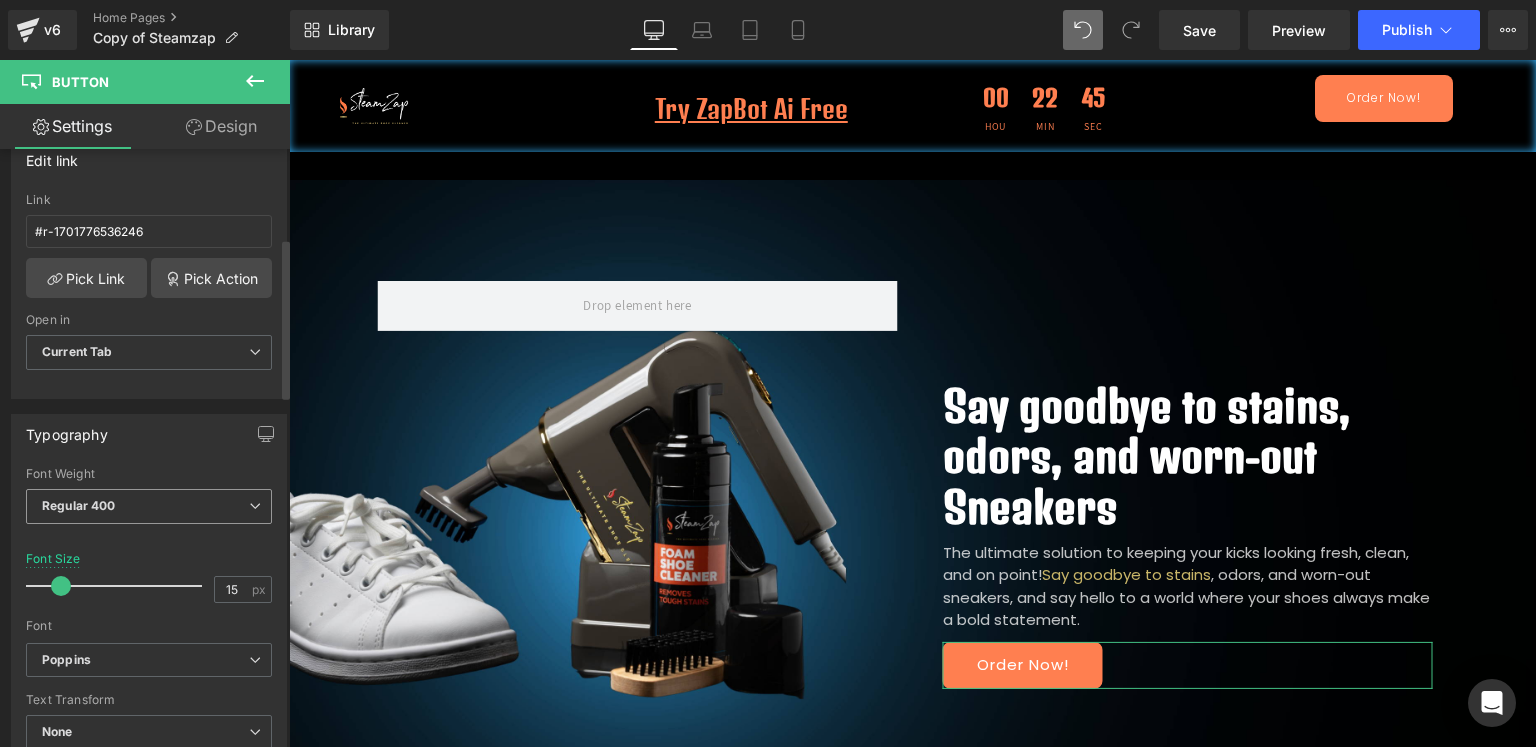 click on "Regular 400" at bounding box center (149, 506) 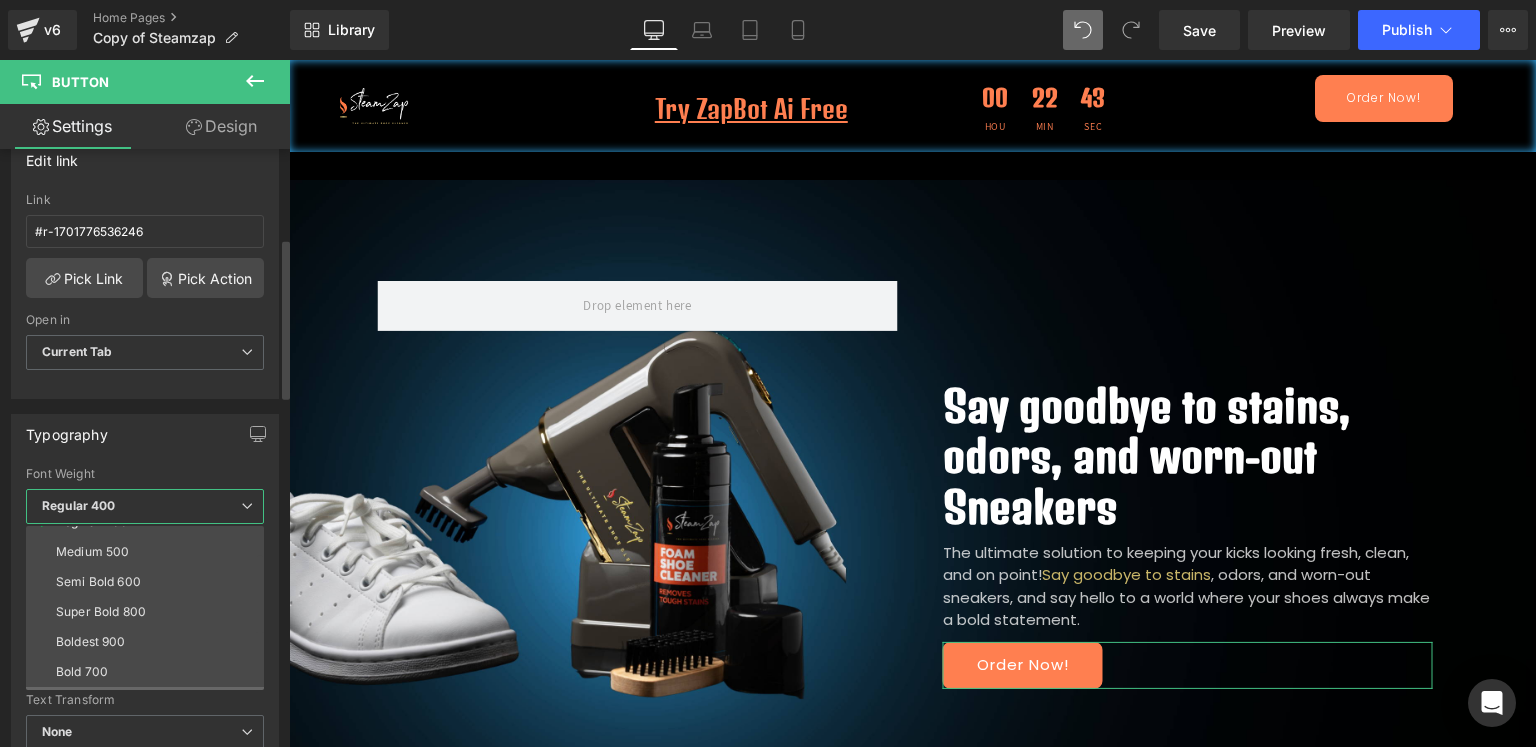 scroll, scrollTop: 165, scrollLeft: 0, axis: vertical 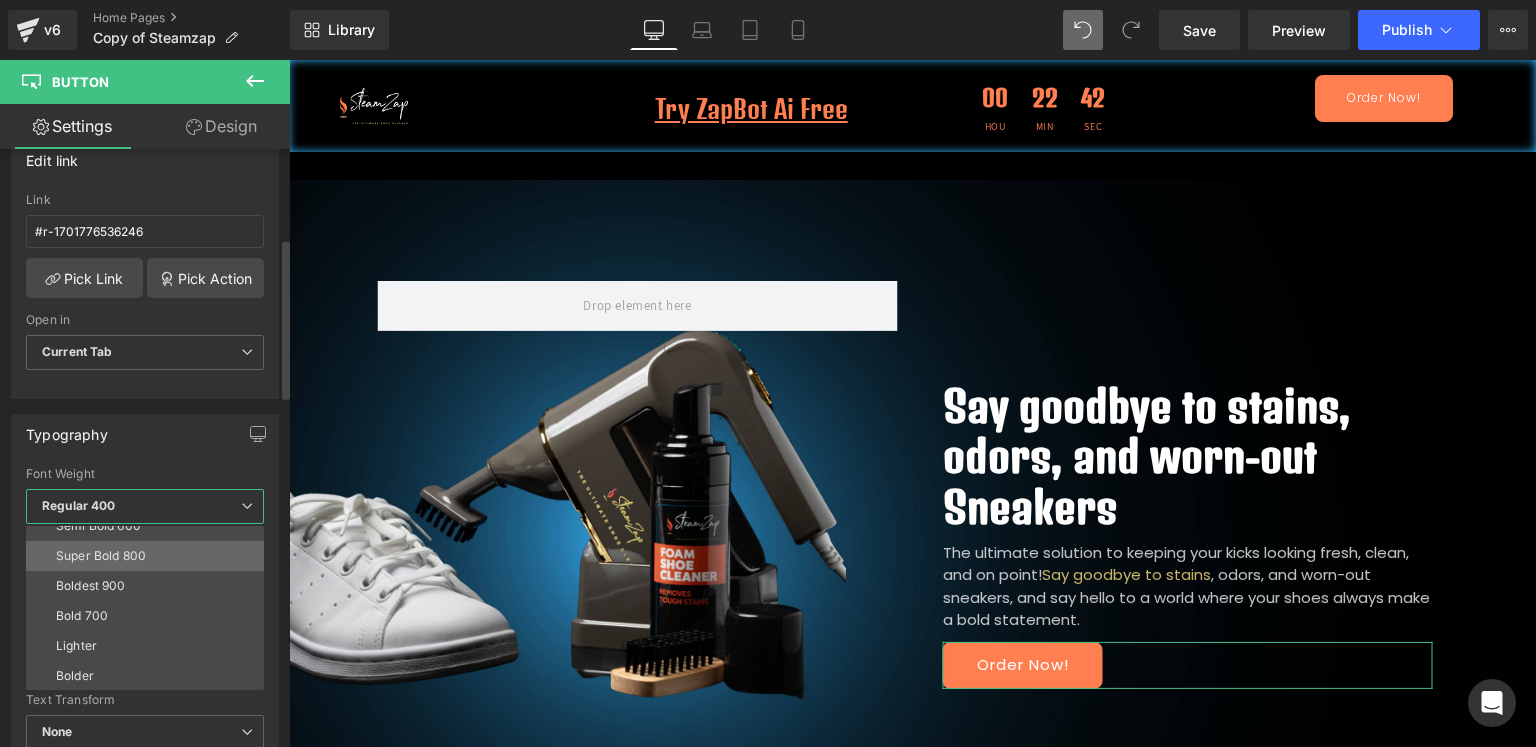 click on "Super Bold 800" at bounding box center (101, 556) 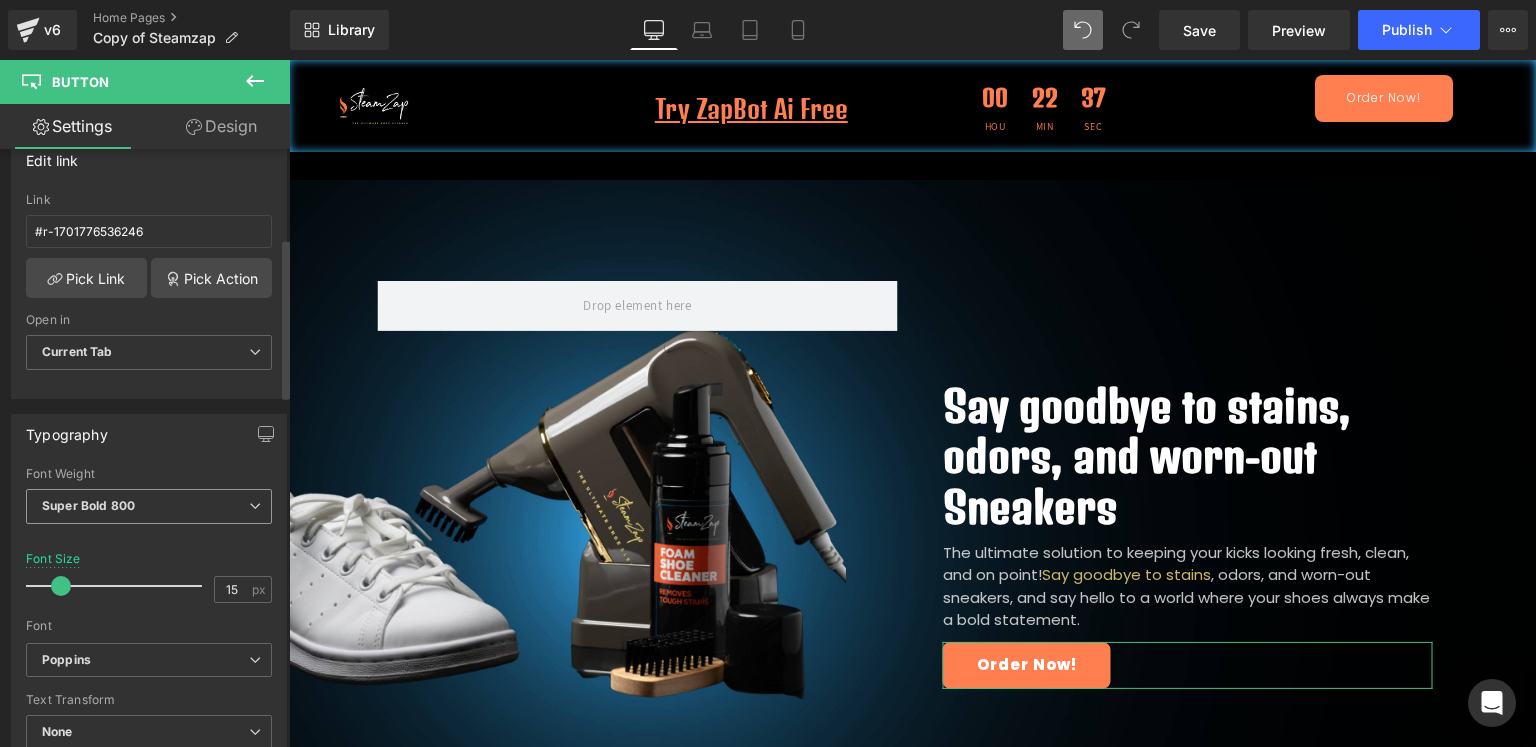click on "Super Bold 800" at bounding box center [149, 506] 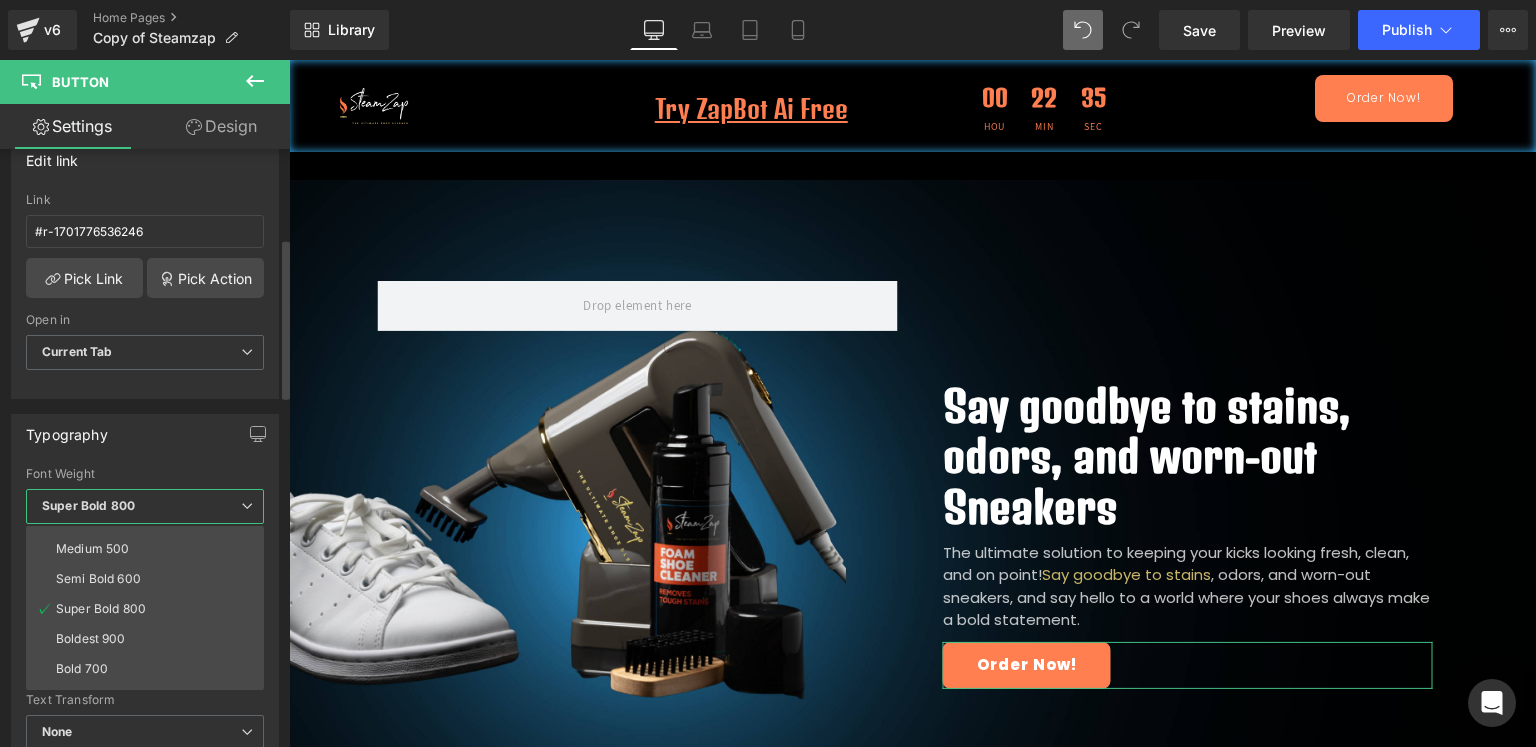 scroll, scrollTop: 165, scrollLeft: 0, axis: vertical 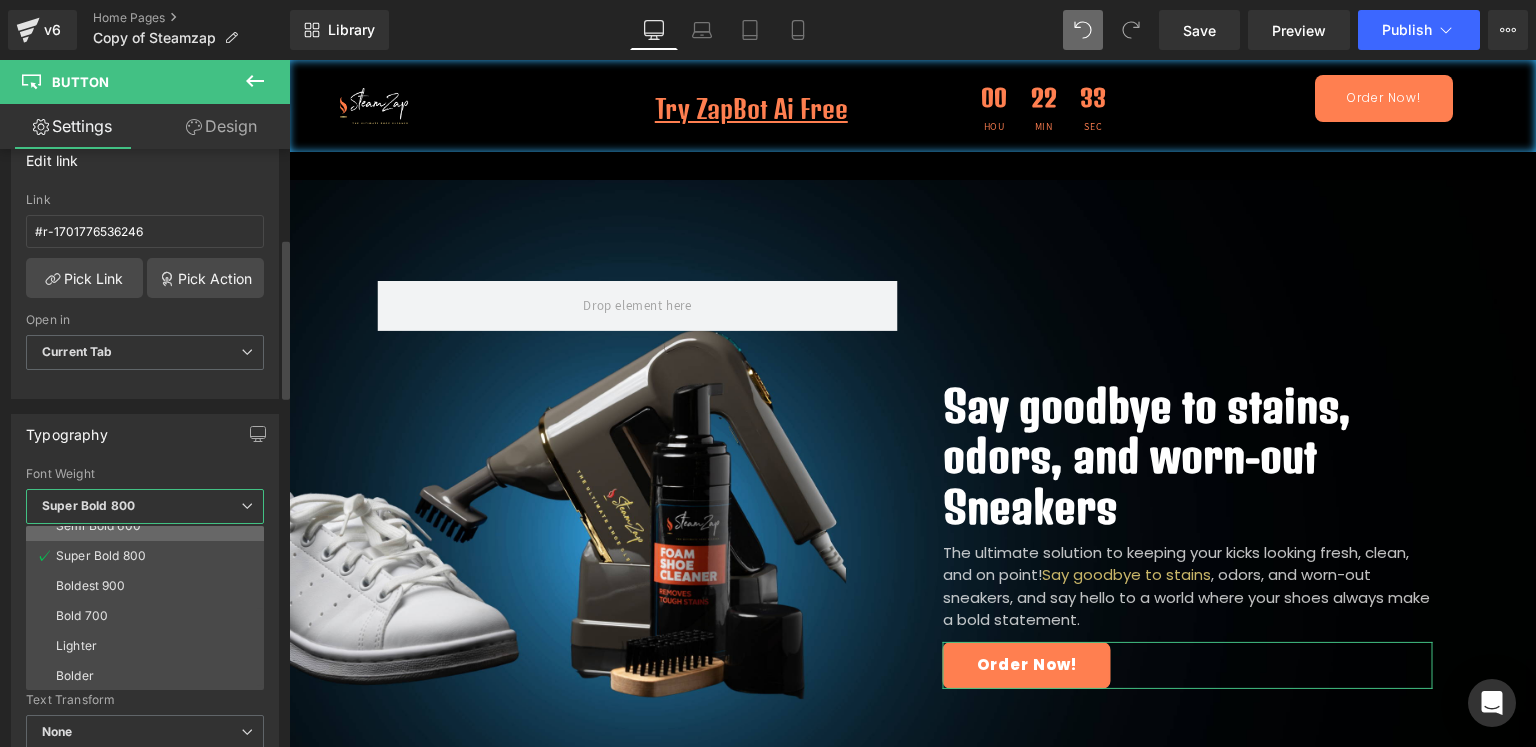 click on "Semi Bold 600" at bounding box center [98, 526] 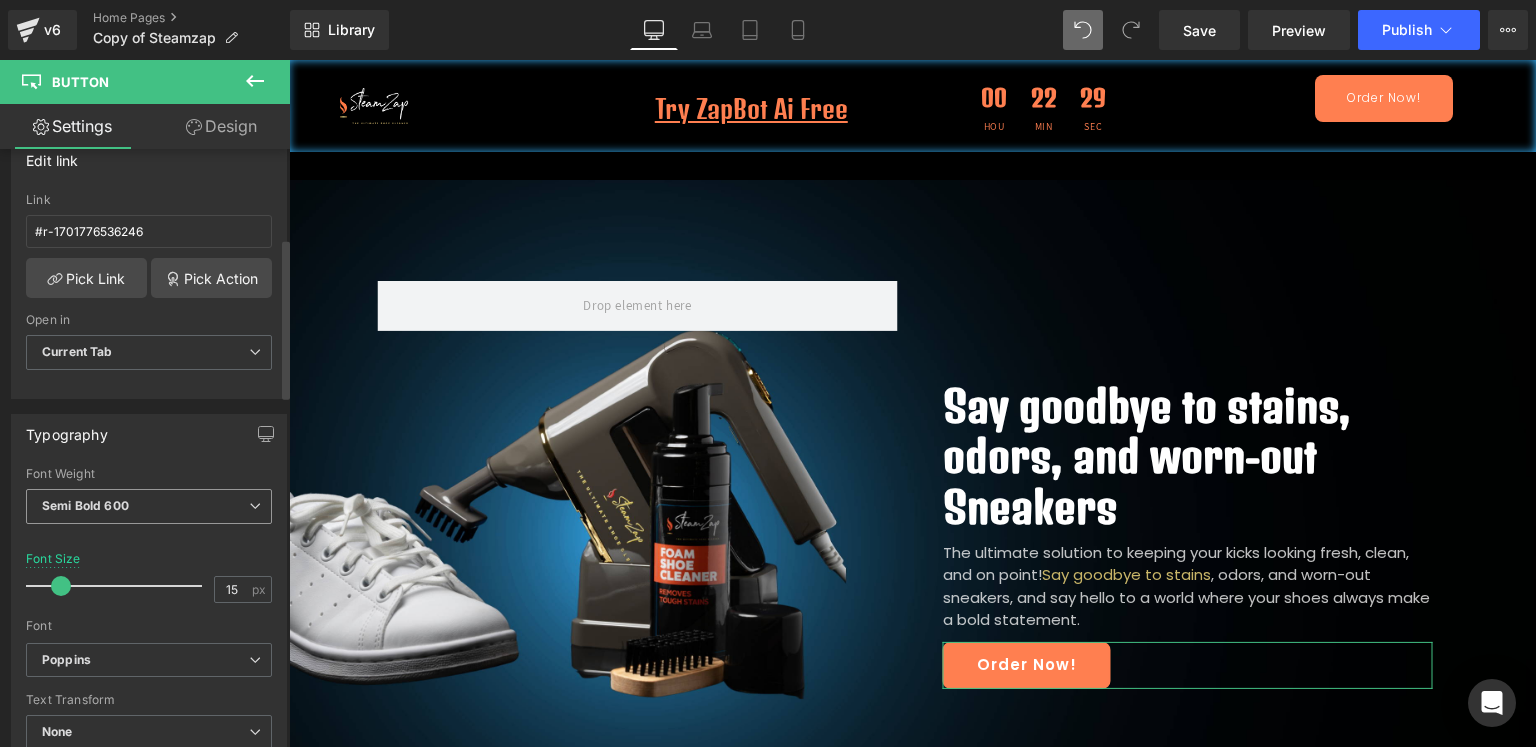 click on "Semi Bold 600" at bounding box center [85, 505] 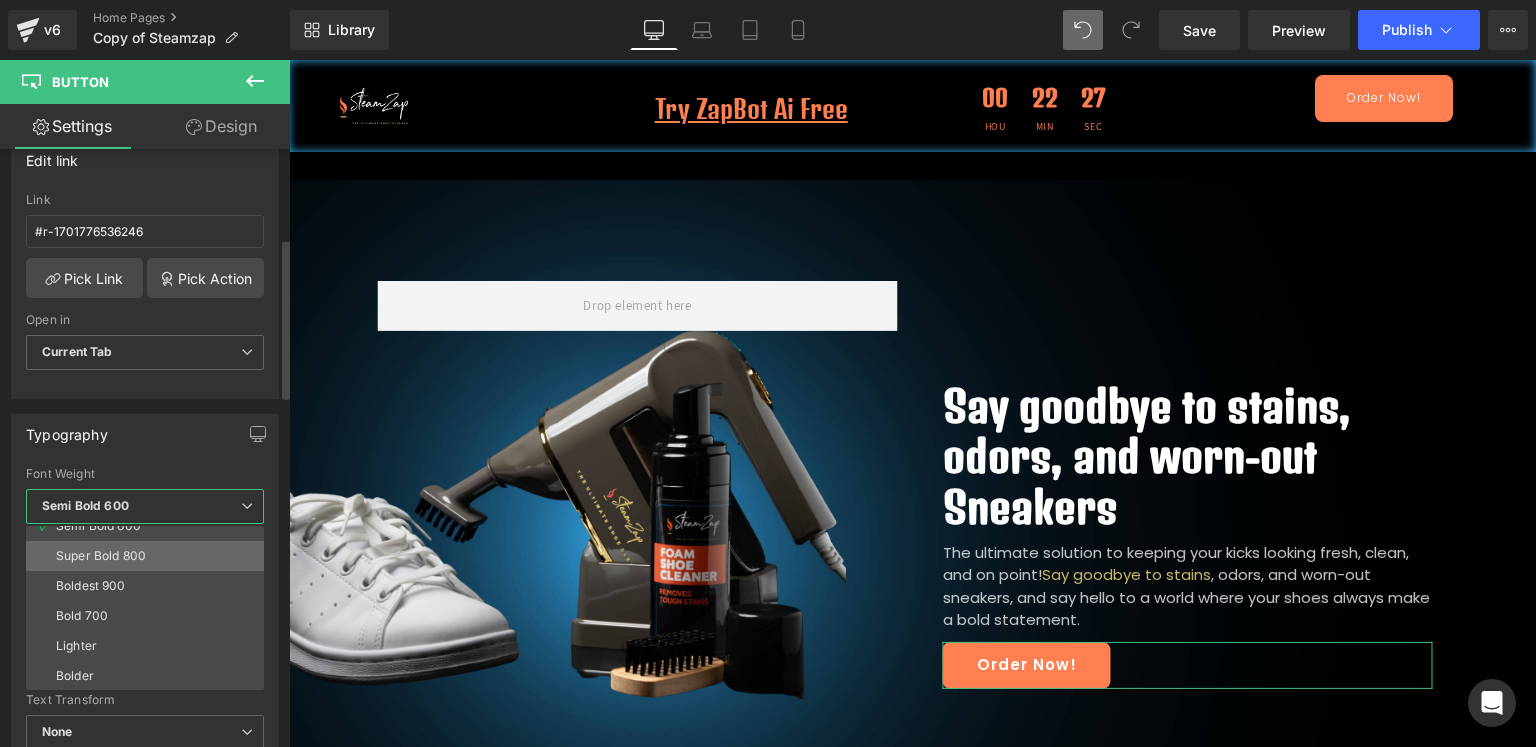 click on "Super Bold 800" at bounding box center (101, 556) 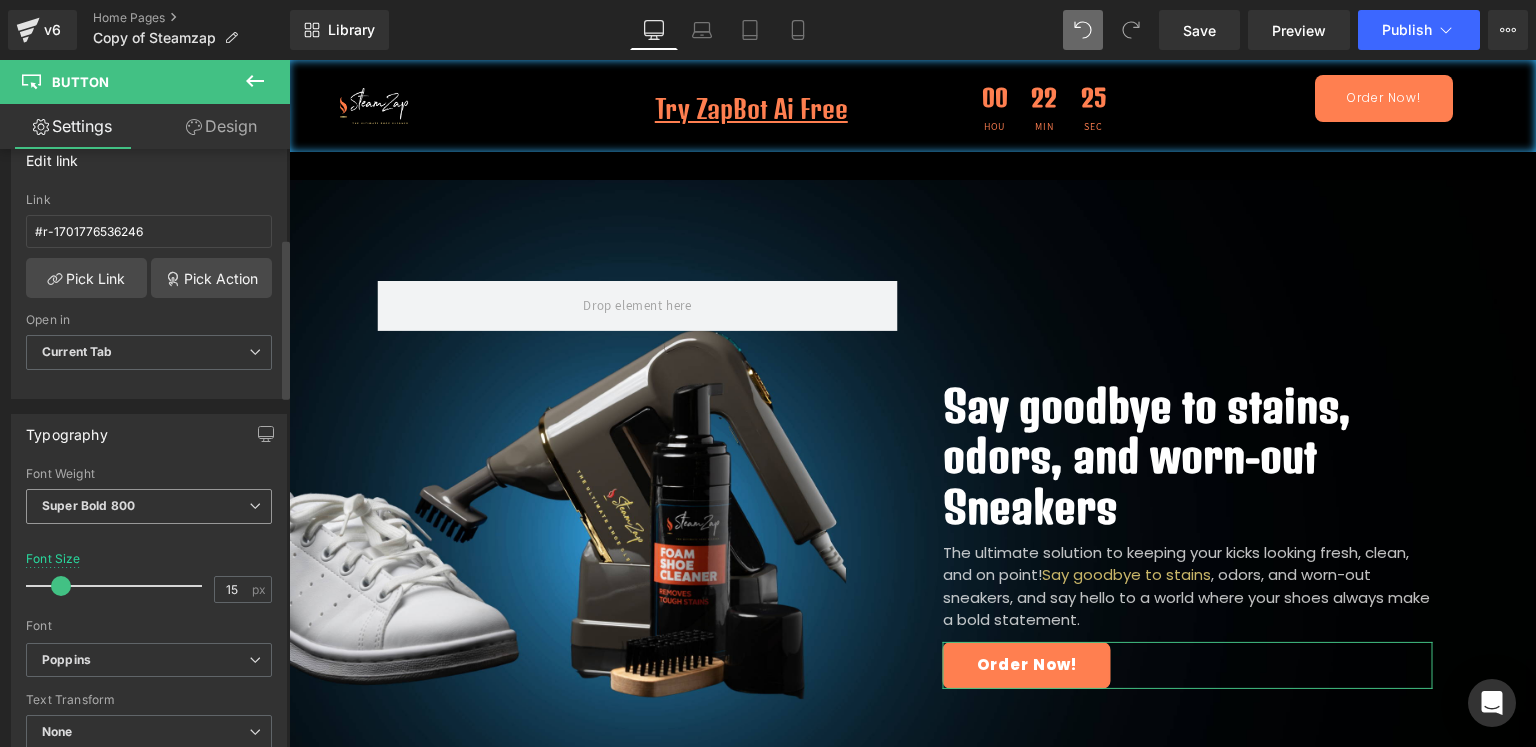 click on "Super Bold 800" at bounding box center (88, 505) 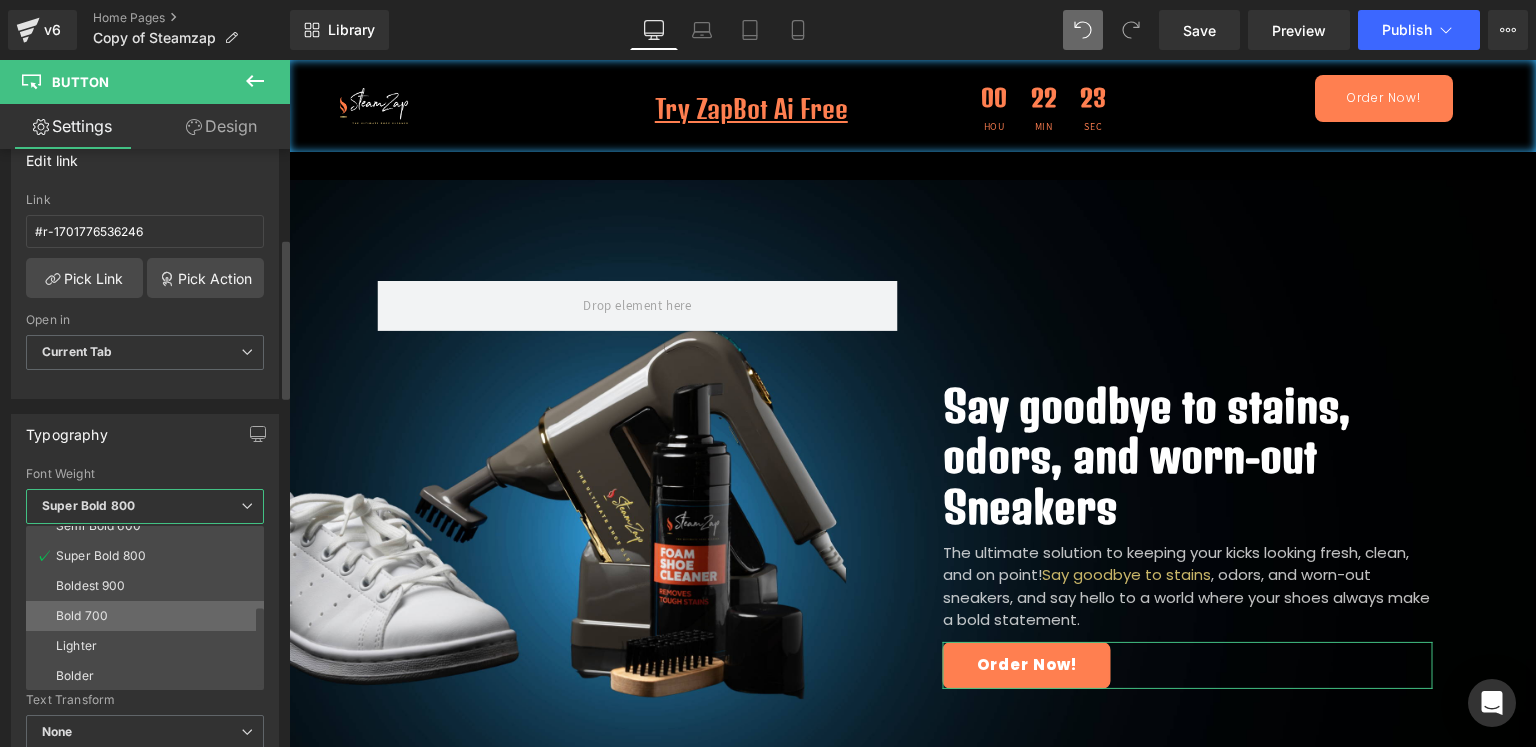 click on "Bold 700" at bounding box center [82, 616] 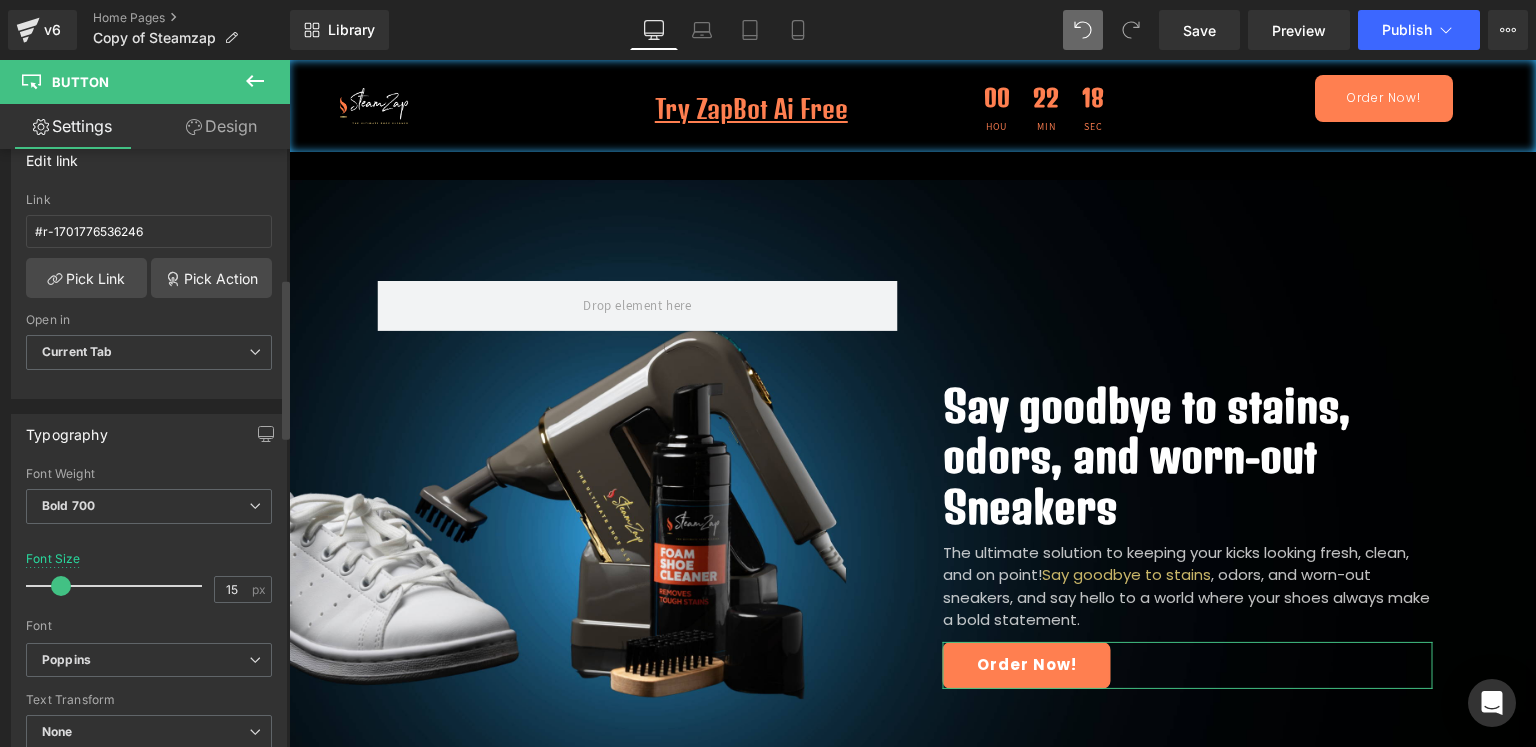 scroll, scrollTop: 666, scrollLeft: 0, axis: vertical 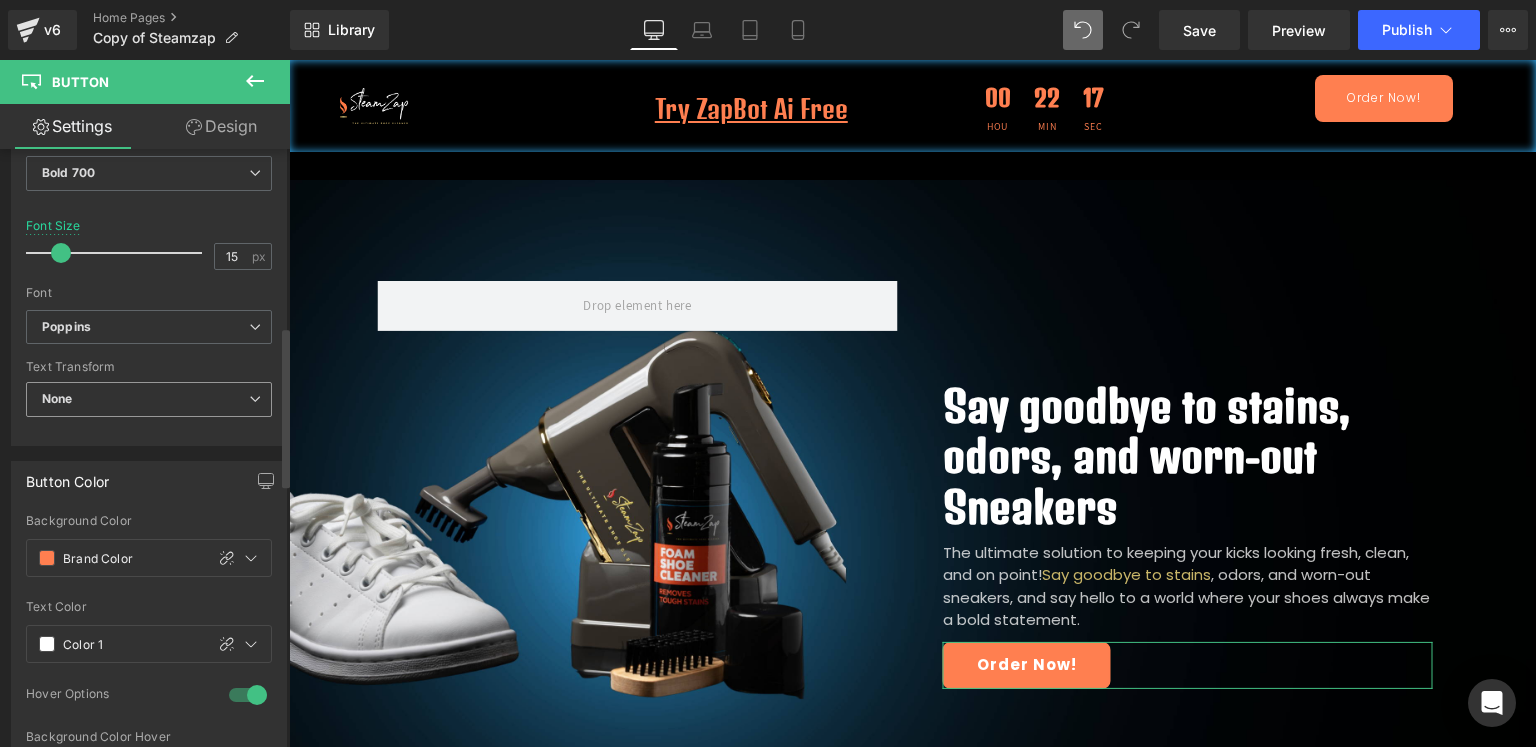 click on "None" at bounding box center [149, 399] 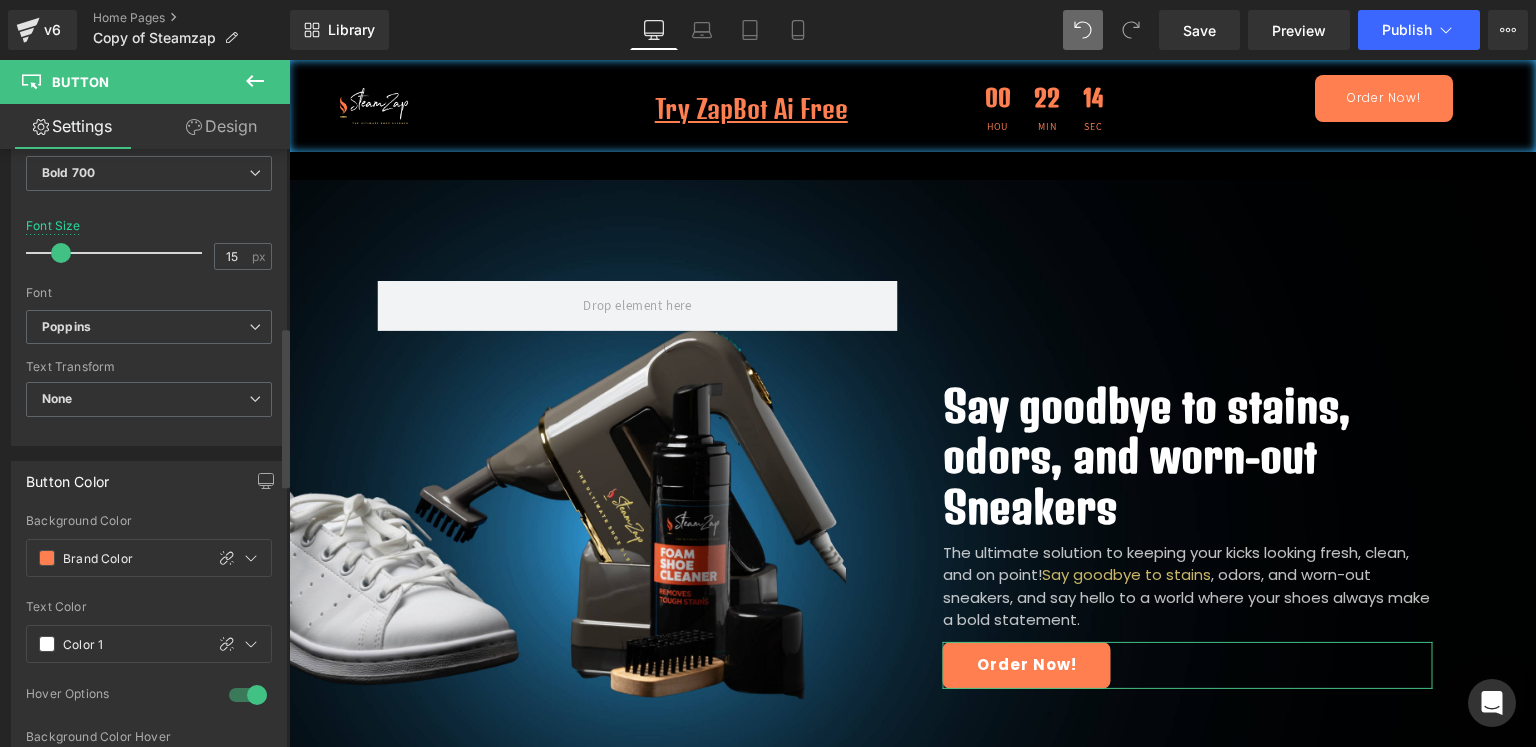 click on "Text Transform" at bounding box center (149, 367) 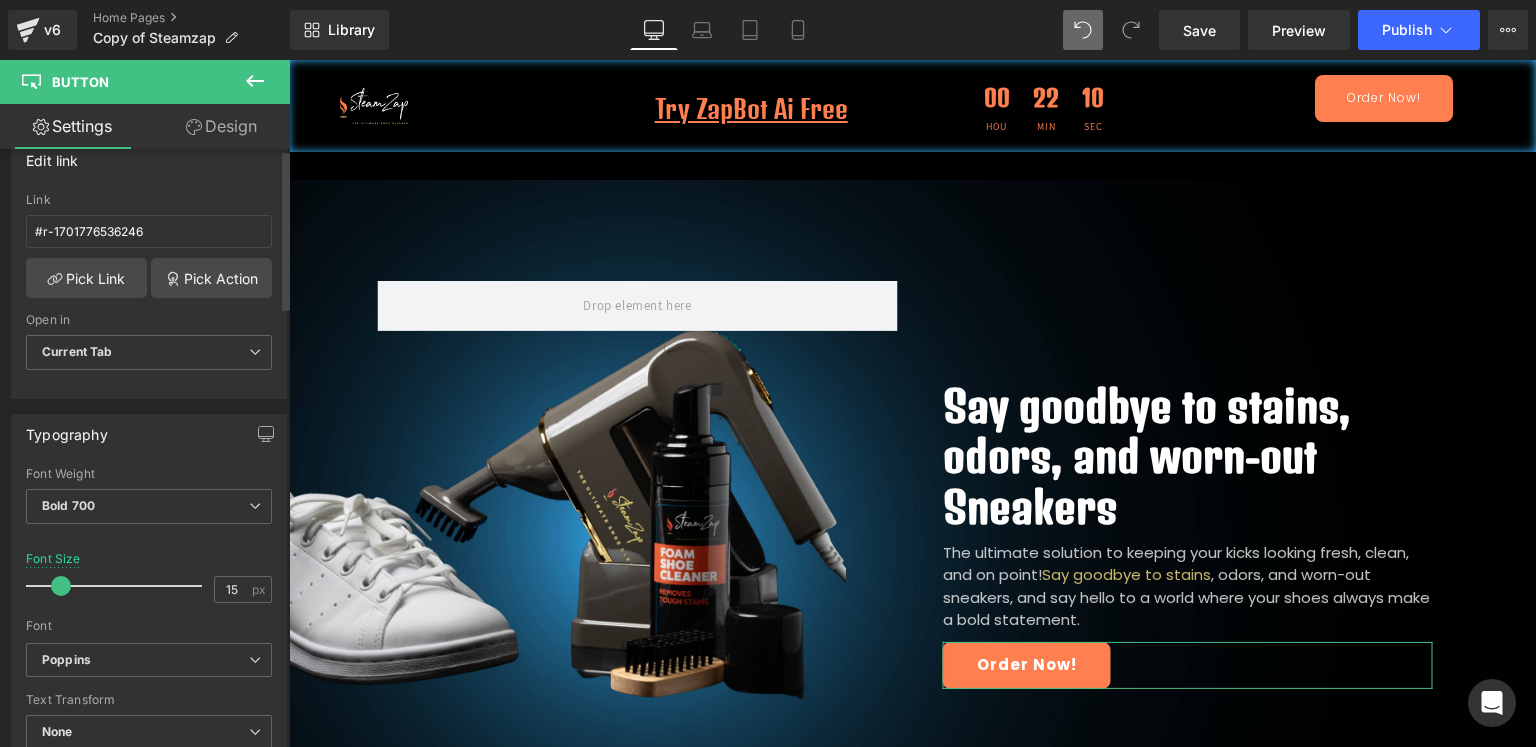 scroll, scrollTop: 0, scrollLeft: 0, axis: both 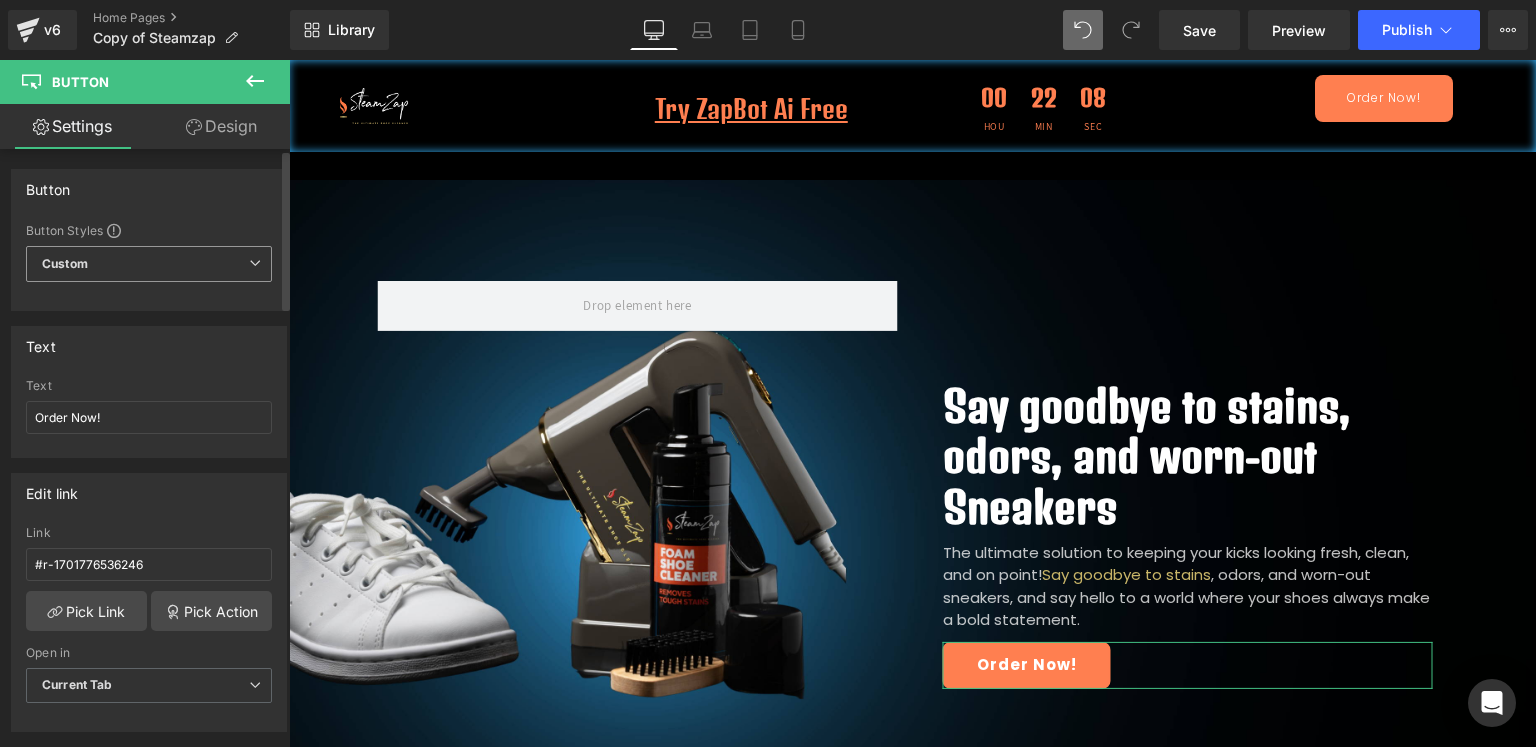 click on "Custom
Custom
Button
Button" at bounding box center [149, 269] 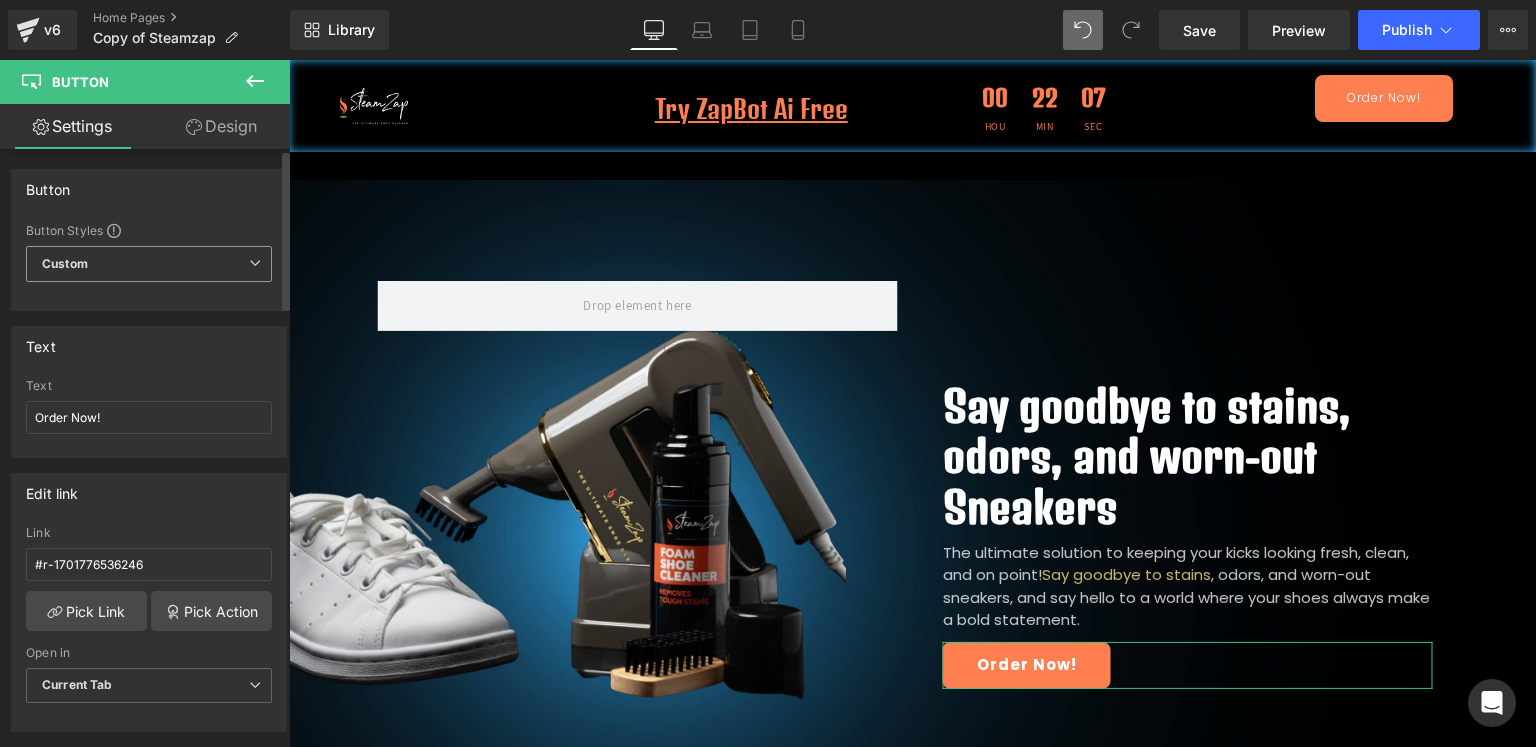 click on "Custom" at bounding box center (149, 264) 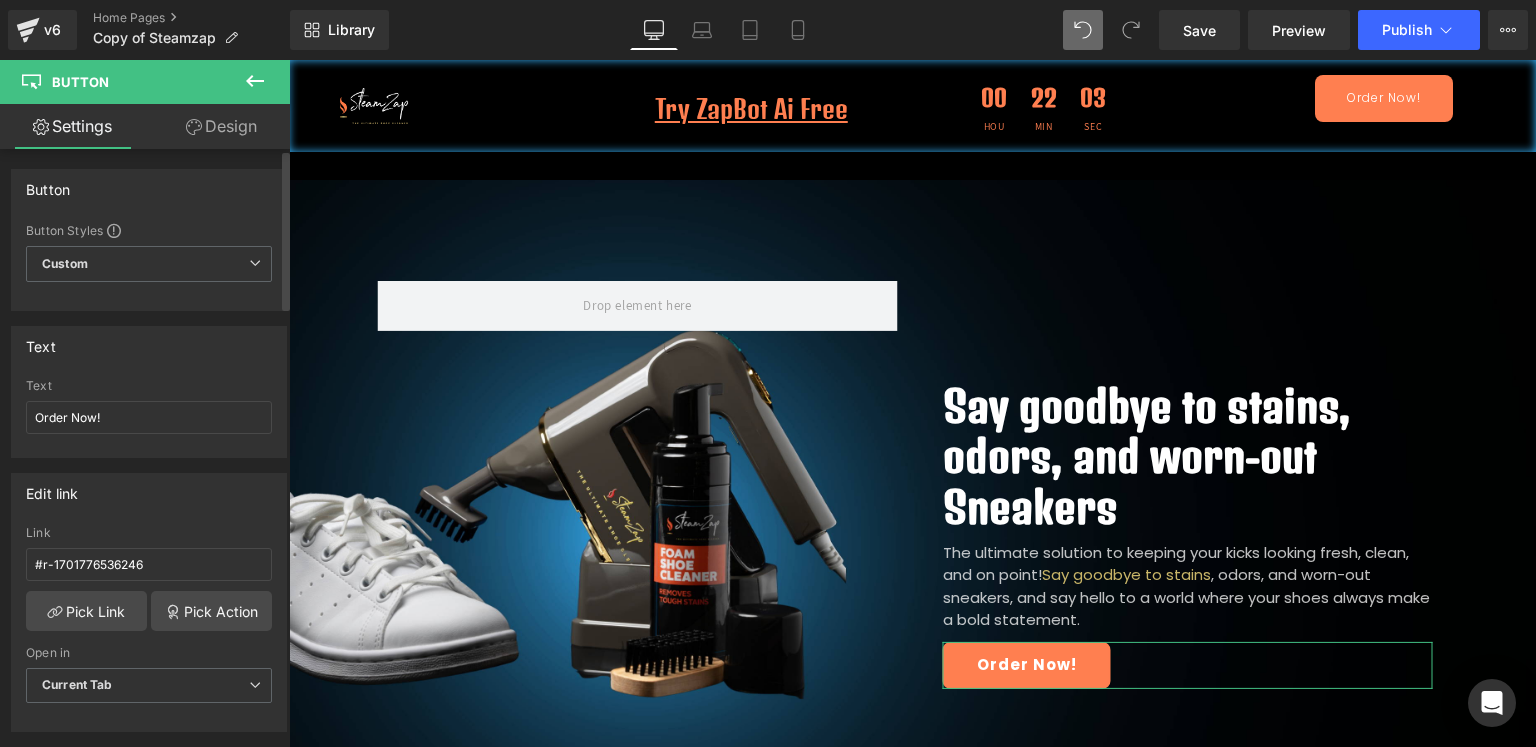 click on "Edit link #r-1701776536246 Link #r-1701776536246  Pick Link  Pick Action Current Tab New Tab Open in
Current Tab
Current Tab New Tab" at bounding box center [149, 595] 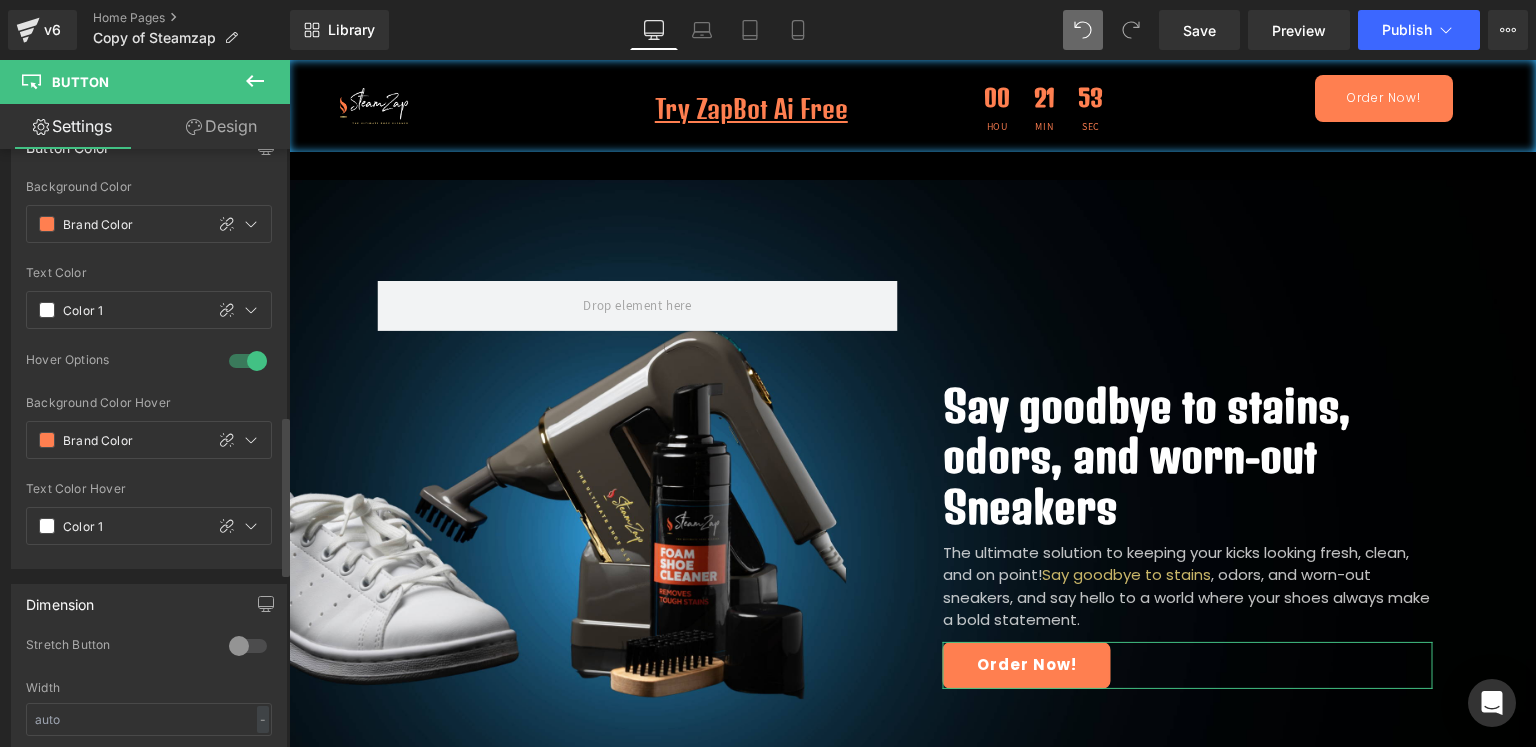 scroll, scrollTop: 1333, scrollLeft: 0, axis: vertical 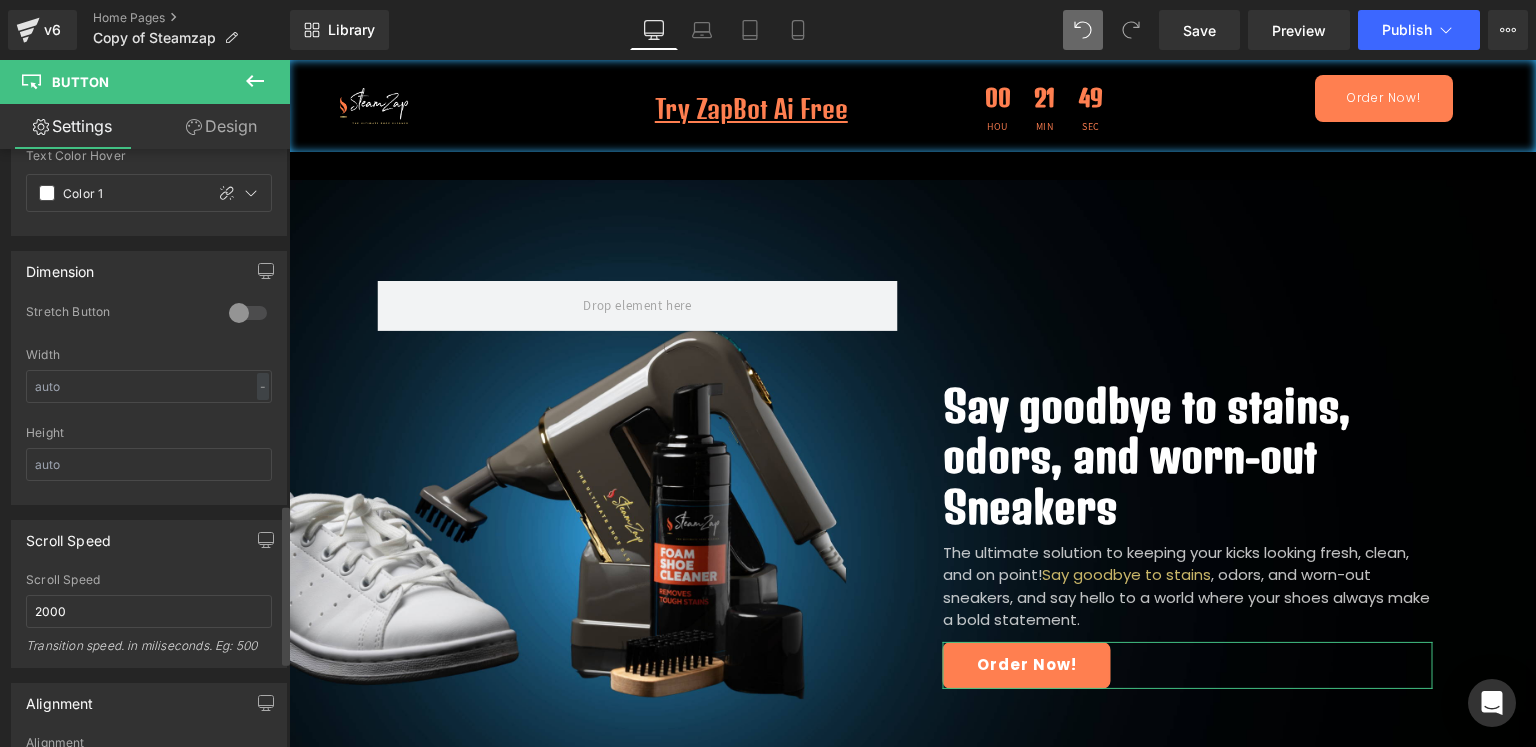click on "Height" at bounding box center [149, 465] 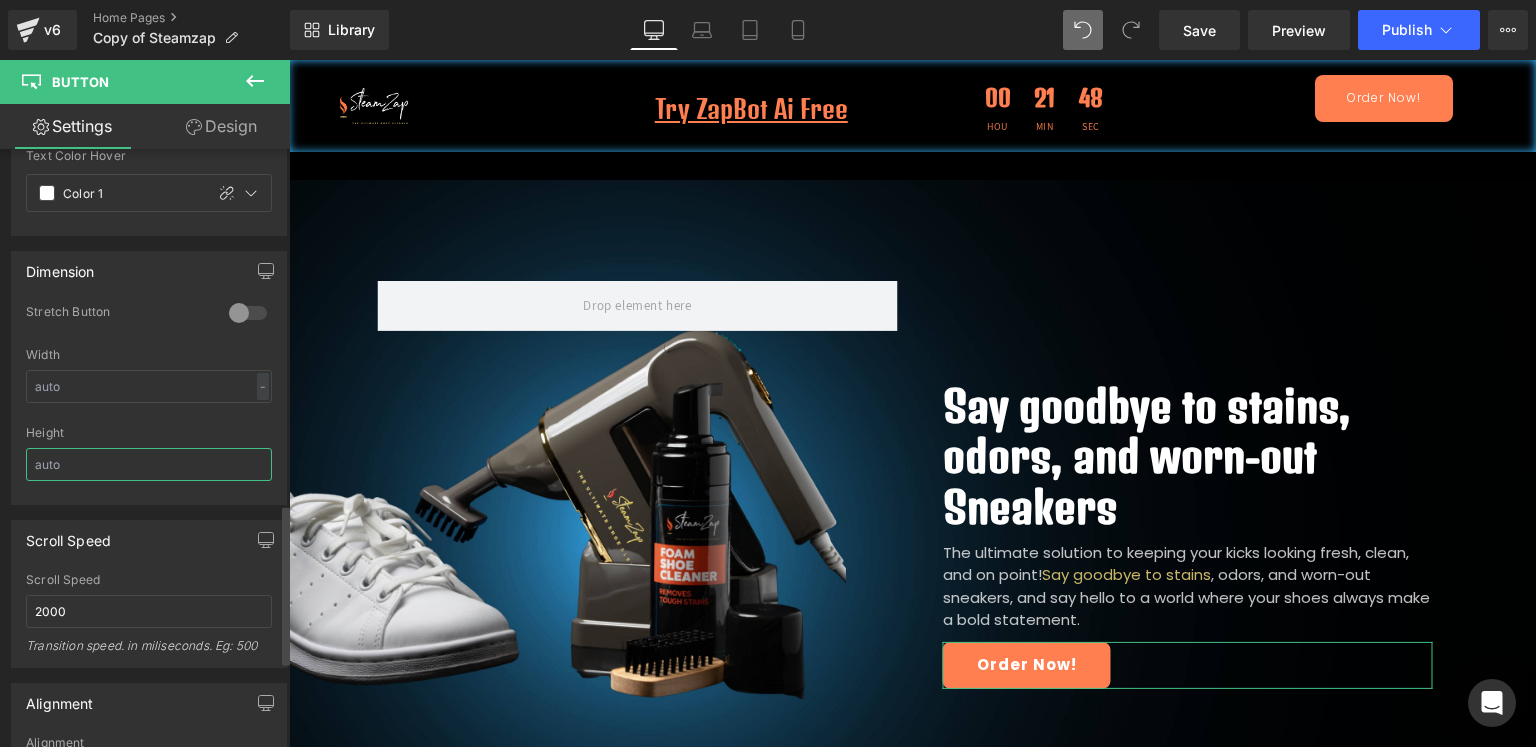 click at bounding box center [149, 464] 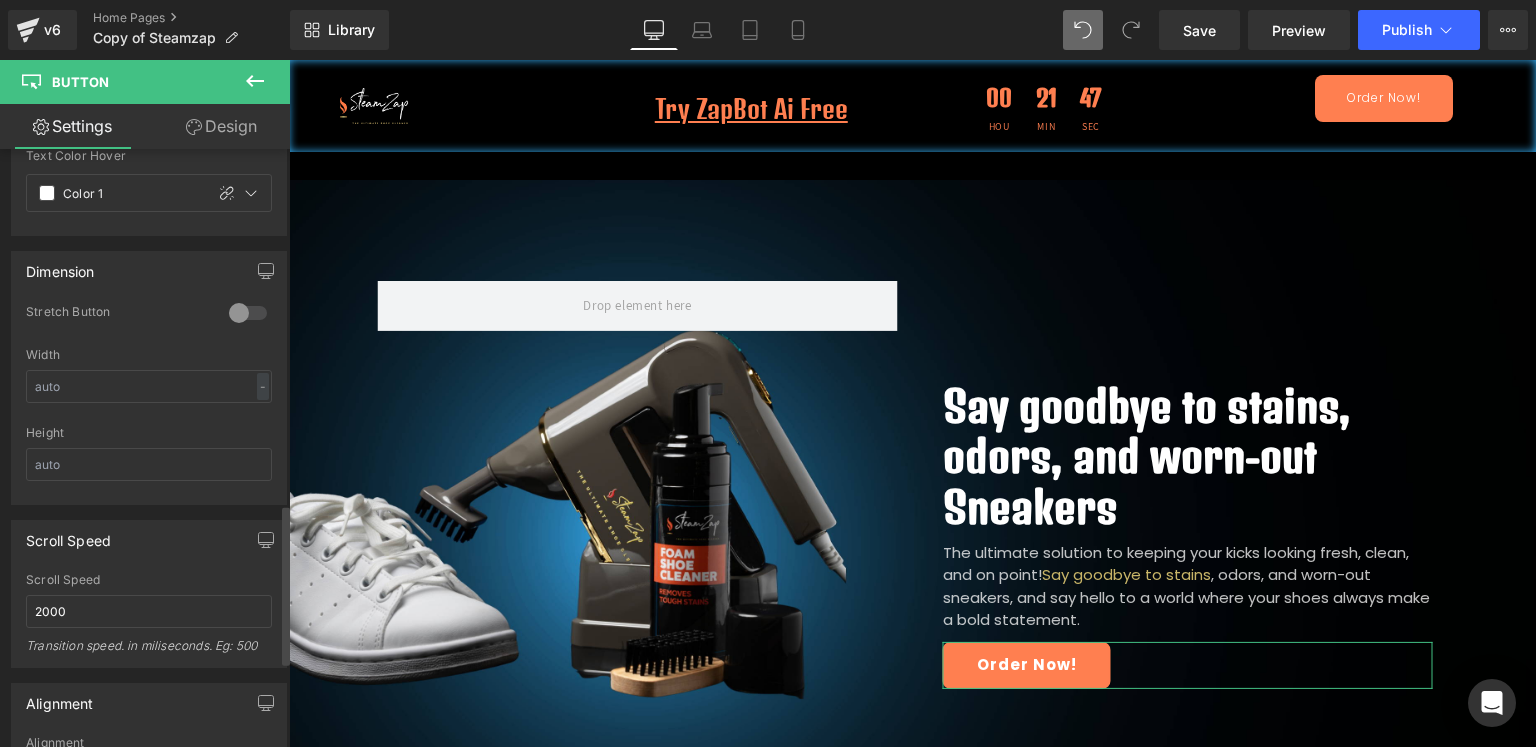 click on "Width" at bounding box center (149, 355) 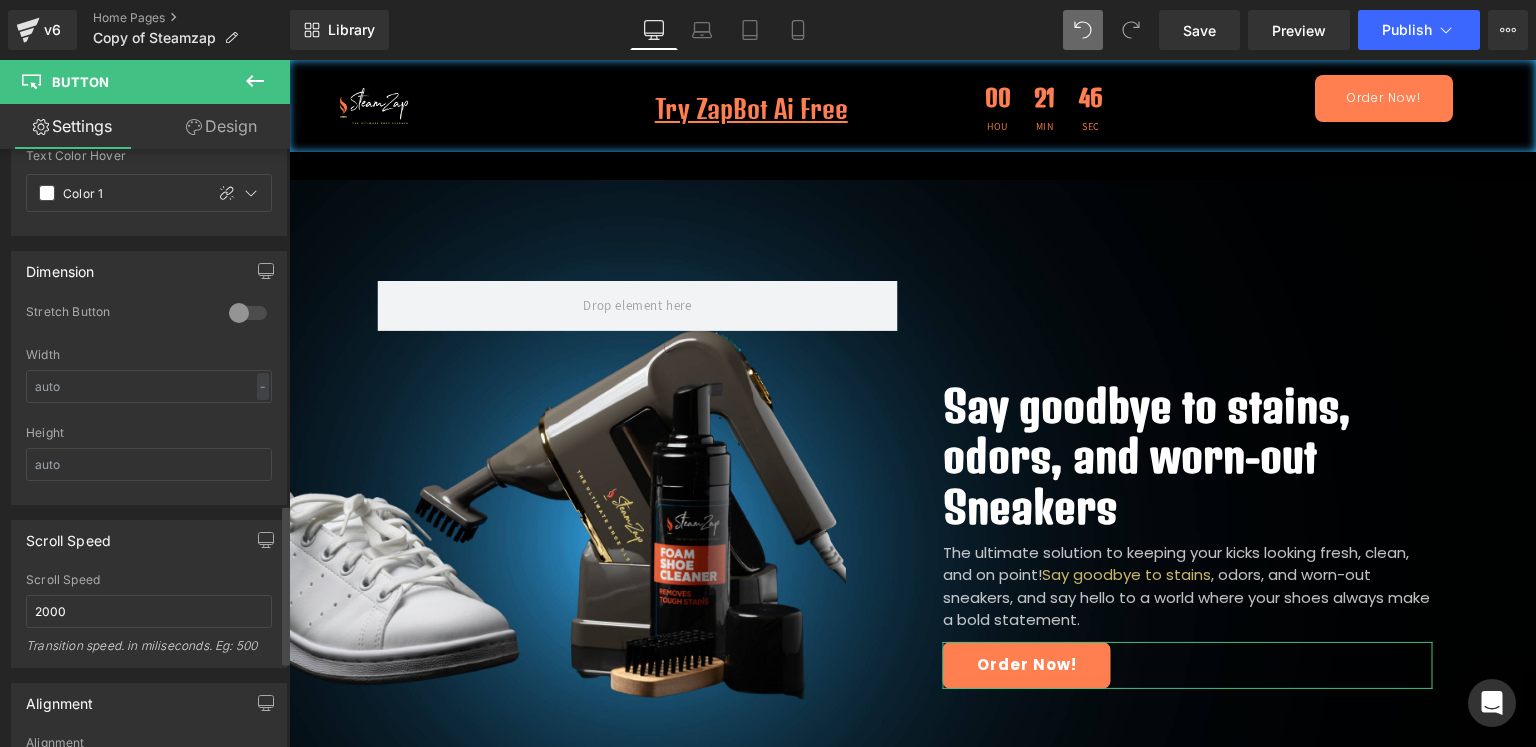 scroll, scrollTop: 1659, scrollLeft: 0, axis: vertical 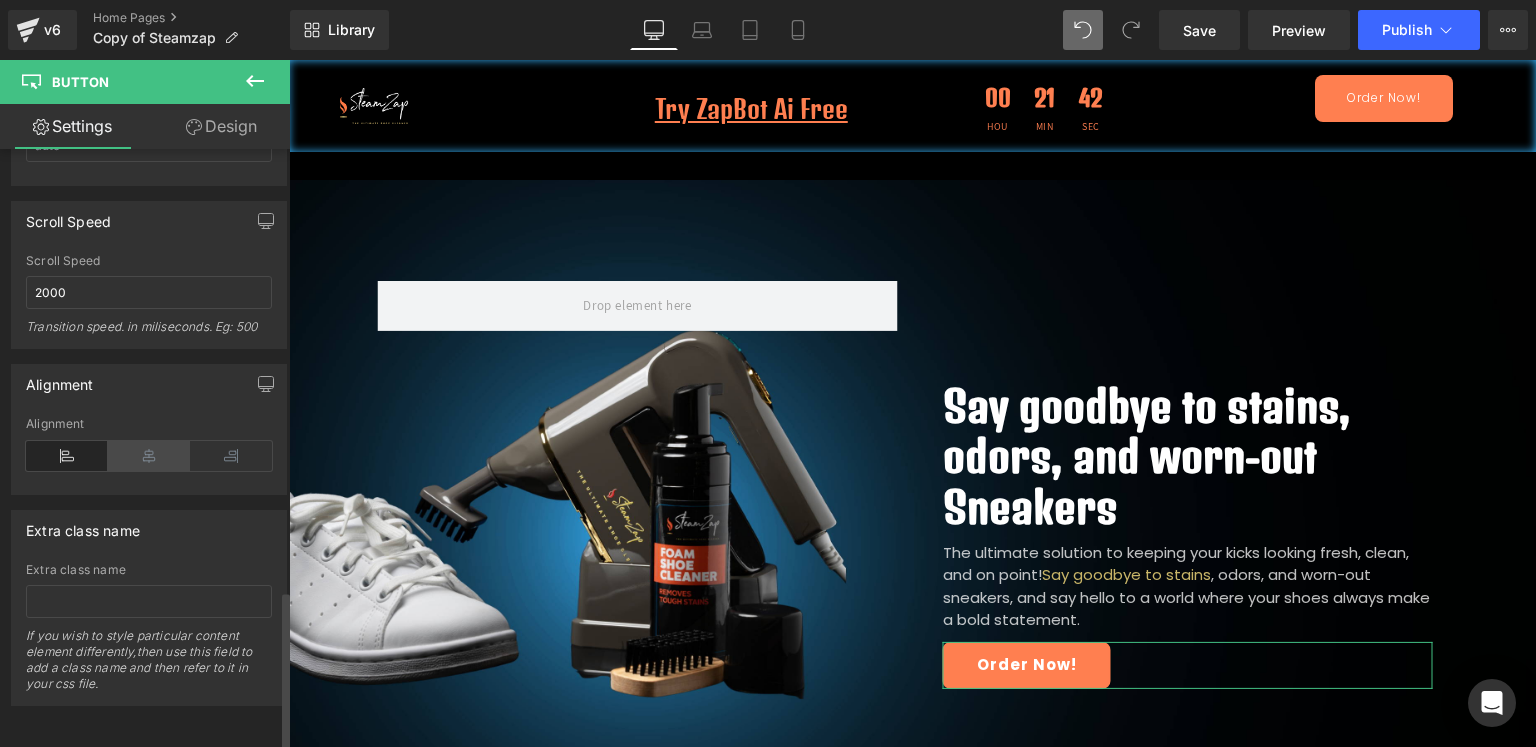 click at bounding box center [149, 456] 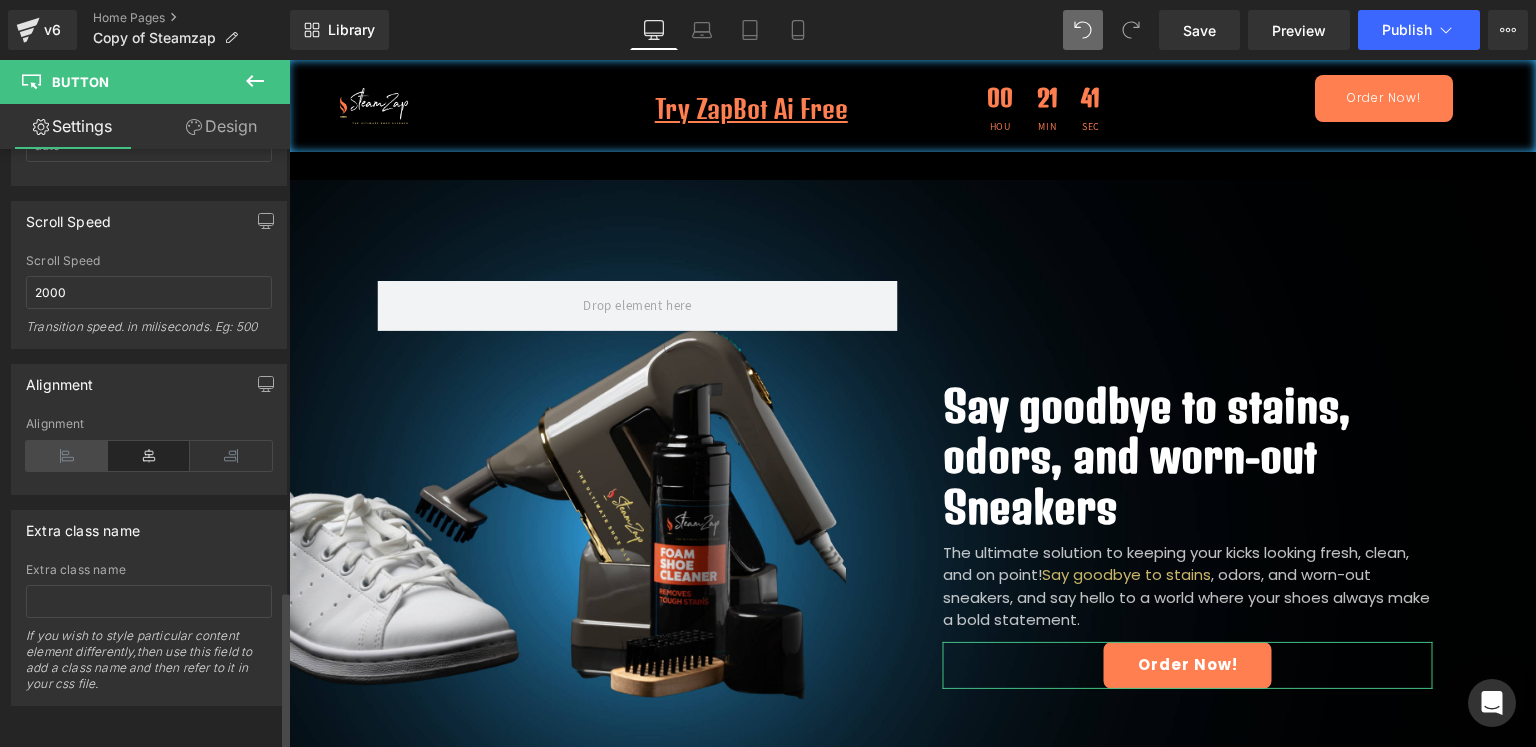 click at bounding box center [67, 456] 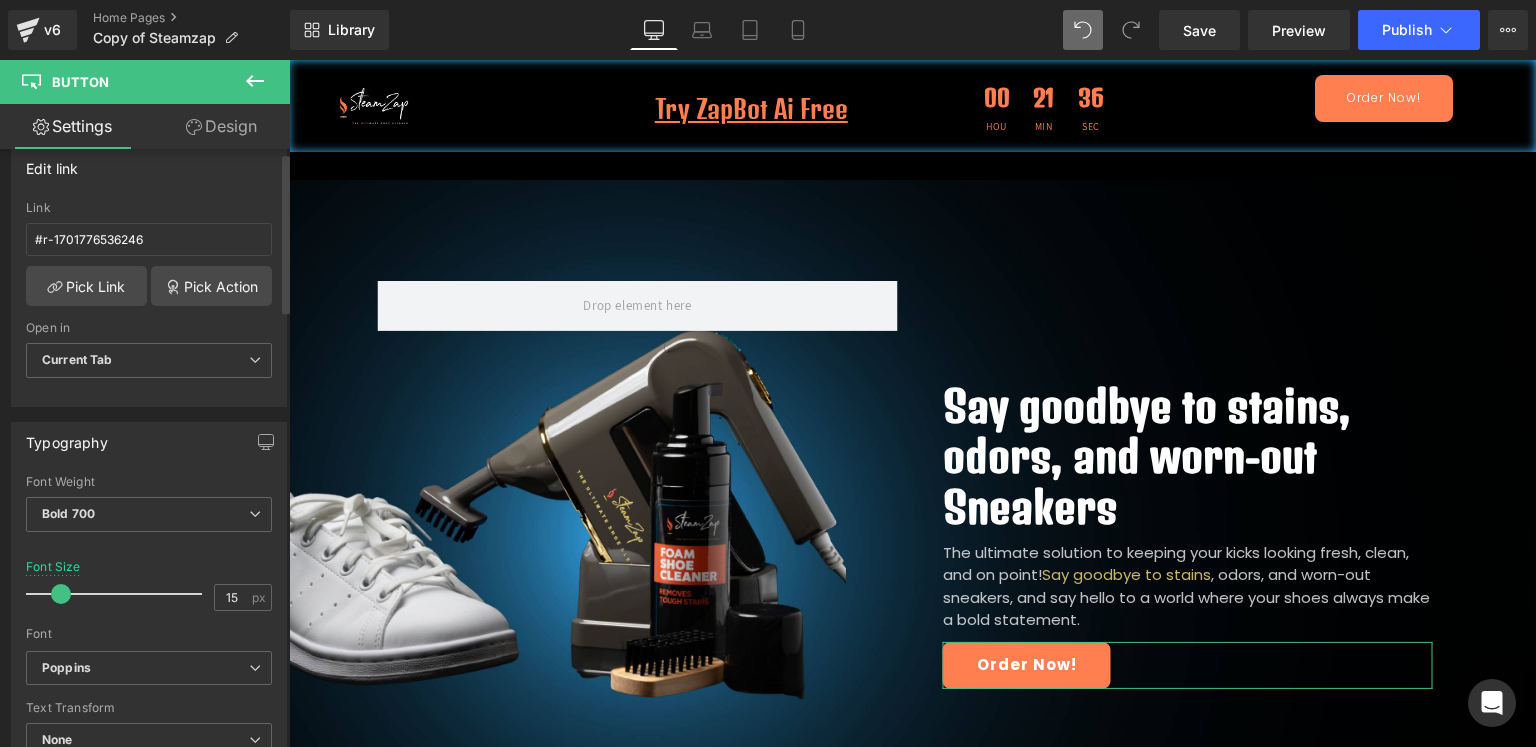 scroll, scrollTop: 0, scrollLeft: 0, axis: both 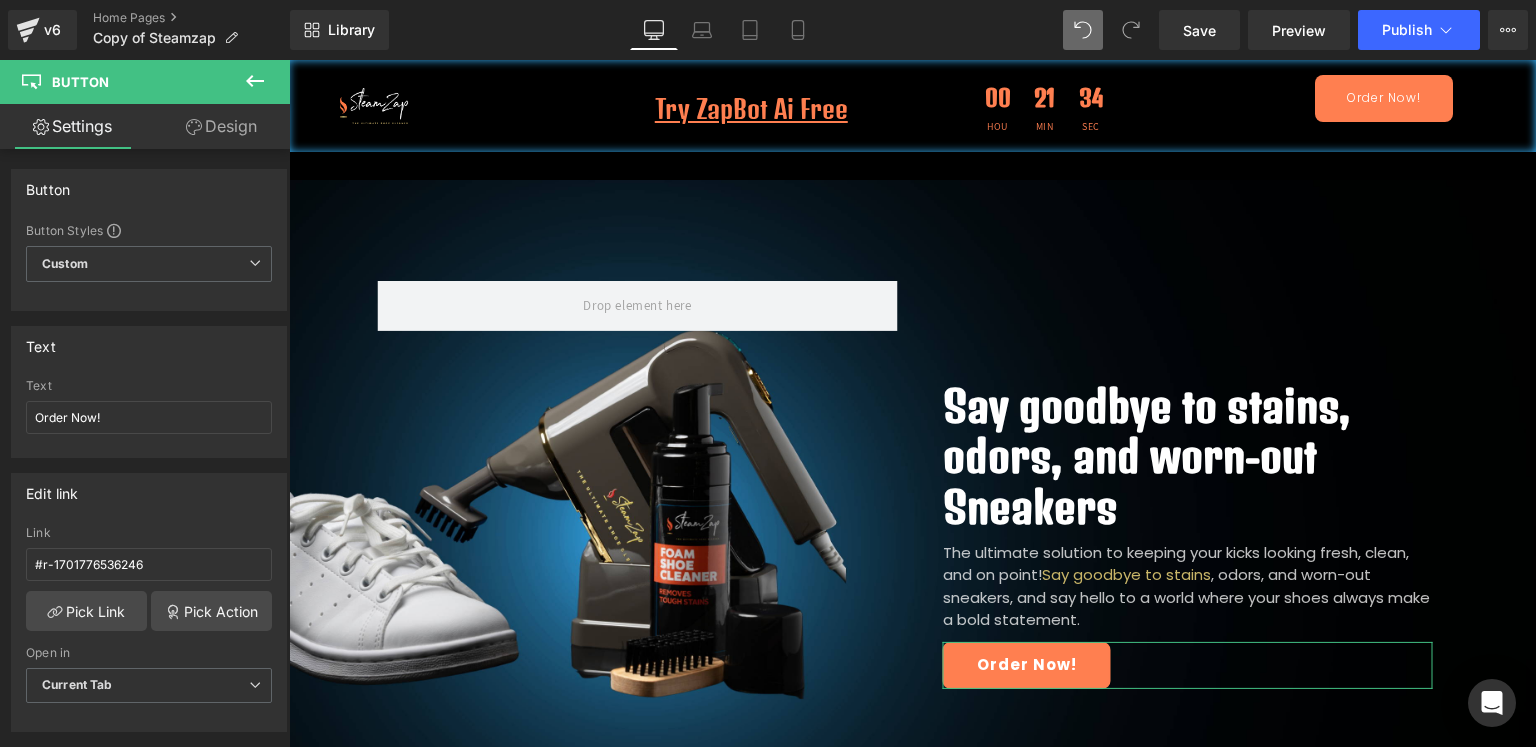 click on "Design" at bounding box center [221, 126] 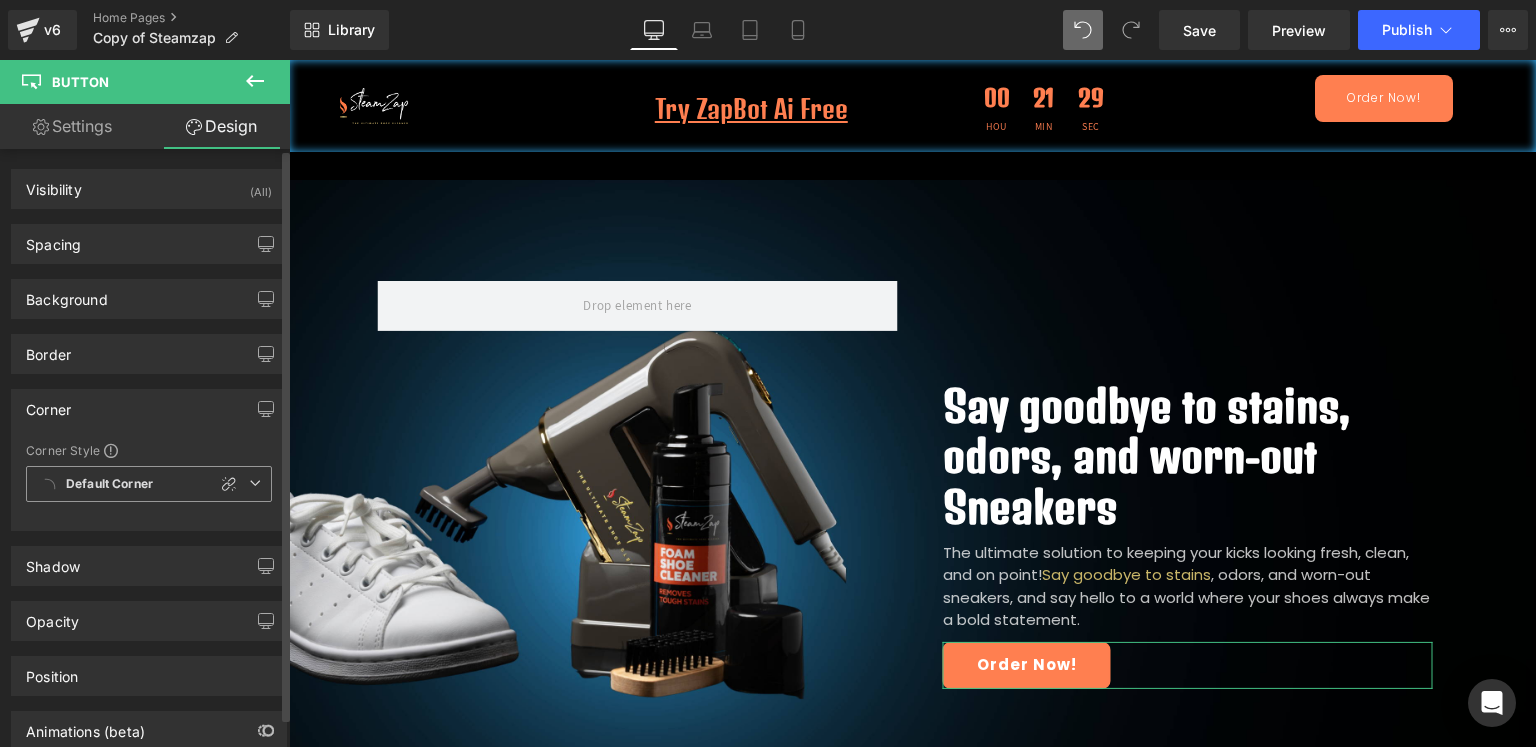 click on "Default Corner" at bounding box center (109, 484) 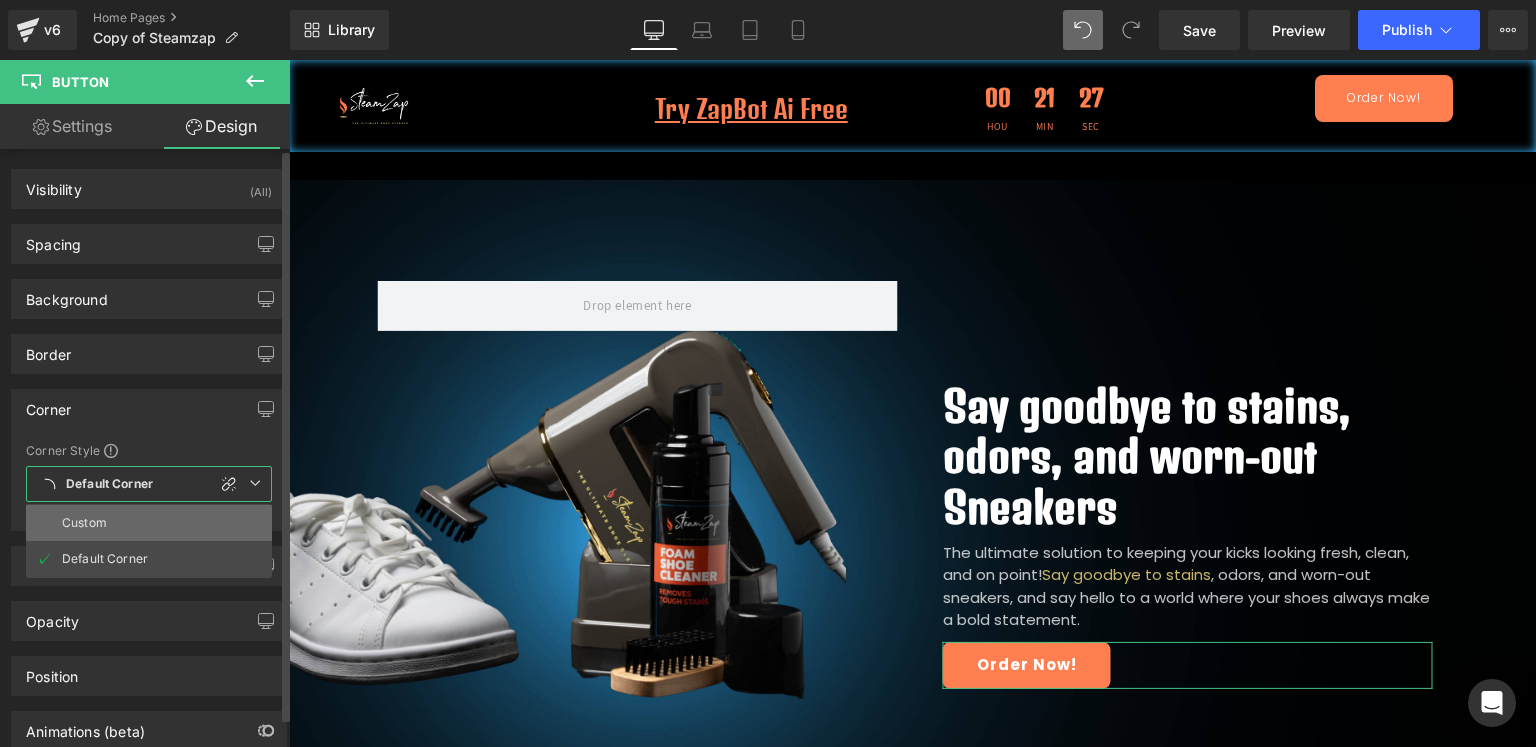 click on "Custom" at bounding box center (149, 523) 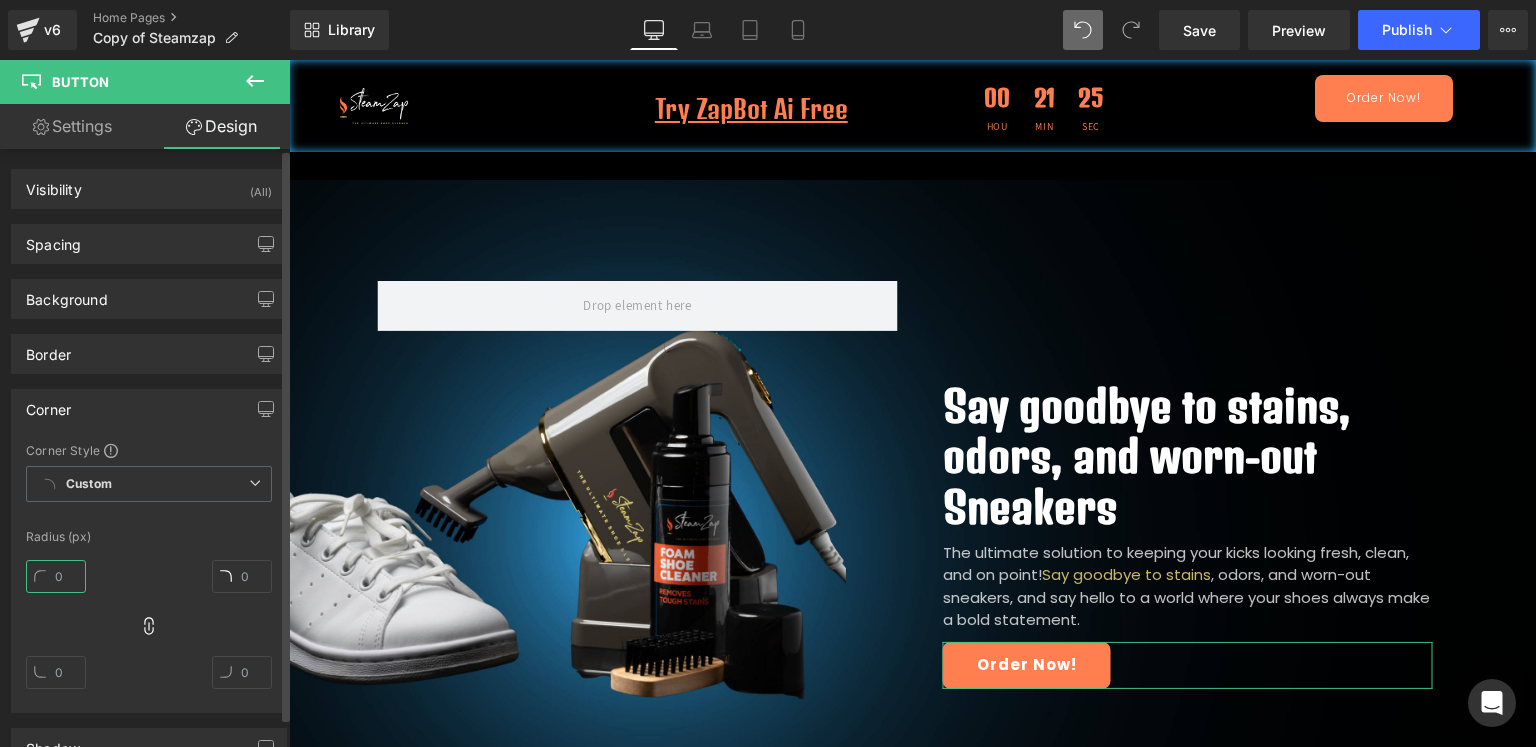 click at bounding box center [56, 576] 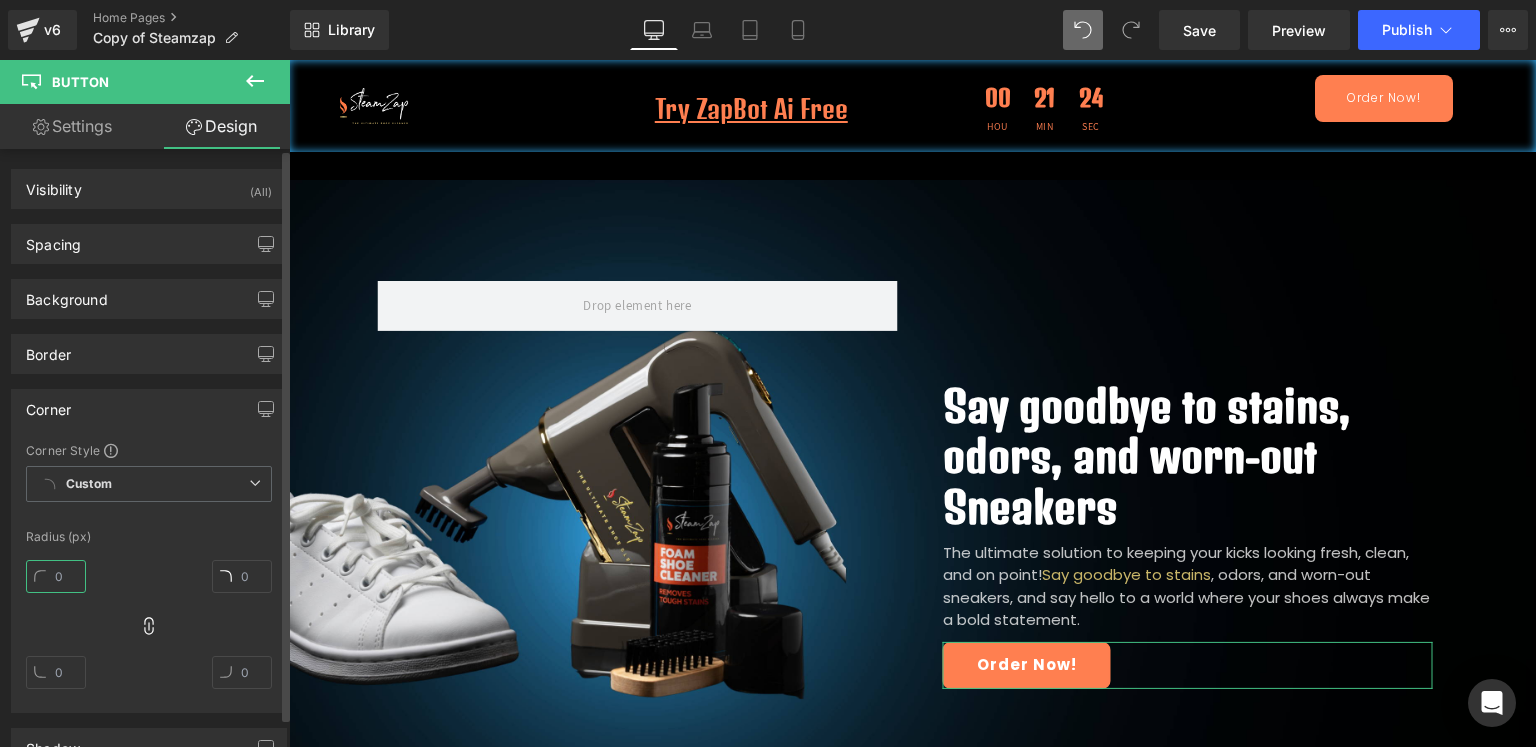click at bounding box center (56, 576) 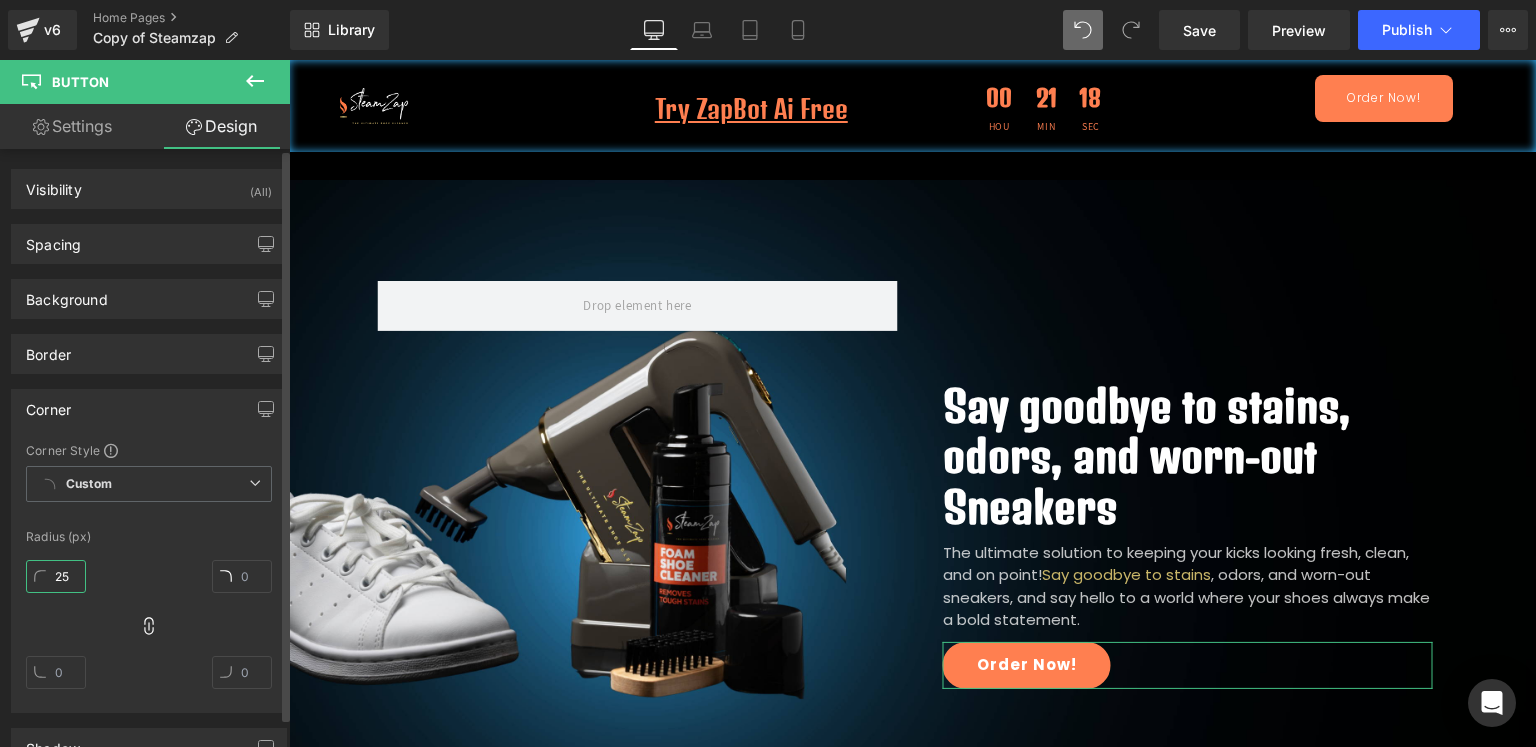 type on "25" 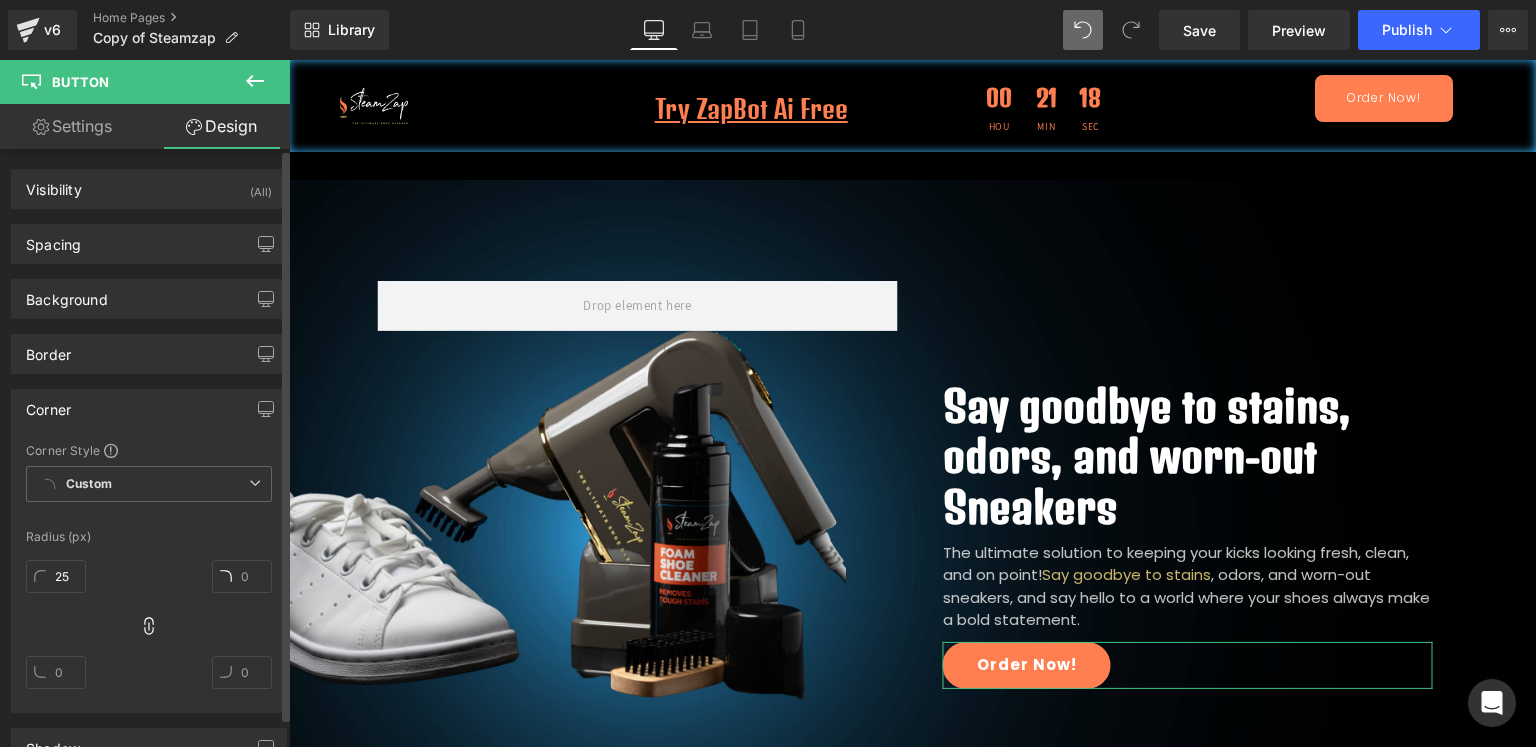 click on "25" at bounding box center [149, 632] 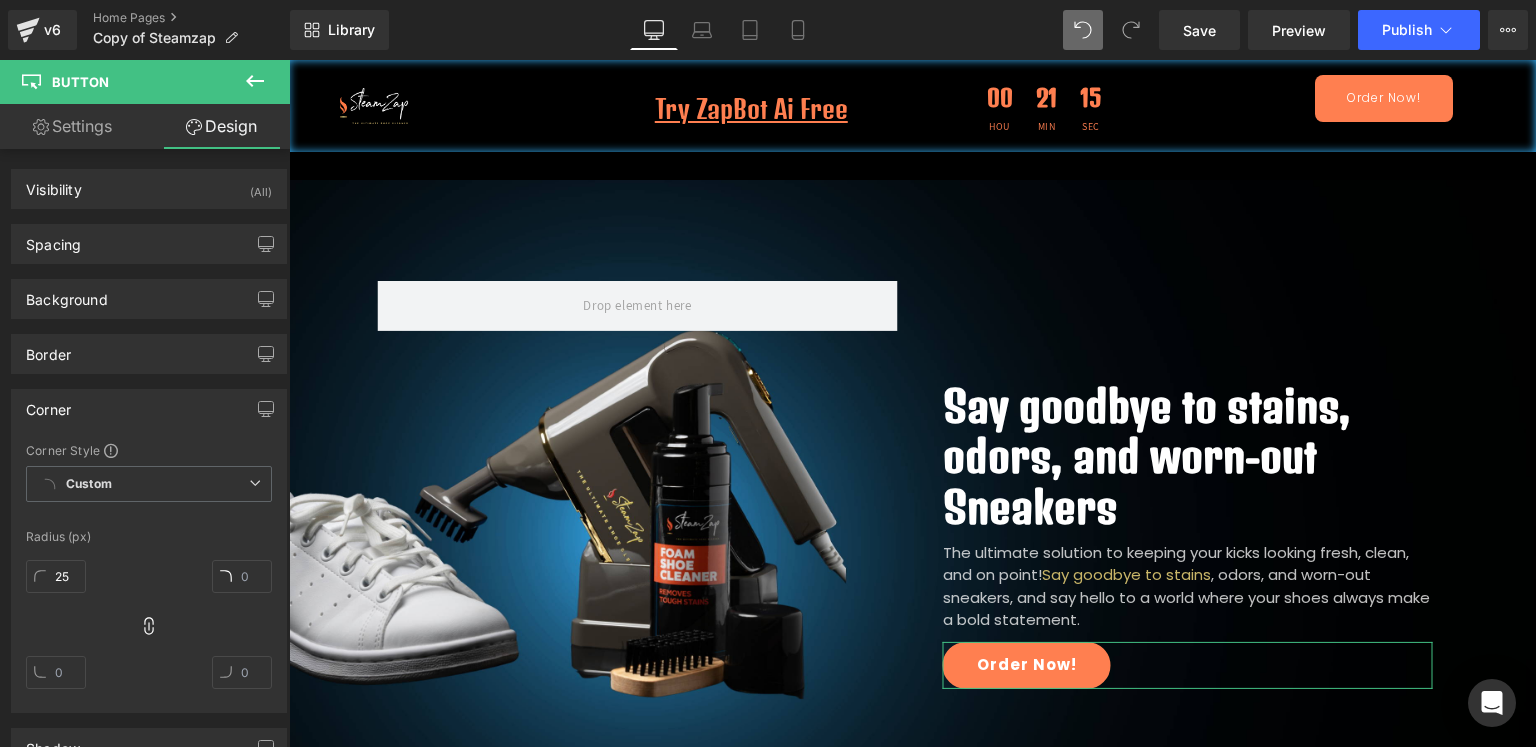 click on "Settings" at bounding box center (72, 126) 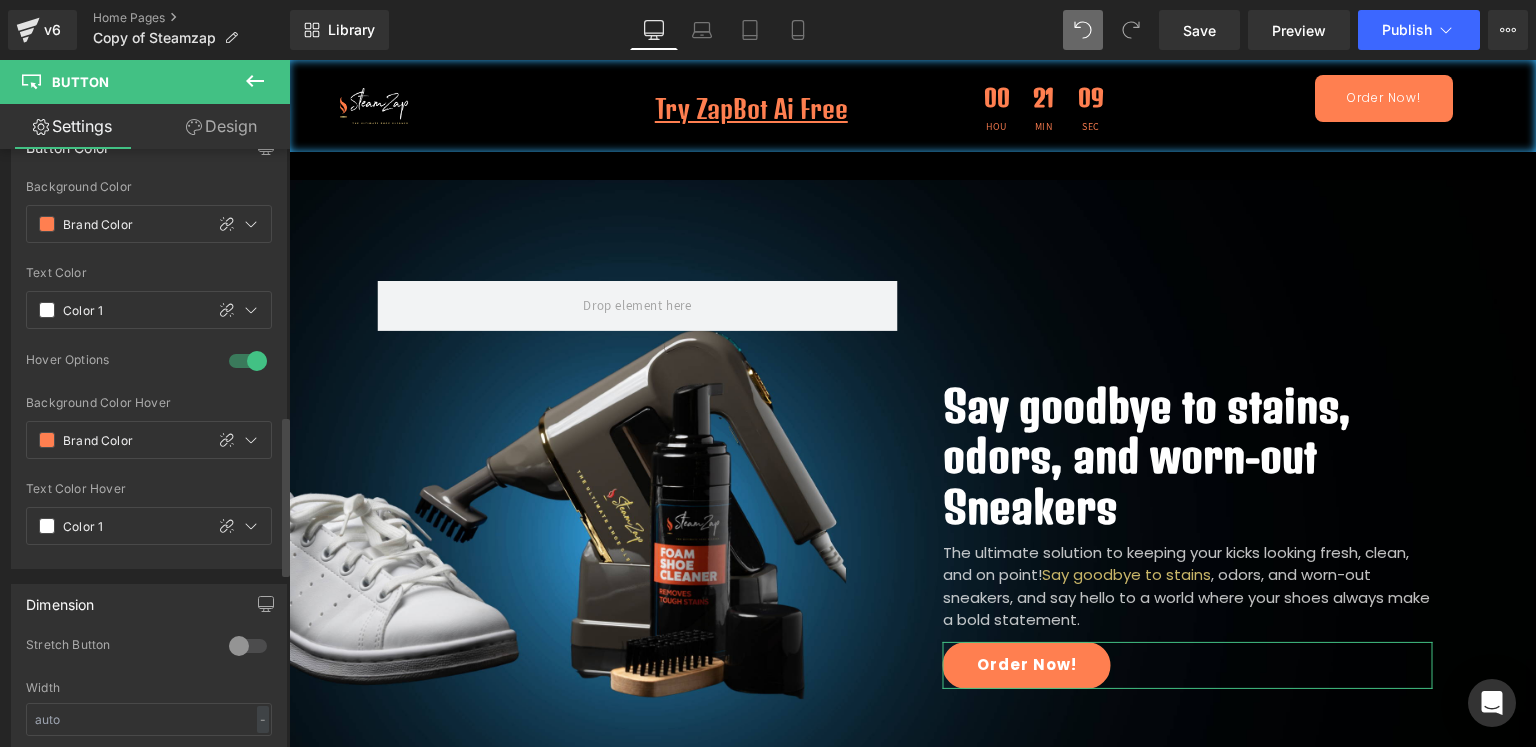 scroll, scrollTop: 1333, scrollLeft: 0, axis: vertical 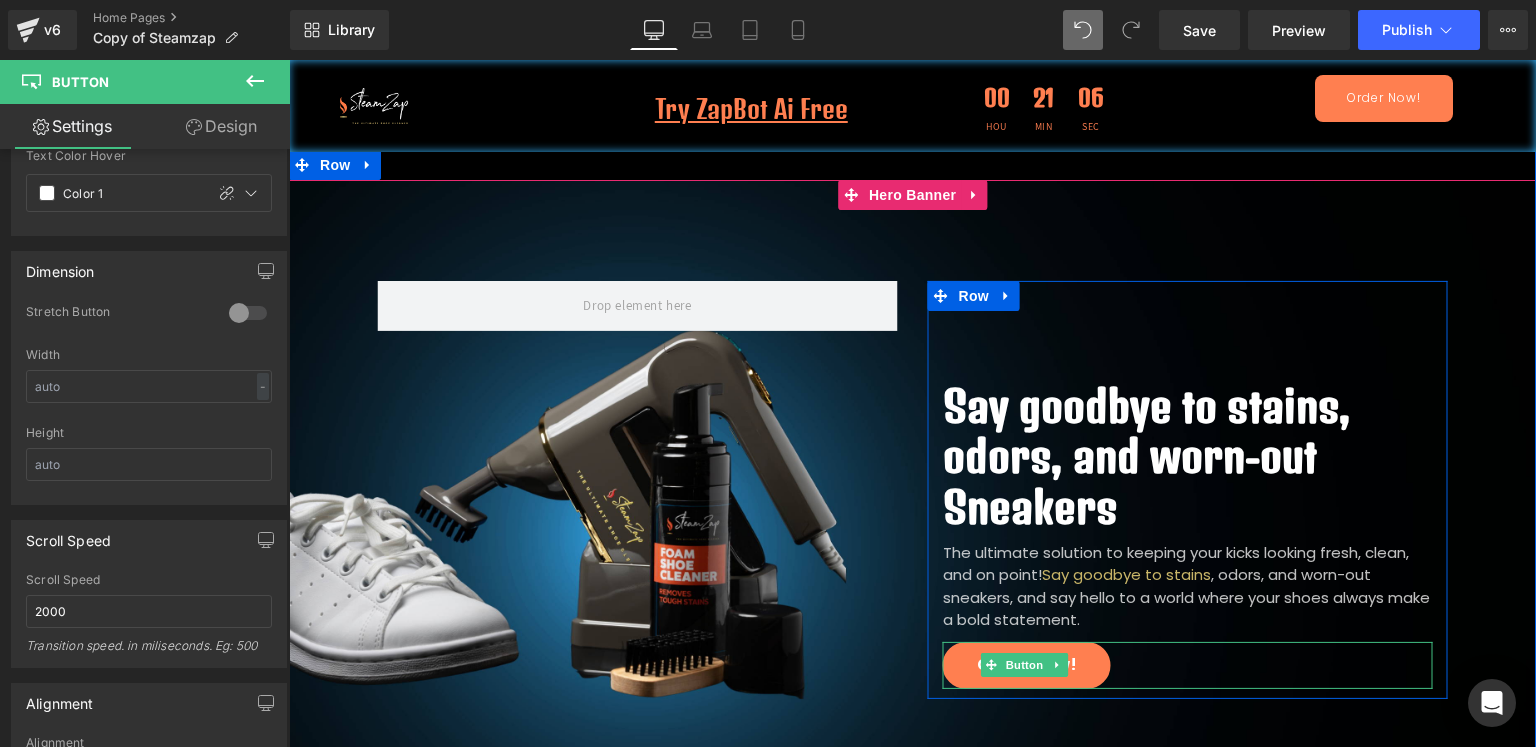 click on "Order Now!" at bounding box center [1027, 665] 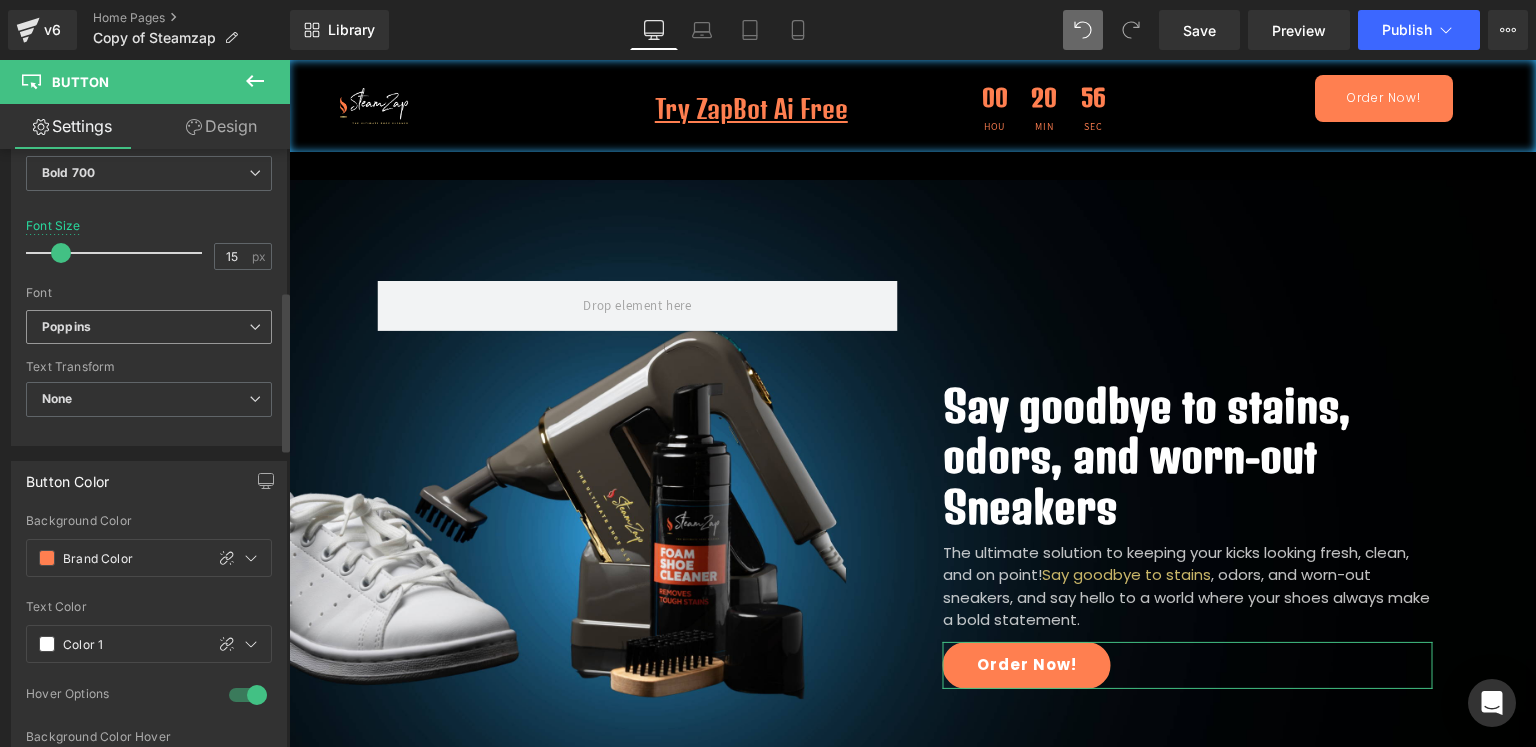 scroll, scrollTop: 333, scrollLeft: 0, axis: vertical 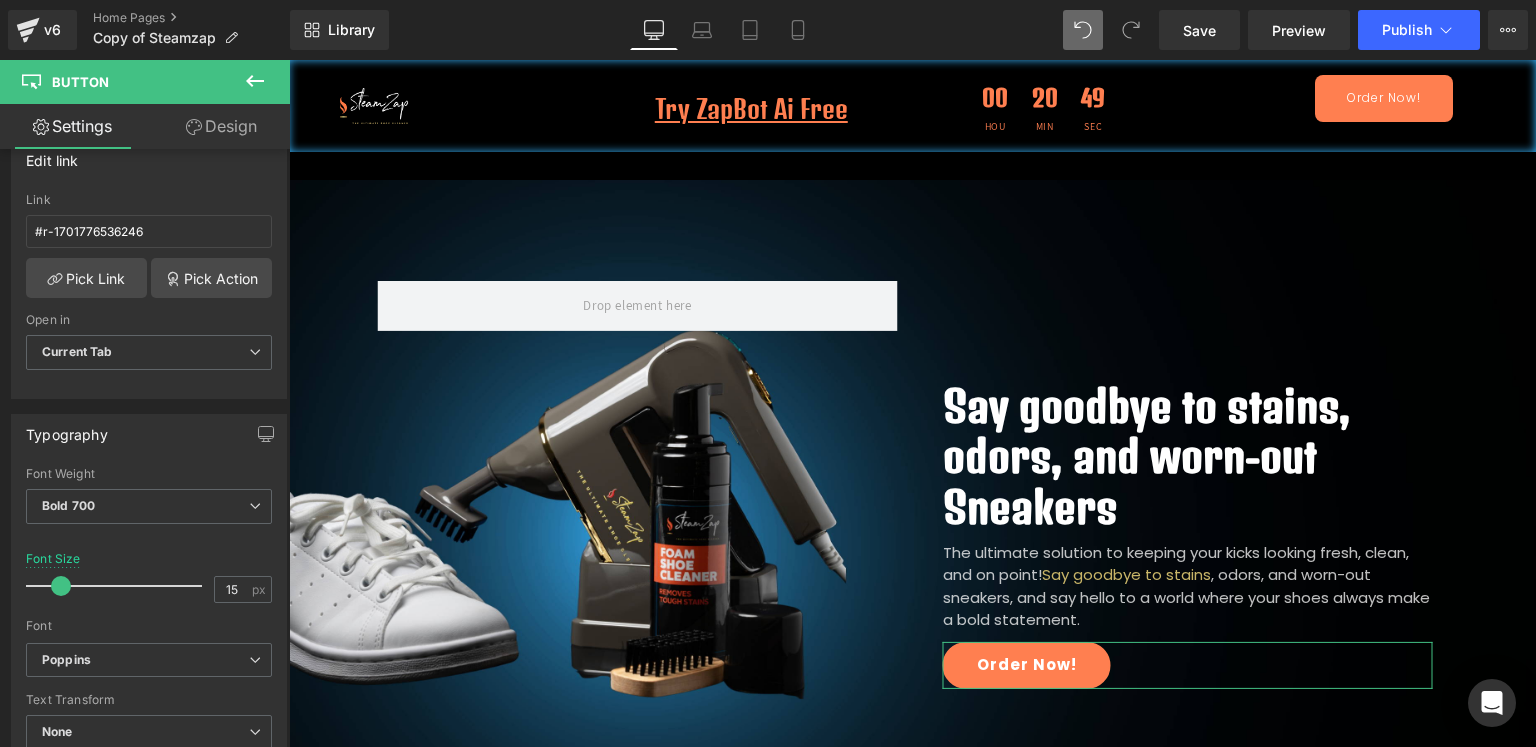 click on "Design" at bounding box center (221, 126) 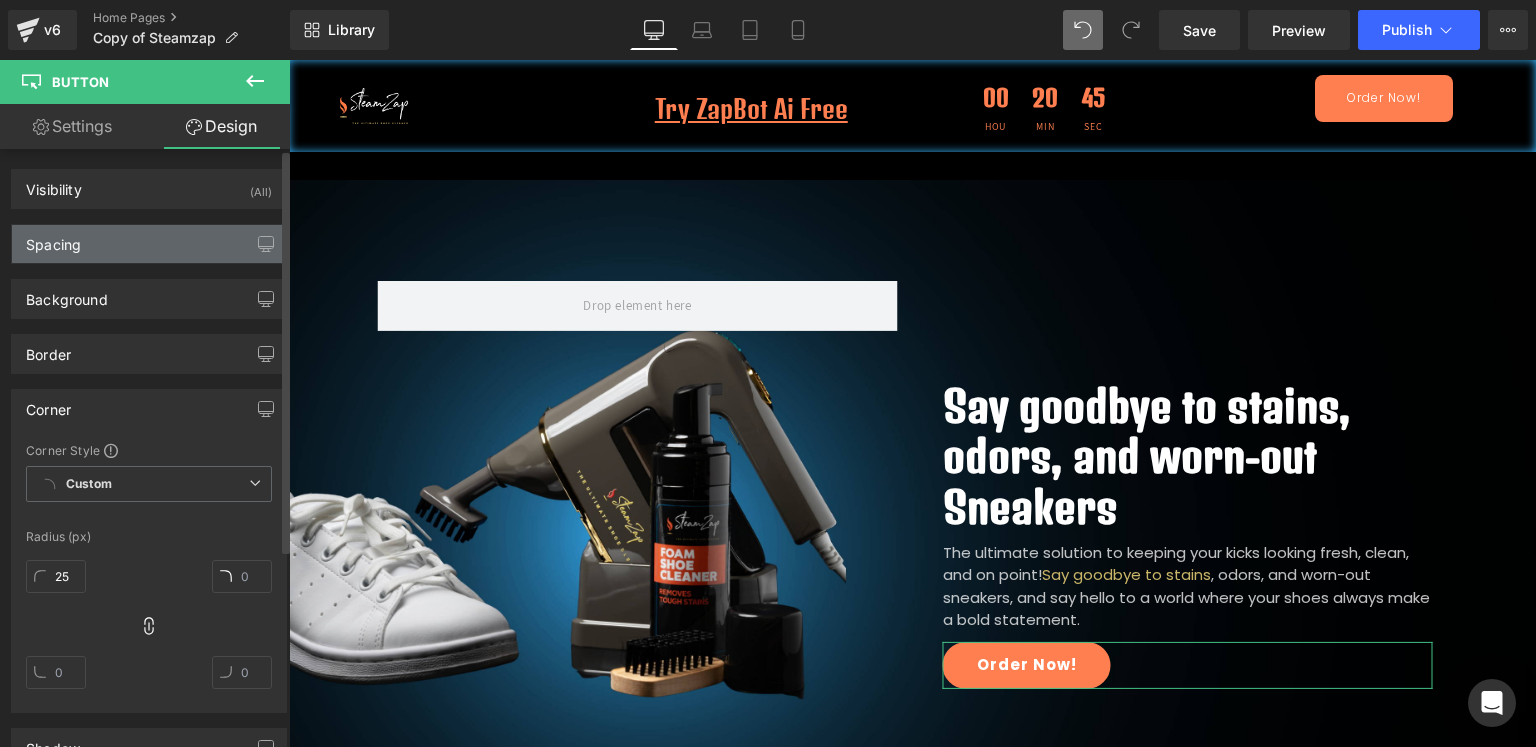 click on "Spacing" at bounding box center [149, 244] 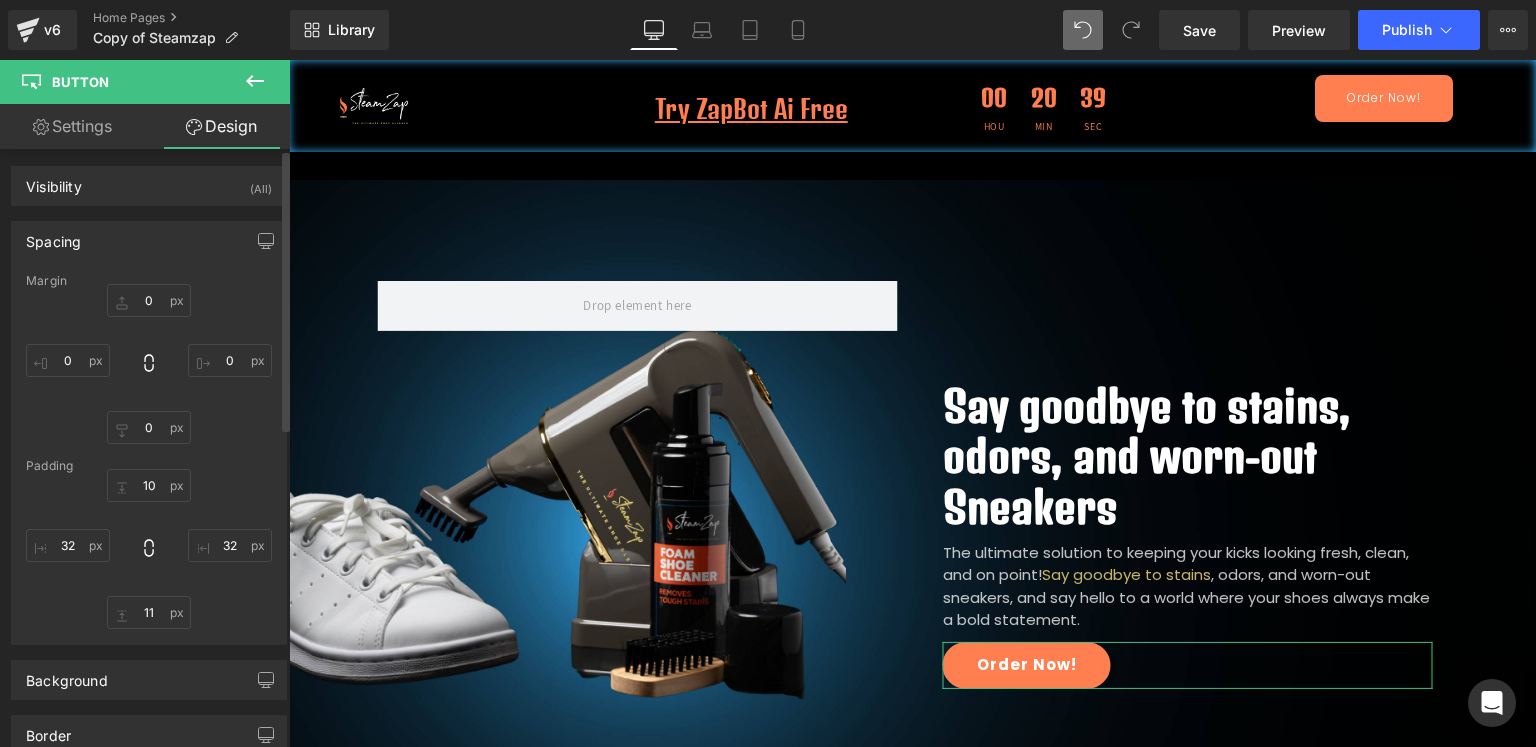 scroll, scrollTop: 0, scrollLeft: 0, axis: both 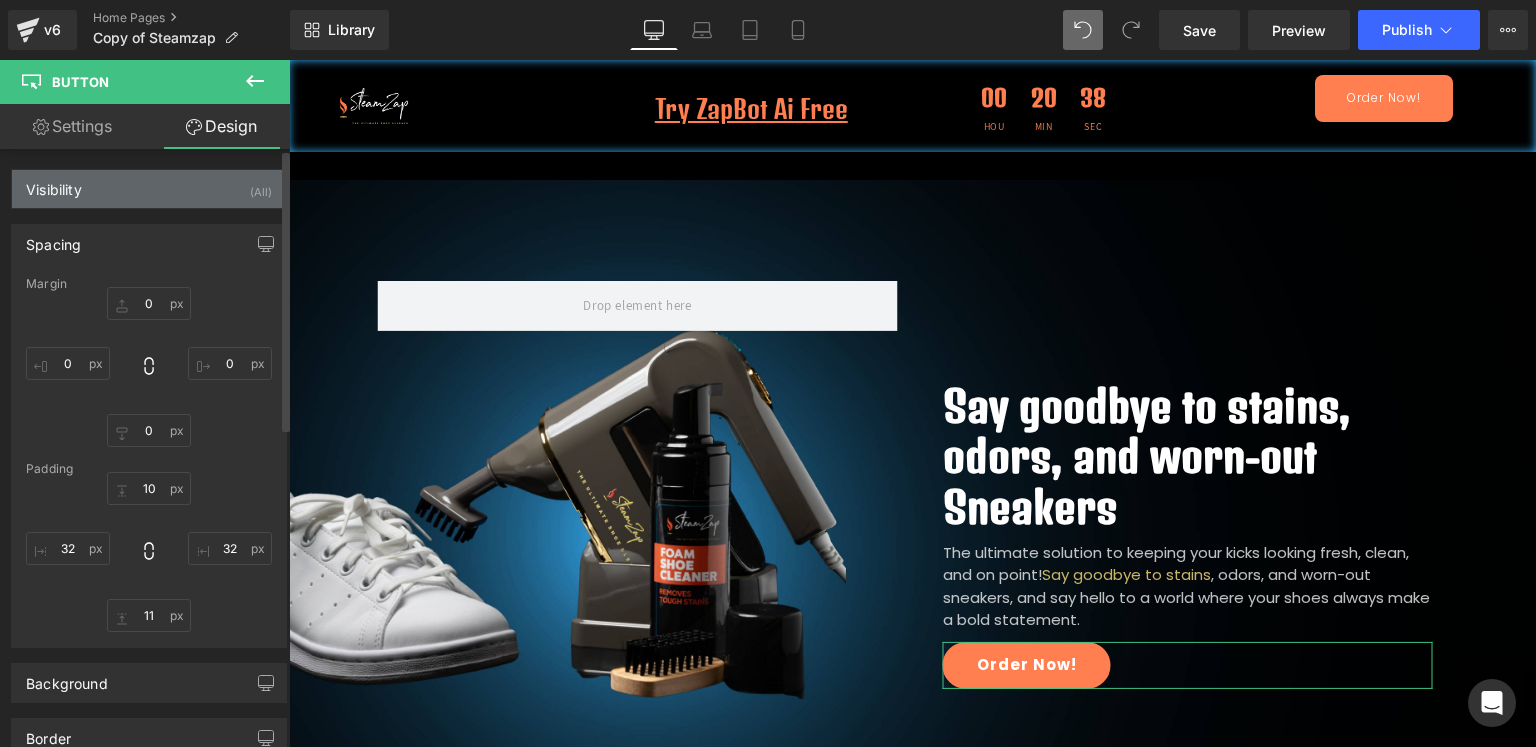 click on "Visibility
(All)" at bounding box center (149, 189) 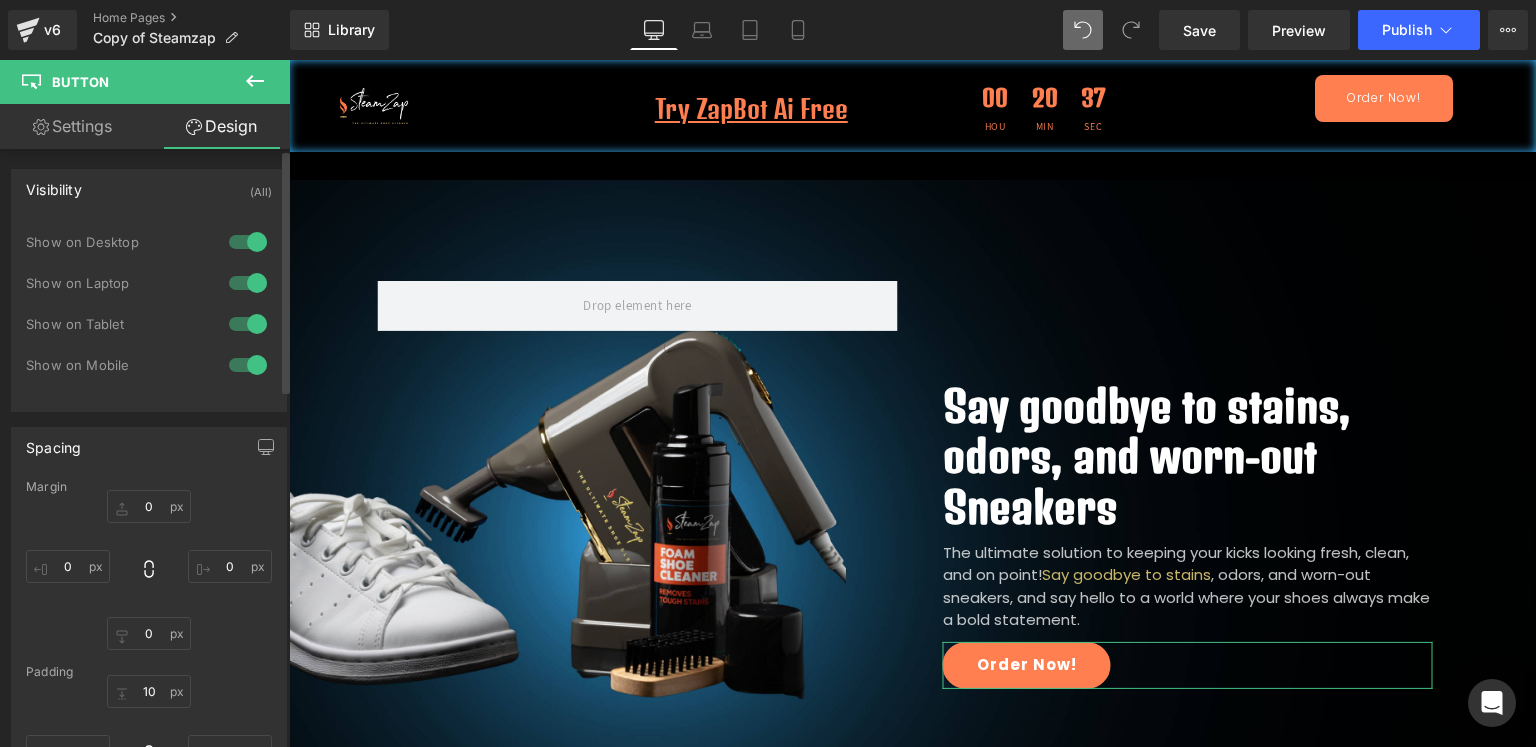 click on "Visibility
(All)" at bounding box center (149, 189) 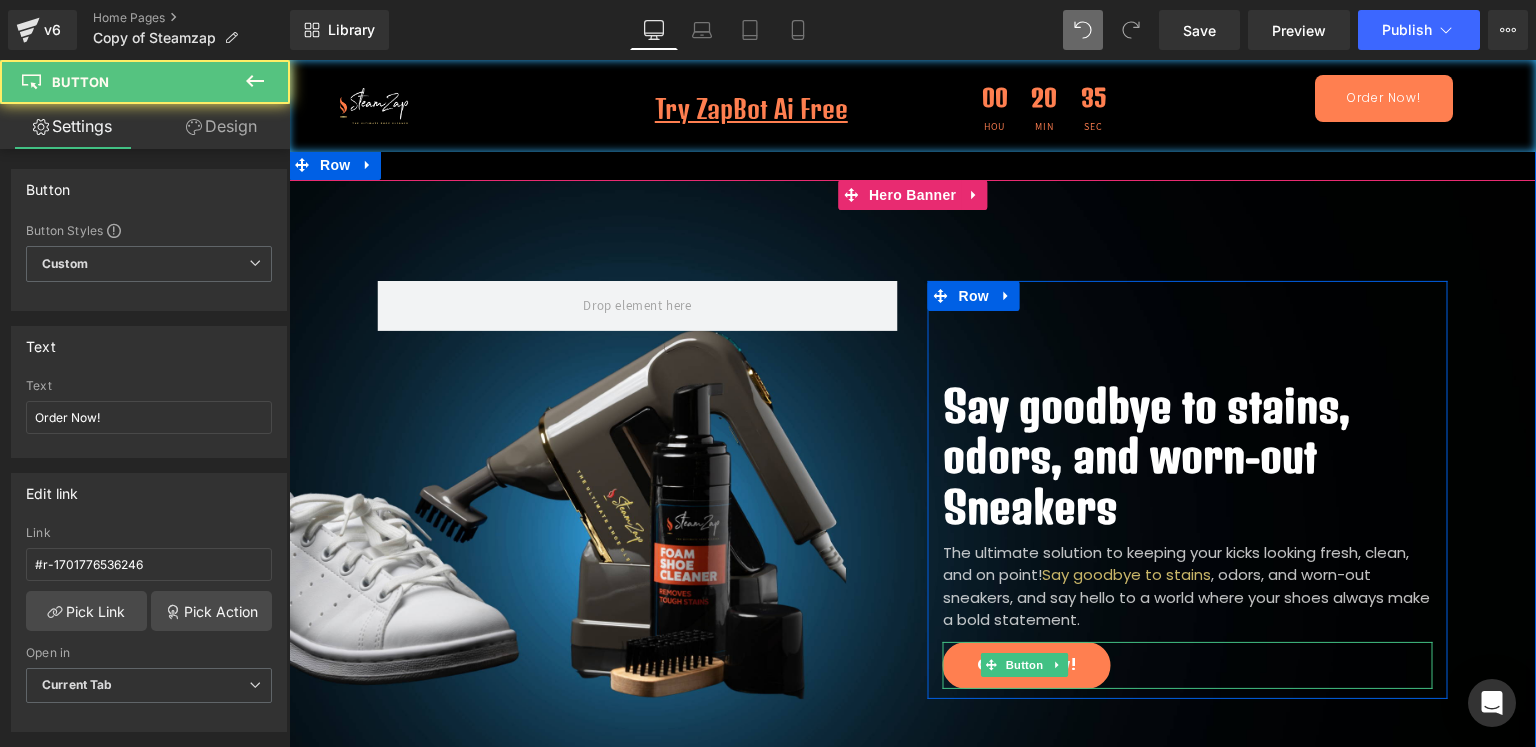 click on "Order Now!" at bounding box center (1027, 665) 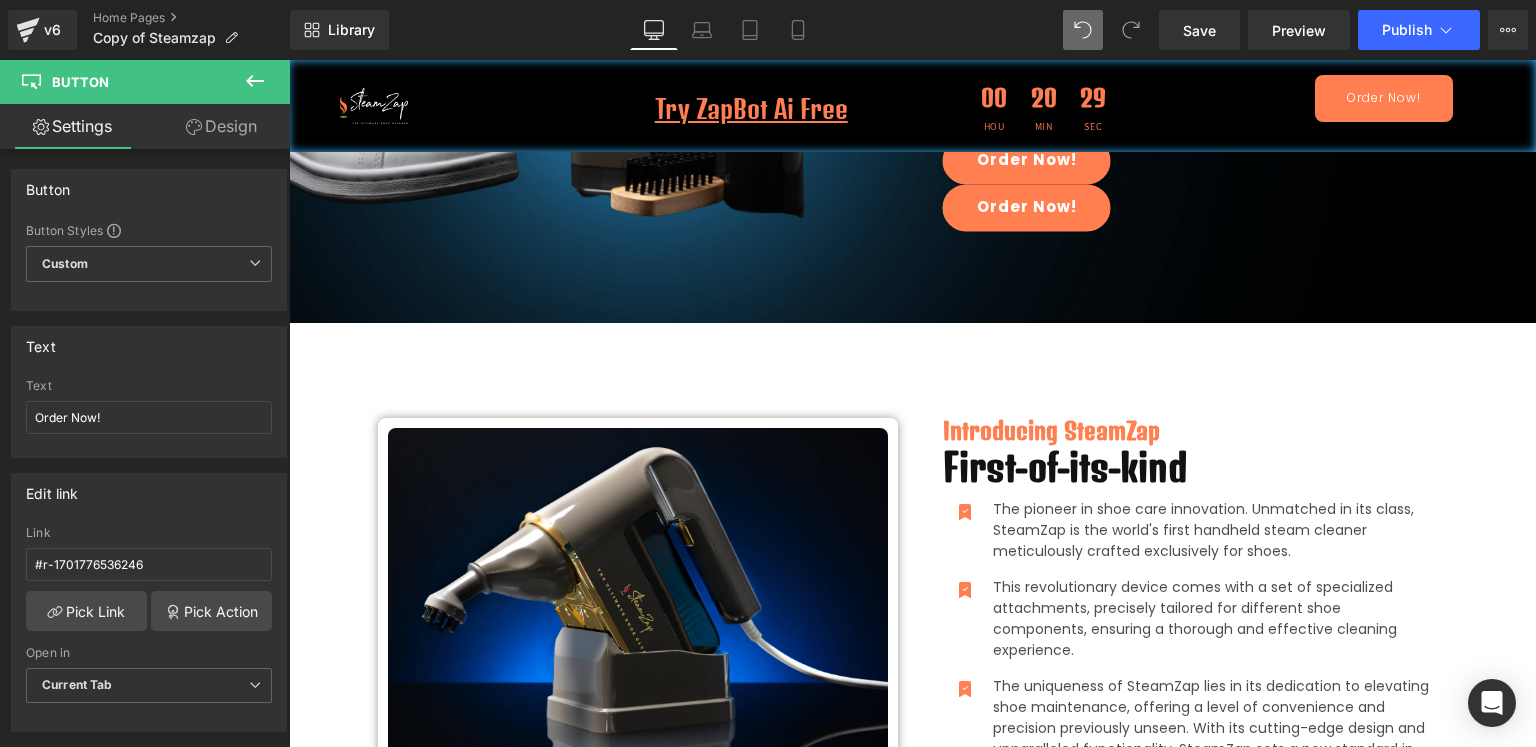 scroll, scrollTop: 148, scrollLeft: 0, axis: vertical 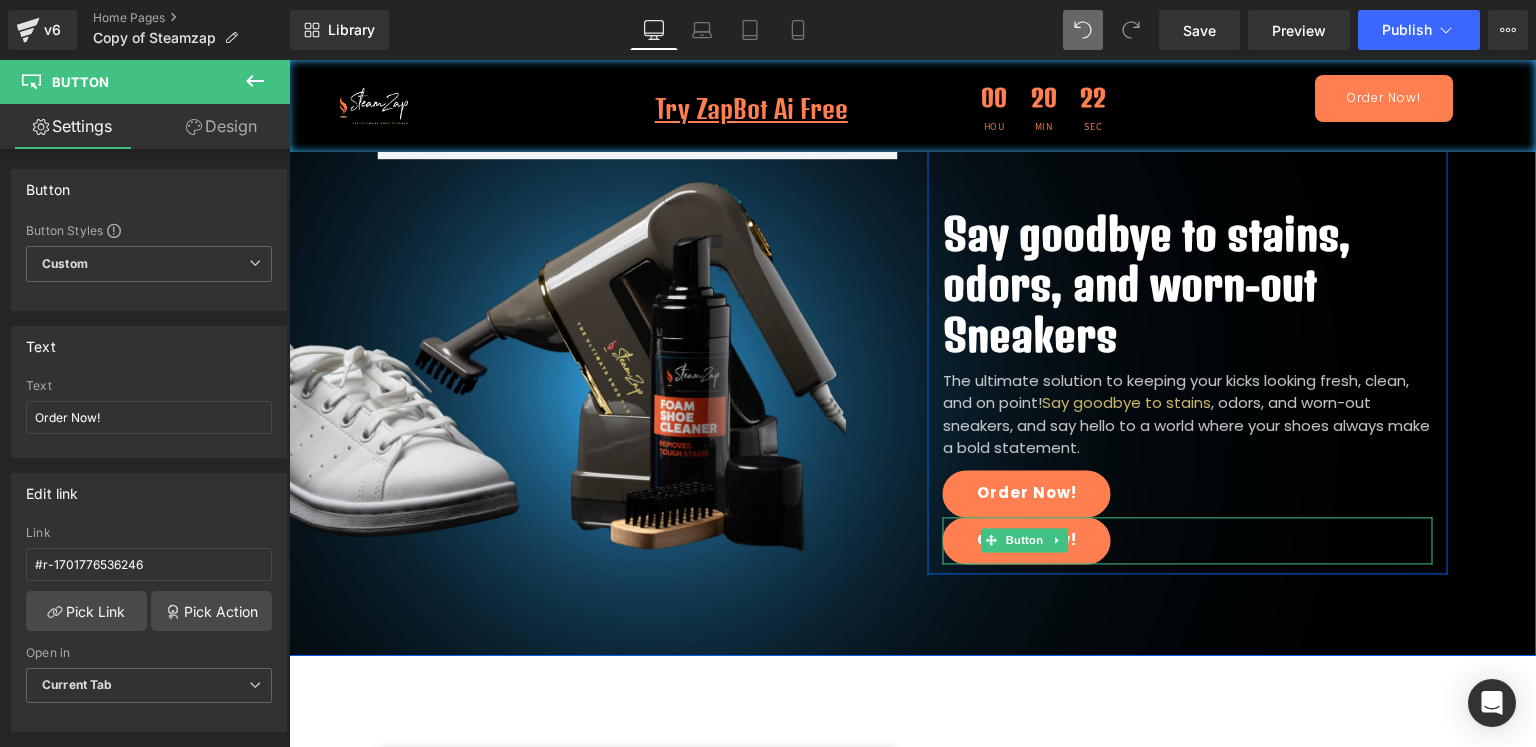 click on "Order Now!" at bounding box center (1027, 540) 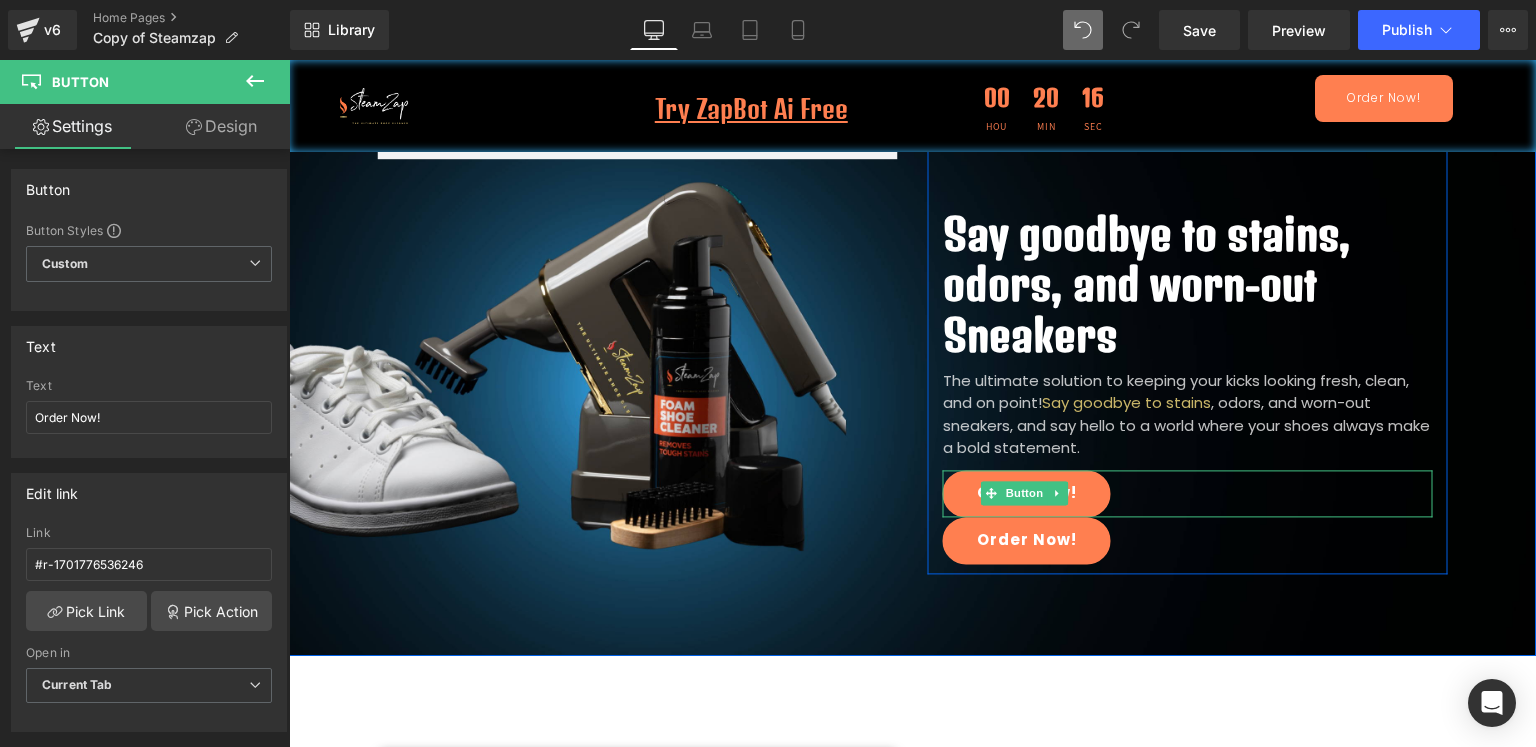 scroll, scrollTop: 0, scrollLeft: 0, axis: both 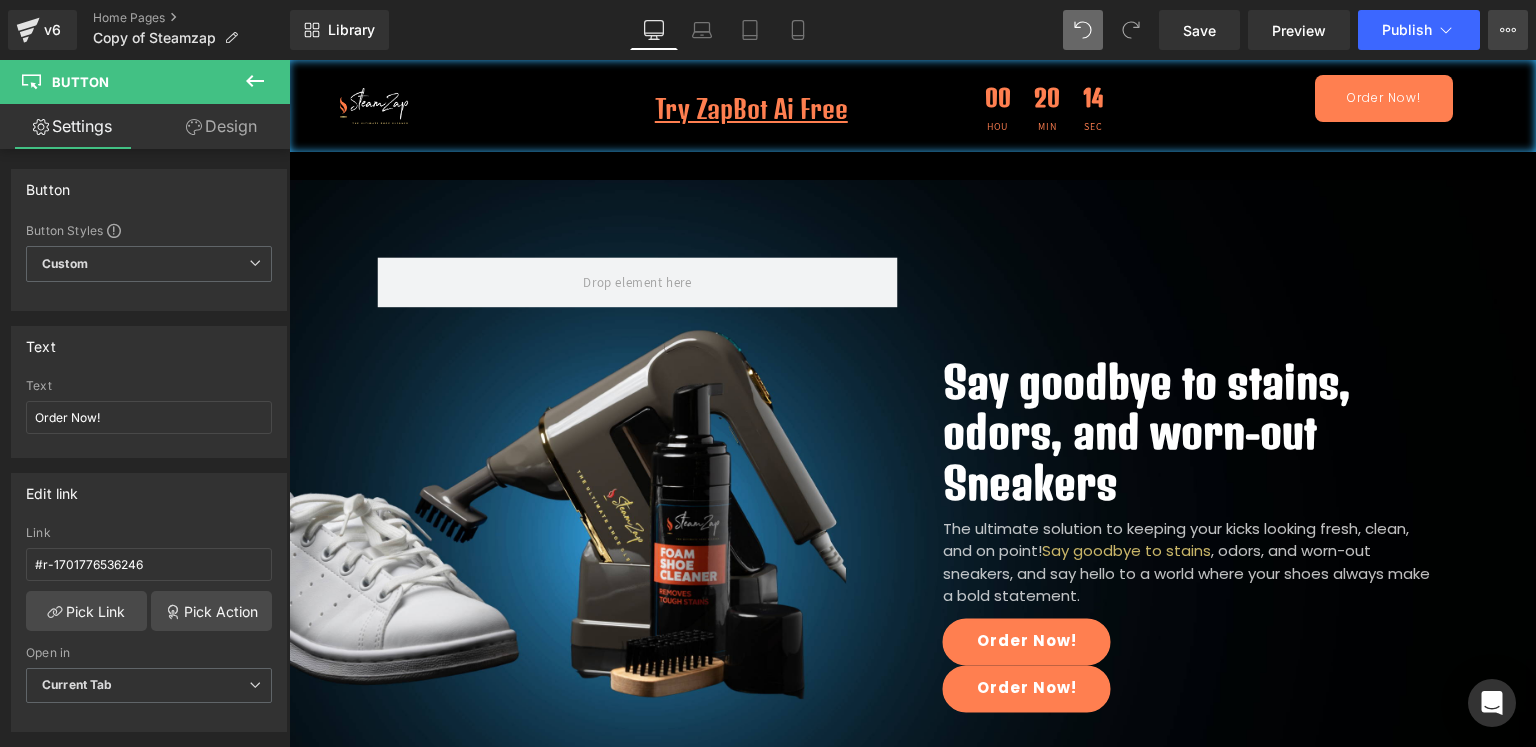 click on "View Live Page View with current Template Save Template to Library Schedule Publish  Optimize  Publish Settings Shortcuts" at bounding box center [1508, 30] 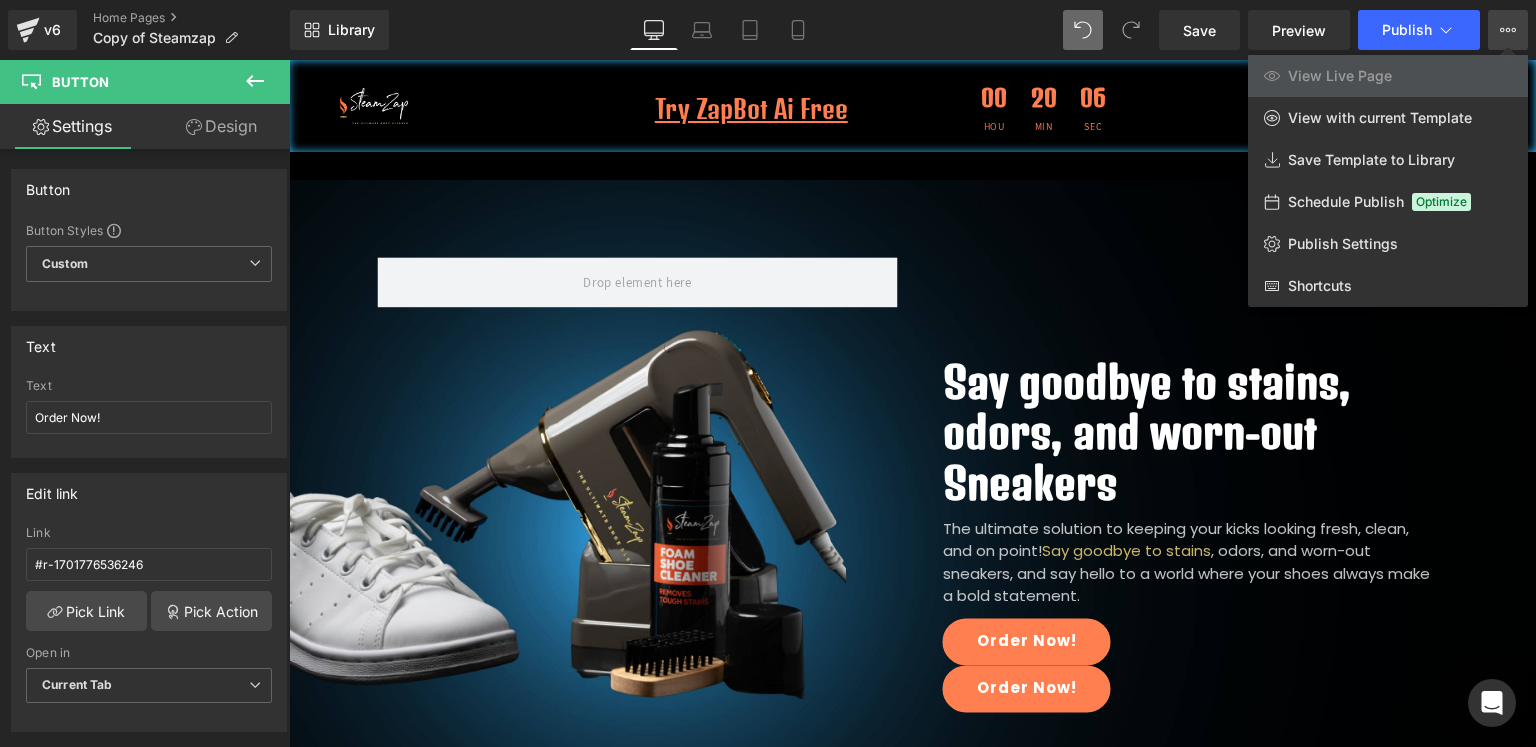 click at bounding box center [912, 403] 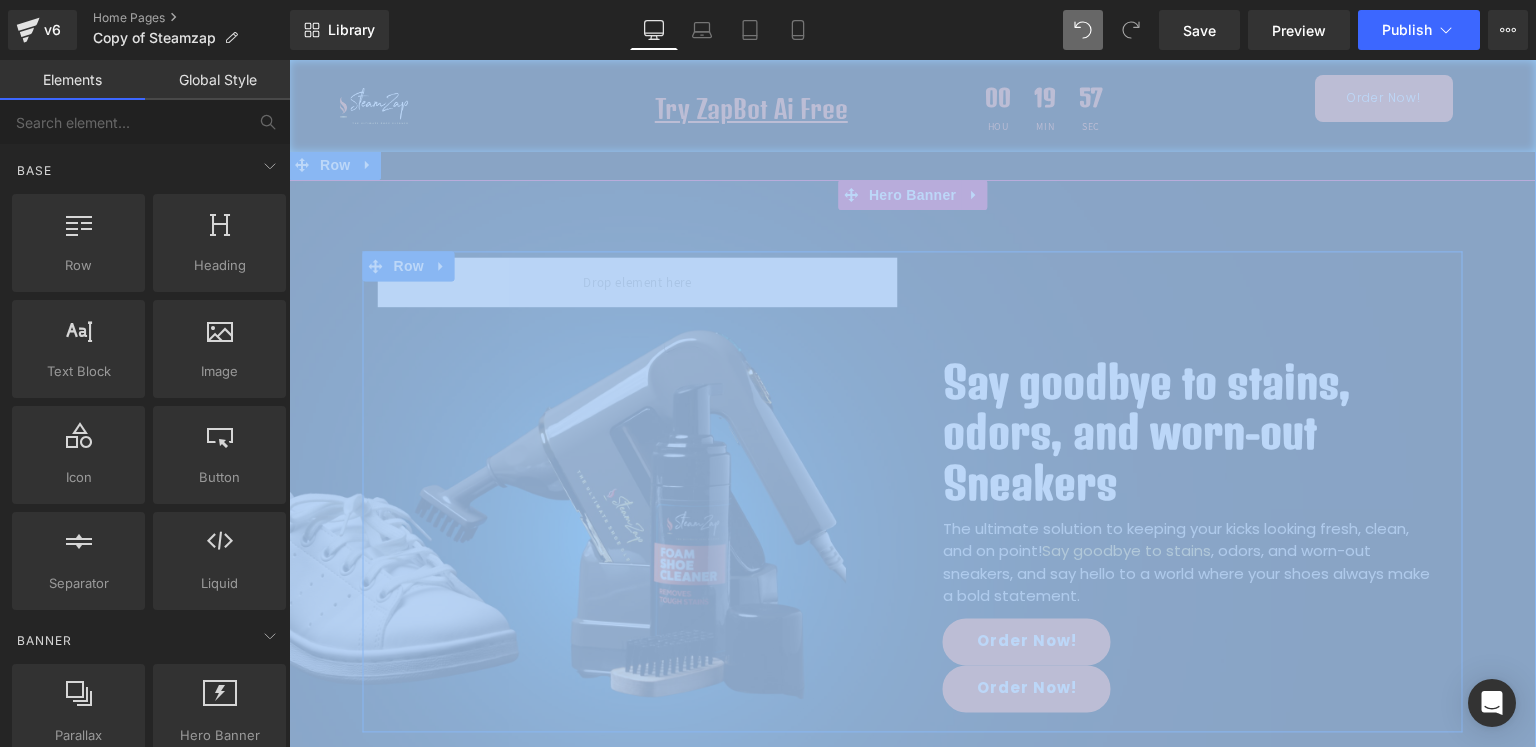 drag, startPoint x: 384, startPoint y: 355, endPoint x: 885, endPoint y: 368, distance: 501.16864 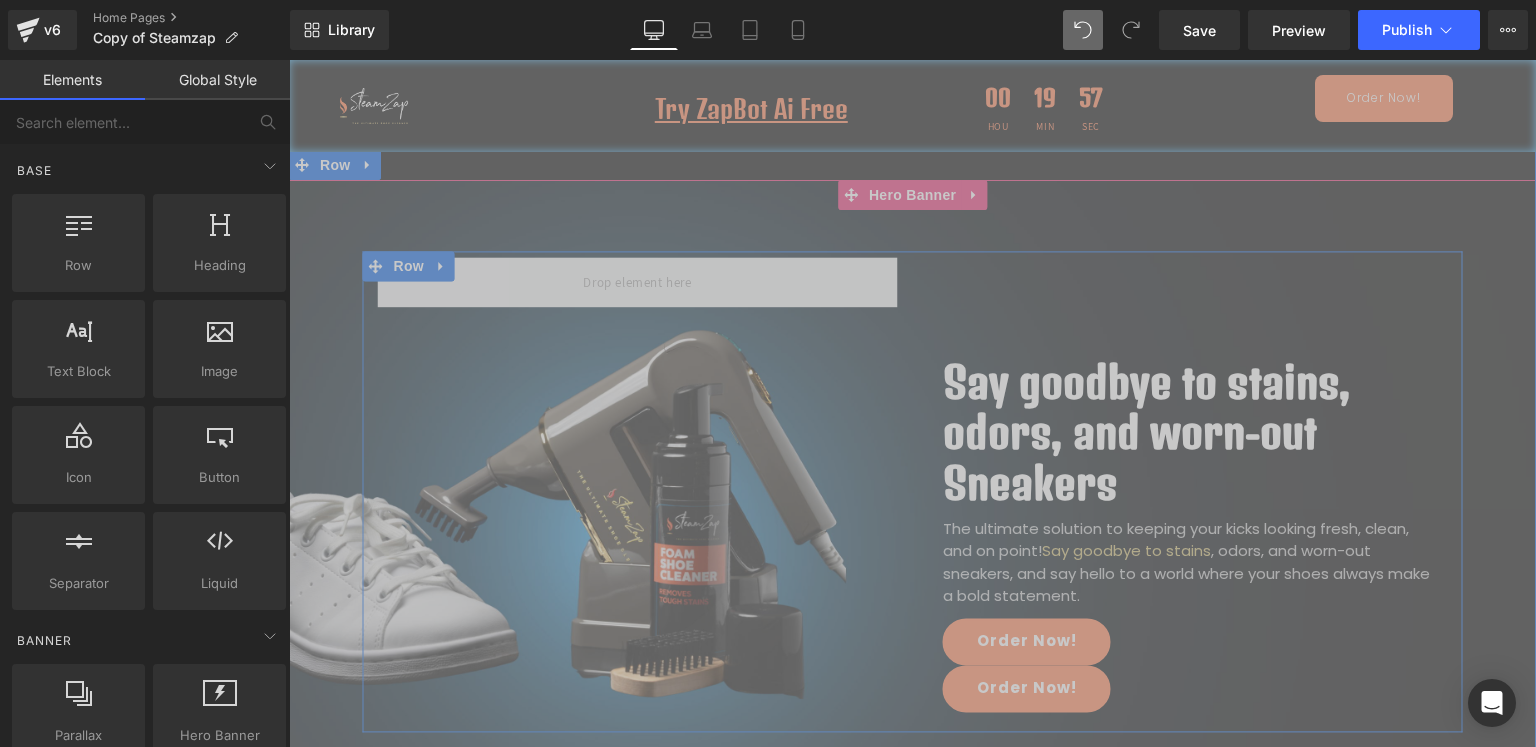 drag, startPoint x: 885, startPoint y: 368, endPoint x: 940, endPoint y: 381, distance: 56.515484 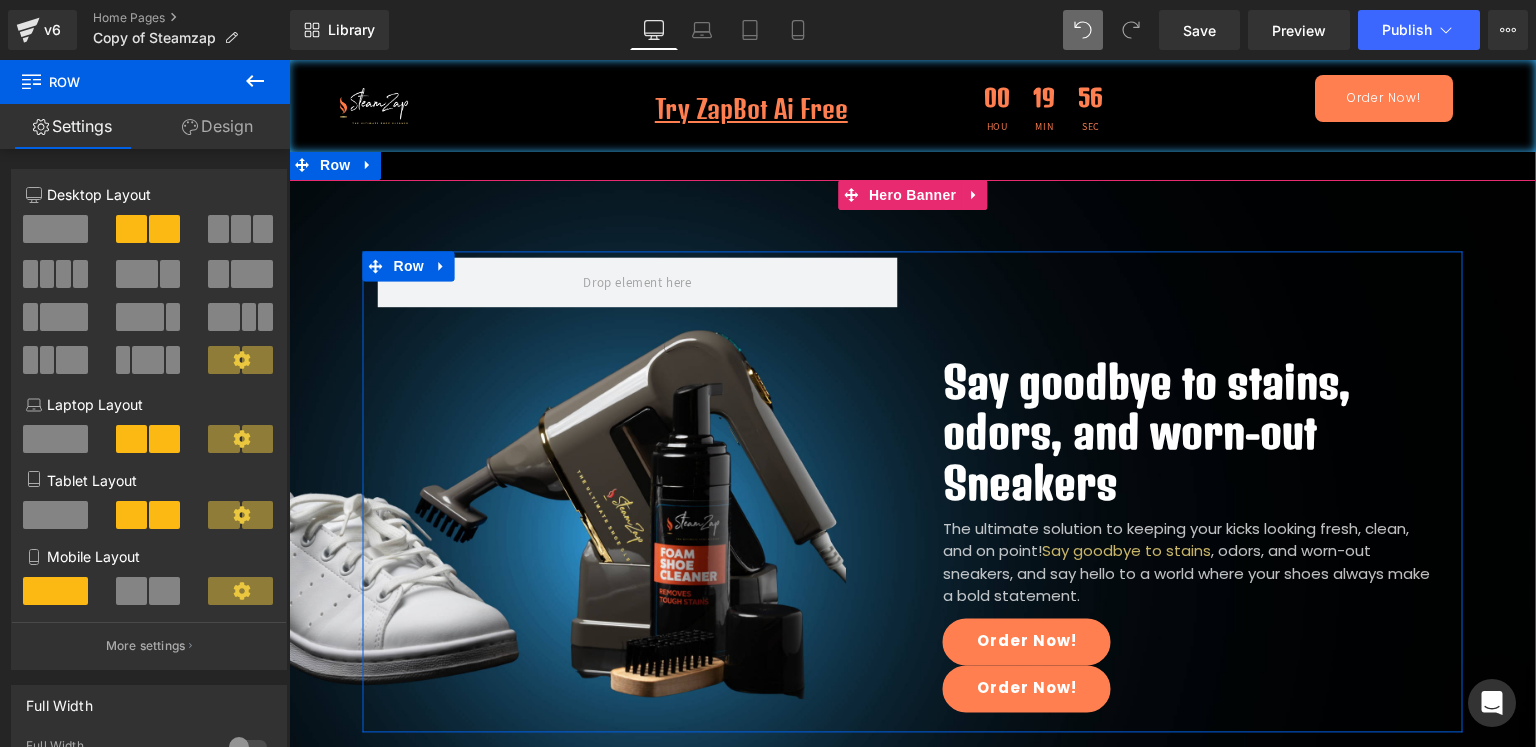 click on "Say goodbye to stains, odors, and worn-out Sneakers" at bounding box center [1188, 432] 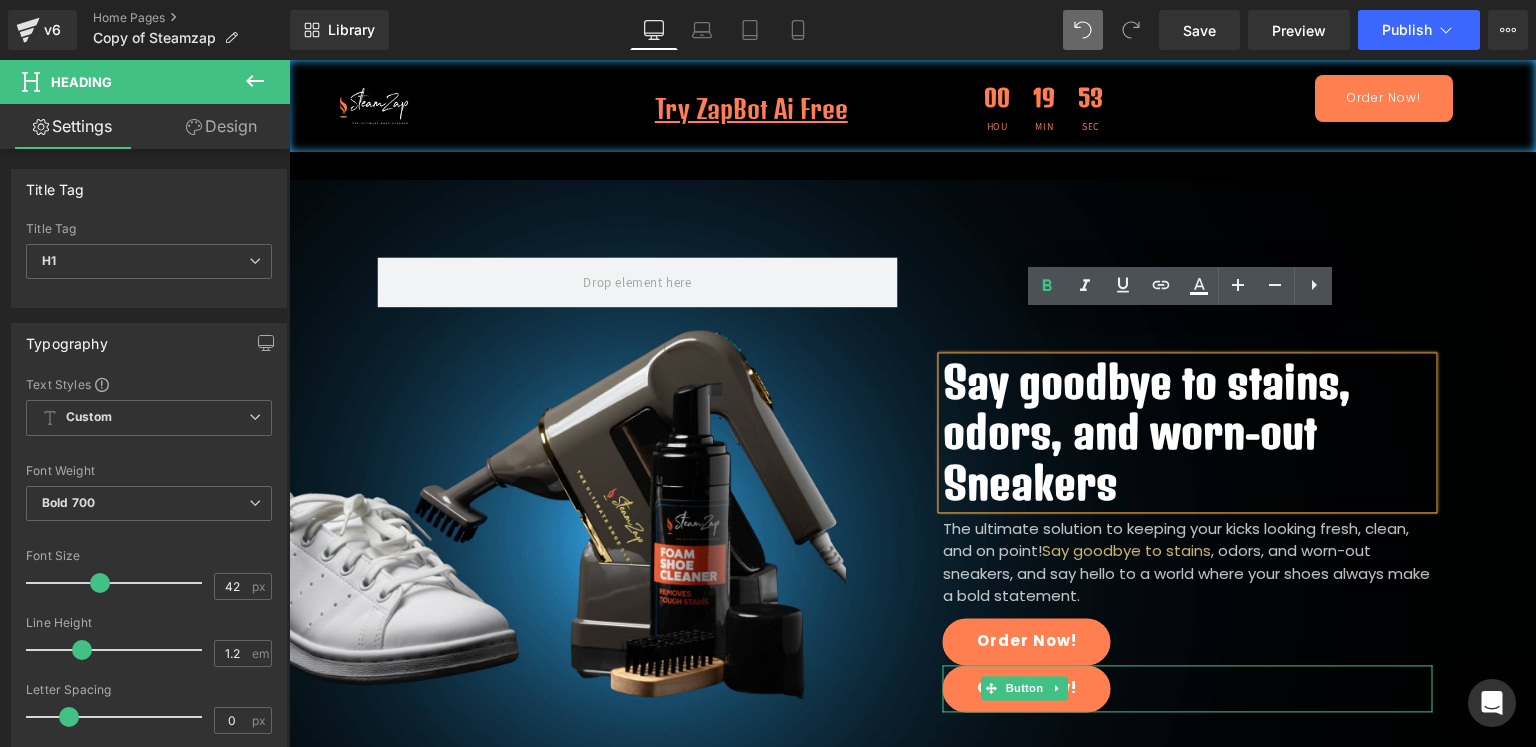 click on "Order Now!" at bounding box center [1027, 688] 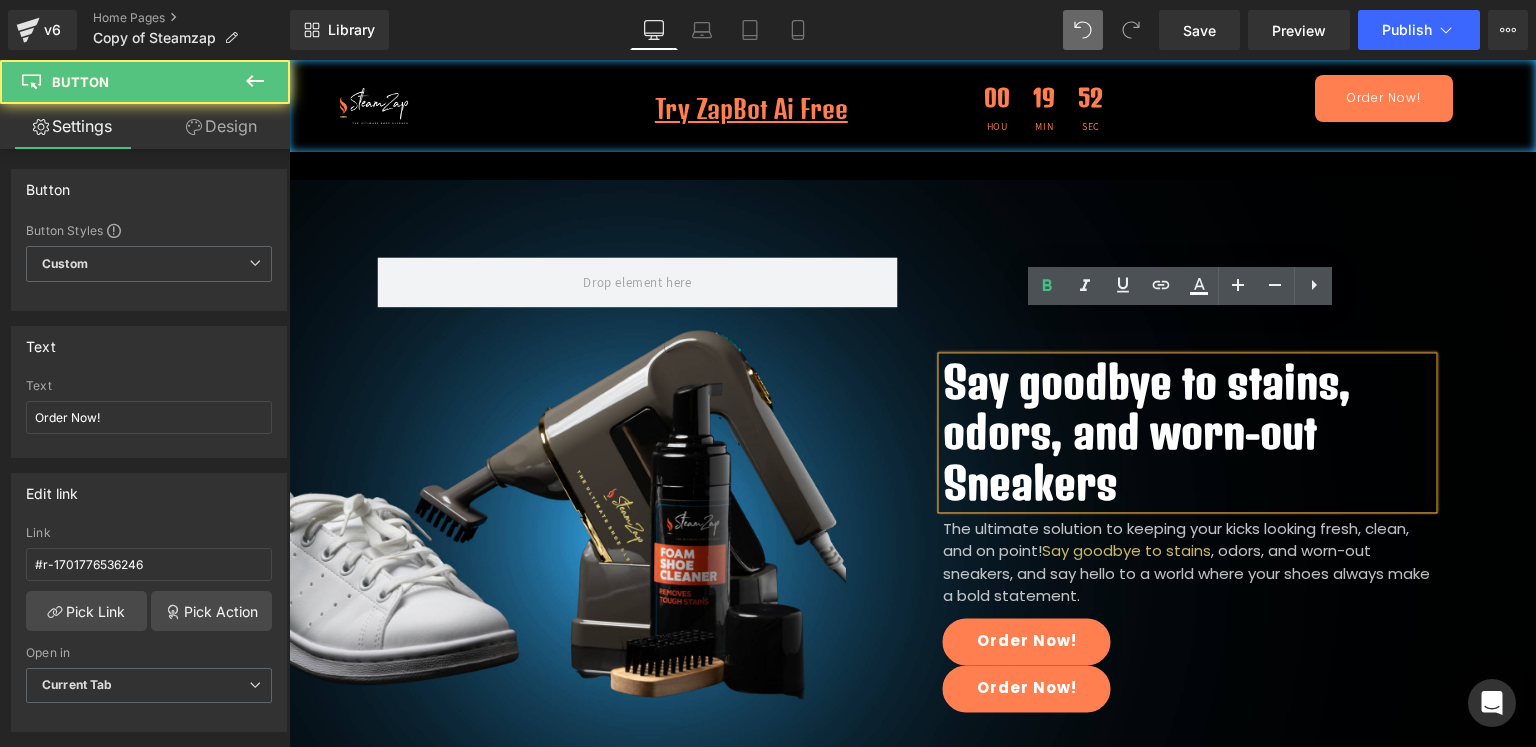 click on "Order Now!" at bounding box center [1027, 688] 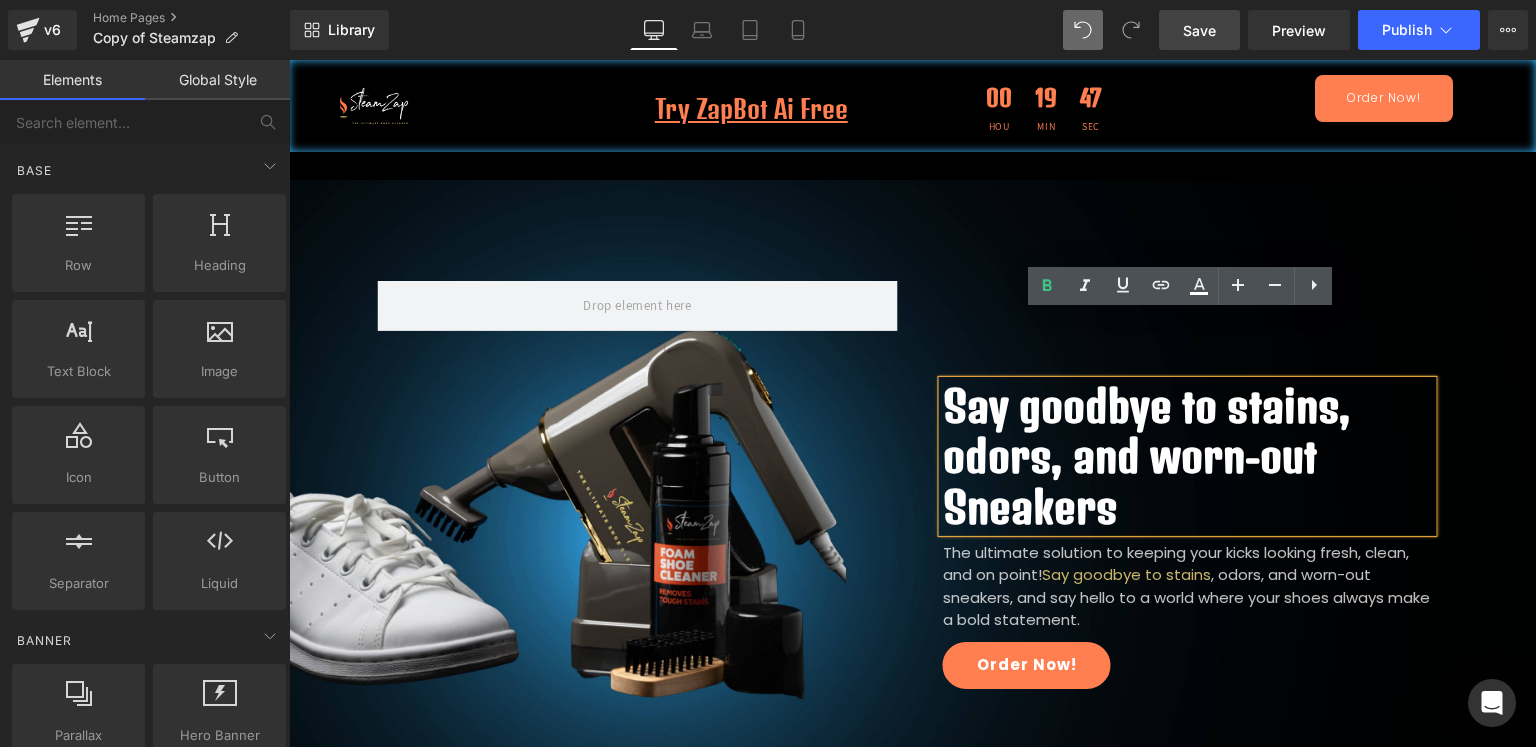 click on "Save" at bounding box center (1199, 30) 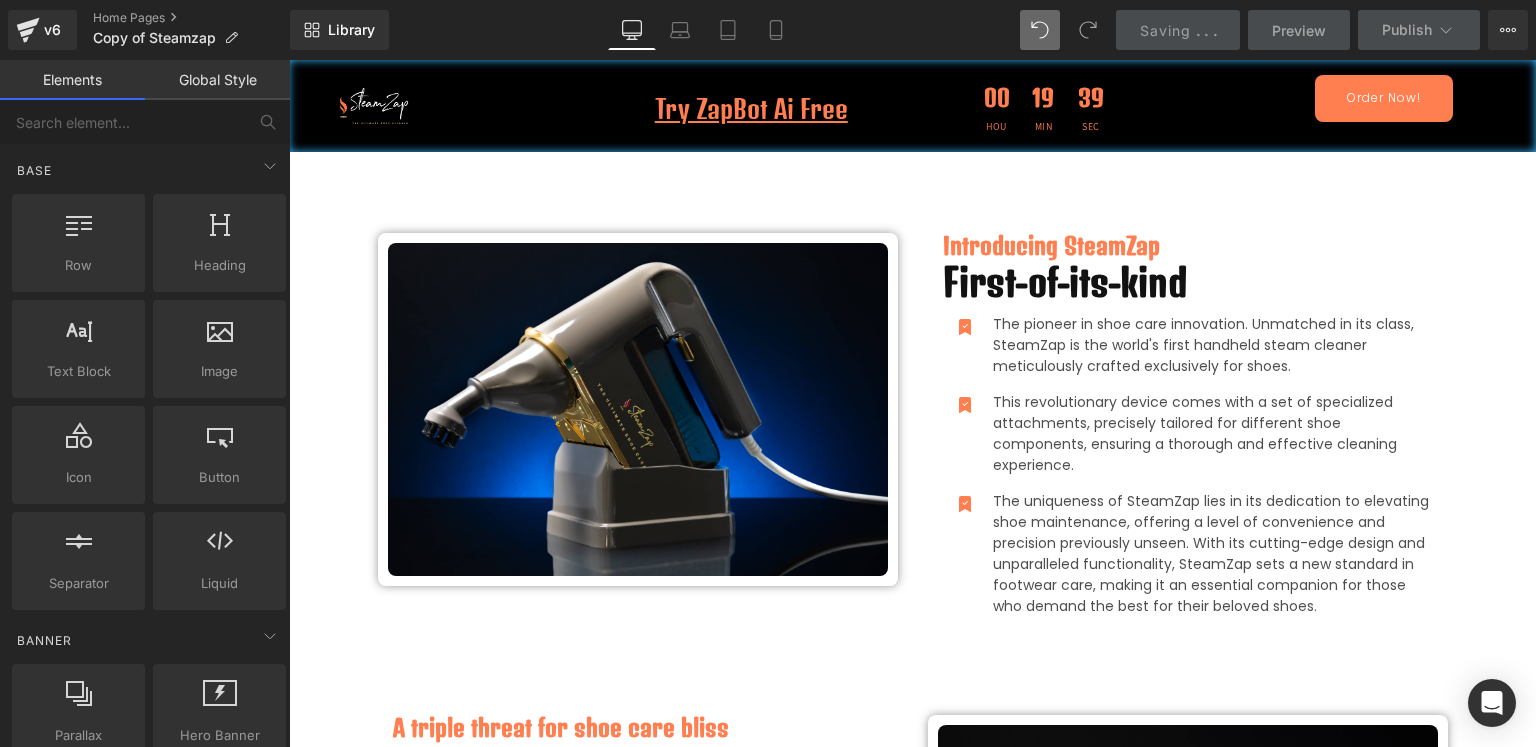 scroll, scrollTop: 0, scrollLeft: 0, axis: both 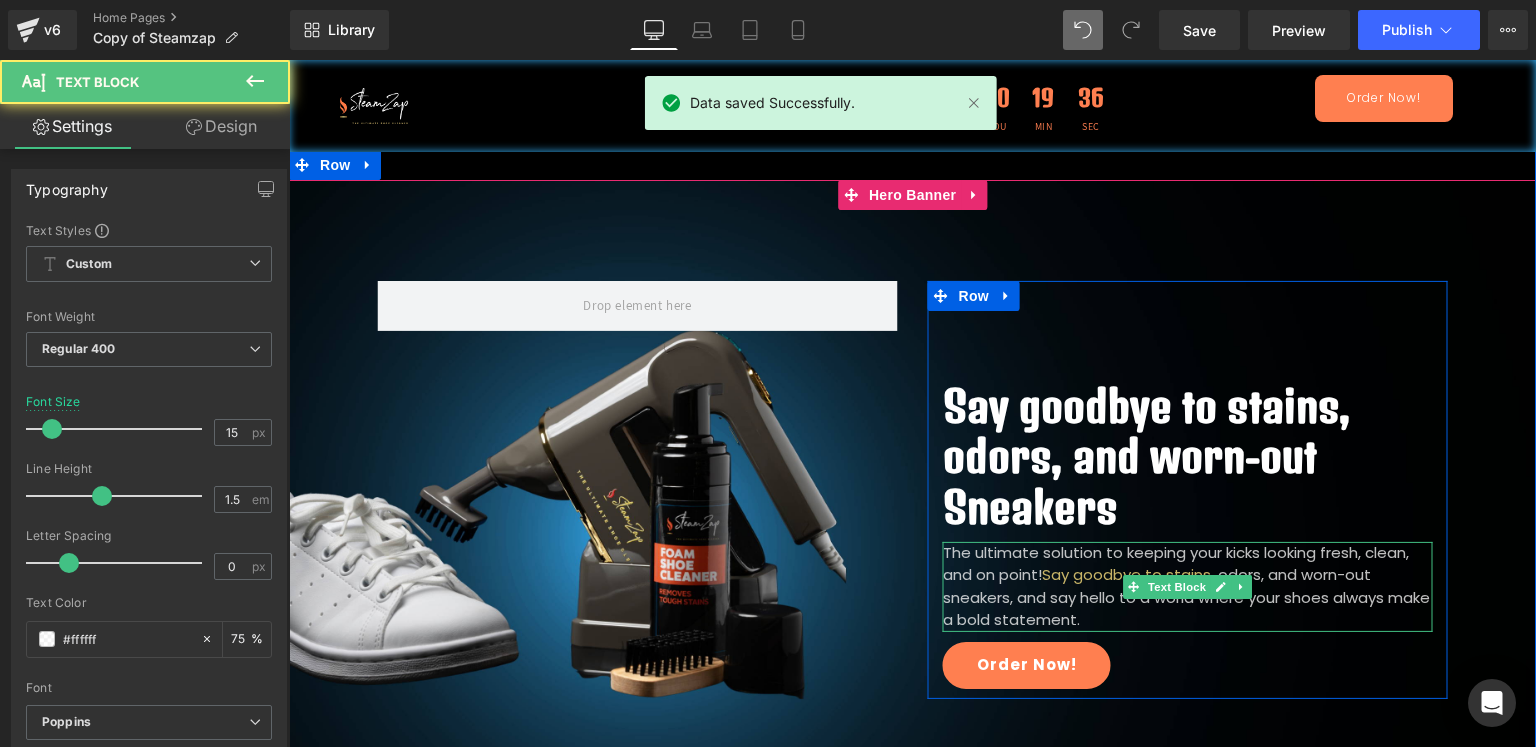 click on "The ultimate solution to keeping your kicks looking fresh, clean, and on point!  Say goodbye to stains , odors, and worn-out sneakers, and say hello to a world where your shoes always make a bold statement." at bounding box center (1188, 587) 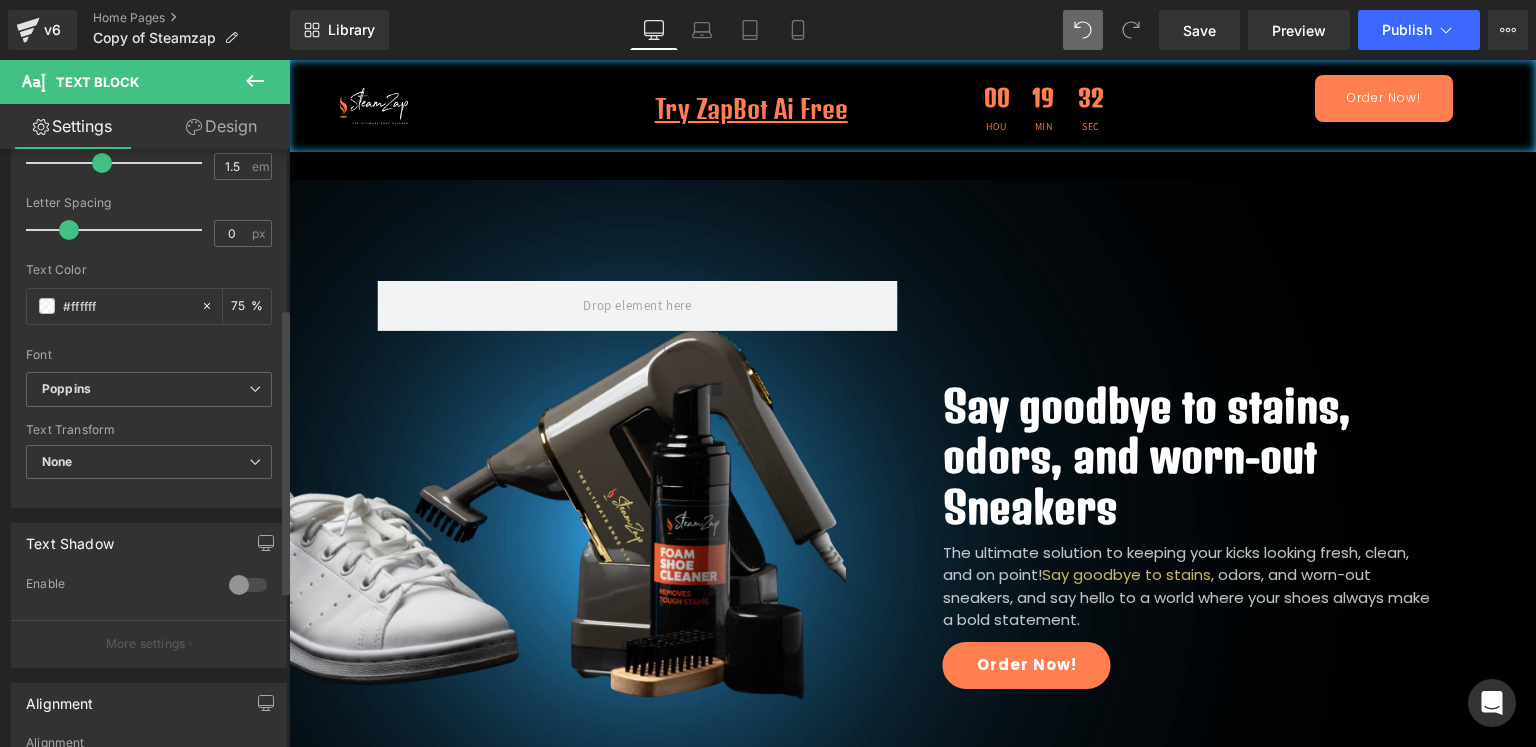 scroll, scrollTop: 0, scrollLeft: 0, axis: both 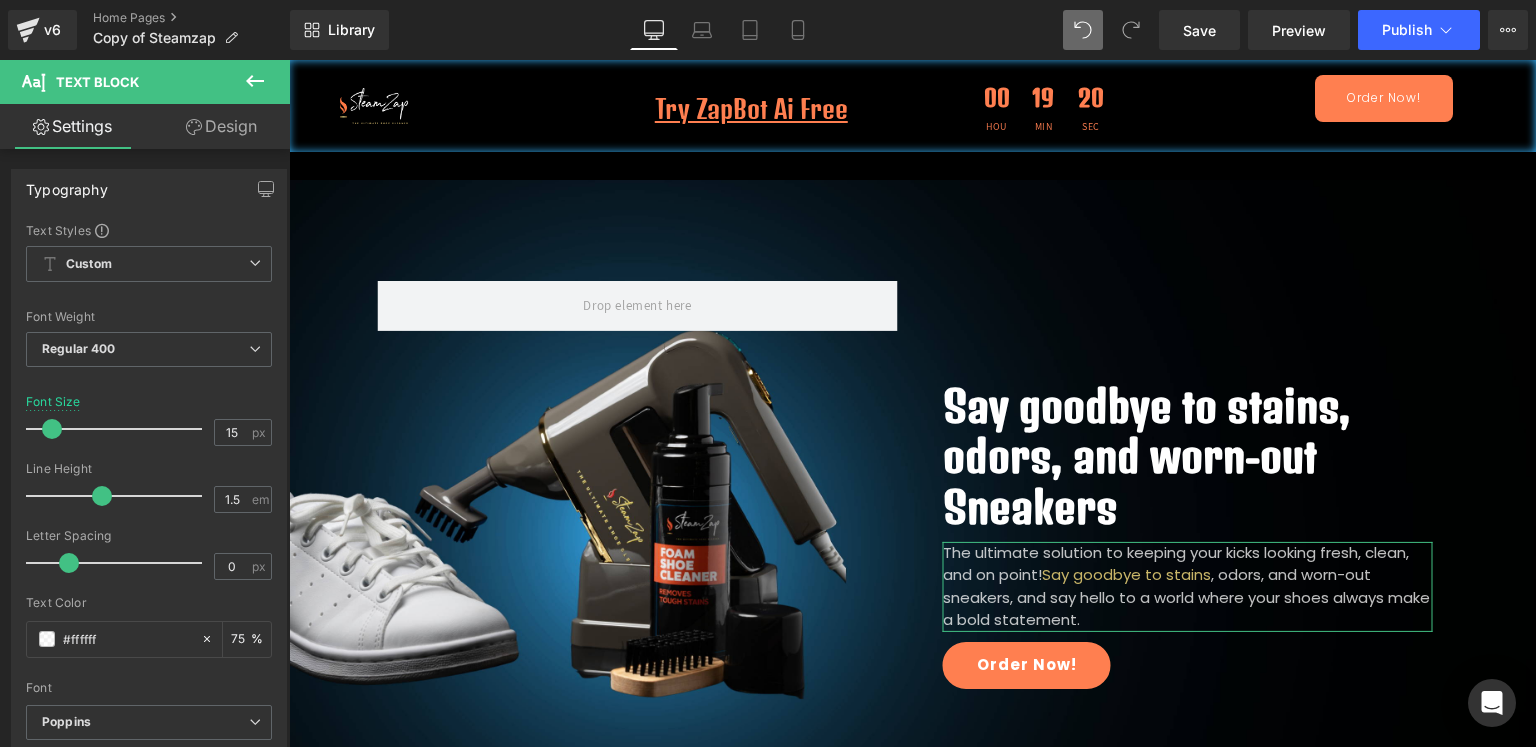 click on "Design" at bounding box center (221, 126) 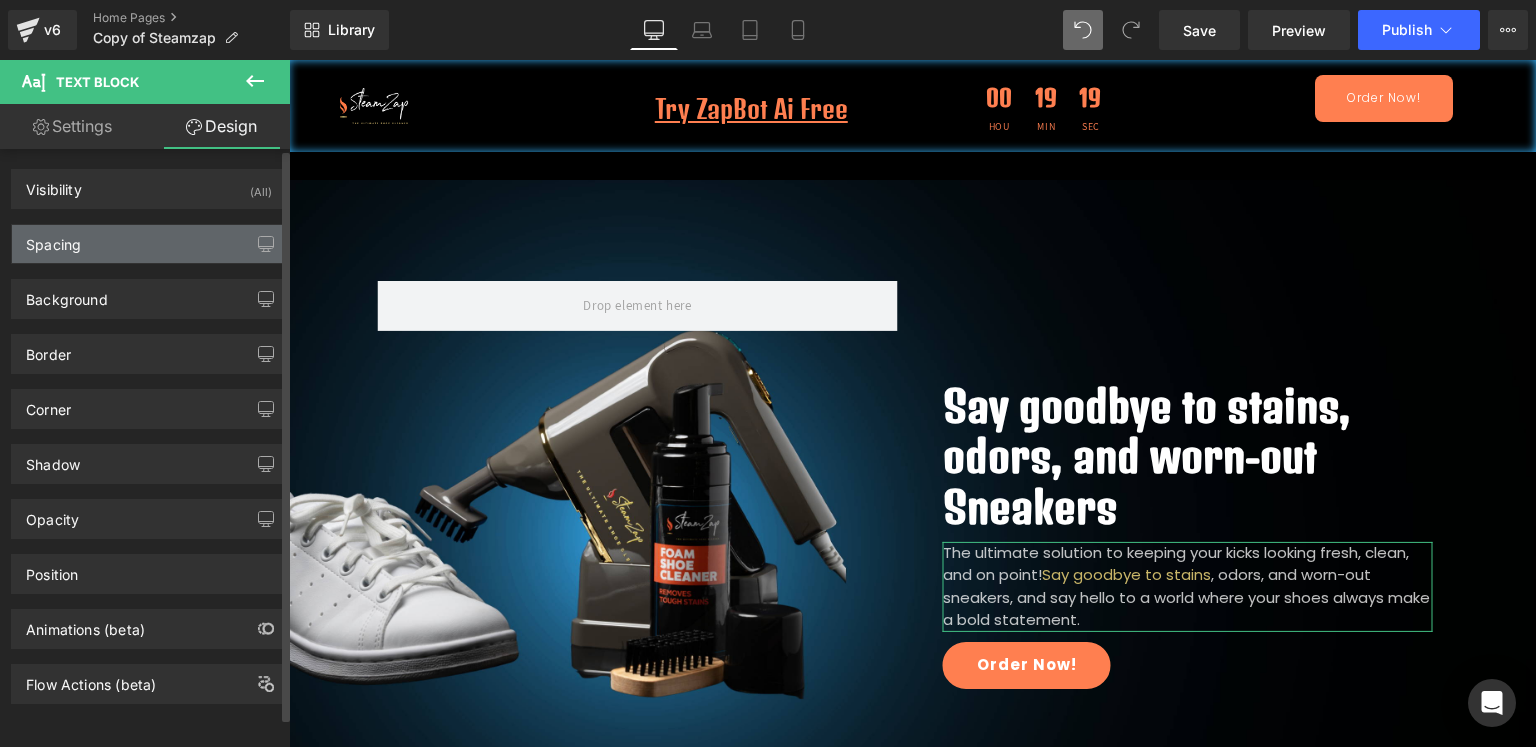 click on "Spacing" at bounding box center [149, 244] 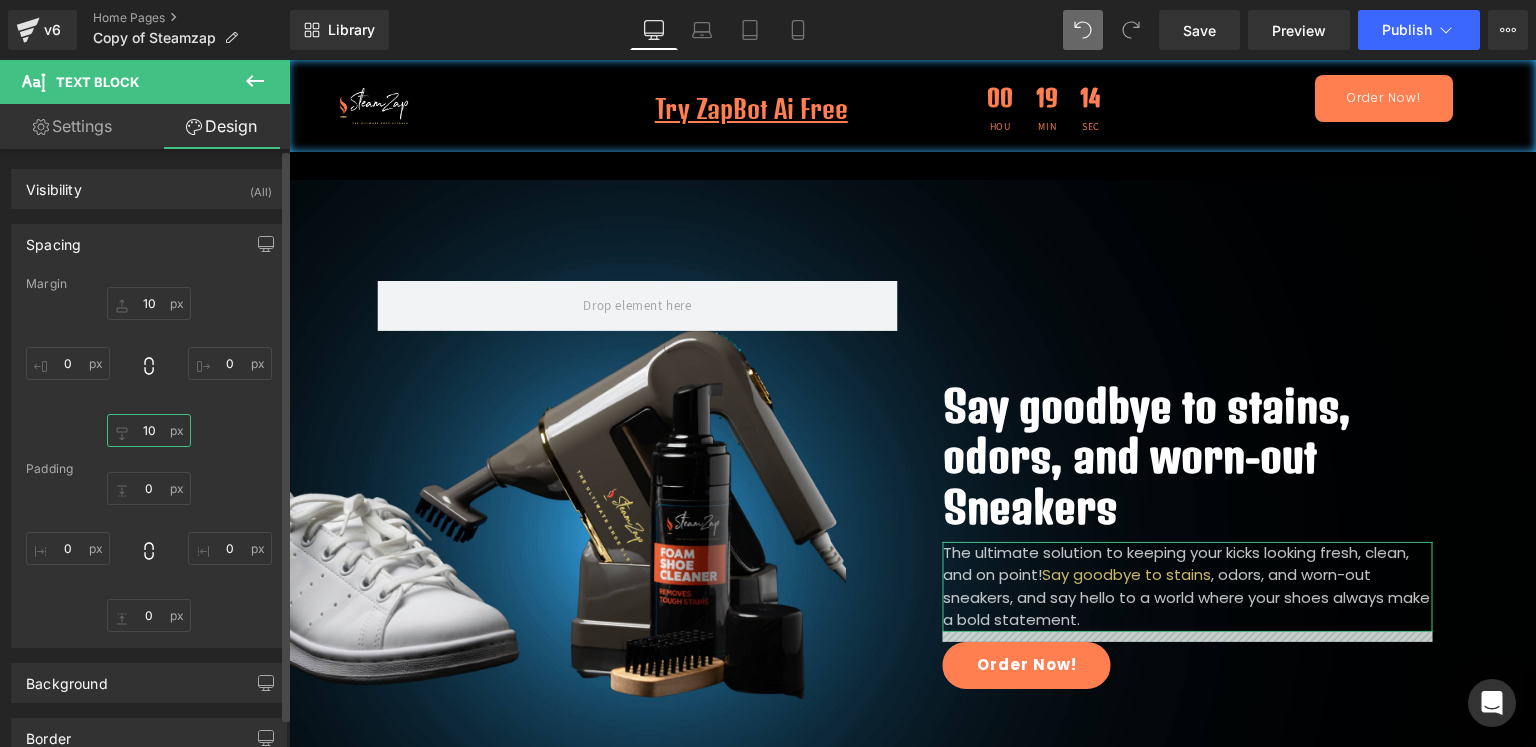 click on "10" at bounding box center [149, 430] 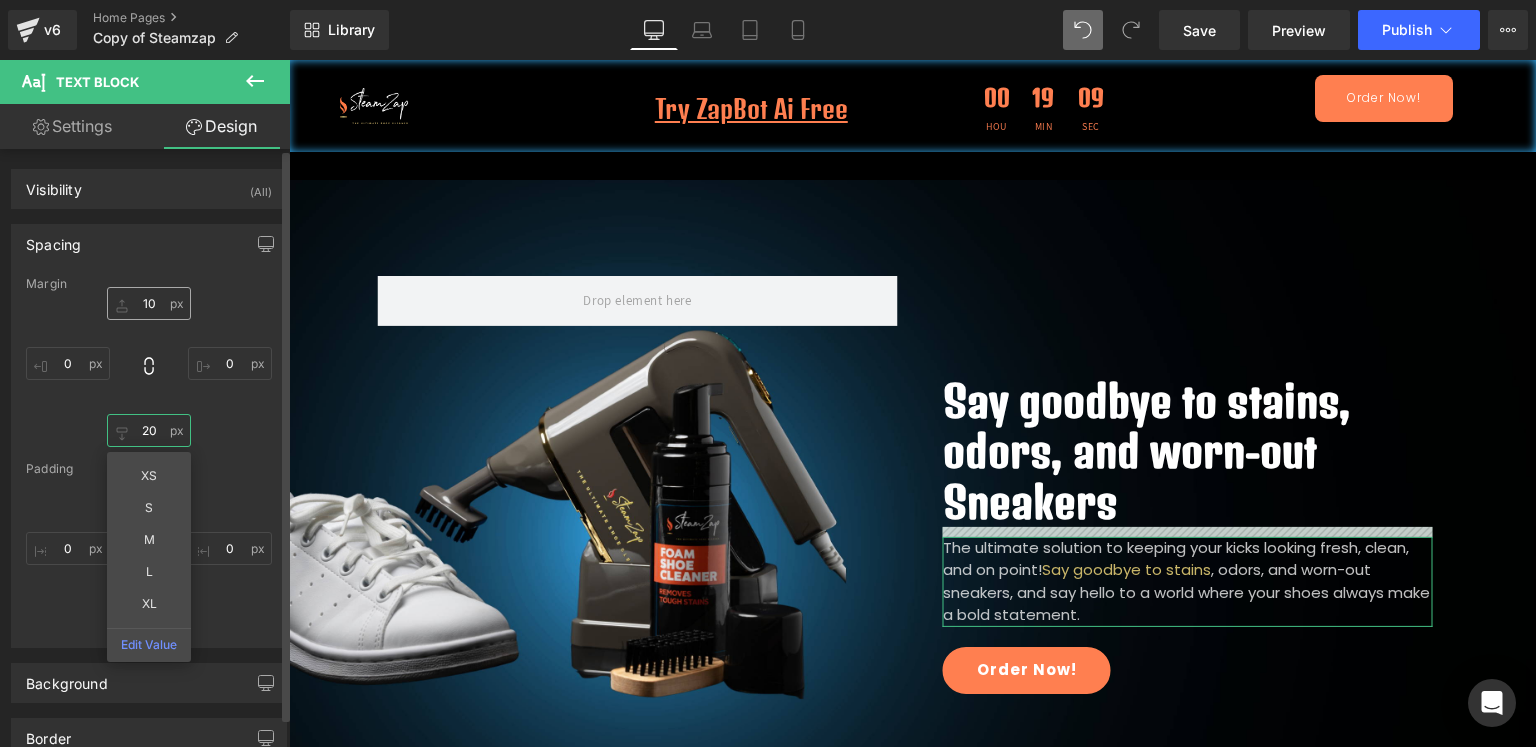 type on "20" 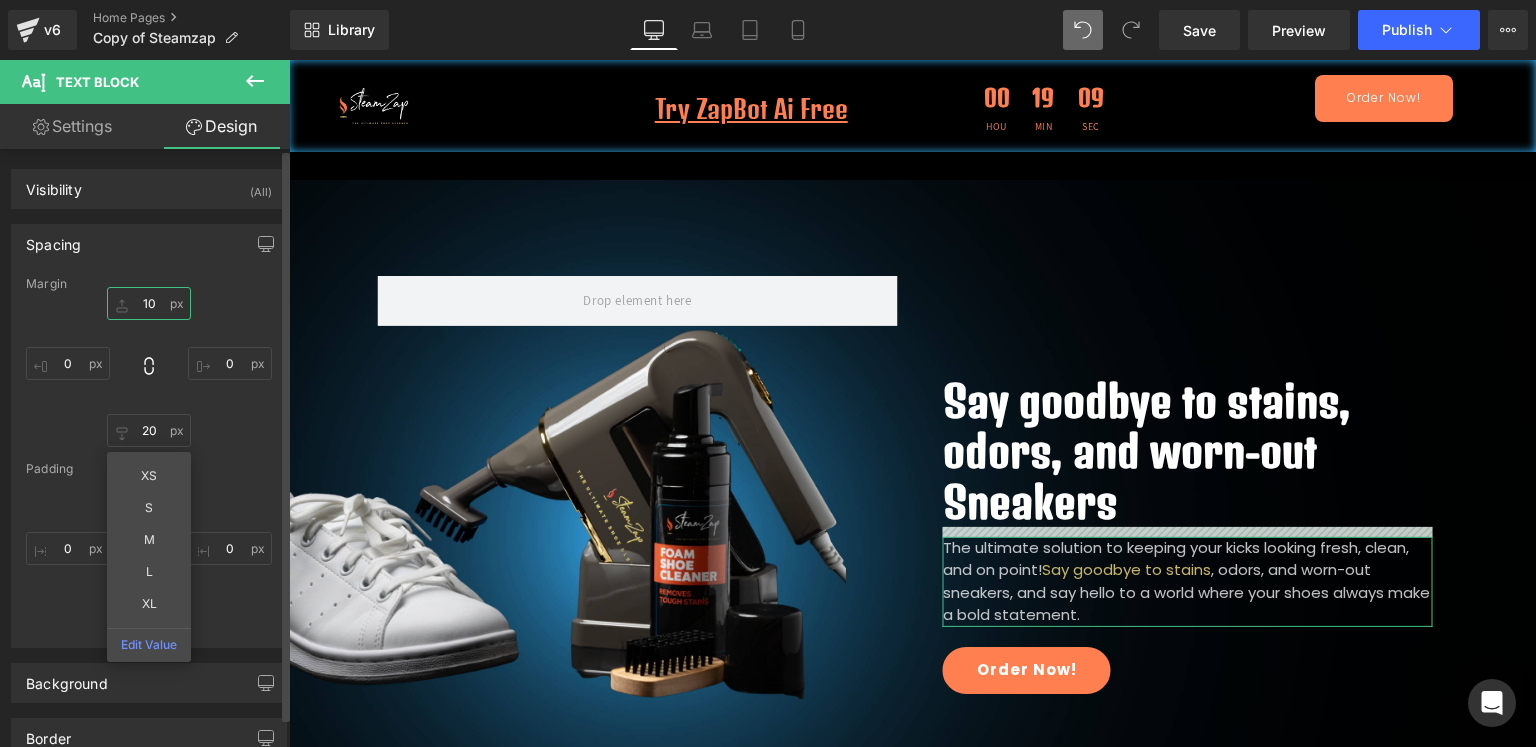 click on "10" at bounding box center (149, 303) 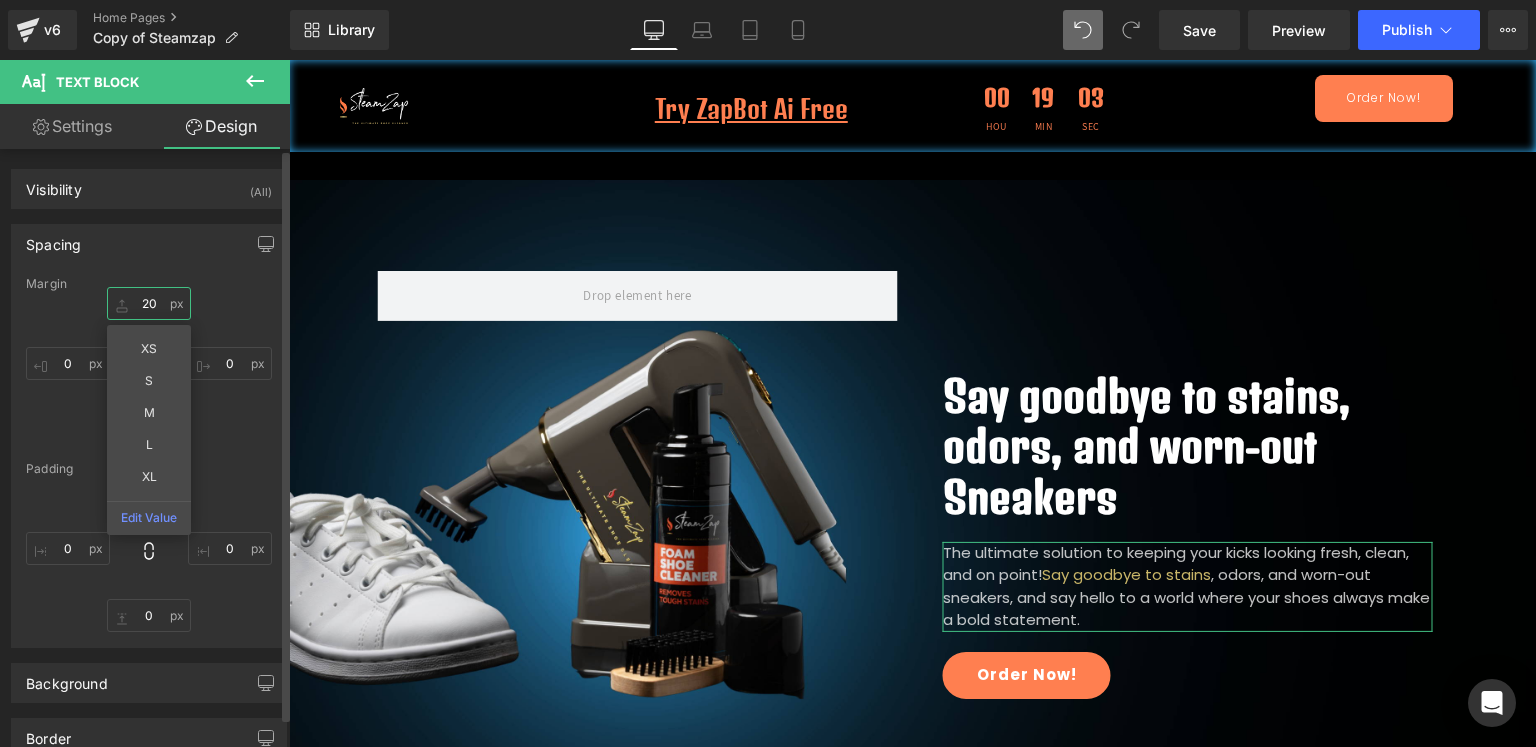type on "20" 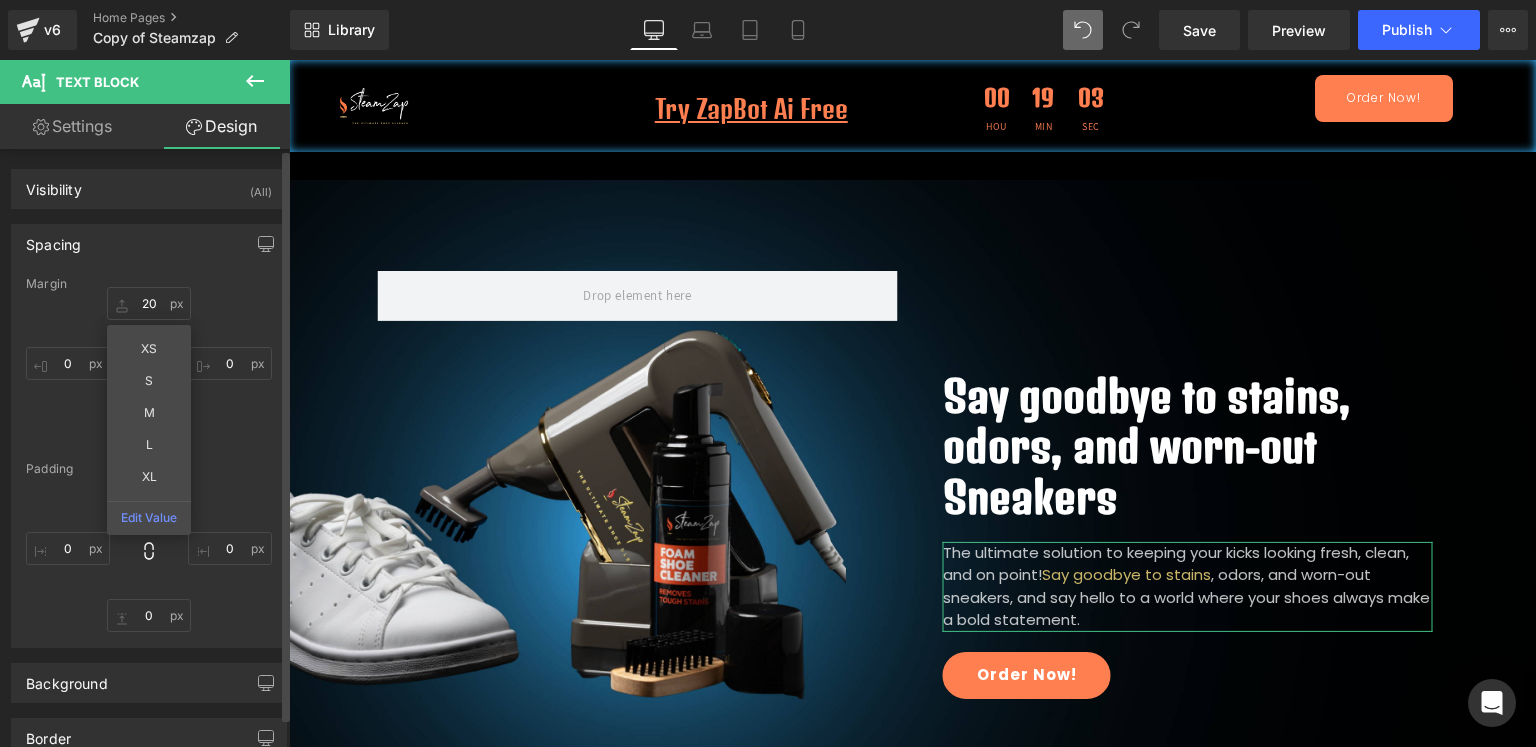 click on "20 XS S M L XL Edit Value
0
20
0" at bounding box center [149, 367] 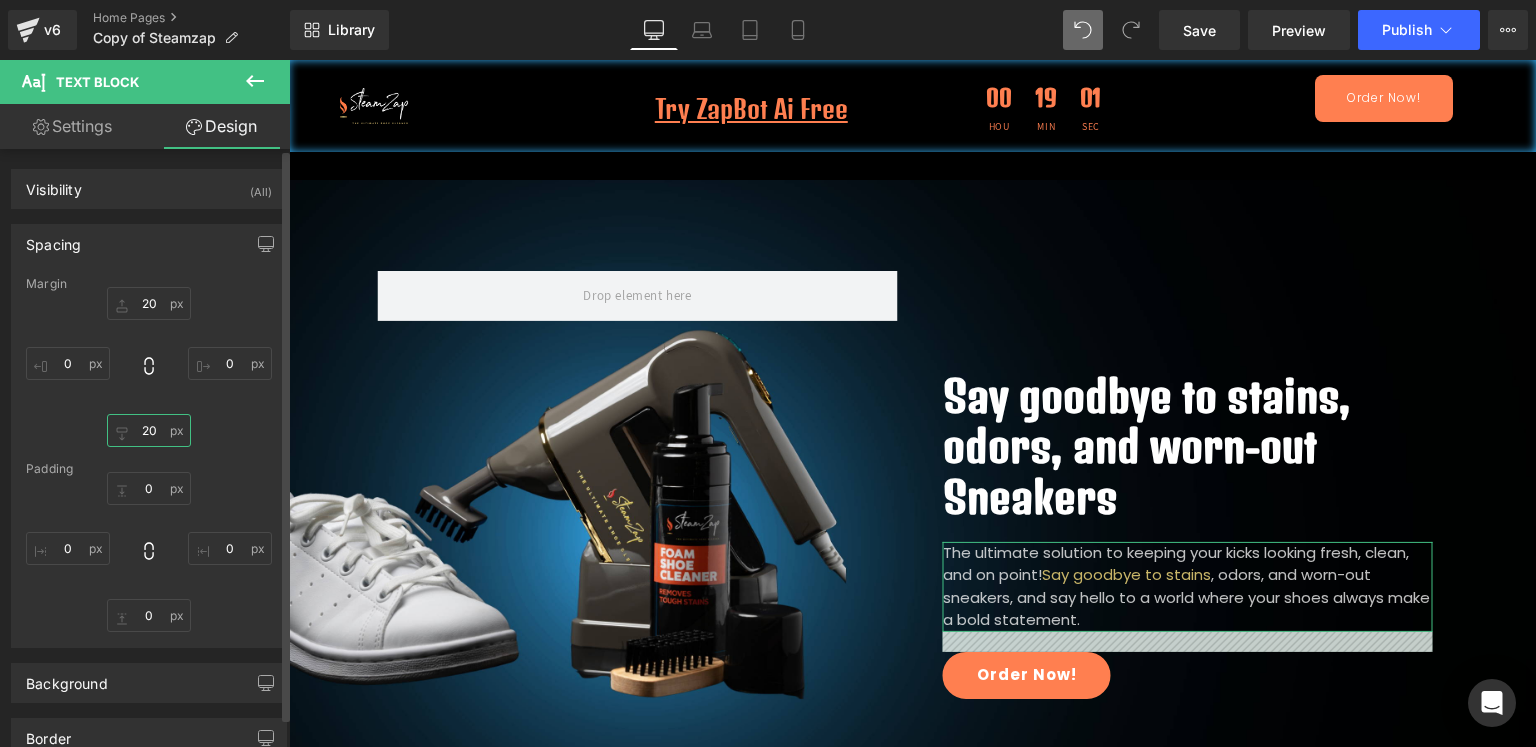 click on "20" at bounding box center [149, 430] 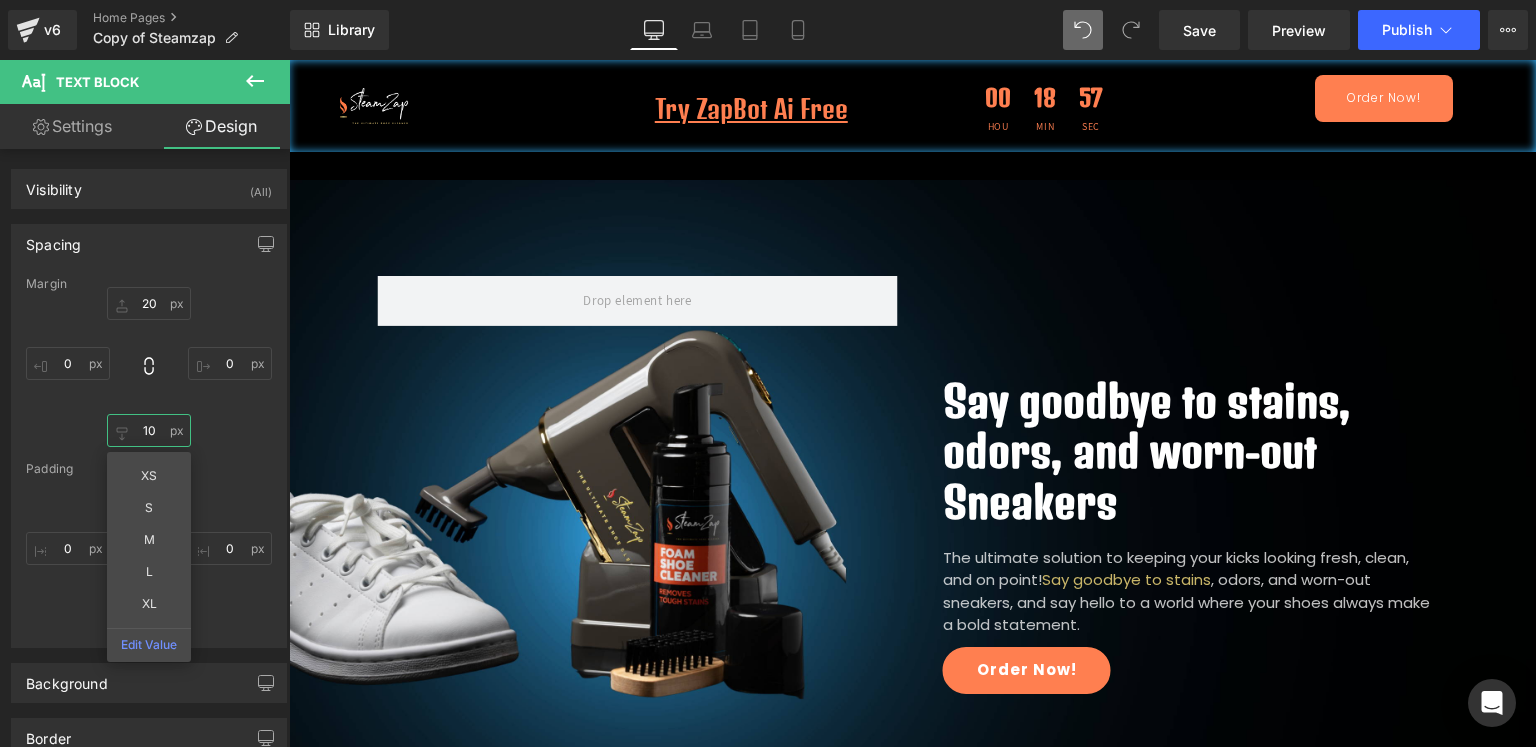 type on "10" 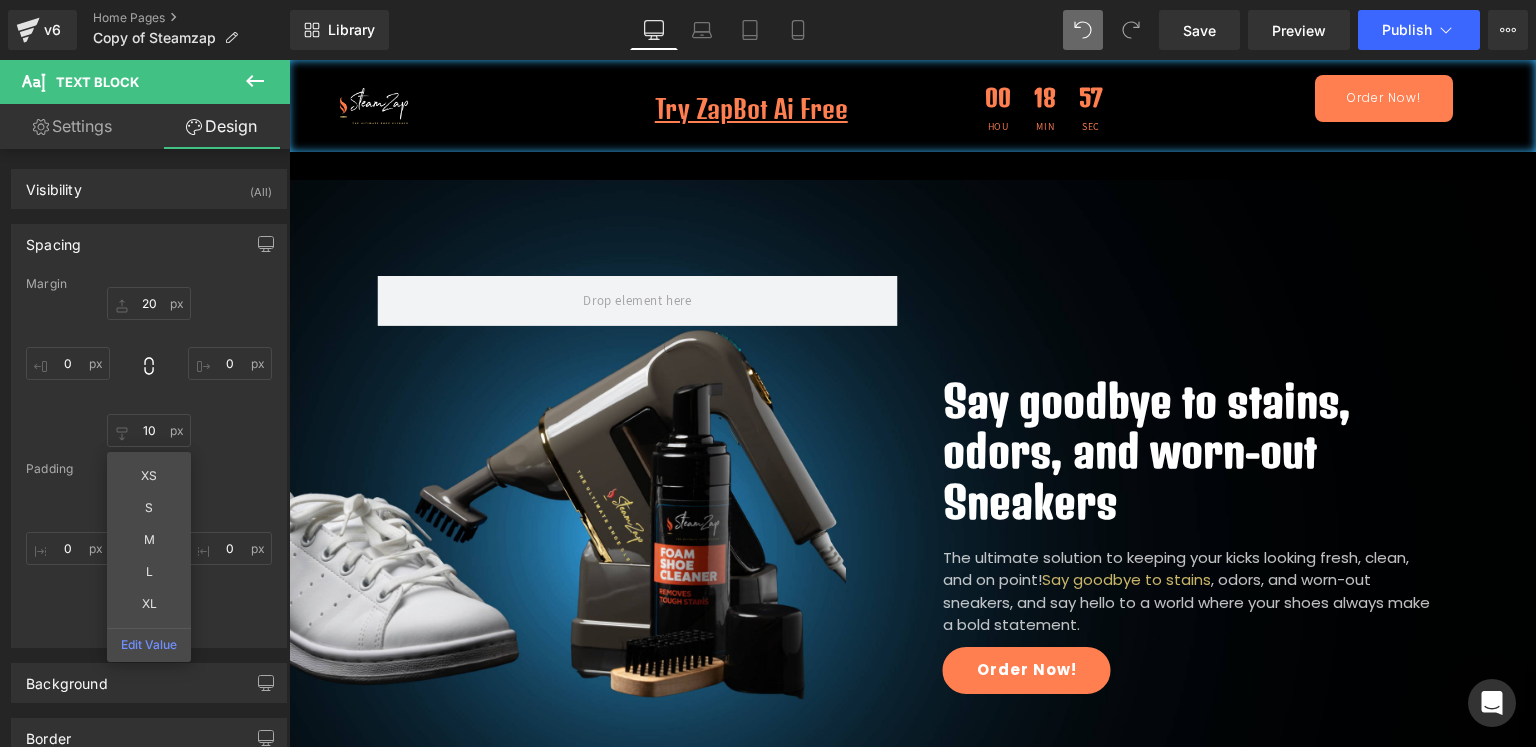 click on "20
0
10 XS S M L XL Edit Value
0" at bounding box center (149, 367) 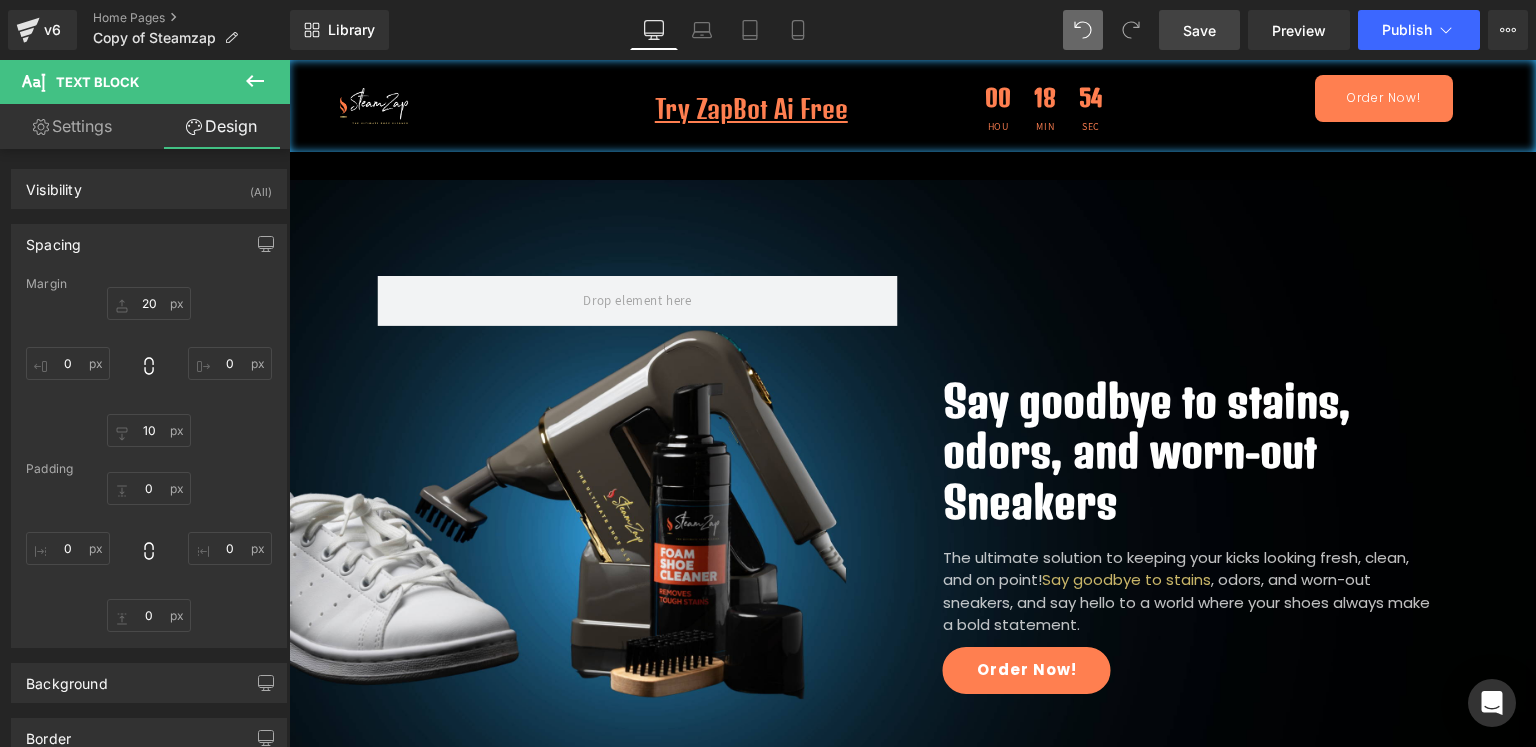 click on "Save" at bounding box center [1199, 30] 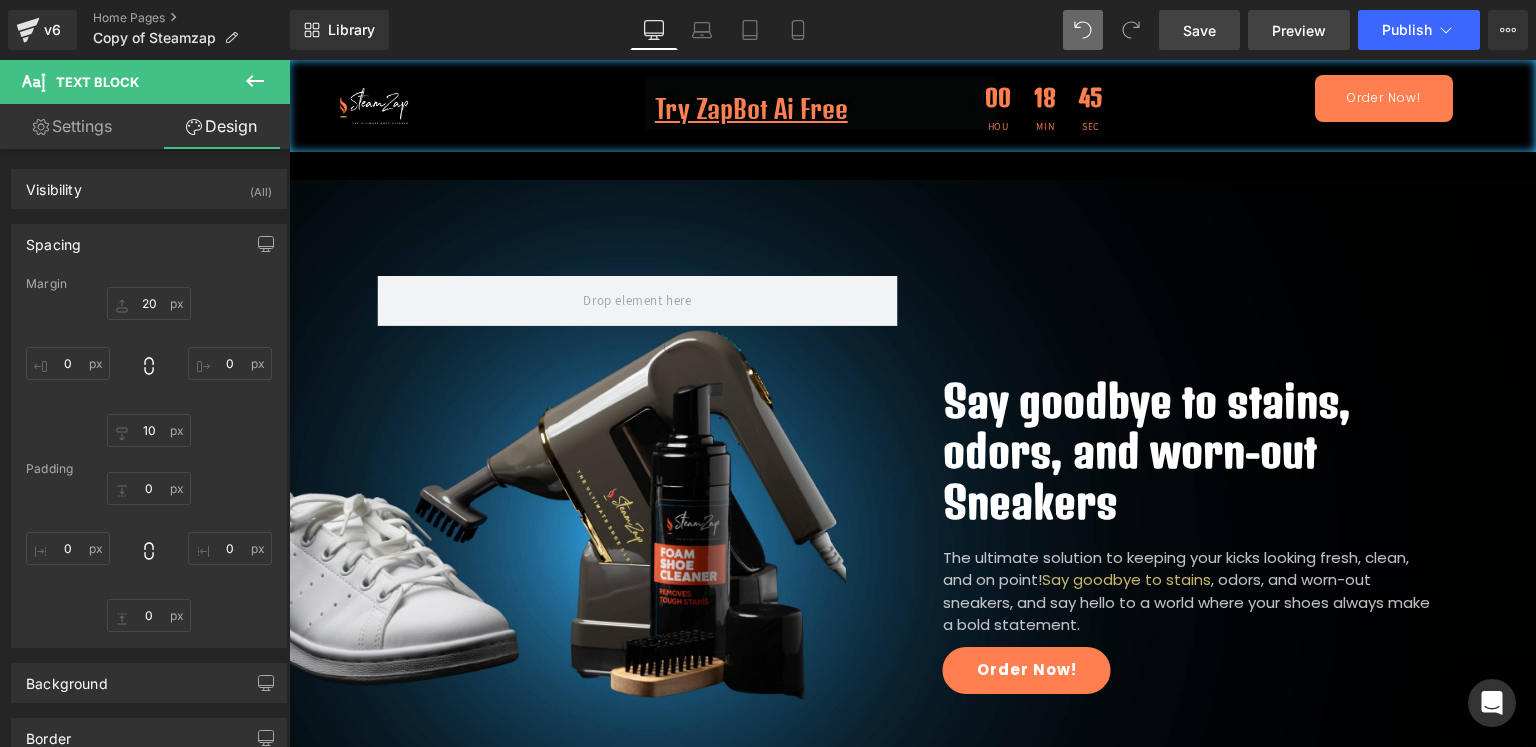 click on "Preview" at bounding box center [1299, 30] 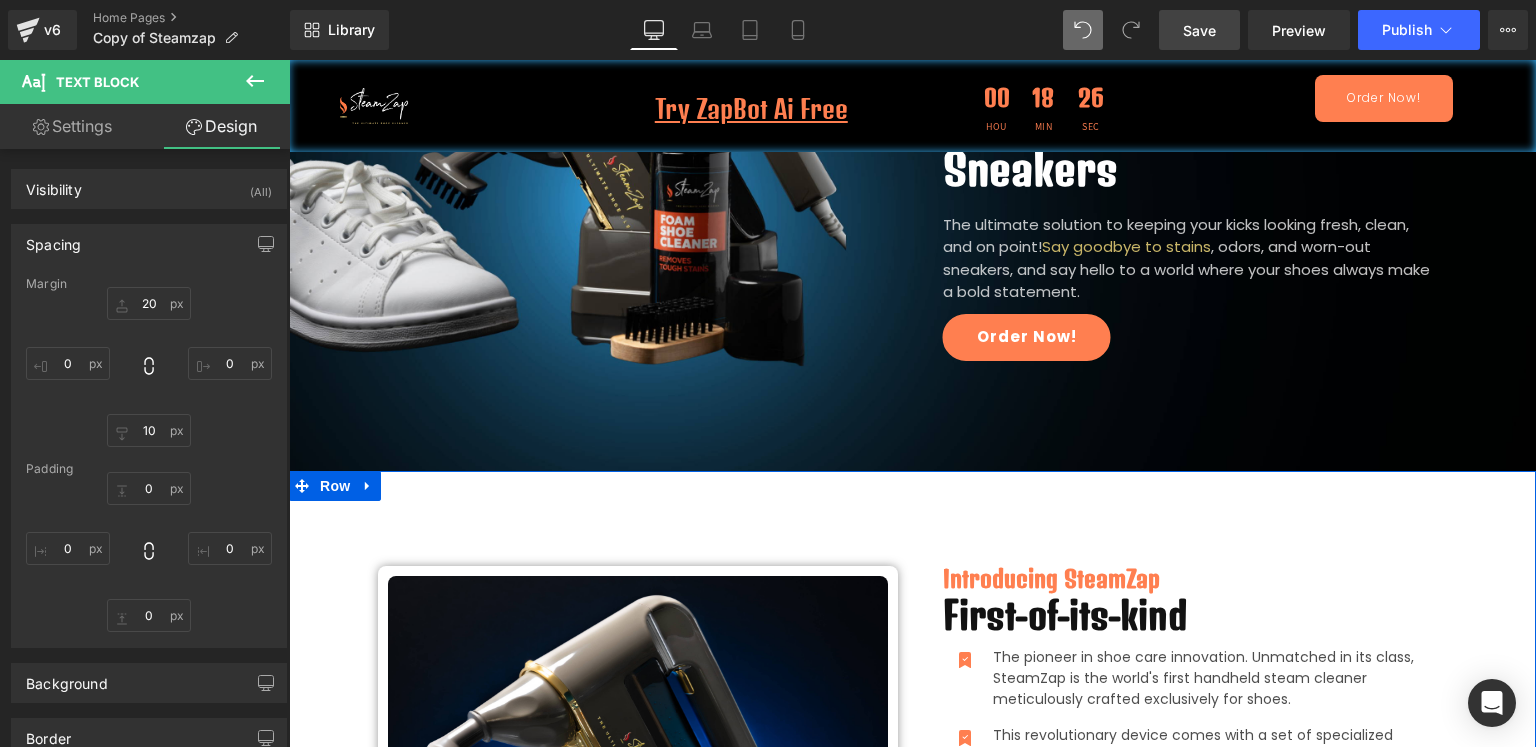scroll, scrollTop: 0, scrollLeft: 0, axis: both 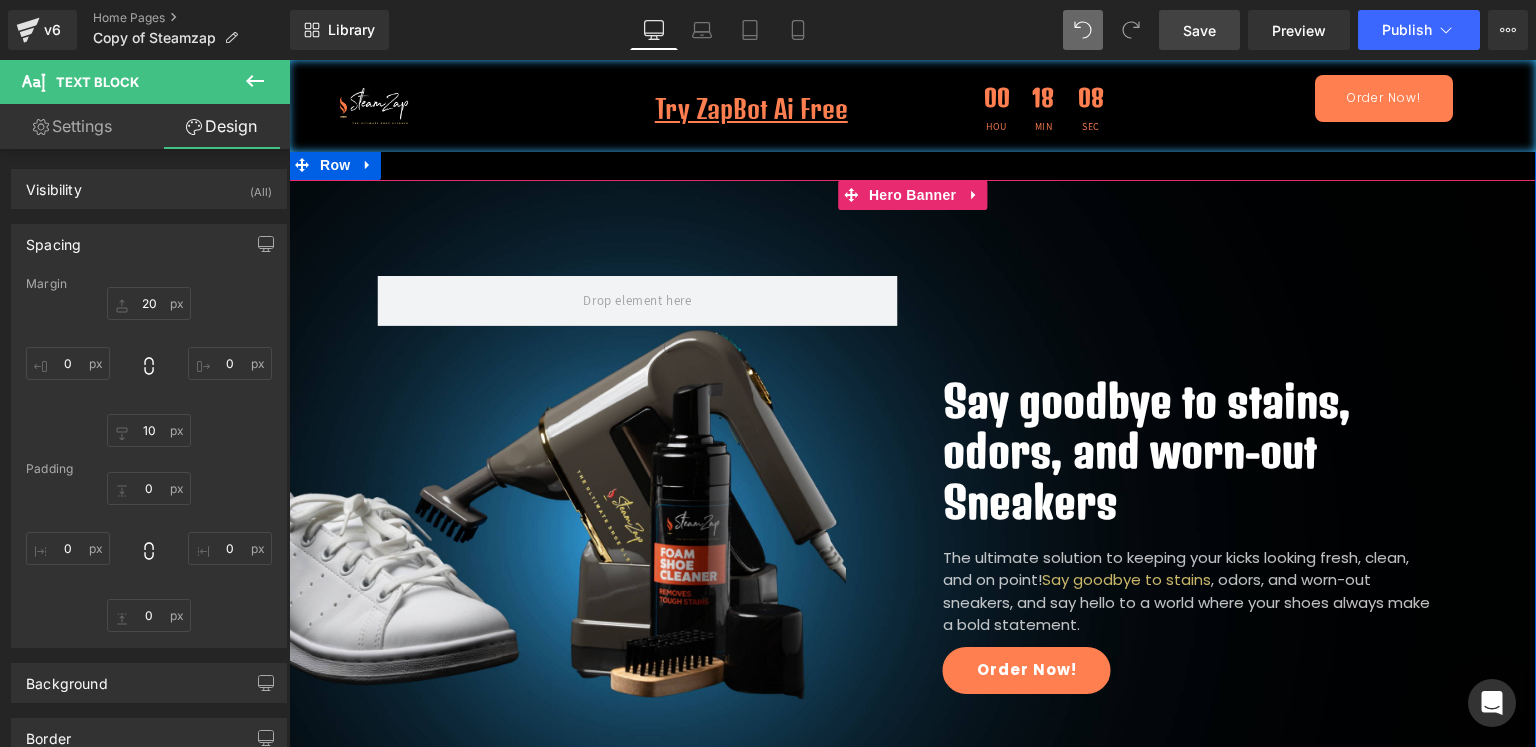click on "Say goodbye to stains, odors, and worn-out Sneakers Heading         The ultimate solution to keeping your kicks looking fresh, clean, and on point!  Say goodbye to stains , odors, and worn-out sneakers, and say hello to a world where your shoes always make a bold statement.  Text Block         Order Now! [GEOGRAPHIC_DATA]" at bounding box center (912, 492) 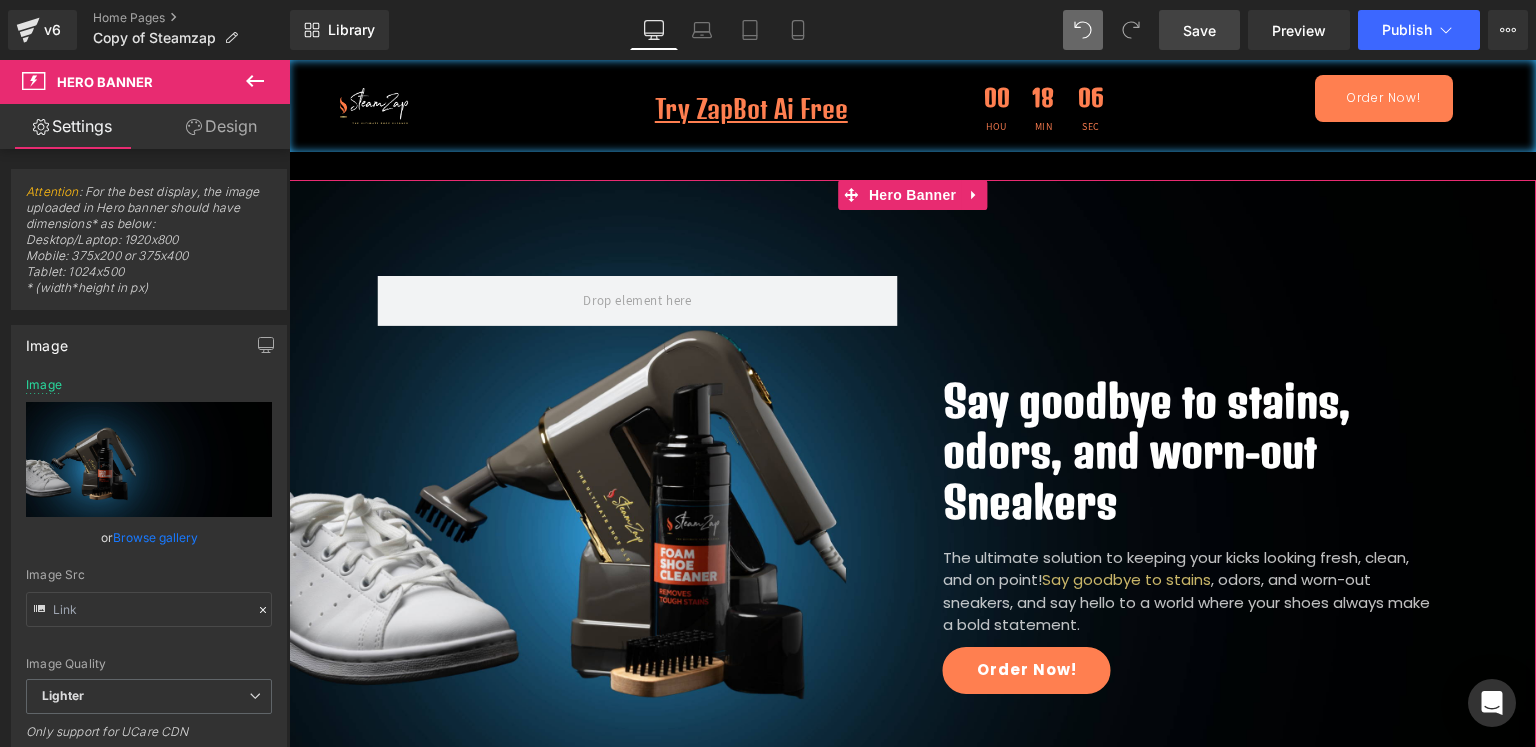 click on "Design" at bounding box center [221, 126] 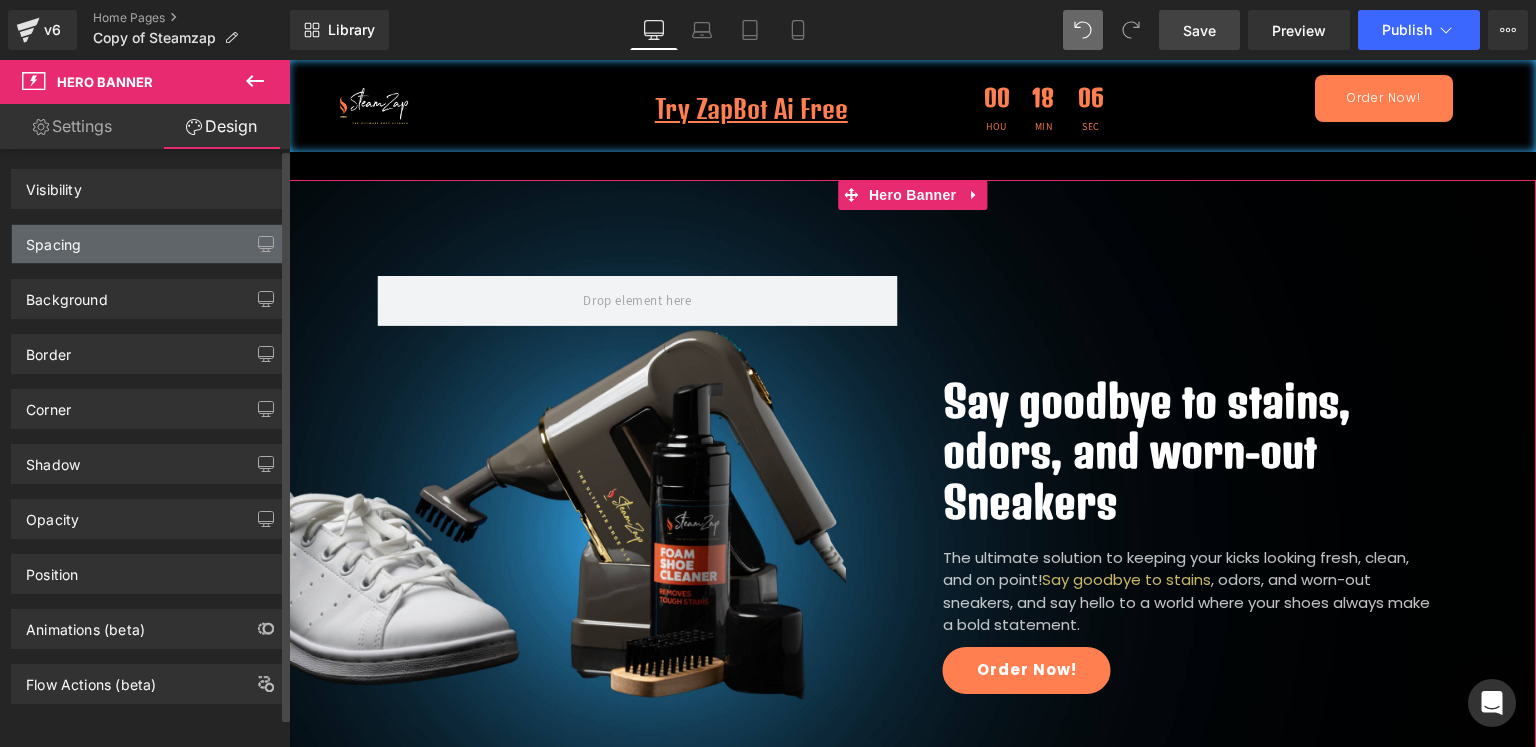 click on "Spacing" at bounding box center (149, 244) 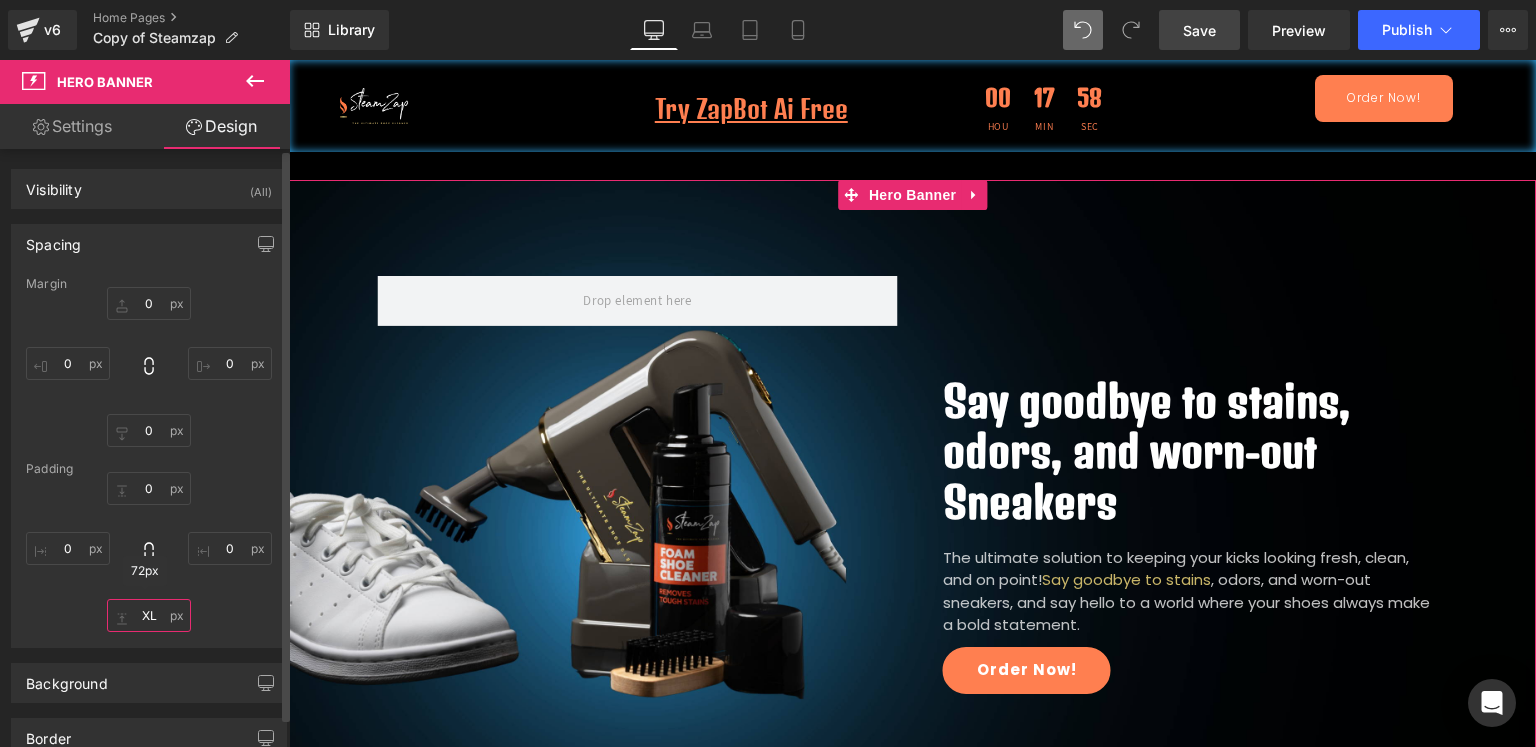 click at bounding box center (149, 615) 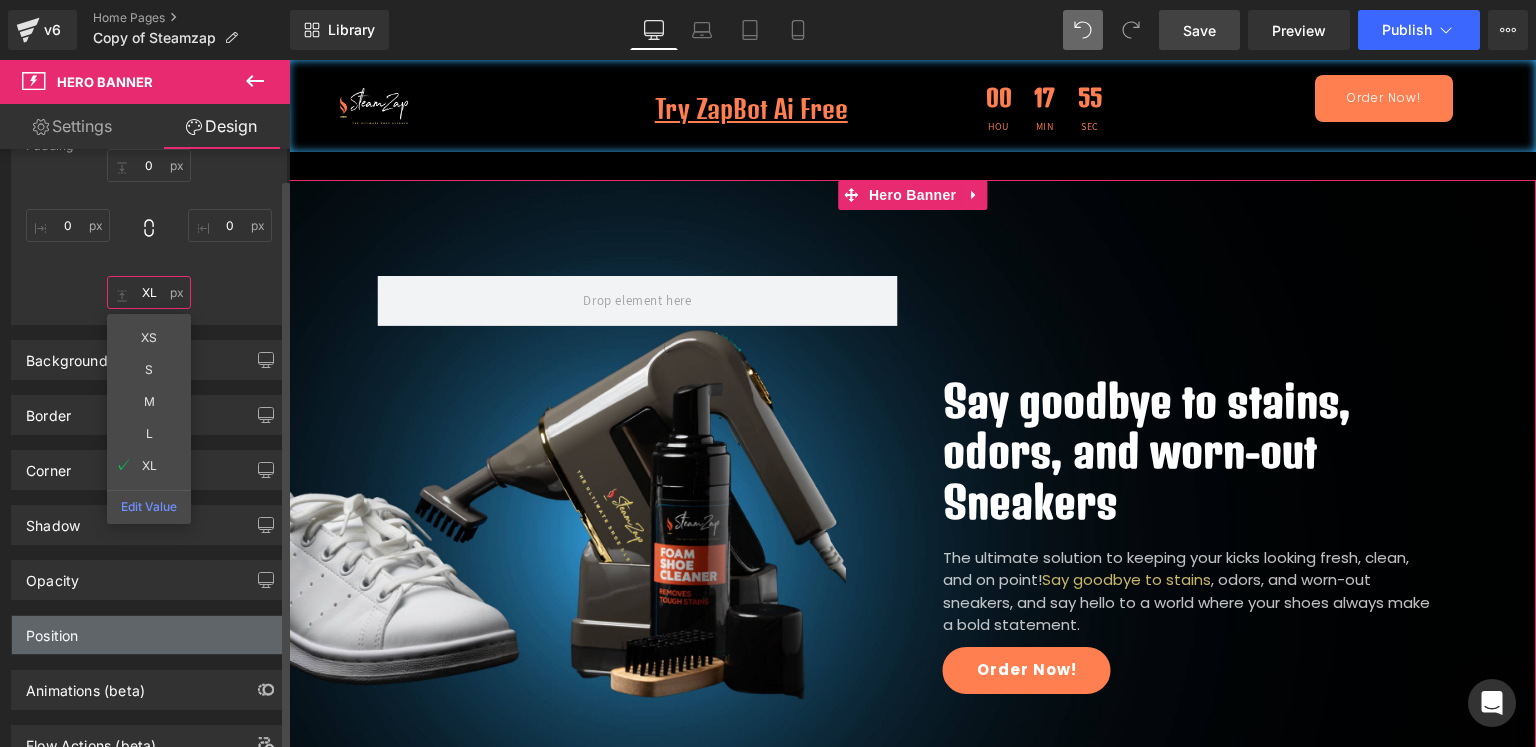 scroll, scrollTop: 333, scrollLeft: 0, axis: vertical 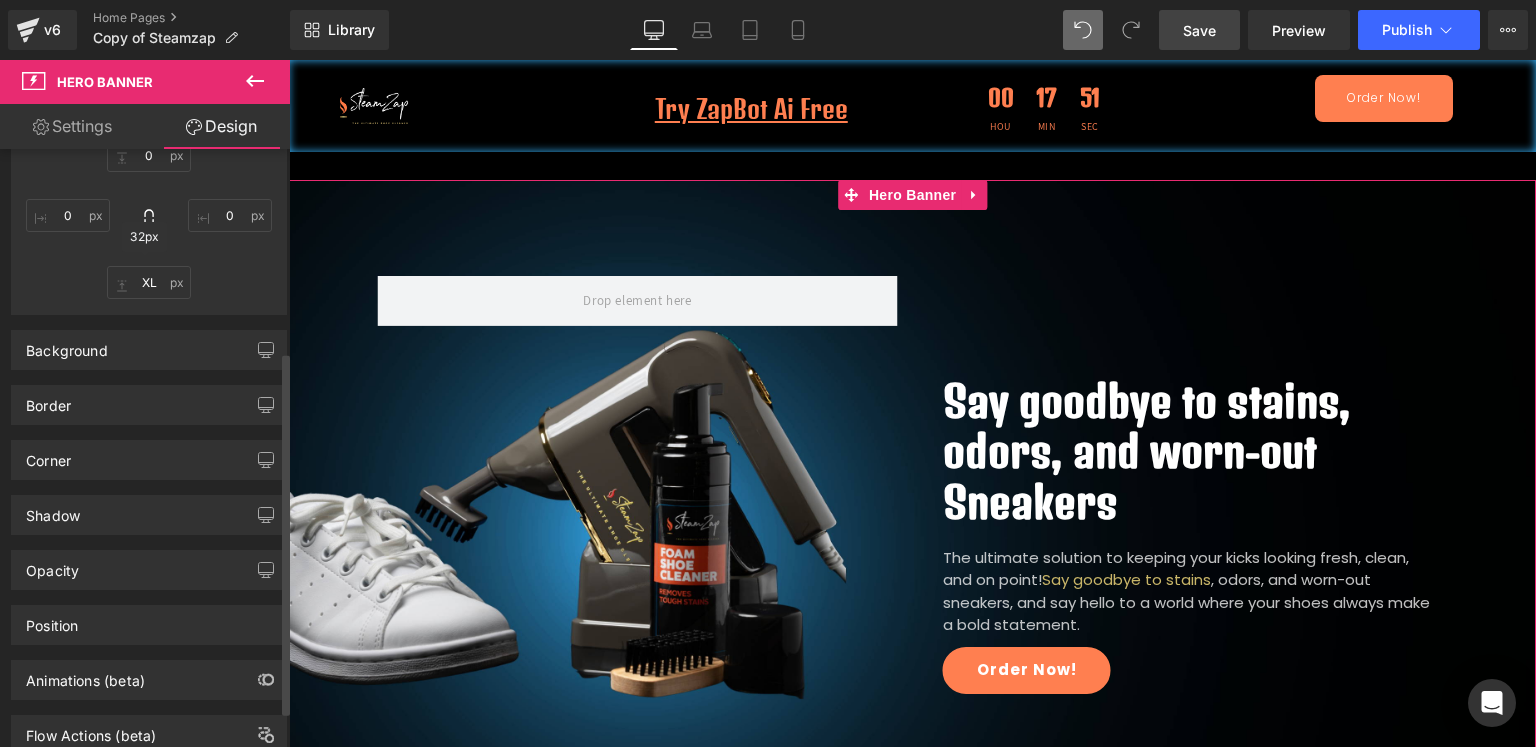 click at bounding box center [149, 219] 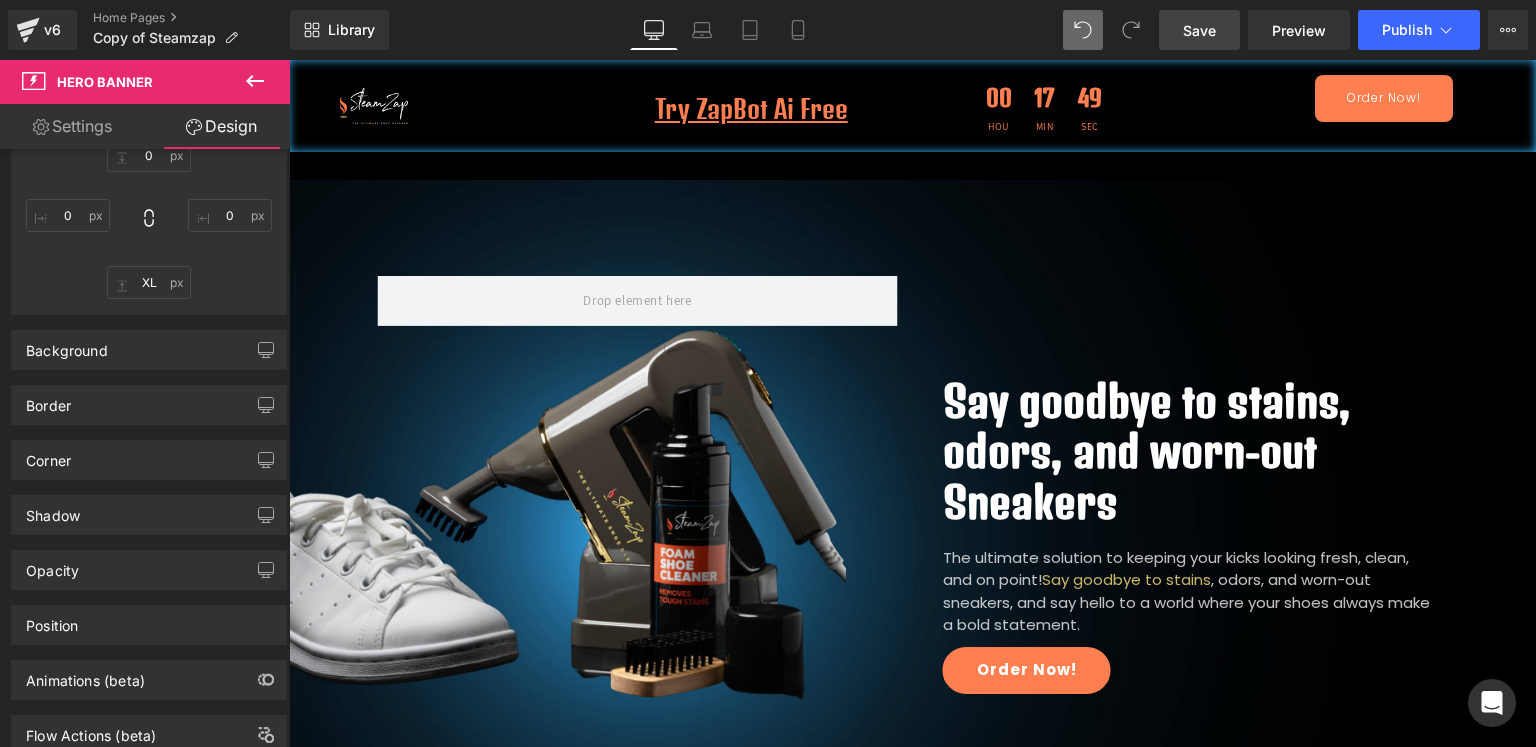click on "Save" at bounding box center (1199, 30) 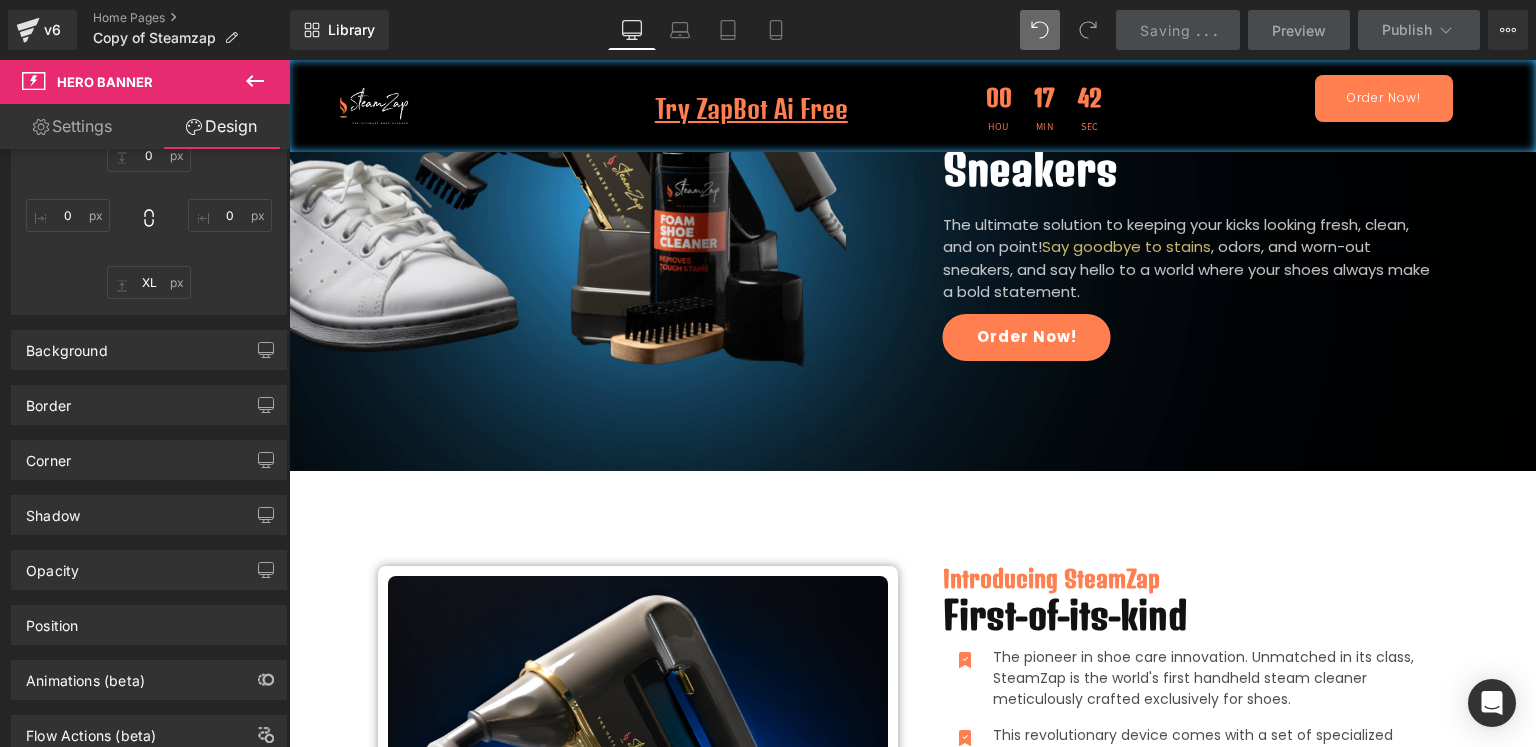 scroll, scrollTop: 0, scrollLeft: 0, axis: both 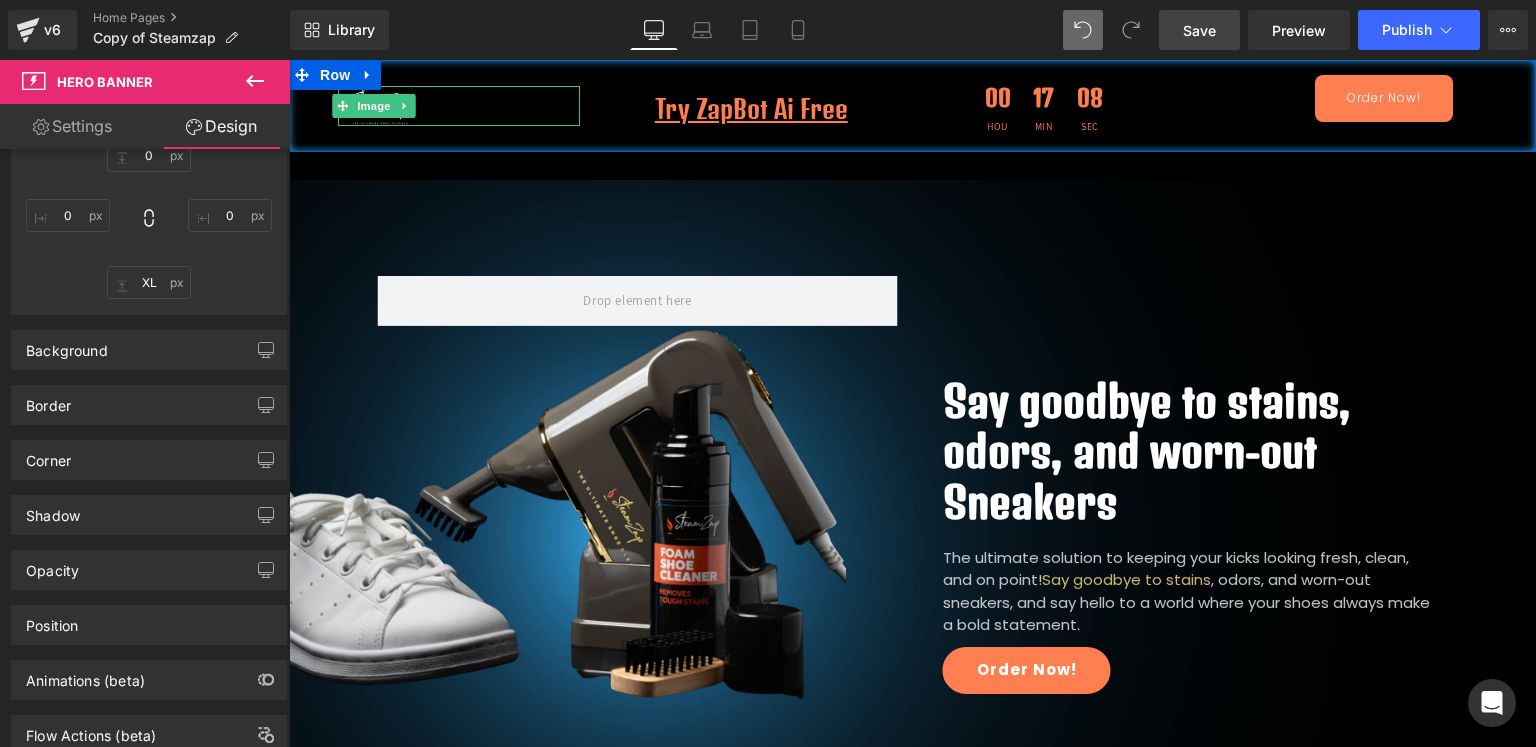 click at bounding box center [374, 106] 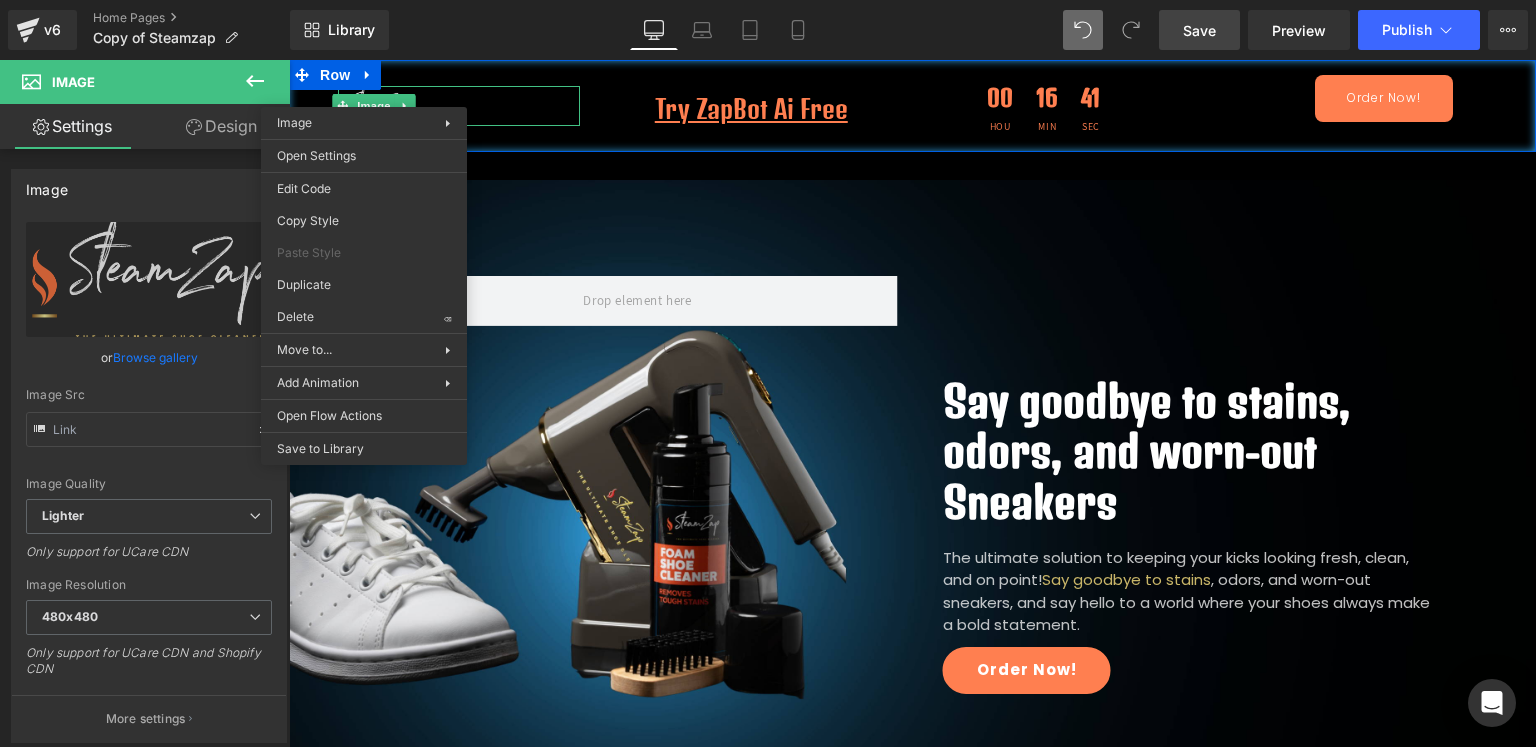 click at bounding box center [374, 106] 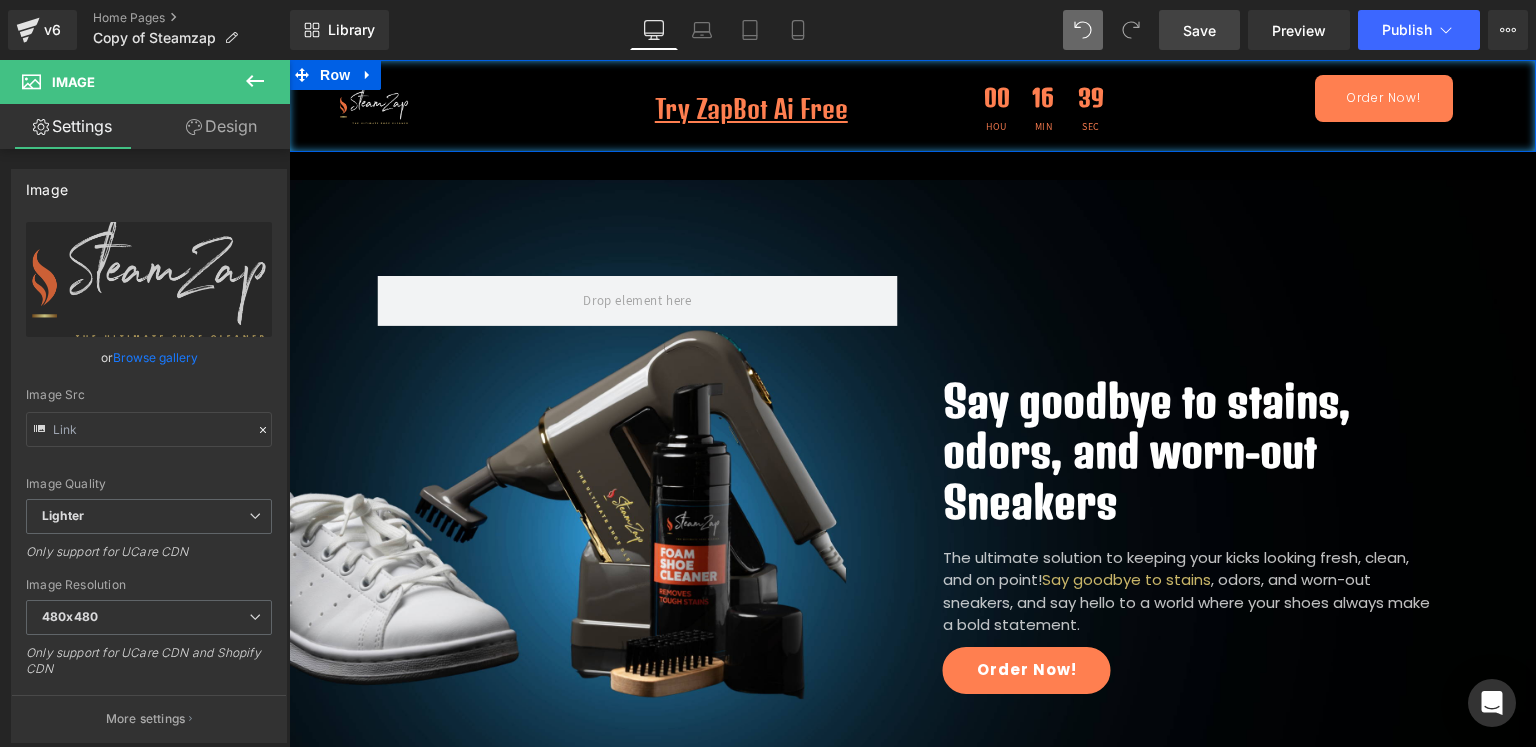 click at bounding box center [374, 106] 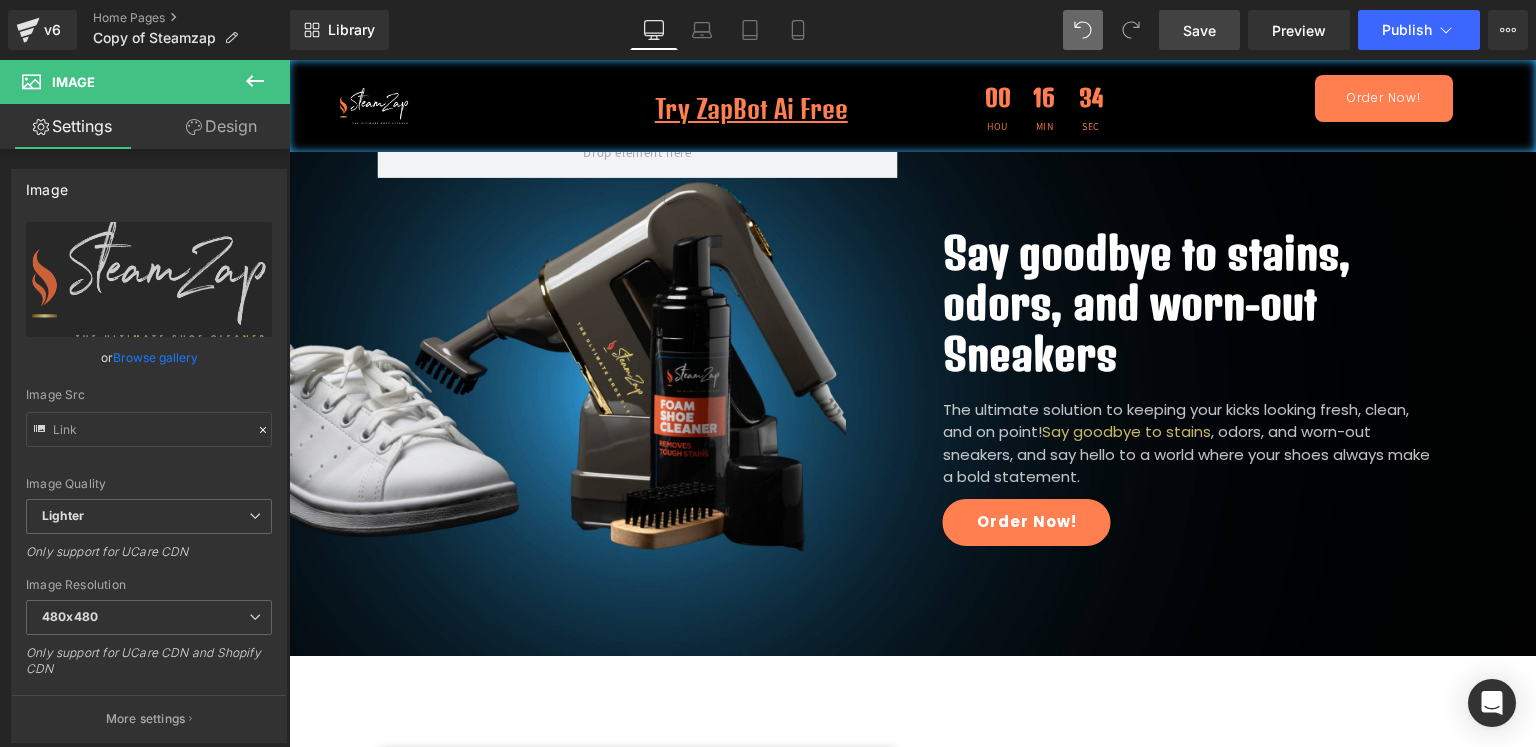 scroll, scrollTop: 0, scrollLeft: 0, axis: both 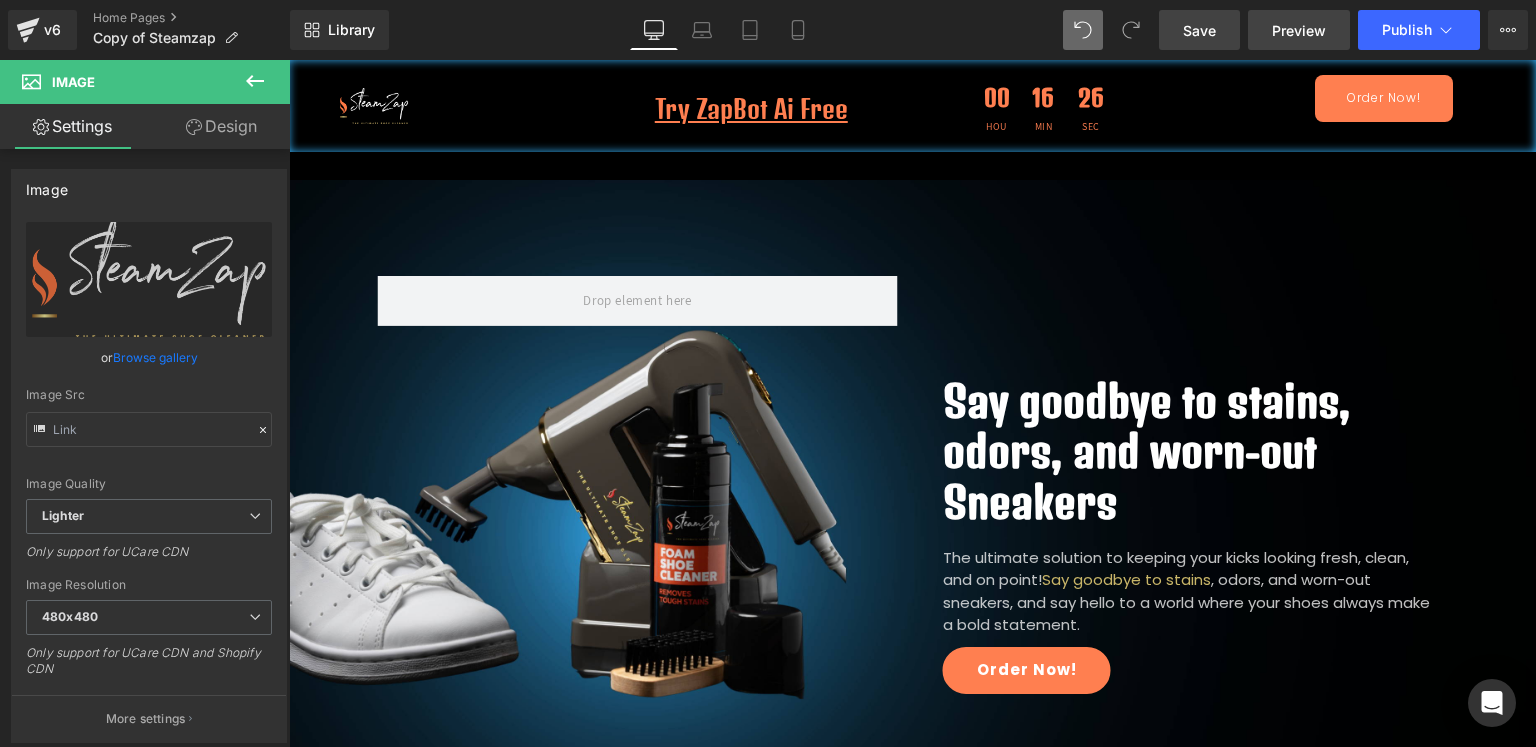 click on "Preview" at bounding box center [1299, 30] 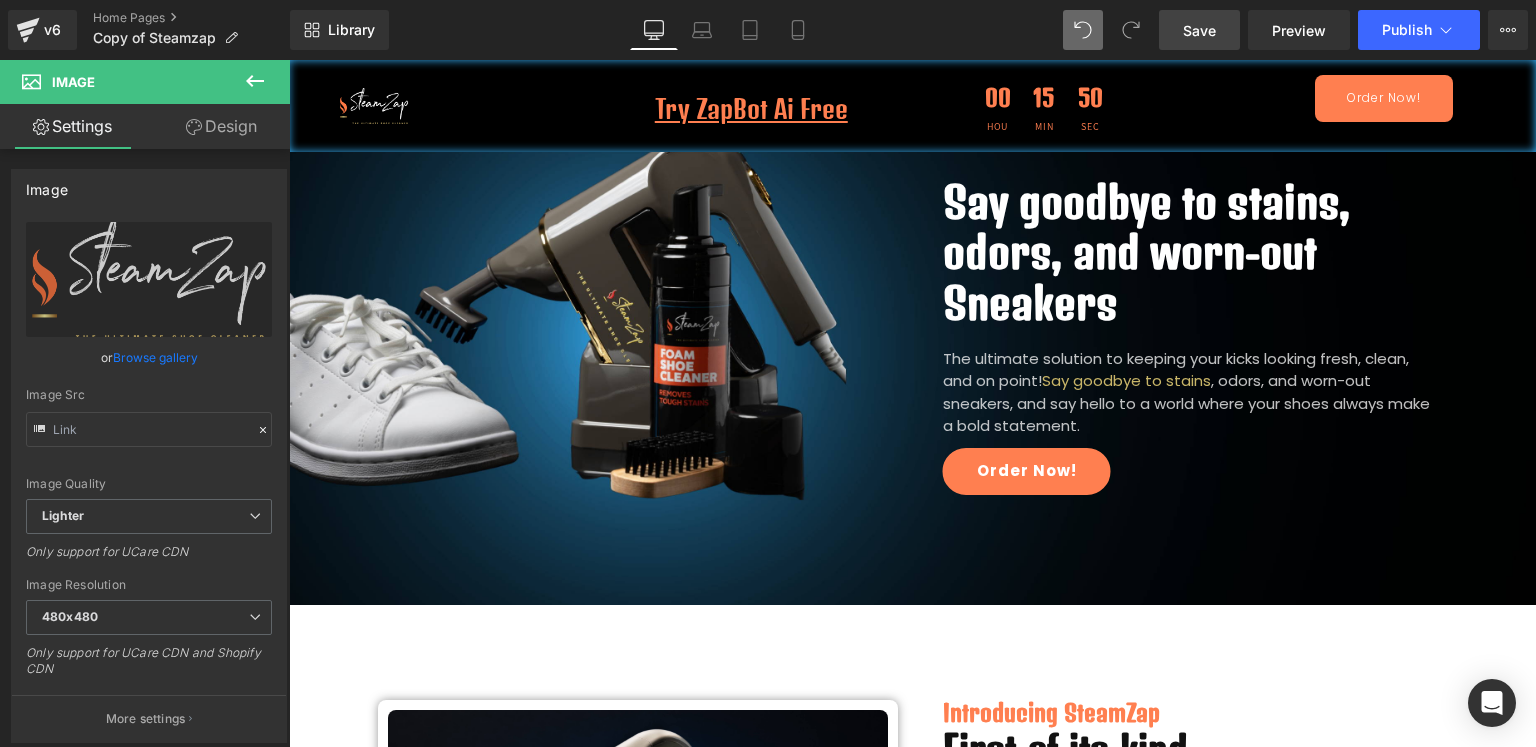 scroll, scrollTop: 0, scrollLeft: 0, axis: both 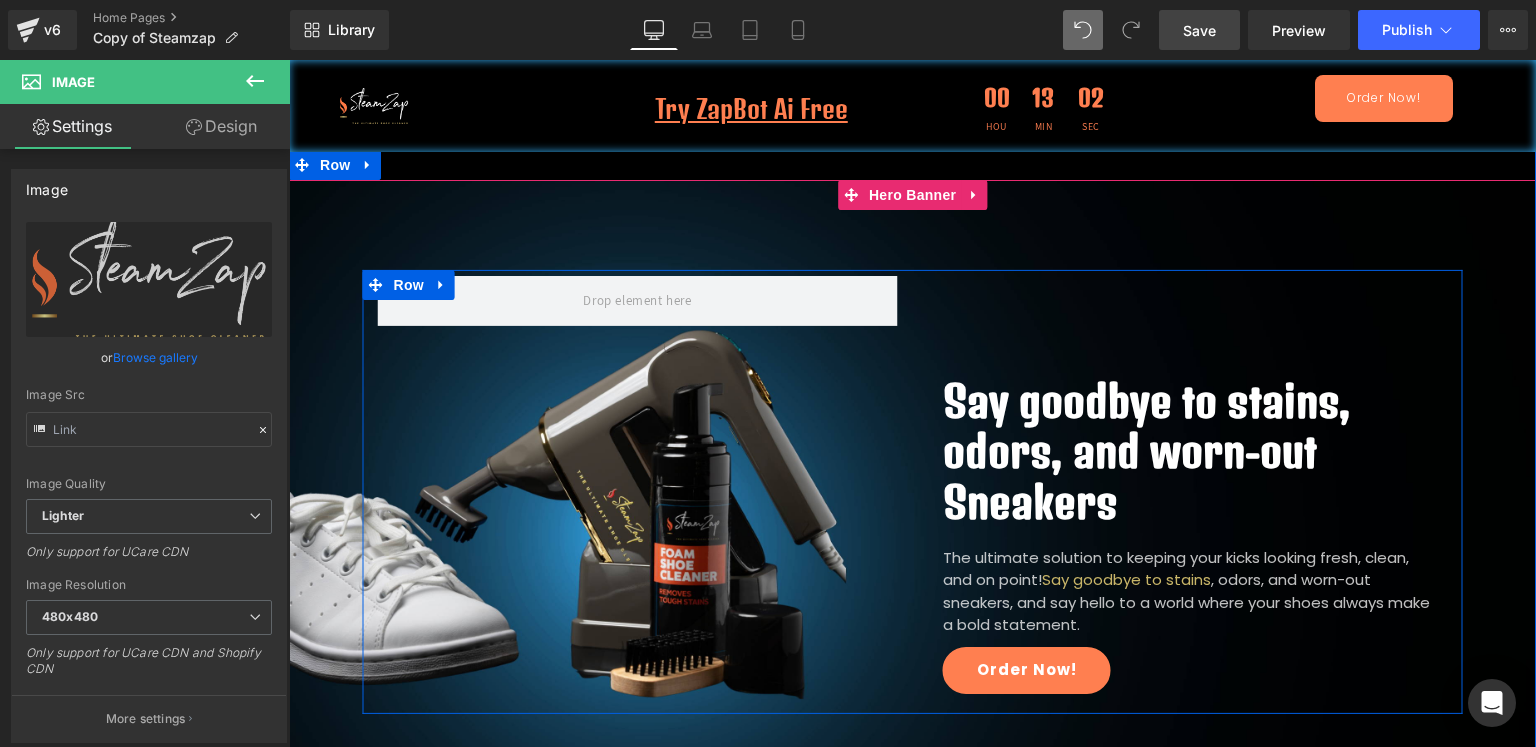 click on "Say goodbye to stains, odors, and worn-out Sneakers Heading         The ultimate solution to keeping your kicks looking fresh, clean, and on point!  Say goodbye to stains , odors, and worn-out sneakers, and say hello to a world where your shoes always make a bold statement.  Text Block         Order Now! [GEOGRAPHIC_DATA]" at bounding box center [912, 492] 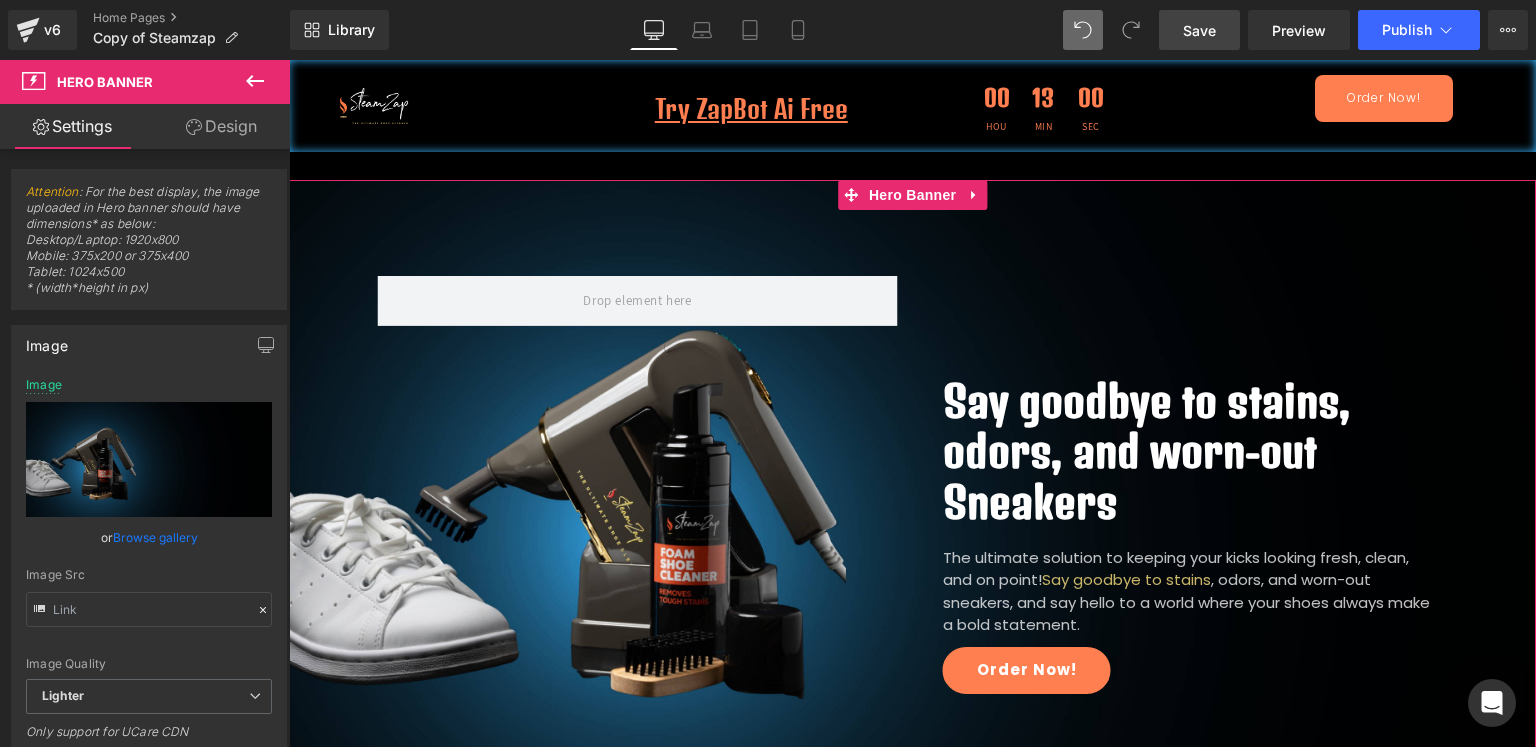 click 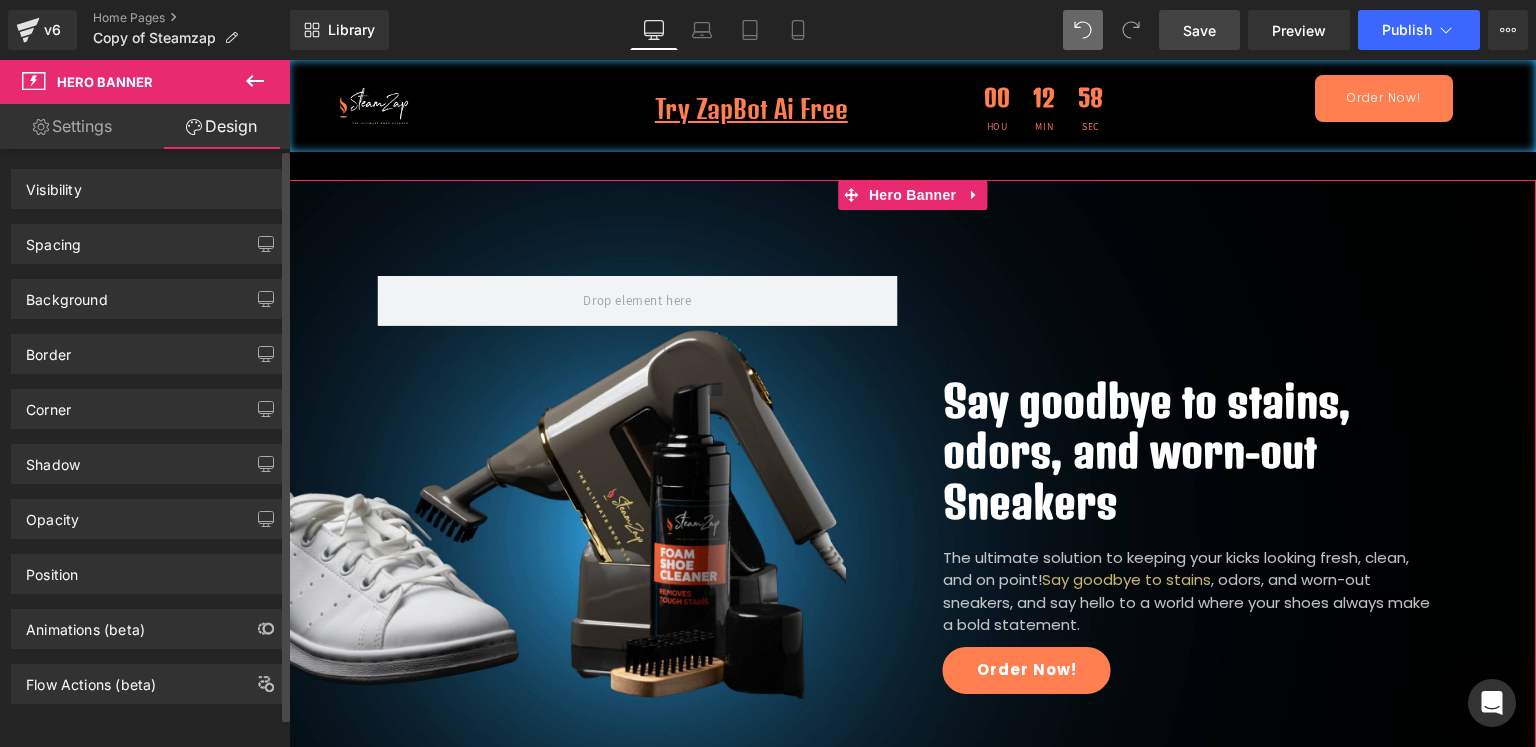 click on "Spacing" at bounding box center (149, 244) 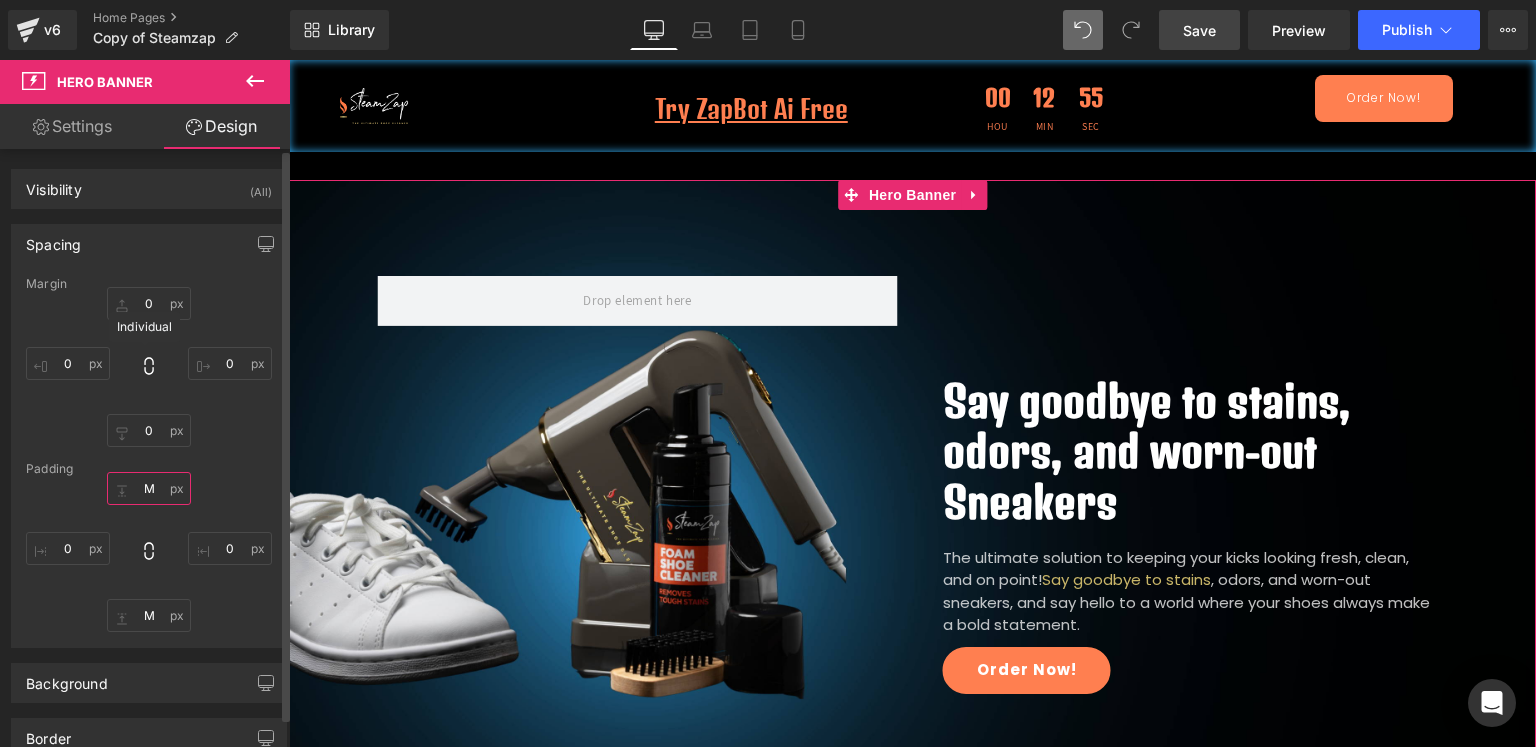 click on "M" at bounding box center [149, 488] 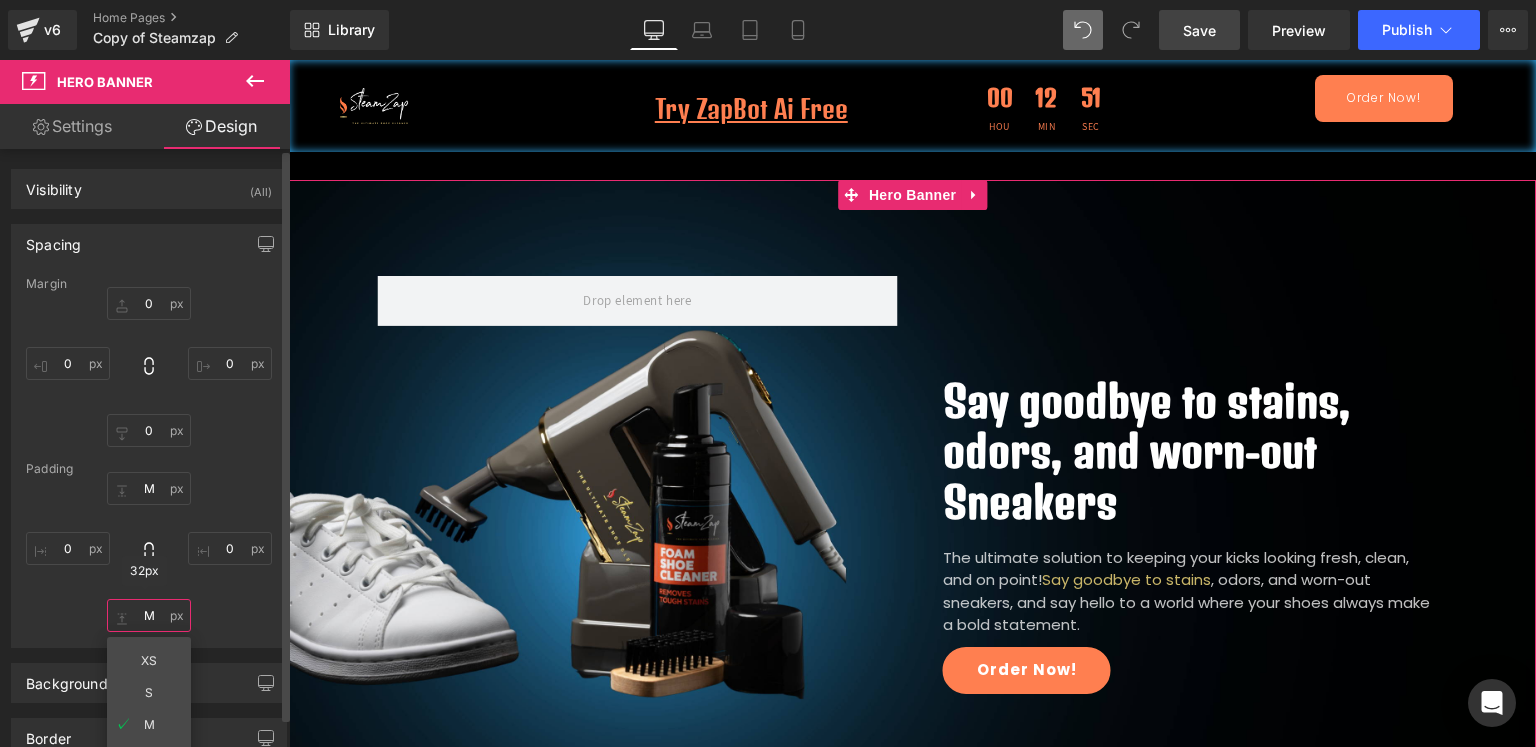 click on "M" at bounding box center [149, 615] 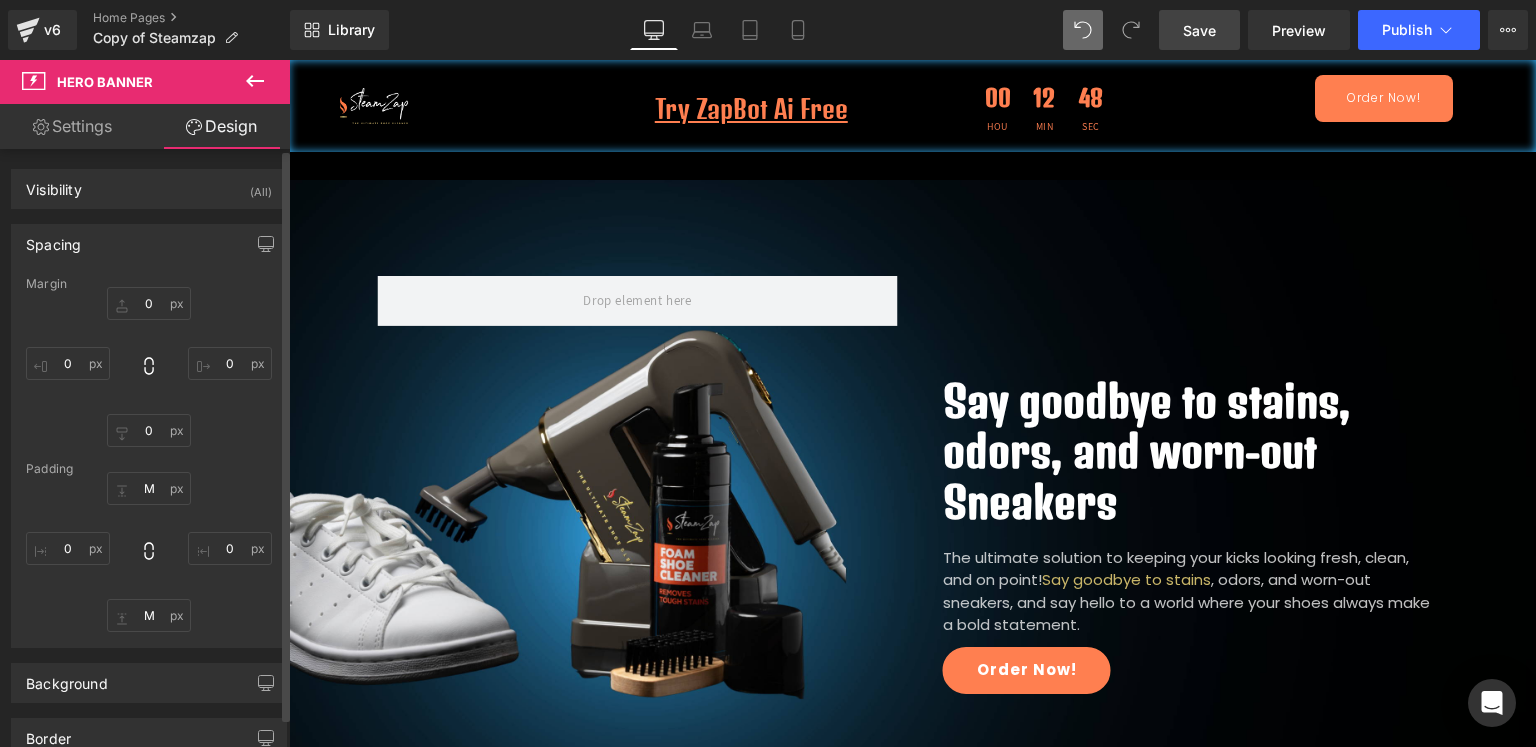 drag, startPoint x: 1220, startPoint y: 37, endPoint x: 551, endPoint y: 159, distance: 680.0331 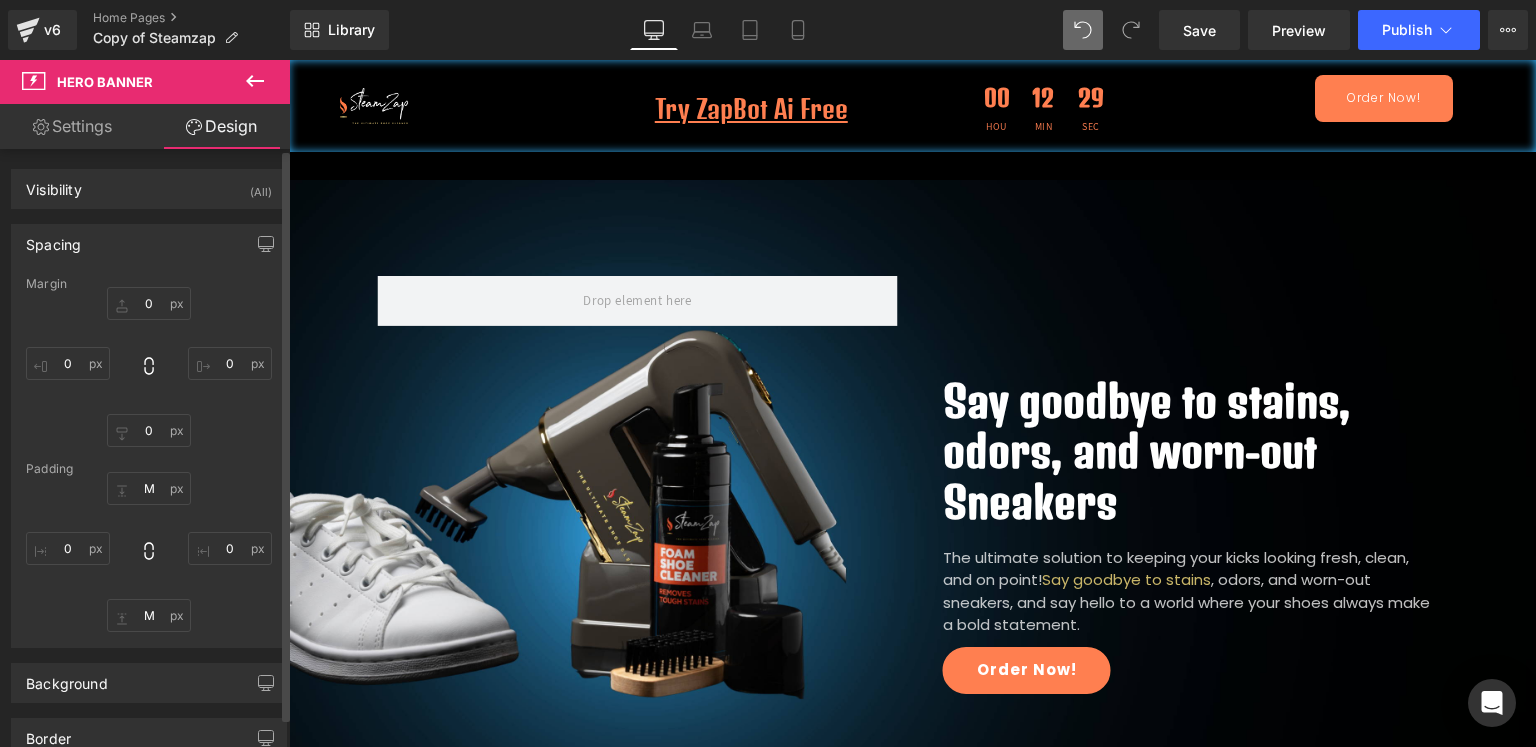 scroll, scrollTop: 666, scrollLeft: 0, axis: vertical 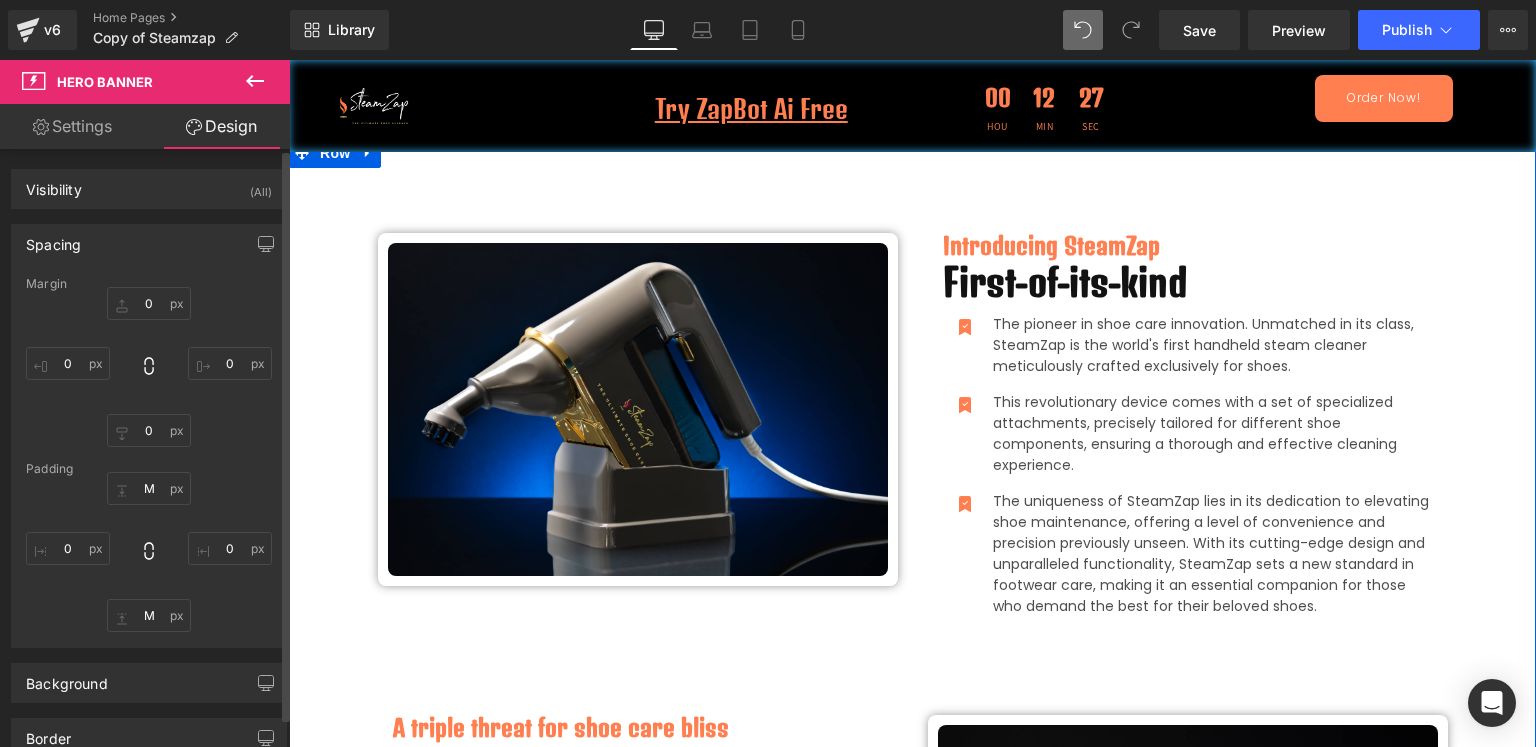 click on "Image         Row         Introducing SteamZap Heading         First-of-its-kind Heading
Icon
The pioneer in shoe care innovation. Unmatched in its class, SteamZap is the world's first handheld steam cleaner meticulously crafted exclusively for shoes.
Text Block
Icon
This revolutionary device comes with a set of specialized attachments, precisely tailored for different shoe components, ensuring a thorough and effective cleaning experience.
Text Block" at bounding box center [912, 687] 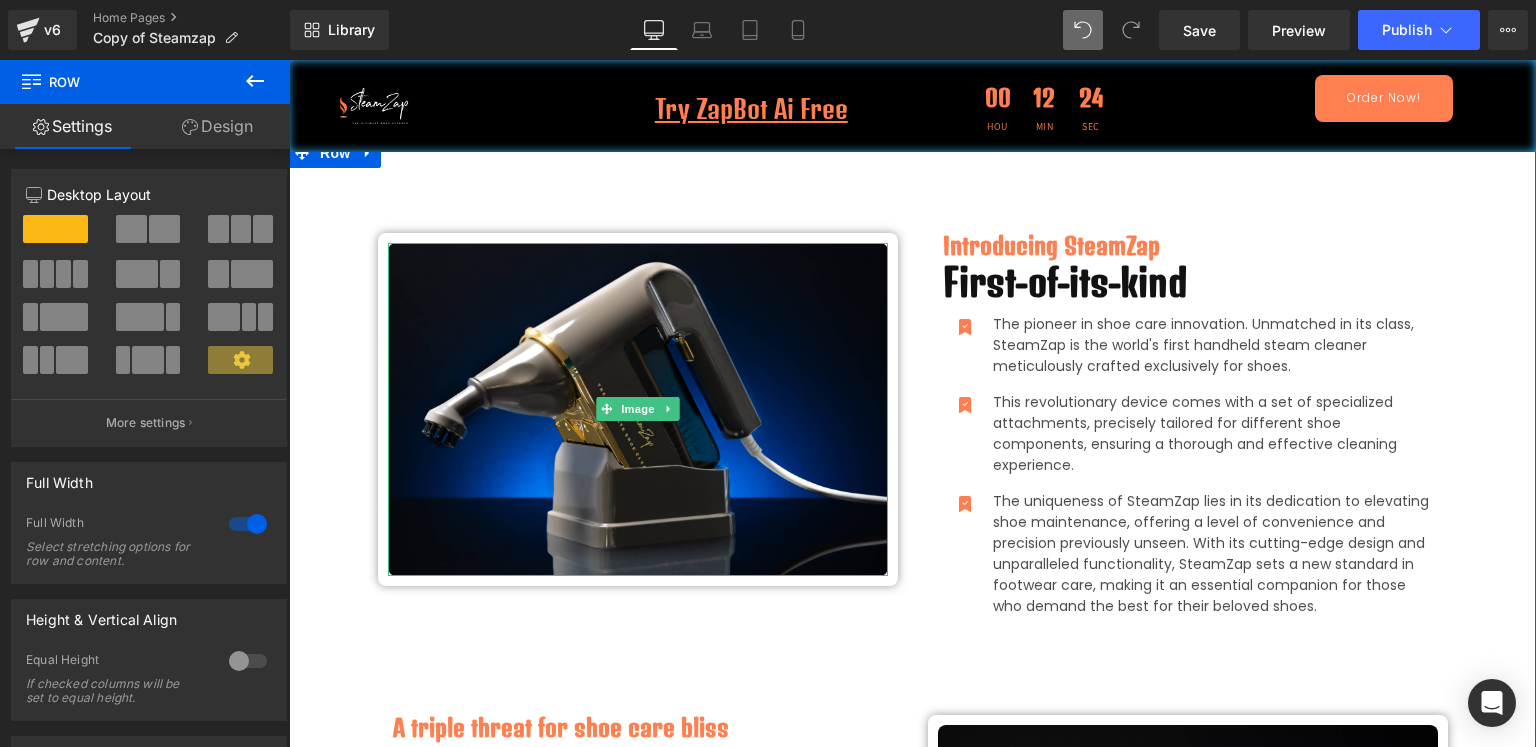 drag, startPoint x: 159, startPoint y: 230, endPoint x: 162, endPoint y: 248, distance: 18.248287 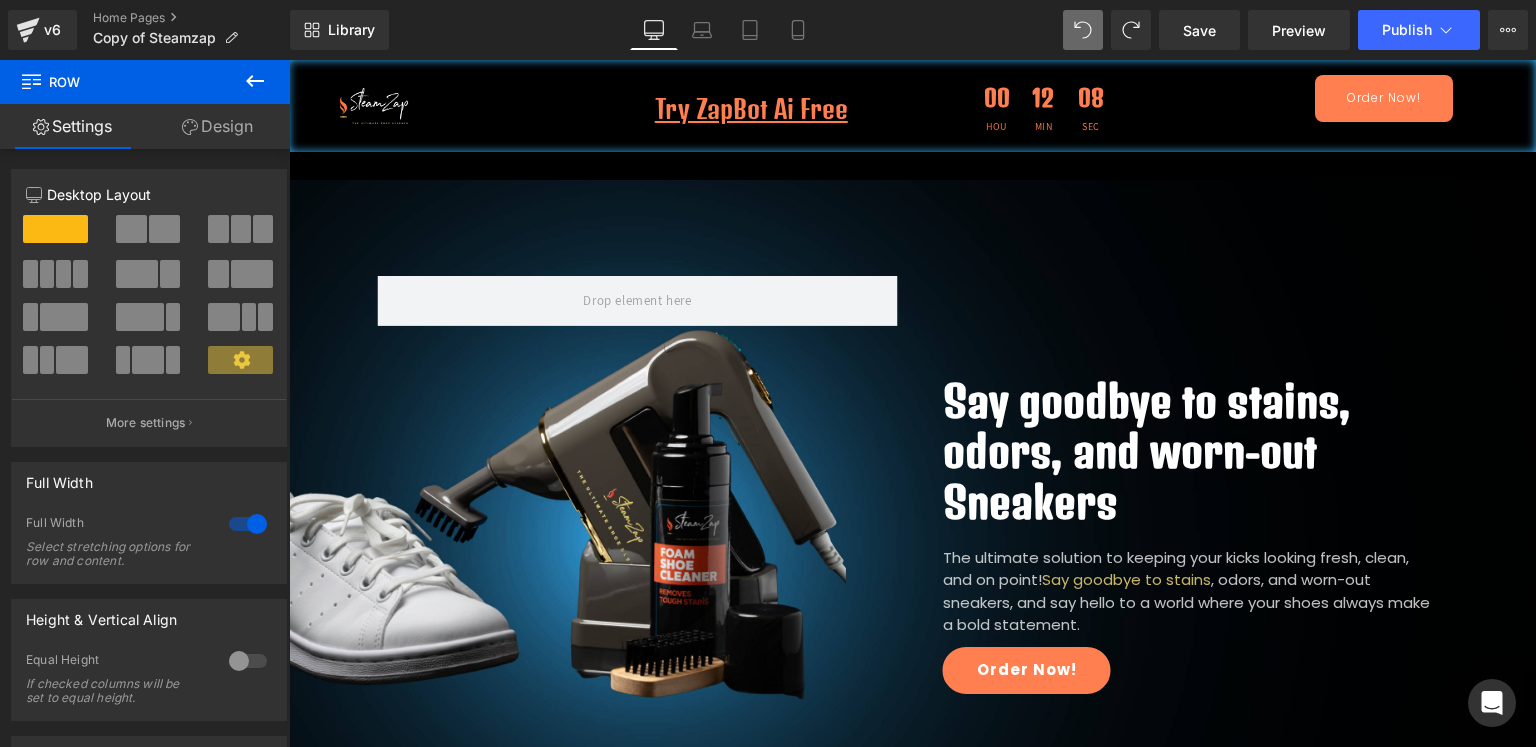 scroll, scrollTop: 333, scrollLeft: 0, axis: vertical 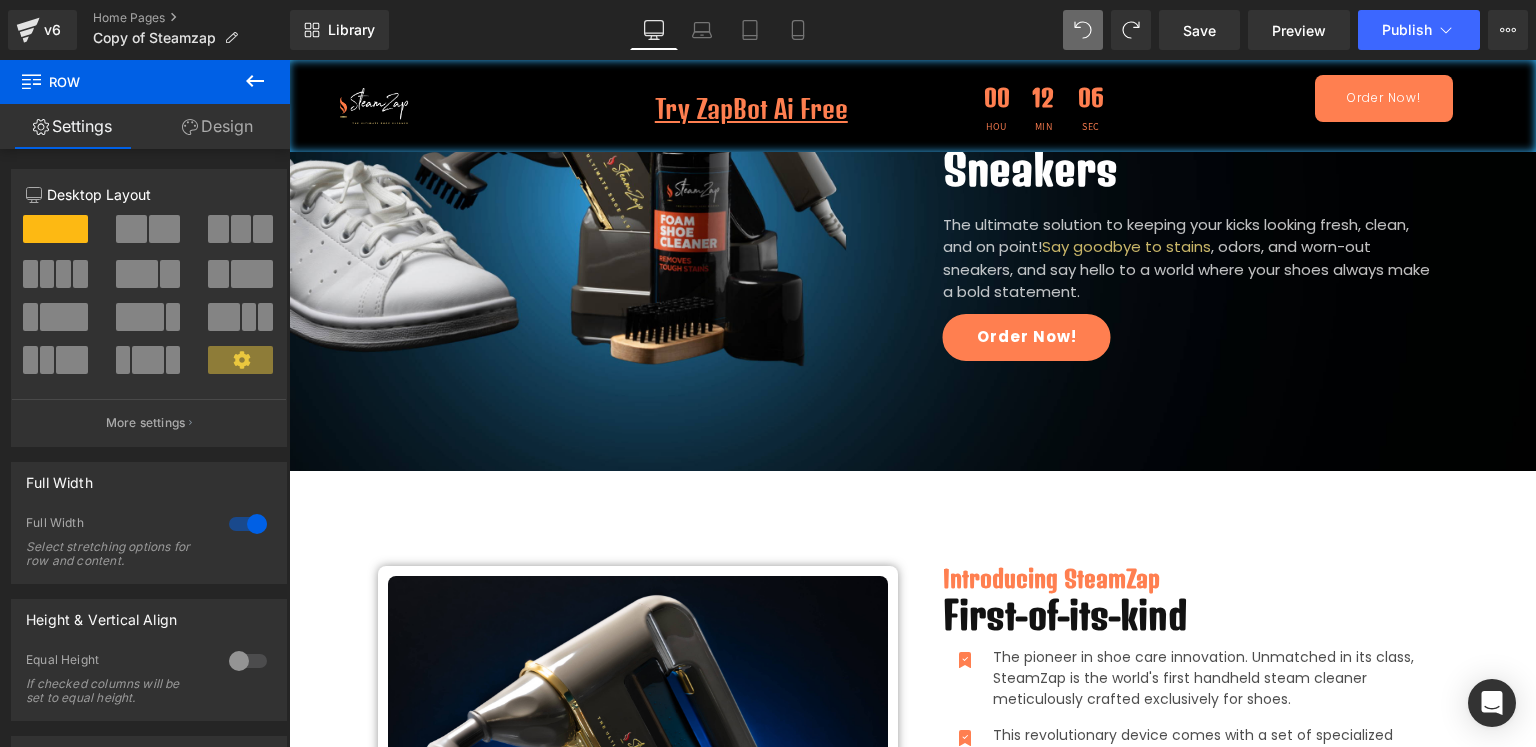 click 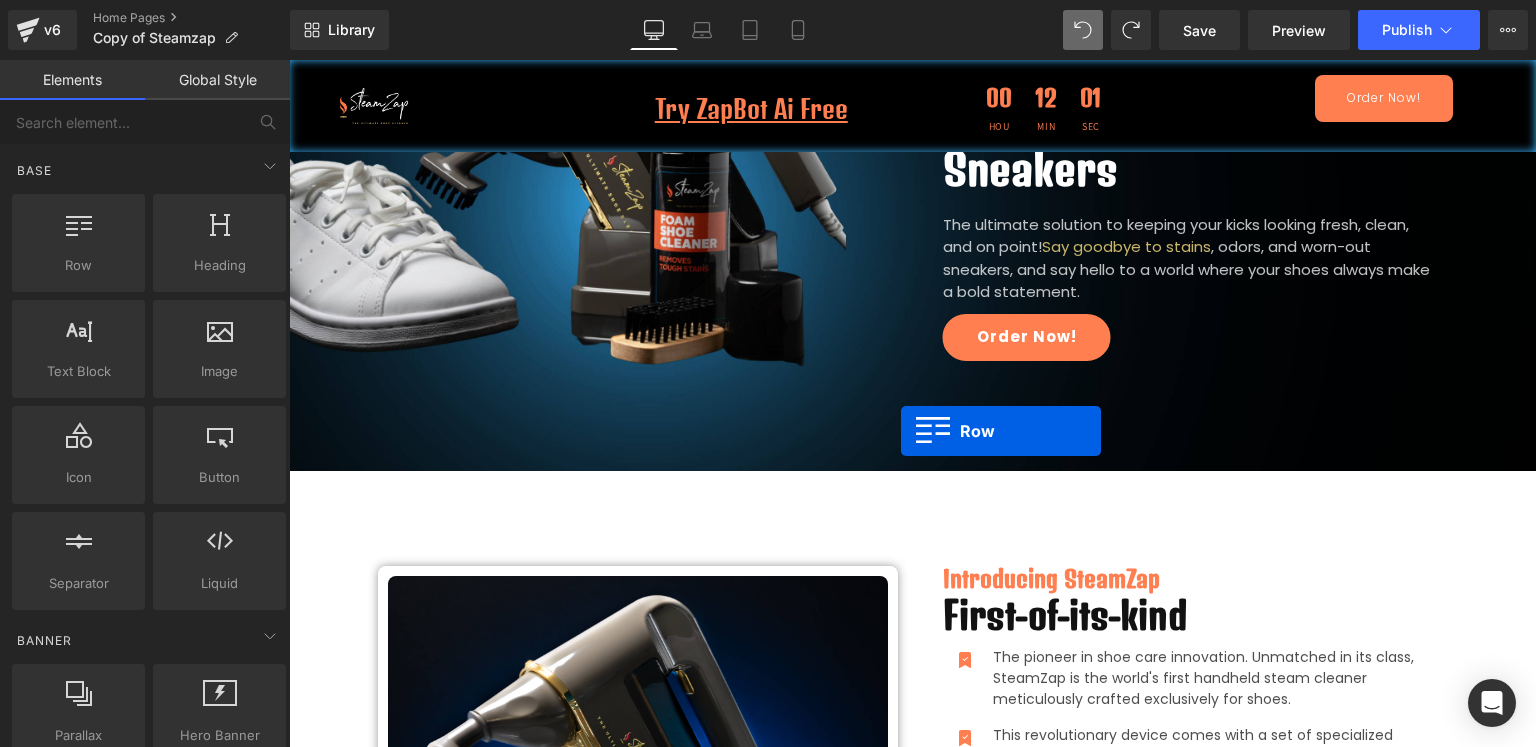 drag, startPoint x: 379, startPoint y: 290, endPoint x: 901, endPoint y: 432, distance: 540.9695 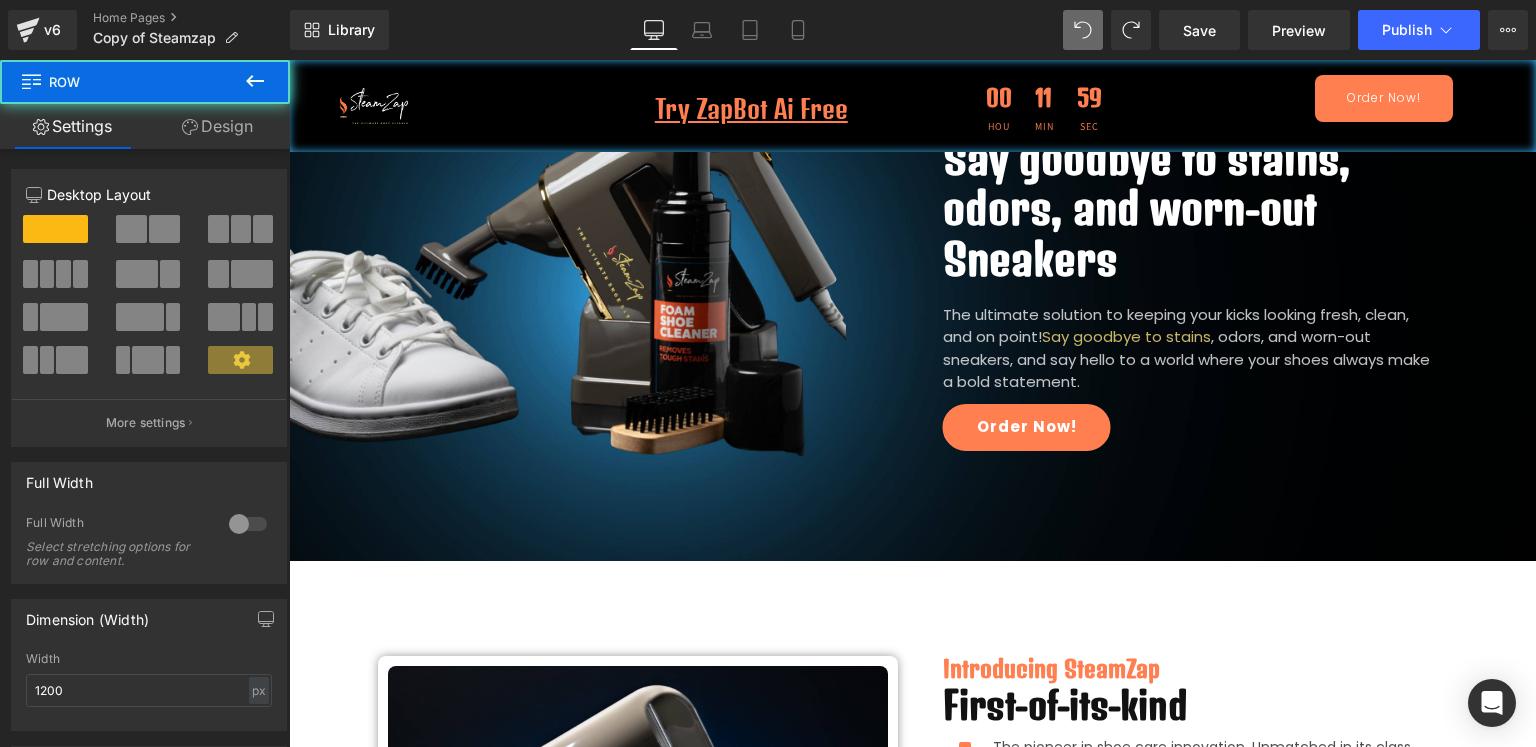 scroll, scrollTop: 374, scrollLeft: 0, axis: vertical 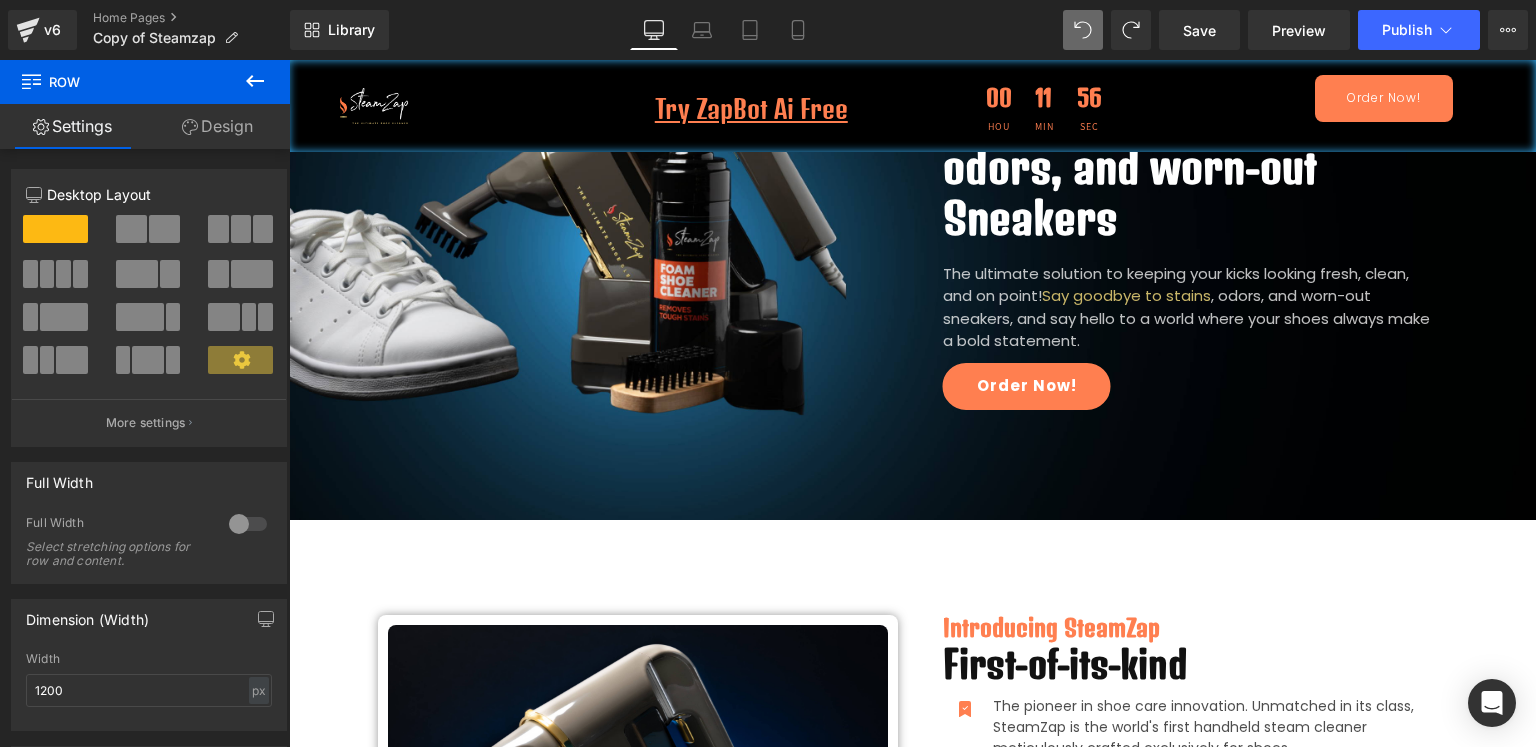 click on "Image         Row         Introducing SteamZap Heading         First-of-its-kind Heading
Icon
The pioneer in shoe care innovation. Unmatched in its class, SteamZap is the world's first handheld steam cleaner meticulously crafted exclusively for shoes.
Text Block
Icon
This revolutionary device comes with a set of specialized attachments, precisely tailored for different shoe components, ensuring a thorough and effective cleaning experience.
Text Block" at bounding box center [912, 1063] 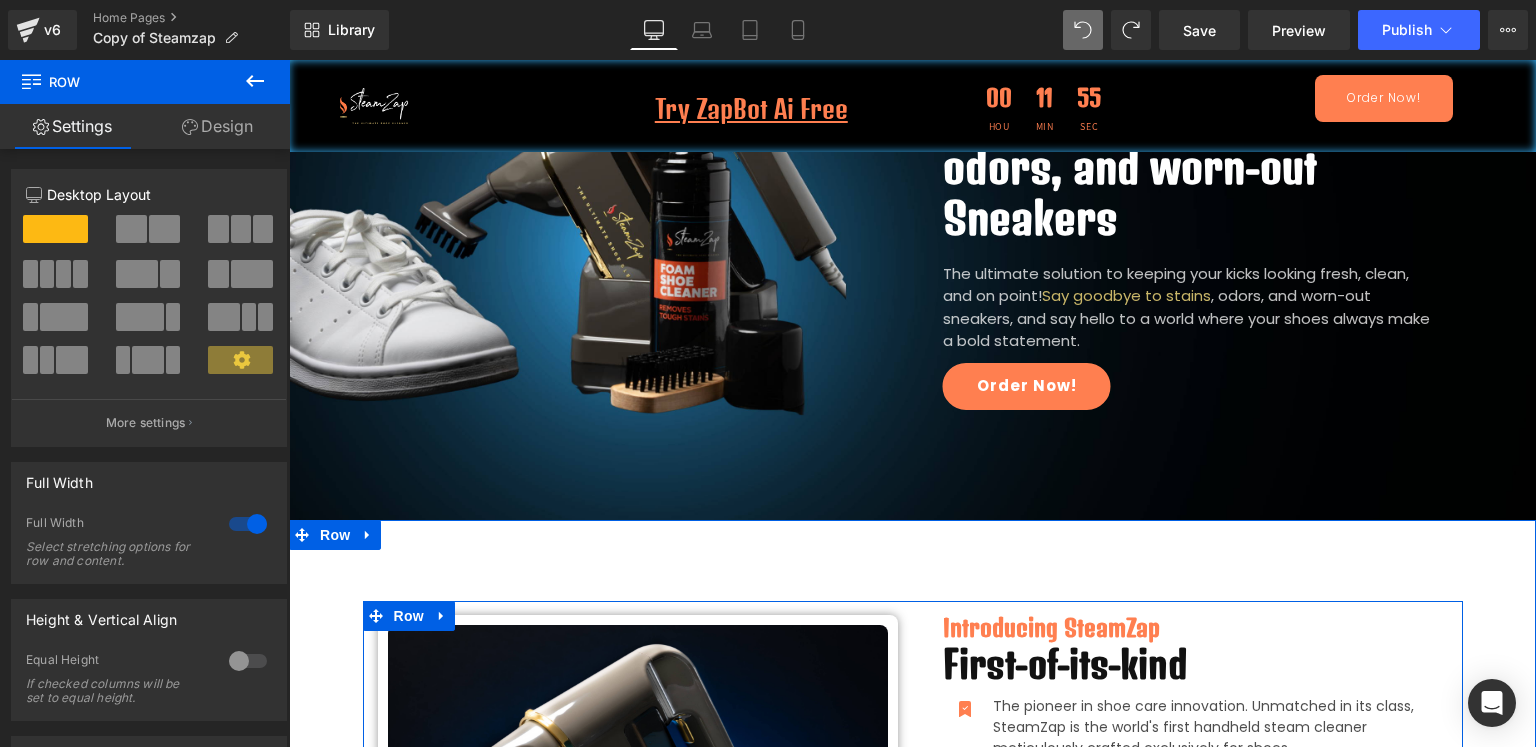 click on "Introducing SteamZap Heading         First-of-its-kind Heading
Icon
The pioneer in shoe care innovation. Unmatched in its class, SteamZap is the world's first handheld steam cleaner meticulously crafted exclusively for shoes.
Text Block
Icon
This revolutionary device comes with a set of specialized attachments, precisely tailored for different shoe components, ensuring a thorough and effective cleaning experience.
Text Block
Icon" at bounding box center (1188, 824) 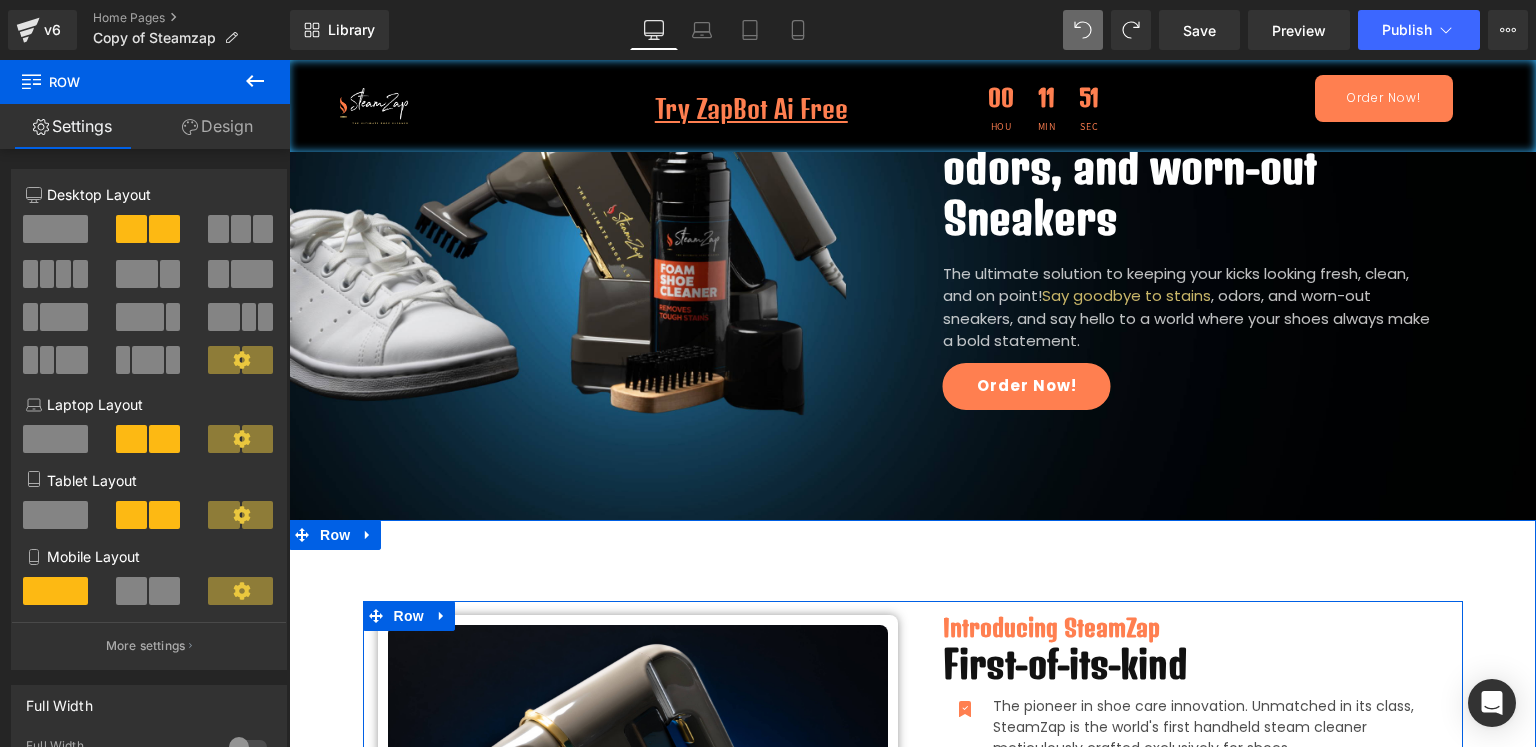 click on "Introducing SteamZap Heading         First-of-its-kind Heading
Icon
The pioneer in shoe care innovation. Unmatched in its class, SteamZap is the world's first handheld steam cleaner meticulously crafted exclusively for shoes.
Text Block
Icon
This revolutionary device comes with a set of specialized attachments, precisely tailored for different shoe components, ensuring a thorough and effective cleaning experience.
Text Block
Icon" at bounding box center [1188, 824] 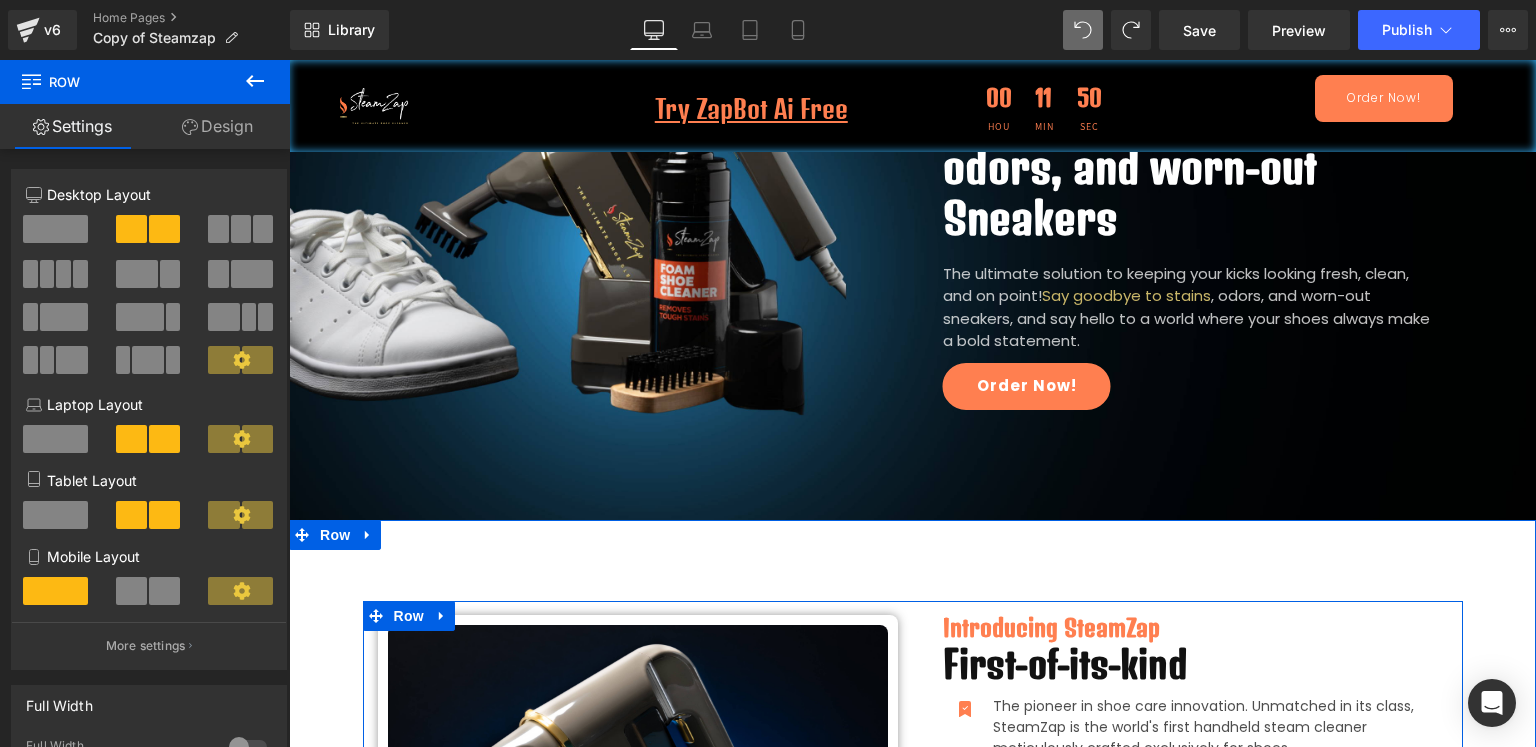 scroll, scrollTop: 707, scrollLeft: 0, axis: vertical 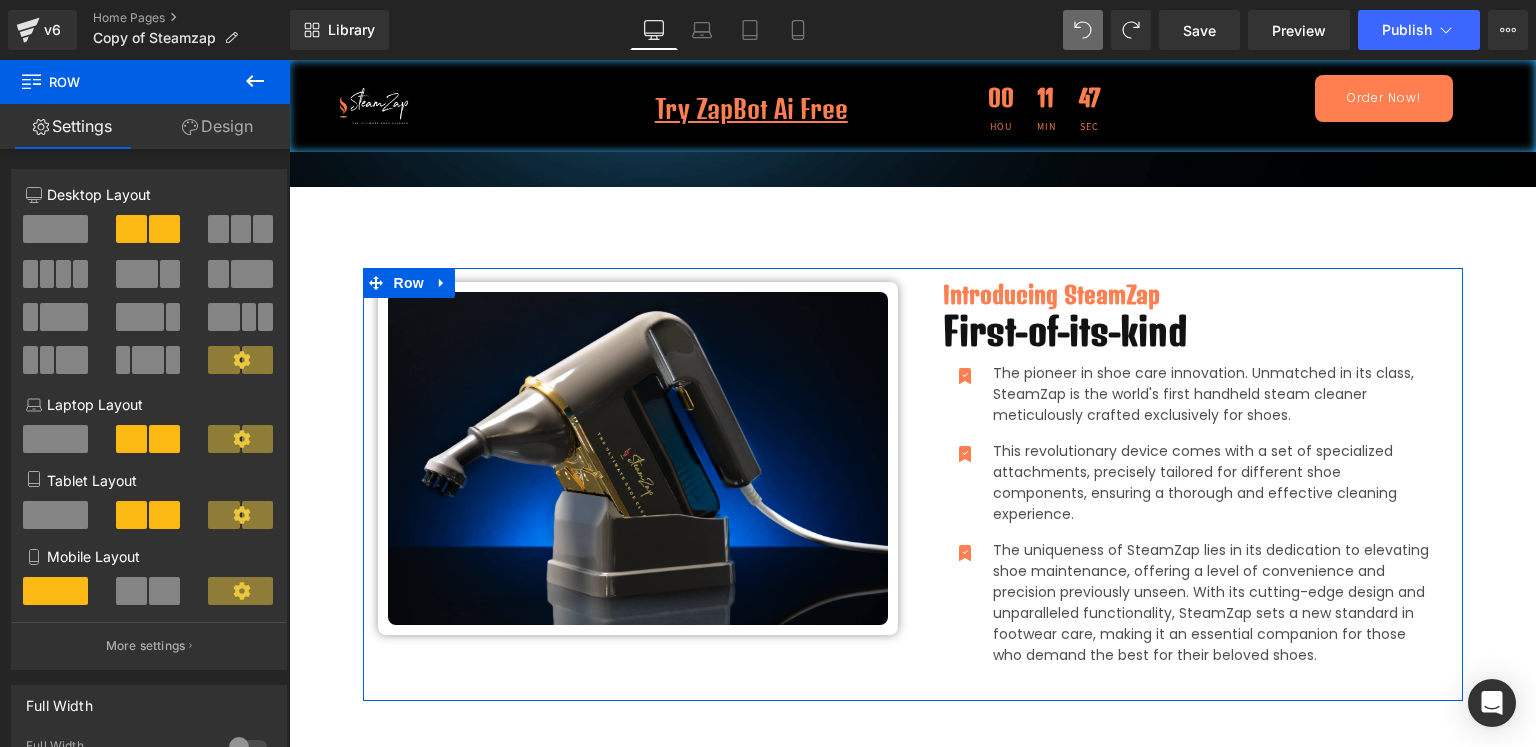 click at bounding box center [263, 229] 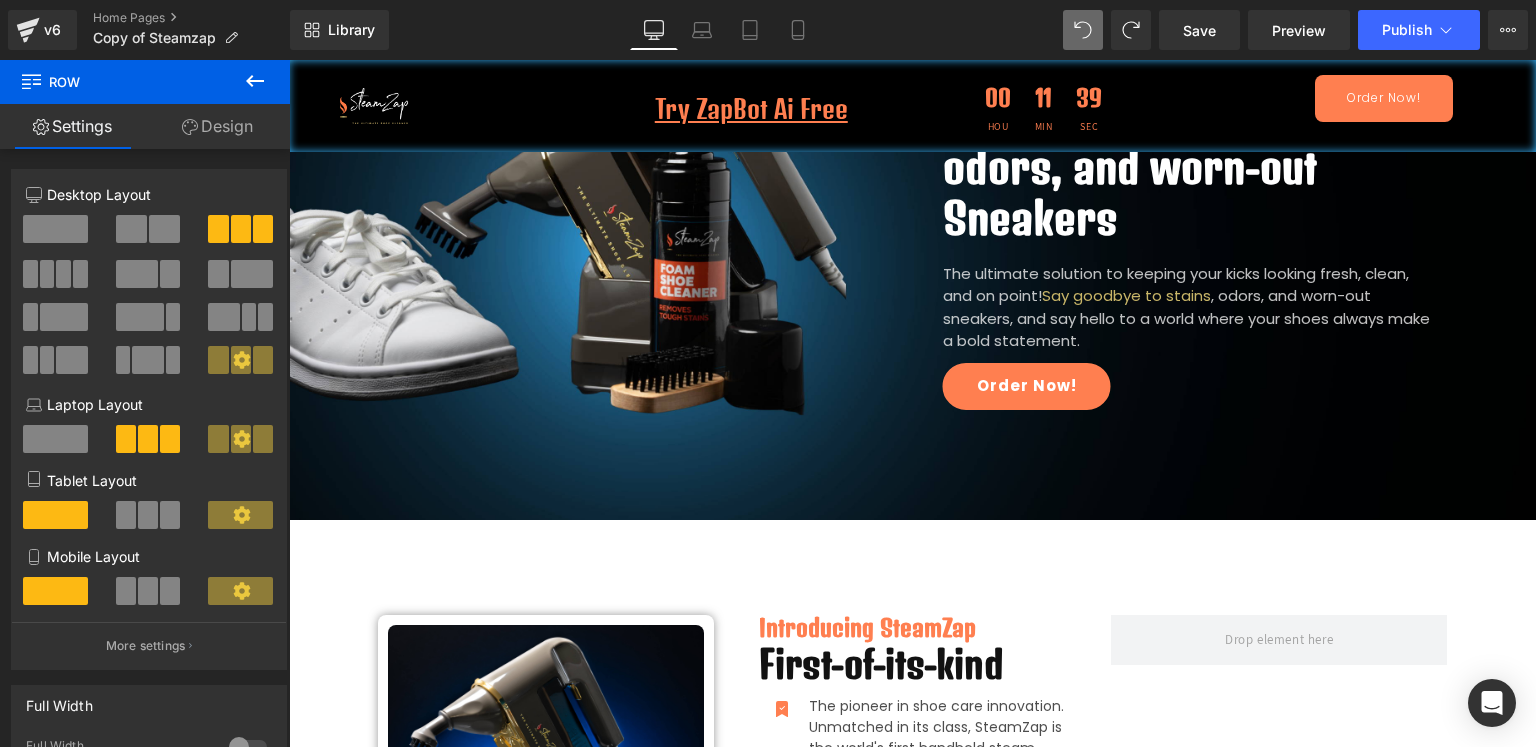 scroll, scrollTop: 707, scrollLeft: 0, axis: vertical 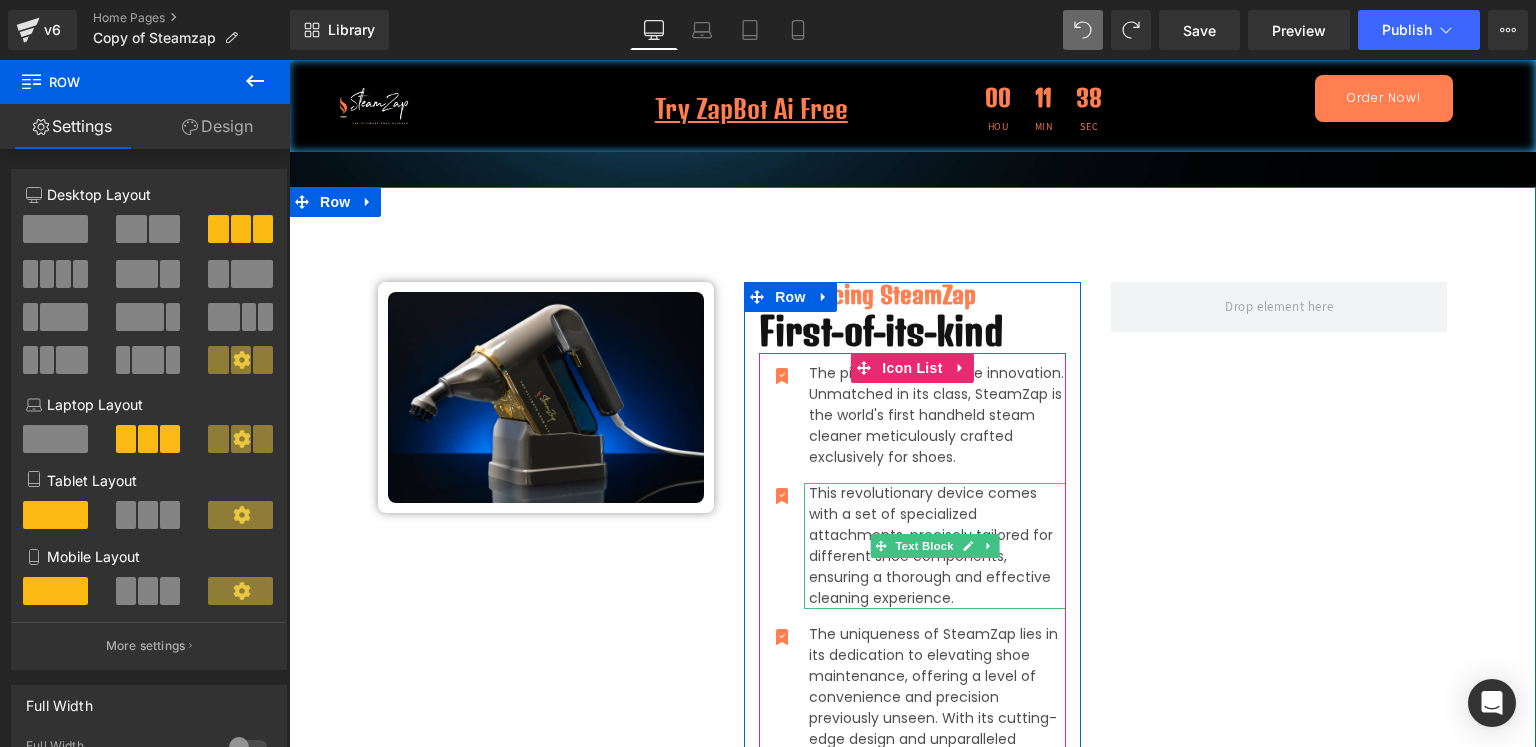 click on "This revolutionary device comes with a set of specialized attachments, precisely tailored for different shoe components, ensuring a thorough and effective cleaning experience." at bounding box center [937, 546] 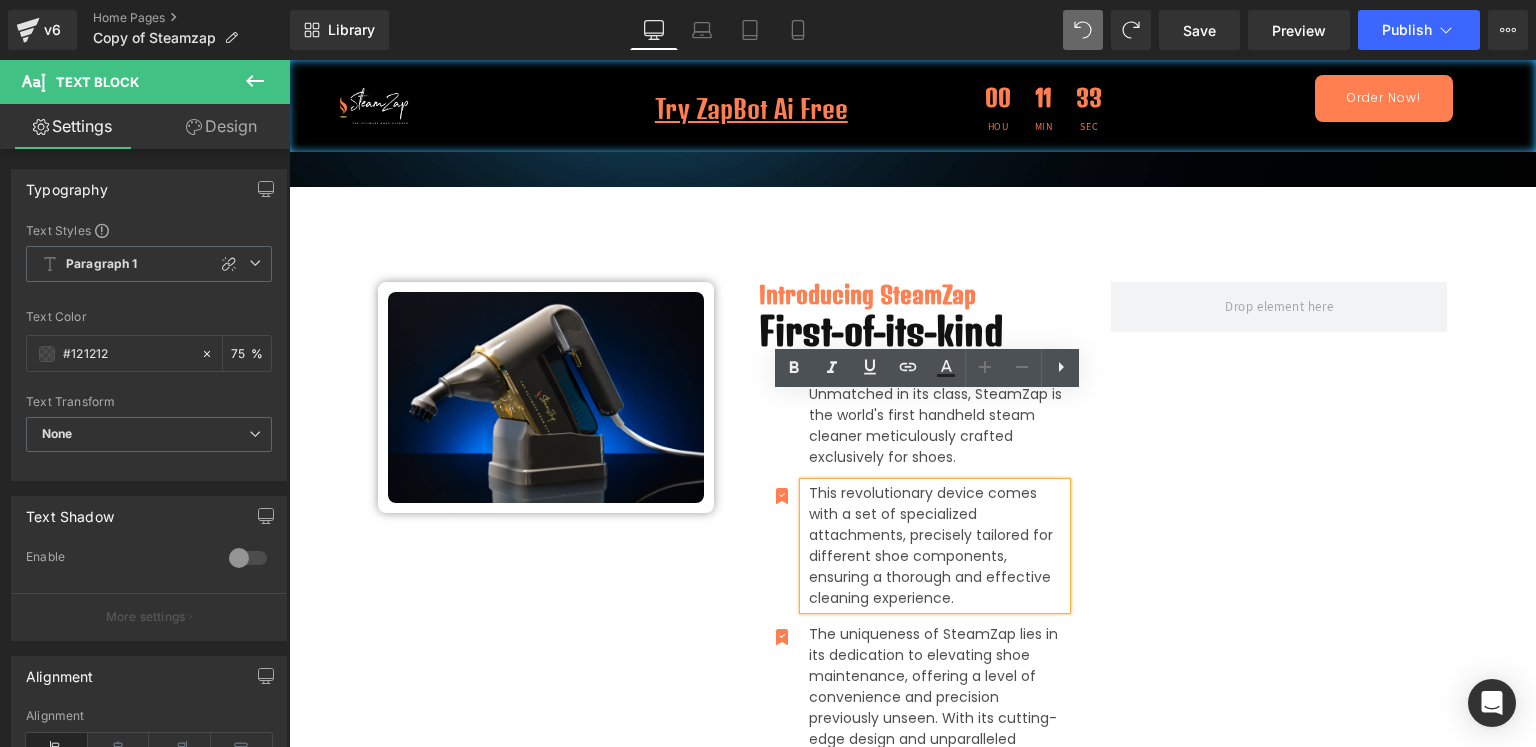 click at bounding box center [781, 499] 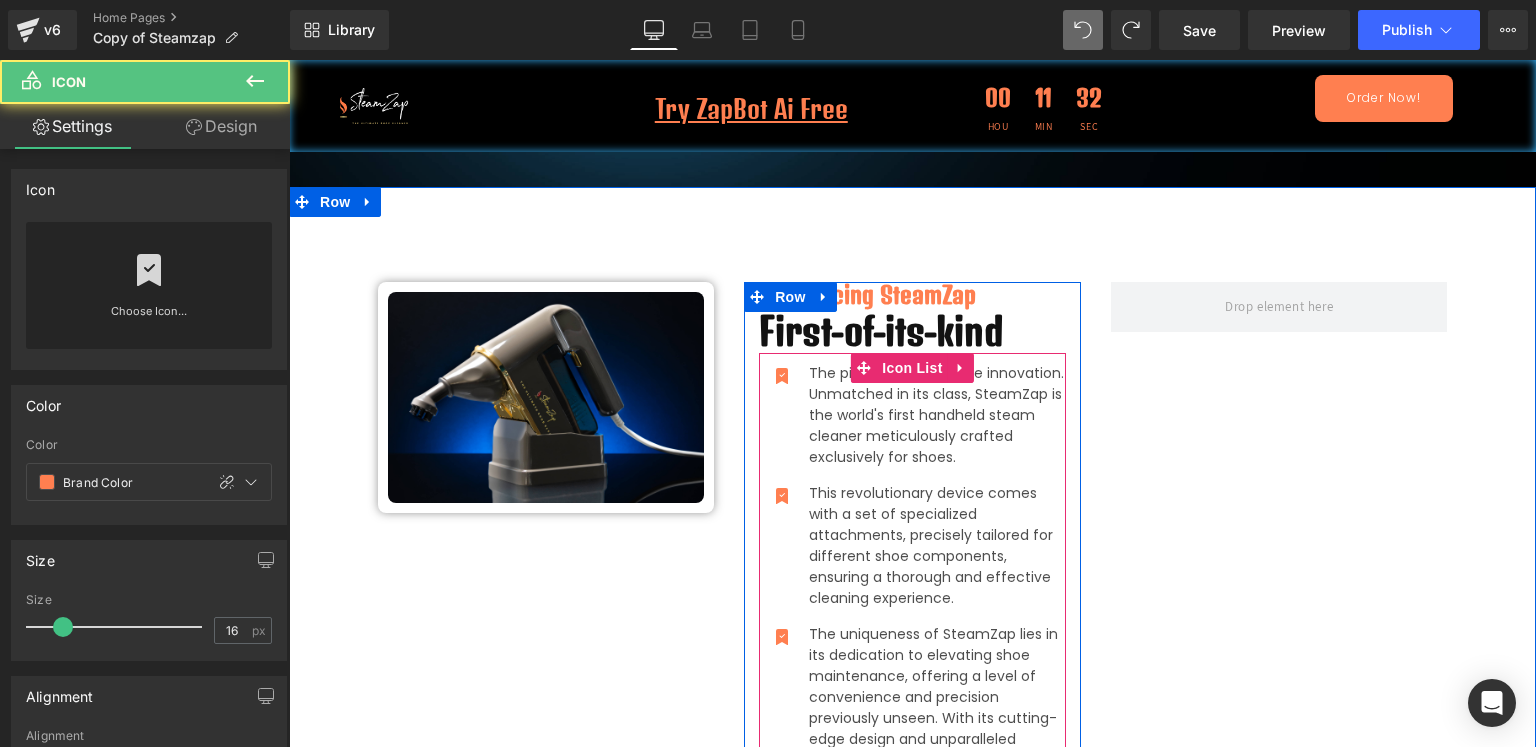 click on "This revolutionary device comes with a set of specialized attachments, precisely tailored for different shoe components, ensuring a thorough and effective cleaning experience.
Text Block" at bounding box center [912, 546] 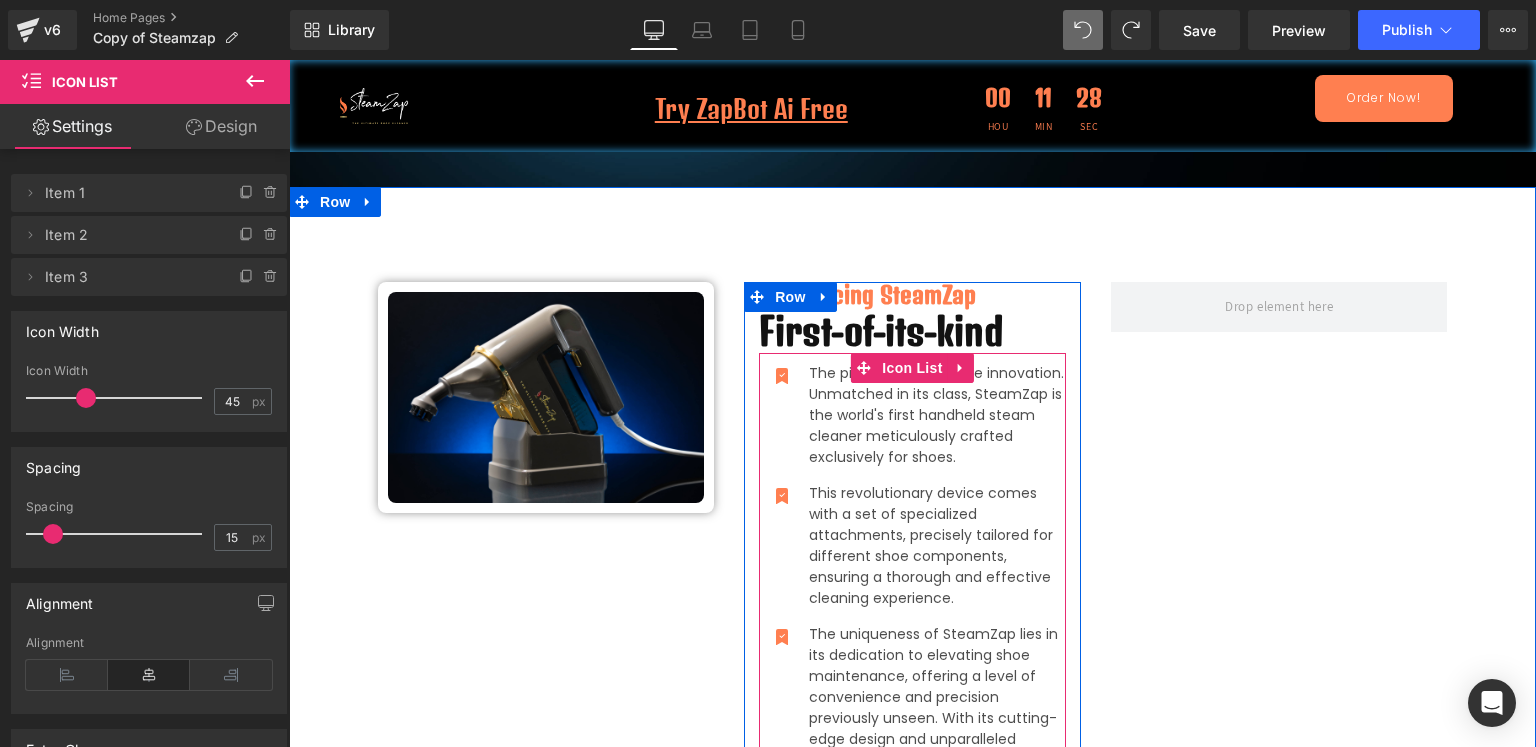 click on "This revolutionary device comes with a set of specialized attachments, precisely tailored for different shoe components, ensuring a thorough and effective cleaning experience.
Text Block" at bounding box center (912, 546) 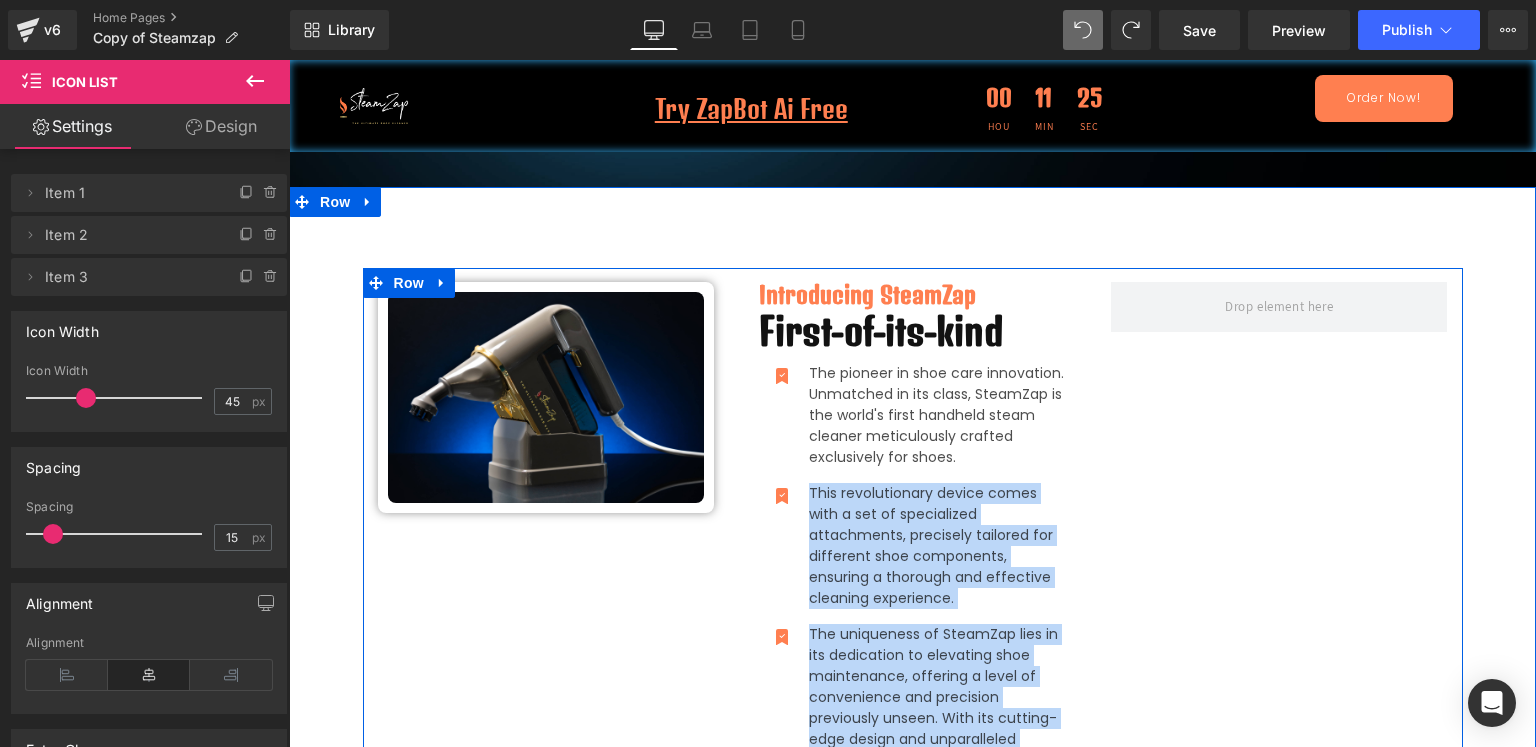 drag, startPoint x: 783, startPoint y: 460, endPoint x: 1234, endPoint y: 383, distance: 457.52597 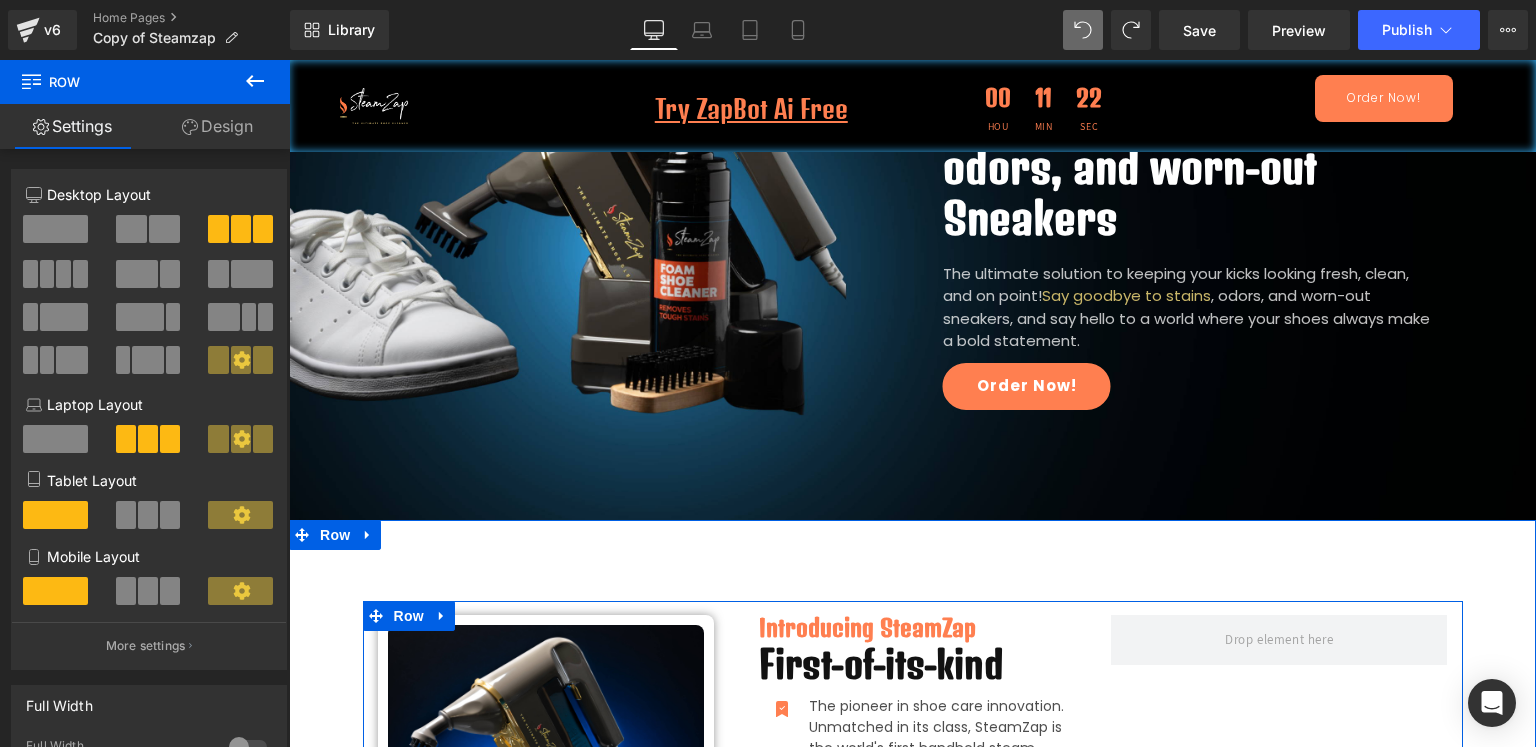 scroll, scrollTop: 707, scrollLeft: 0, axis: vertical 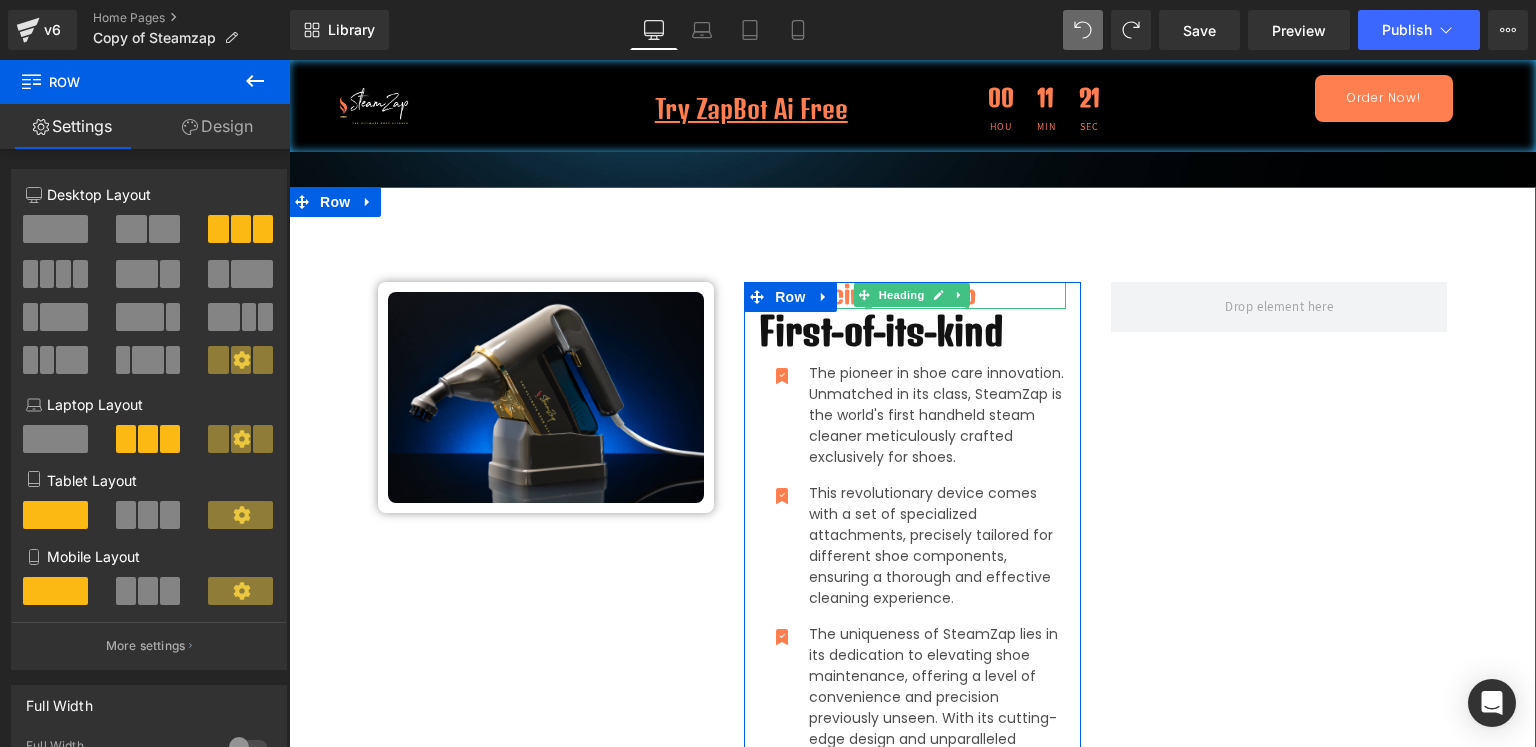 click on "Introducing SteamZap" at bounding box center (912, 295) 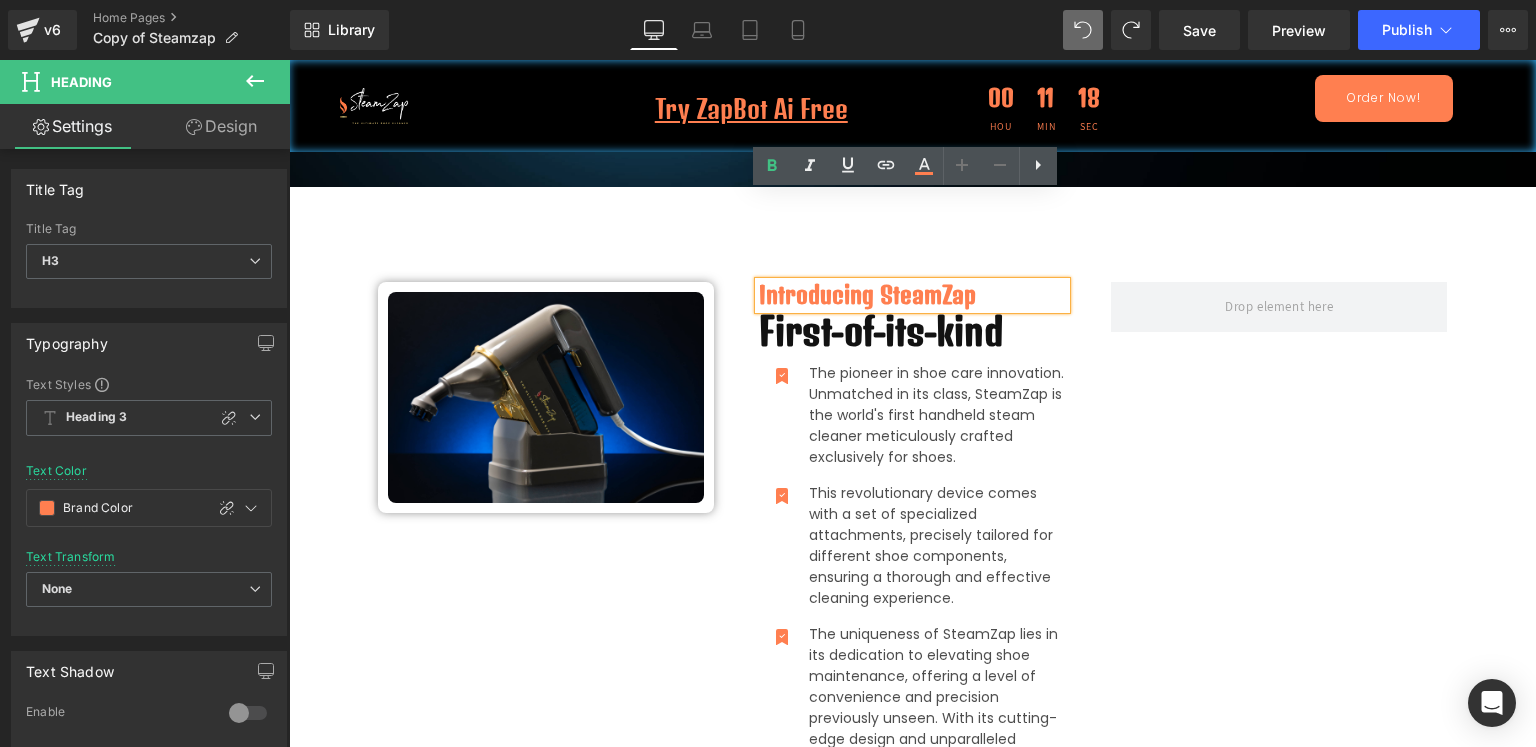 click on "Introducing SteamZap Heading         First-of-its-kind Heading
Icon
The pioneer in shoe care innovation. Unmatched in its class, SteamZap is the world's first handheld steam cleaner meticulously crafted exclusively for shoes.
Text Block
Icon
This revolutionary device comes with a set of specialized attachments, precisely tailored for different shoe components, ensuring a thorough and effective cleaning experience.
Text Block
Icon" at bounding box center (912, 581) 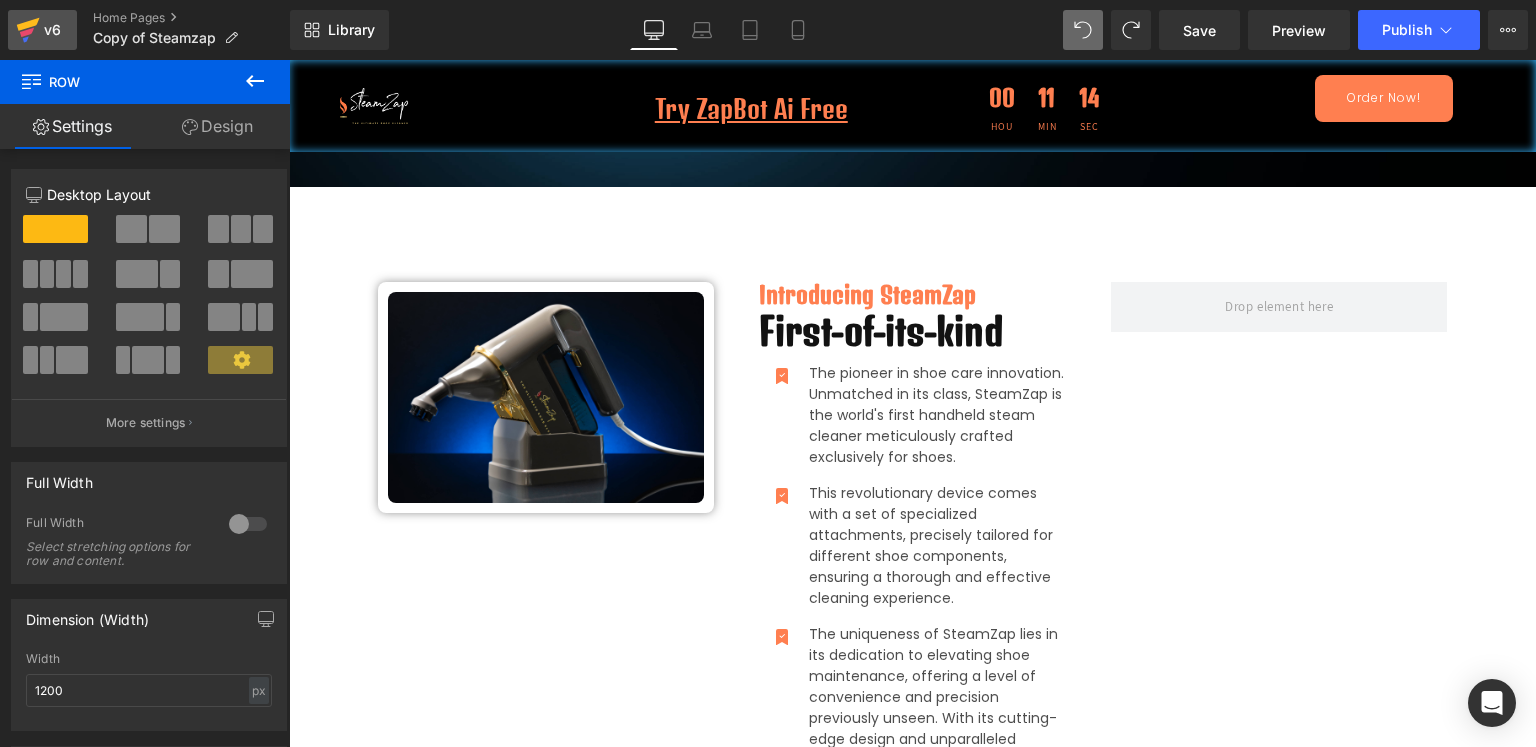 click on "v6" at bounding box center (42, 30) 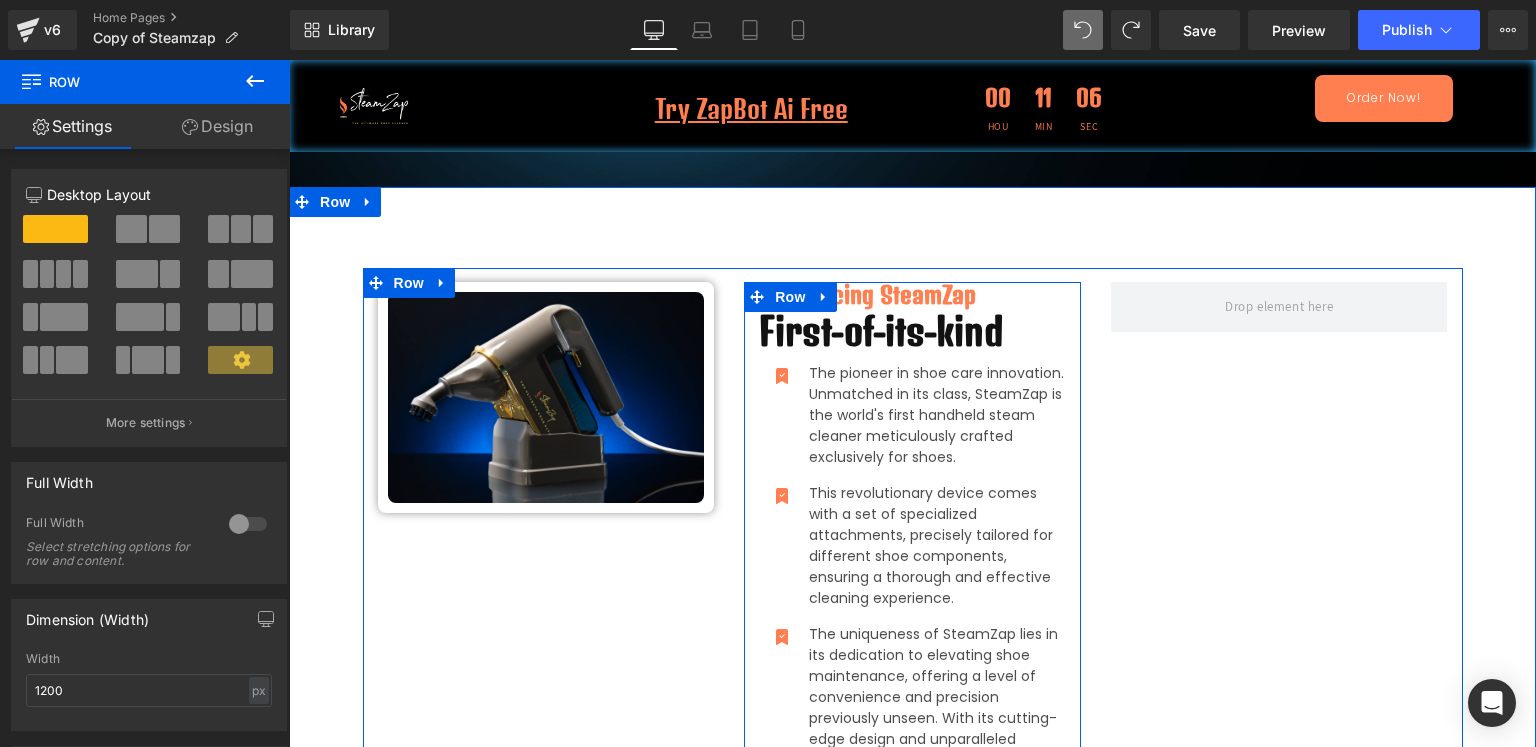 click on "Introducing SteamZap" at bounding box center [912, 295] 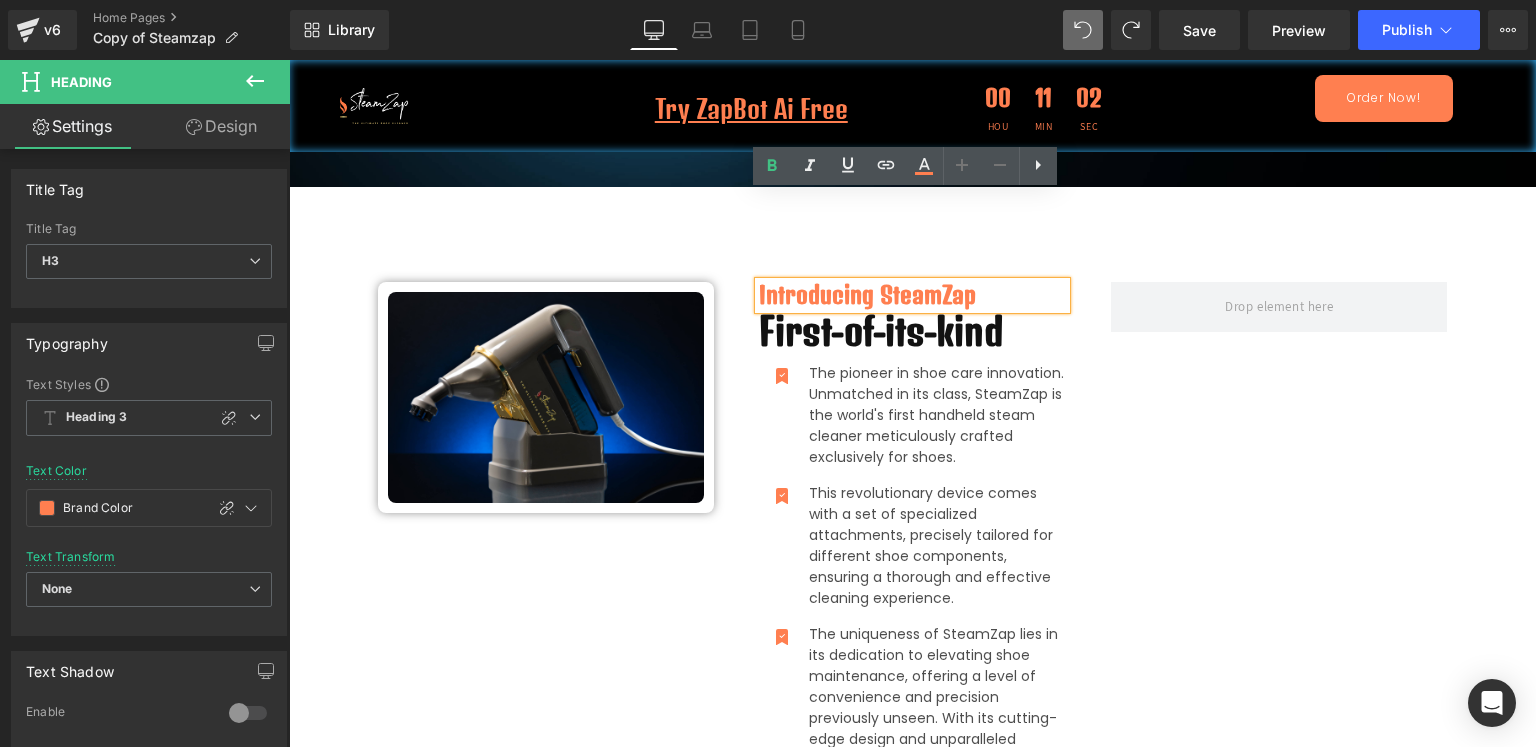 click on "Introducing SteamZap Heading         First-of-its-kind Heading
Icon
The pioneer in shoe care innovation. Unmatched in its class, SteamZap is the world's first handheld steam cleaner meticulously crafted exclusively for shoes.
Text Block
Icon
This revolutionary device comes with a set of specialized attachments, precisely tailored for different shoe components, ensuring a thorough and effective cleaning experience.
Text Block
Icon" at bounding box center [912, 581] 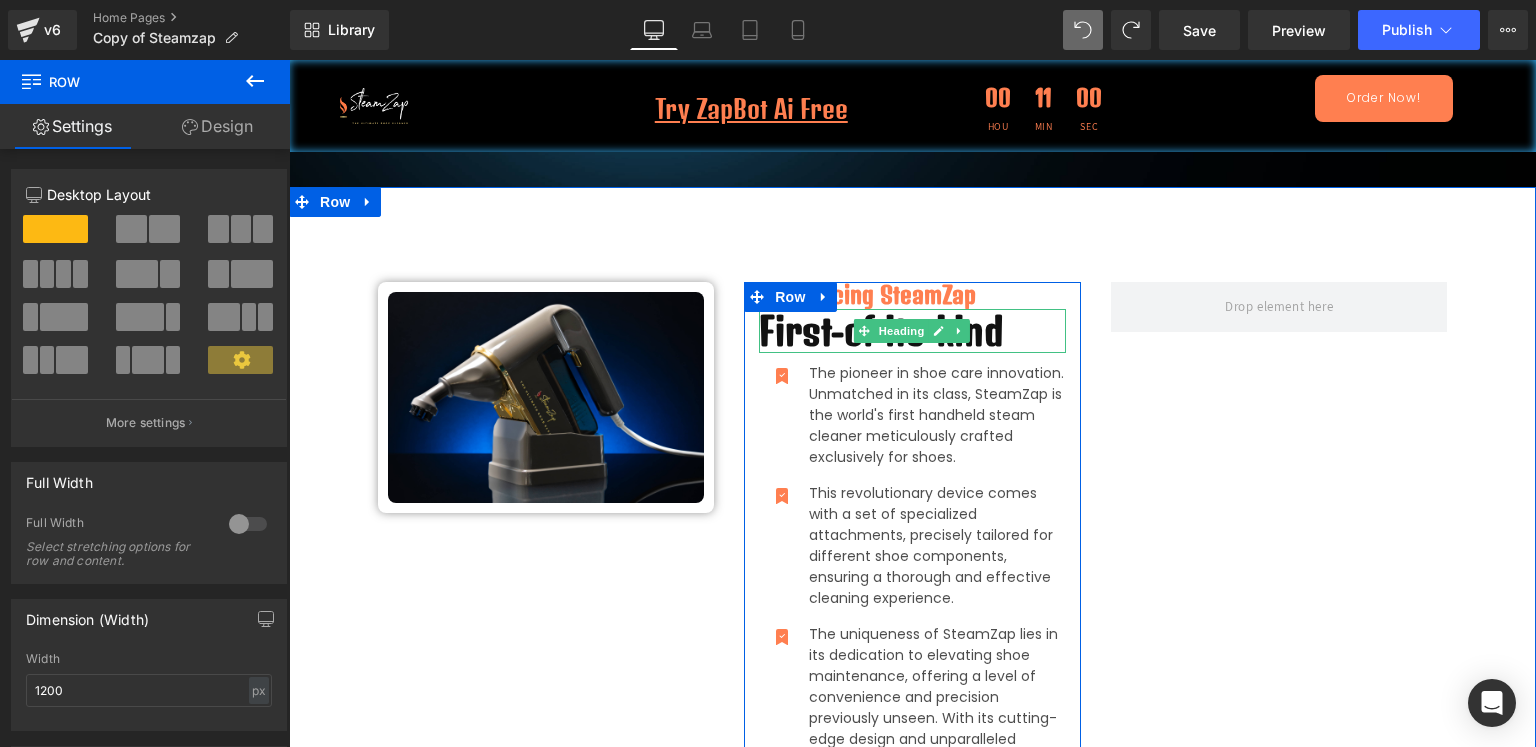 drag, startPoint x: 756, startPoint y: 251, endPoint x: 823, endPoint y: 293, distance: 79.07591 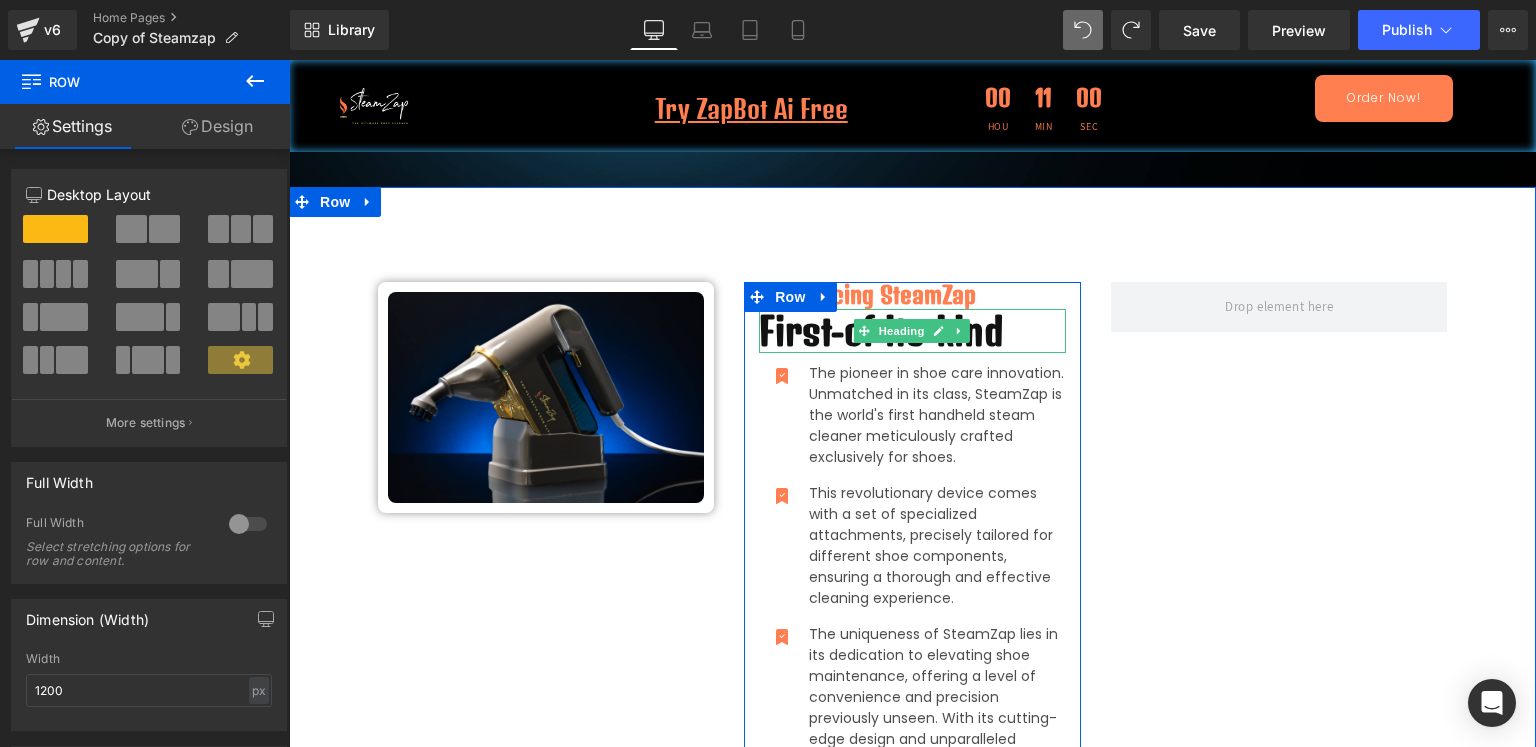 click on "Introducing SteamZap Heading         First-of-its-kind Heading
Icon
The pioneer in shoe care innovation. Unmatched in its class, SteamZap is the world's first handheld steam cleaner meticulously crafted exclusively for shoes.
Text Block
Icon
This revolutionary device comes with a set of specialized attachments, precisely tailored for different shoe components, ensuring a thorough and effective cleaning experience.
Text Block
Icon" at bounding box center [912, 581] 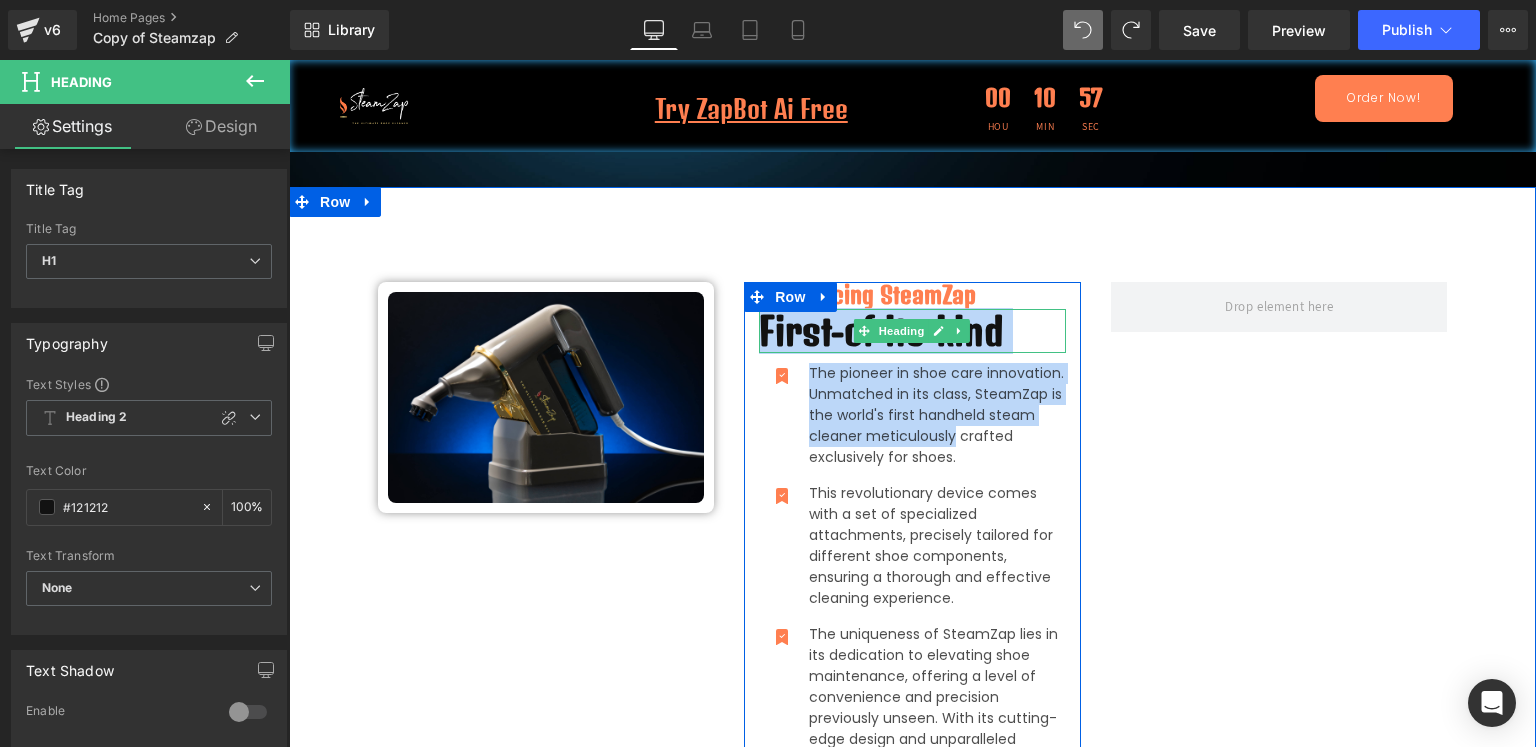 click on "First-of-its-kind" at bounding box center (912, 331) 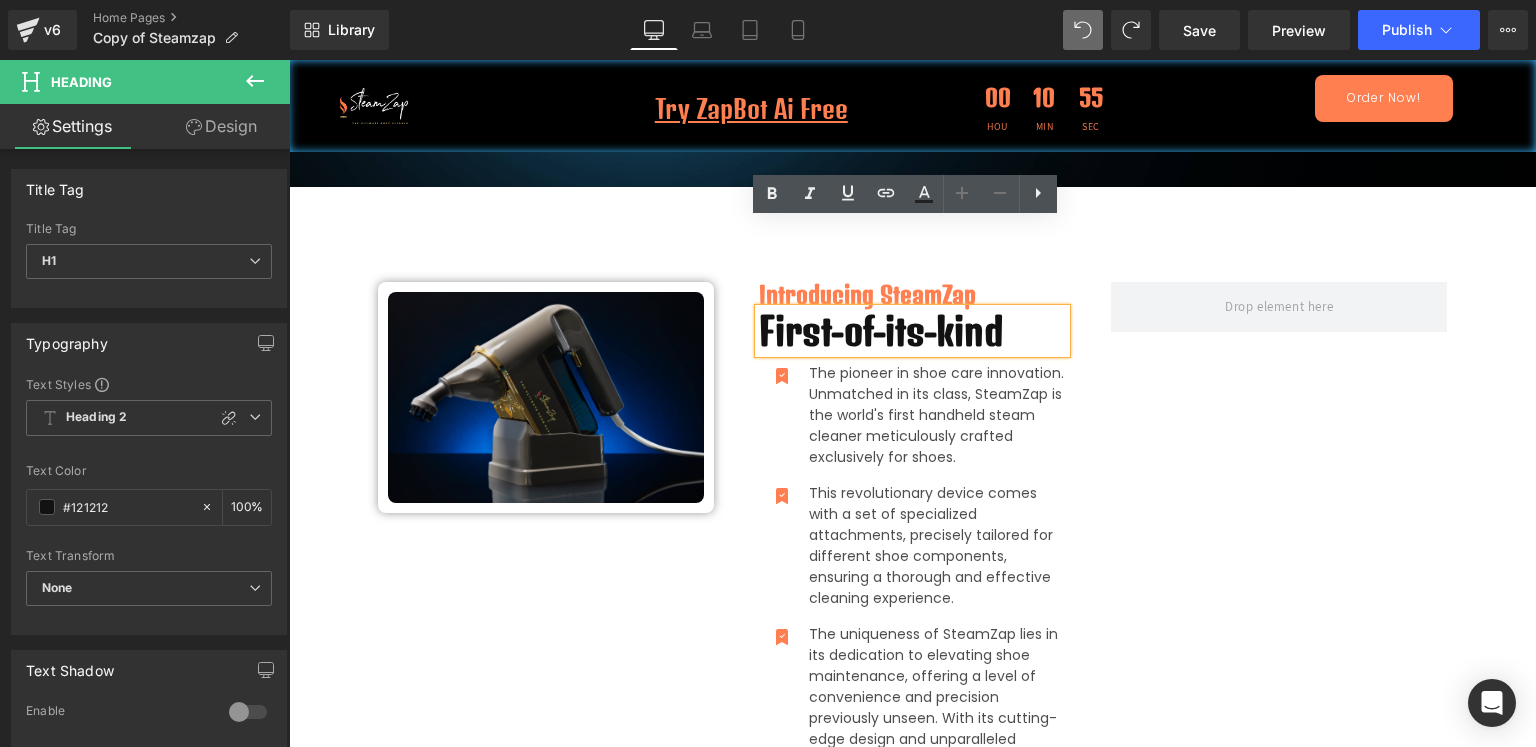 click at bounding box center (546, 397) 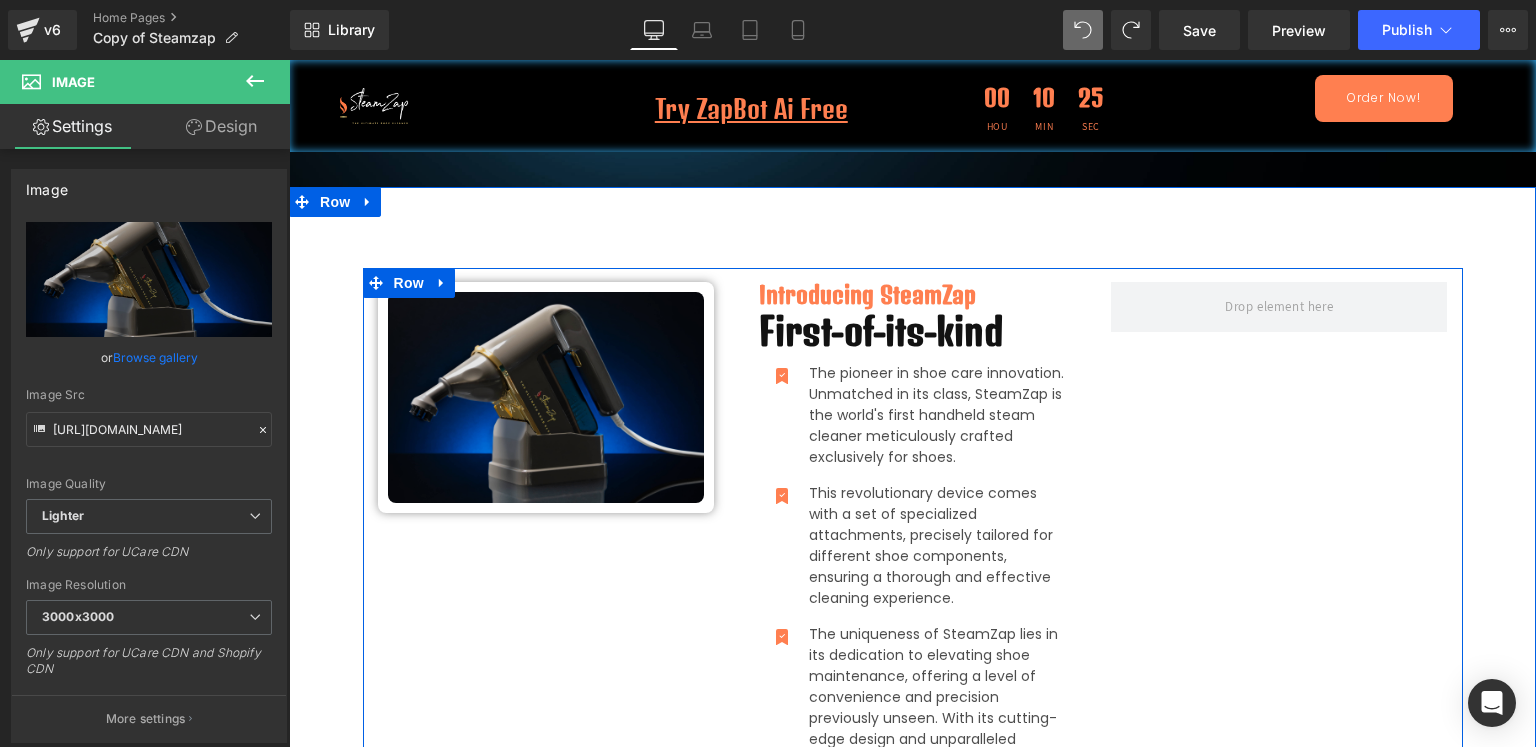 drag, startPoint x: 1089, startPoint y: 325, endPoint x: 619, endPoint y: 271, distance: 473.09195 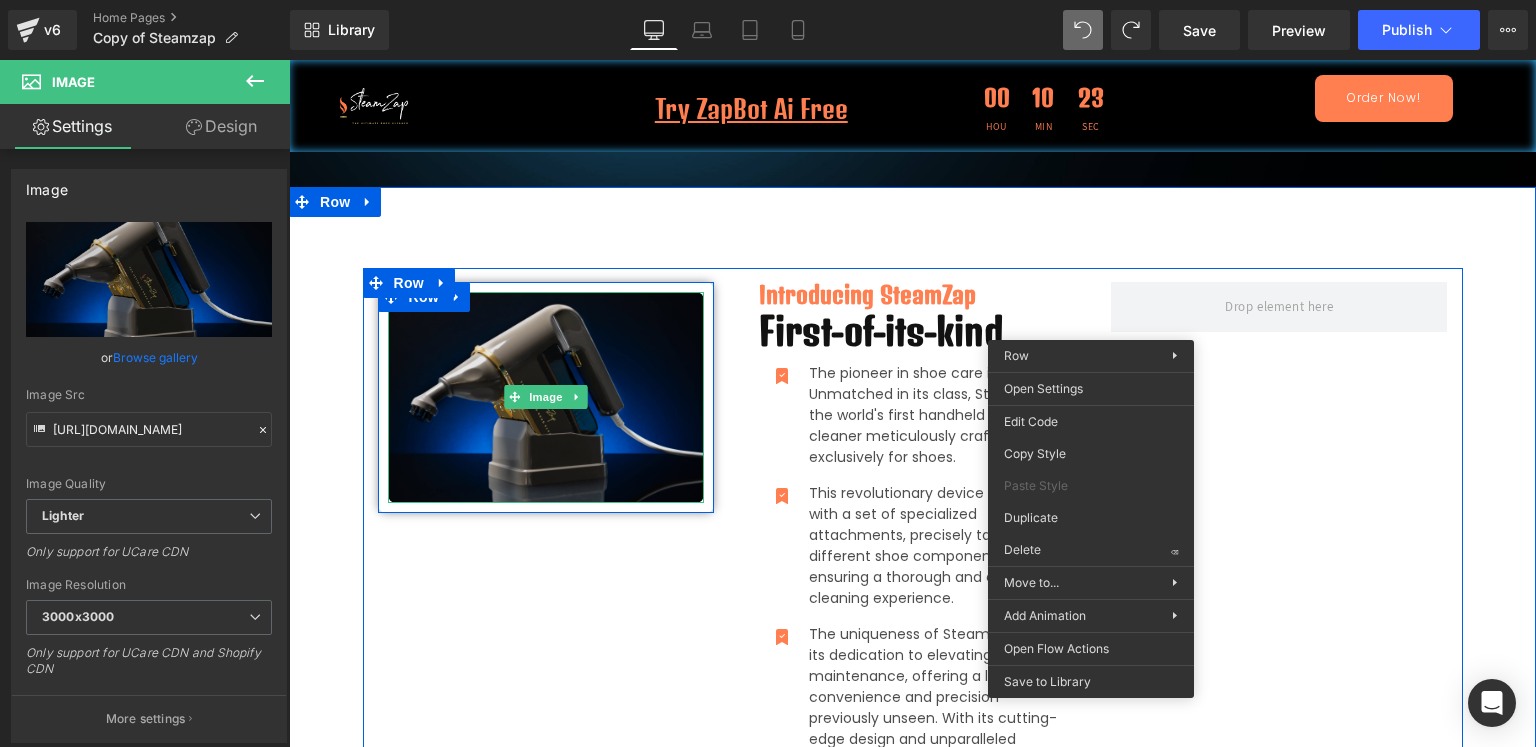 click at bounding box center (546, 397) 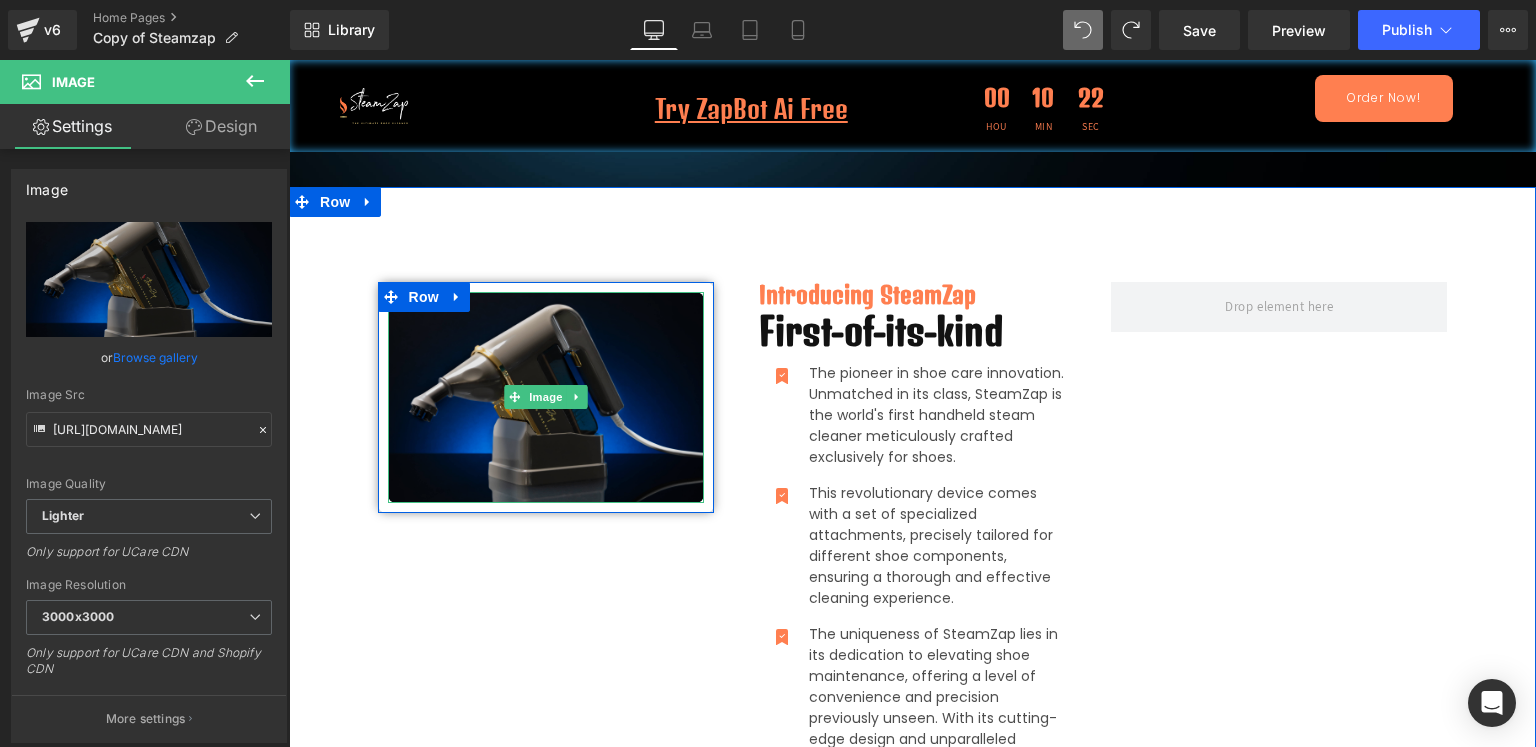 click at bounding box center [546, 397] 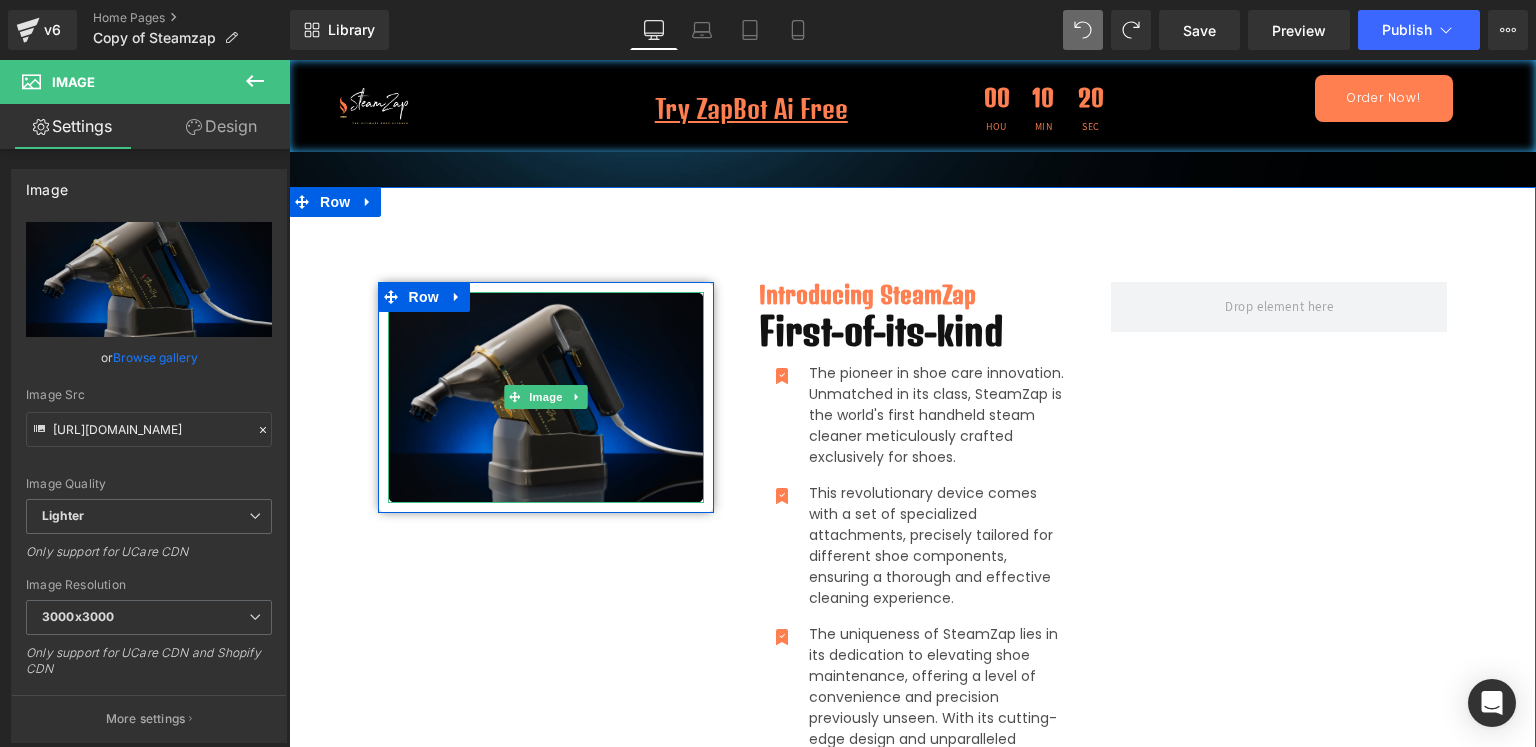 click at bounding box center (546, 397) 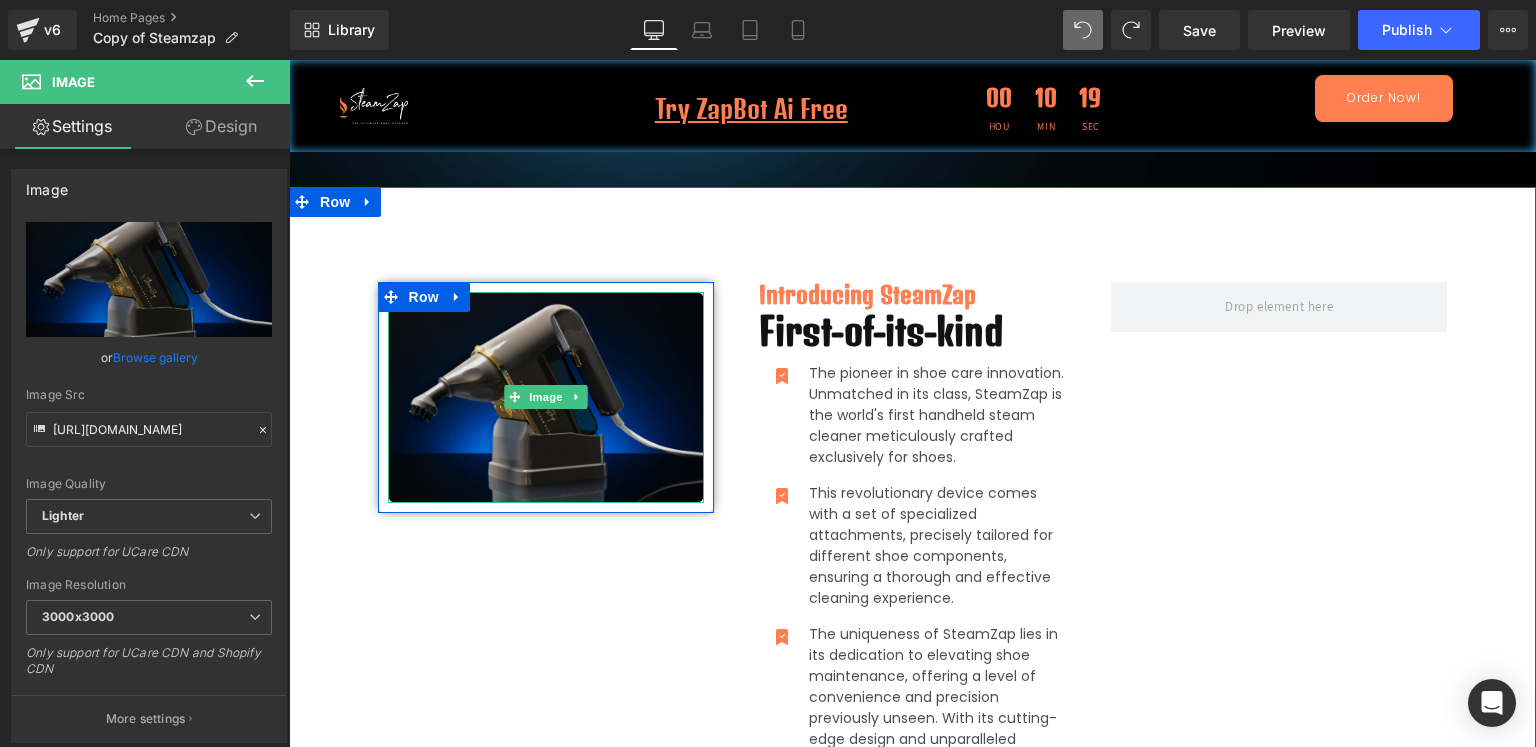click at bounding box center (546, 397) 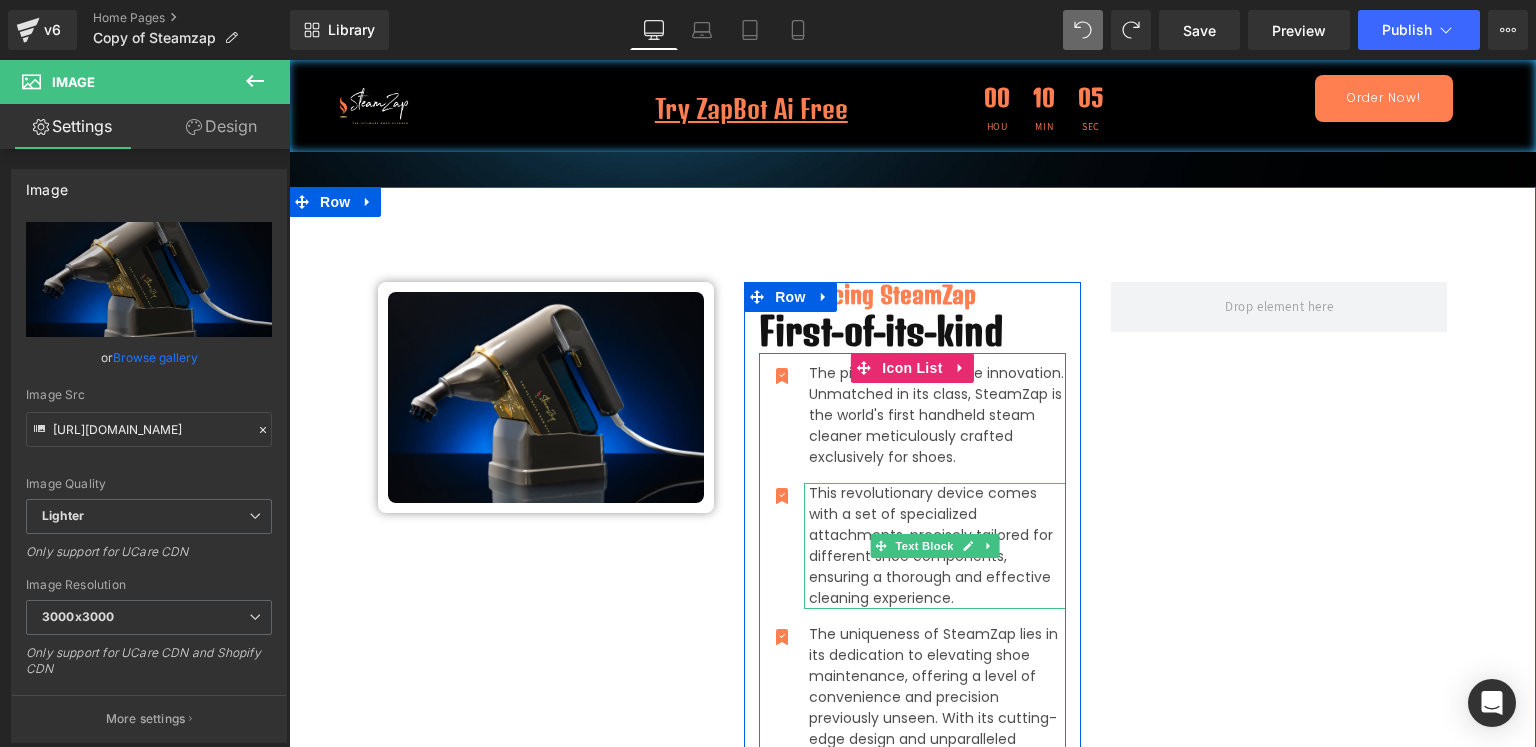 click on "This revolutionary device comes with a set of specialized attachments, precisely tailored for different shoe components, ensuring a thorough and effective cleaning experience." at bounding box center (937, 546) 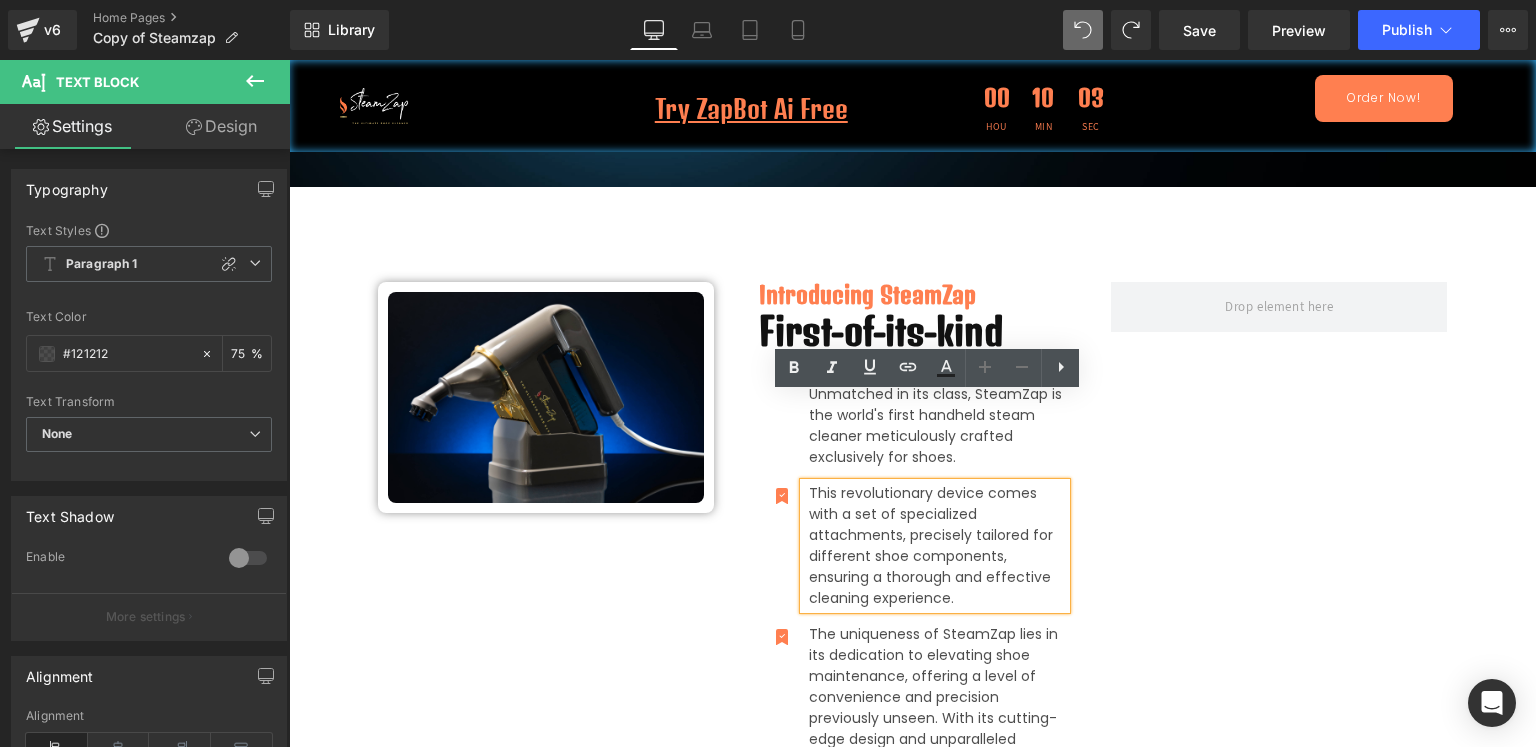 drag, startPoint x: 825, startPoint y: 413, endPoint x: 815, endPoint y: 405, distance: 12.806249 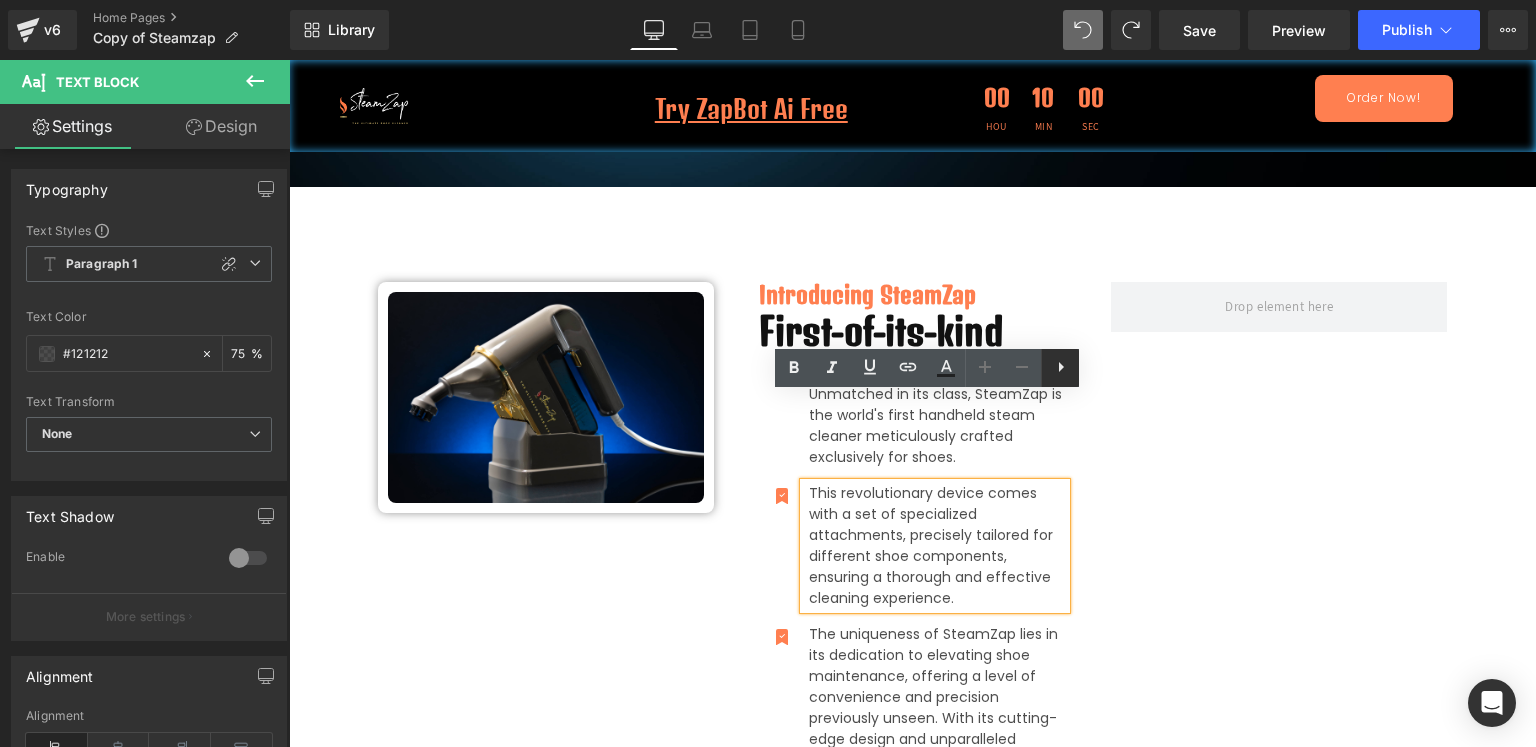 click 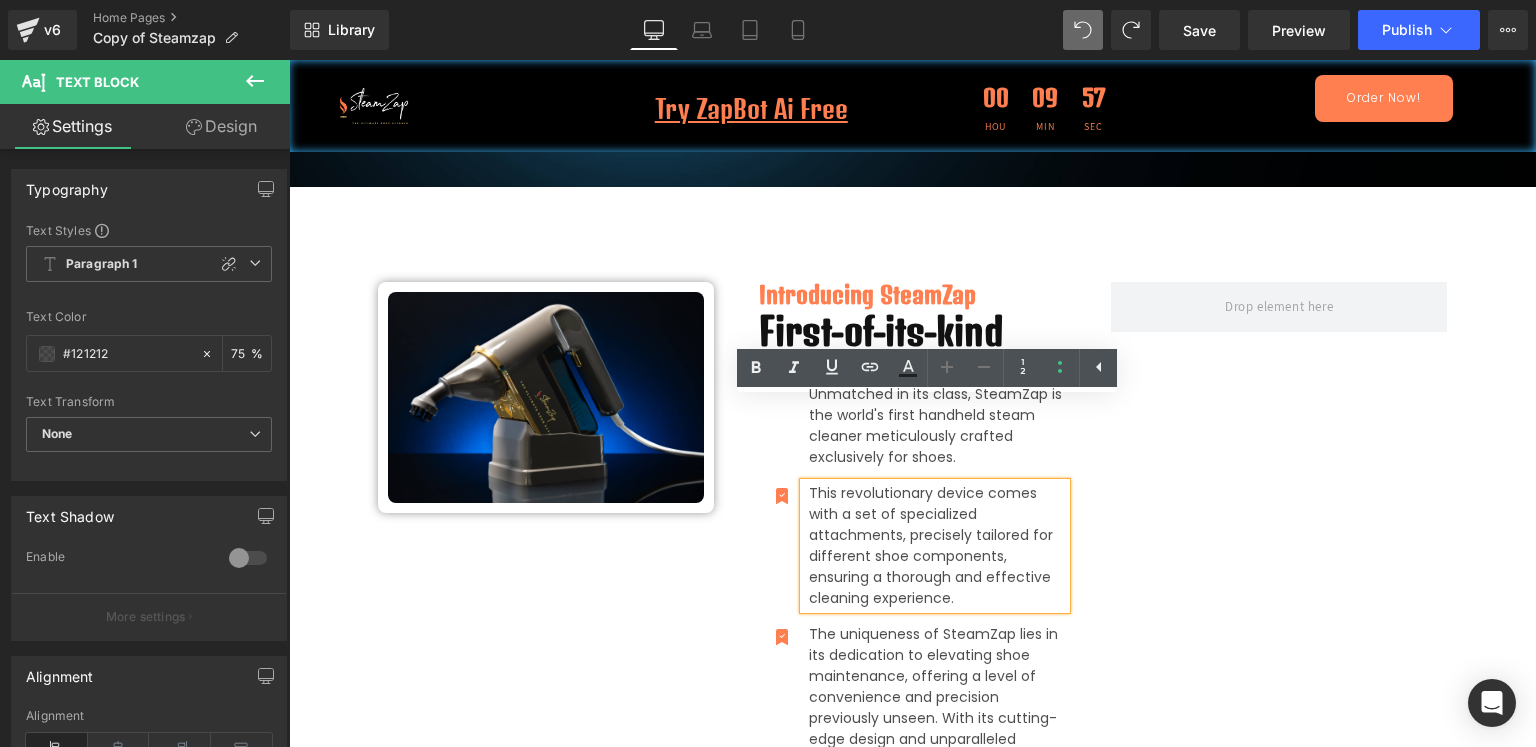 drag, startPoint x: 792, startPoint y: 448, endPoint x: 781, endPoint y: 265, distance: 183.3303 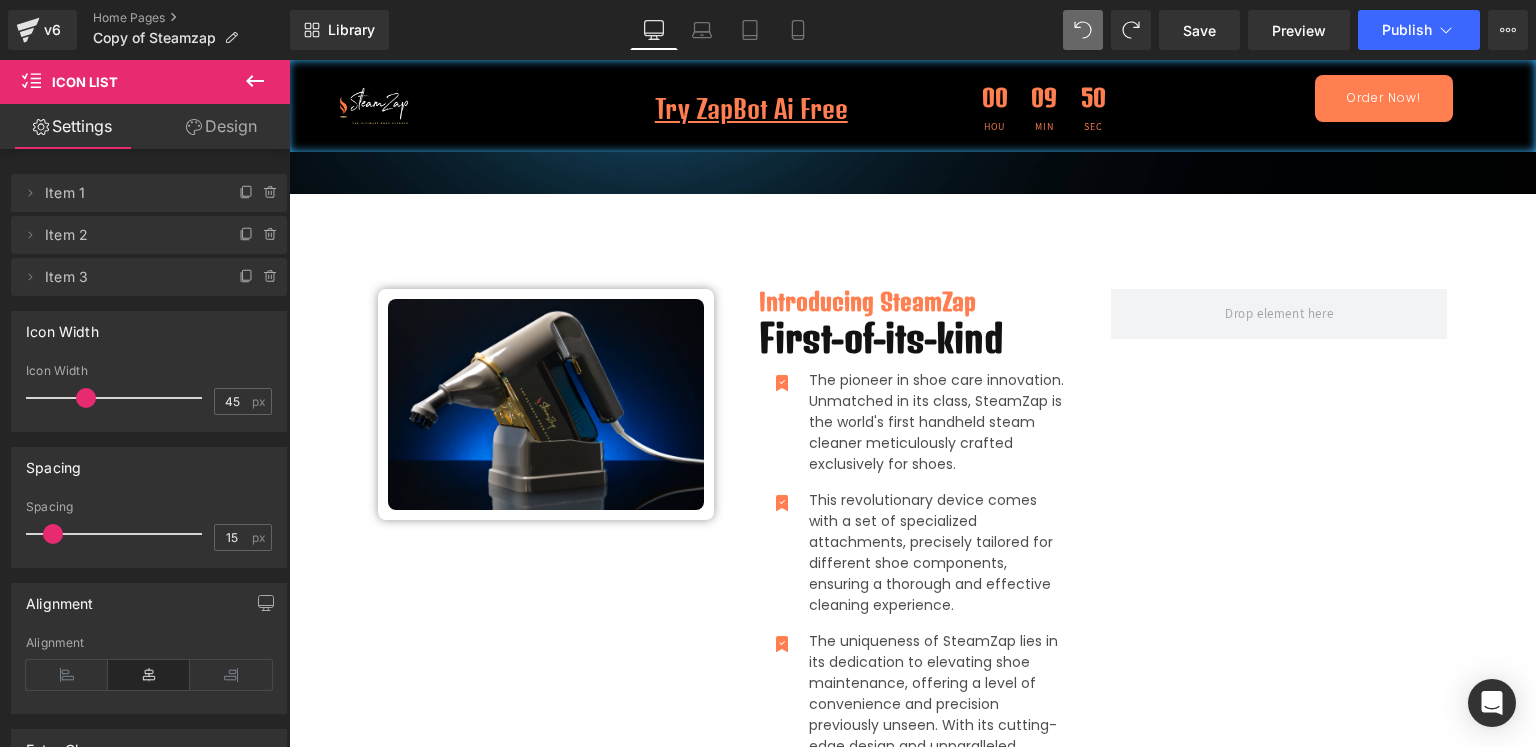 scroll, scrollTop: 707, scrollLeft: 0, axis: vertical 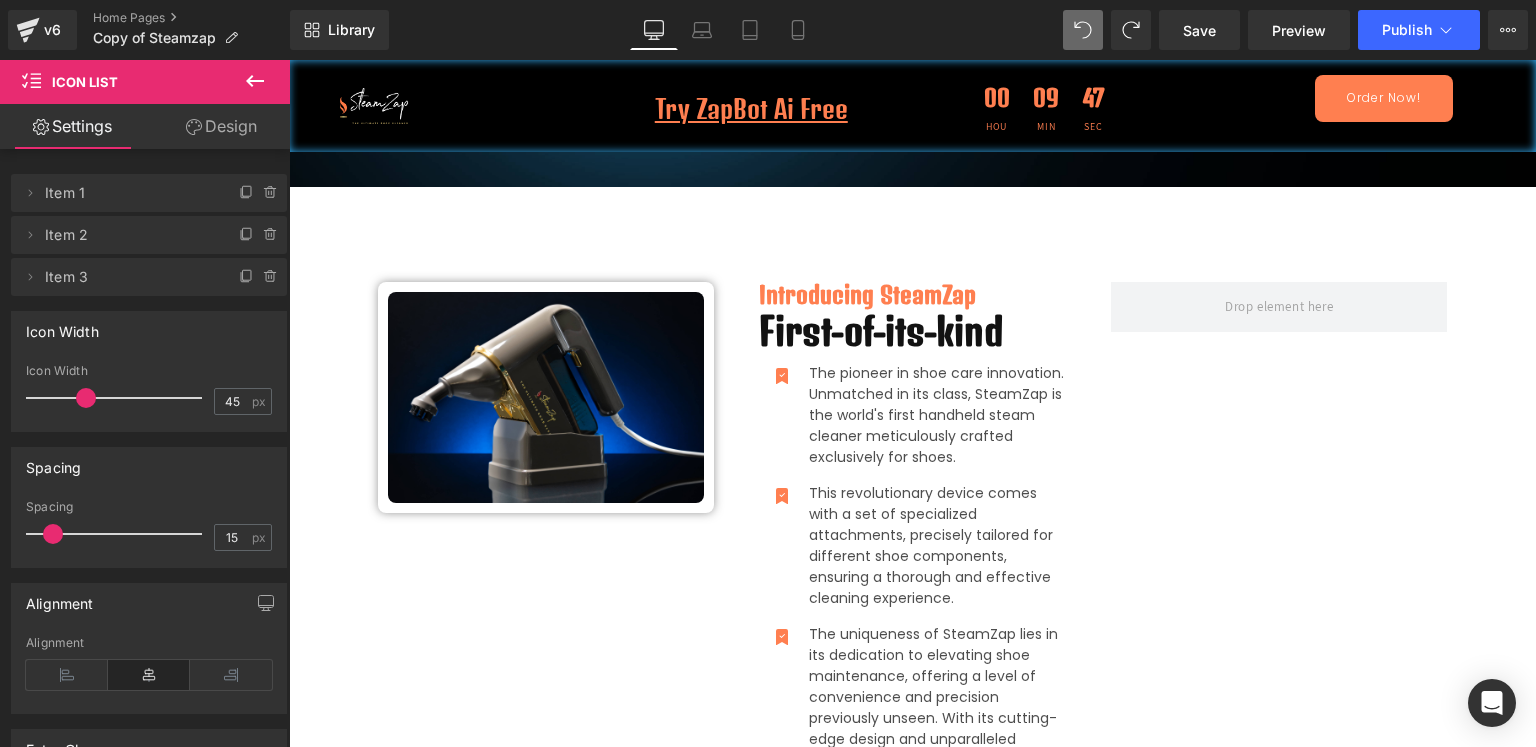 click 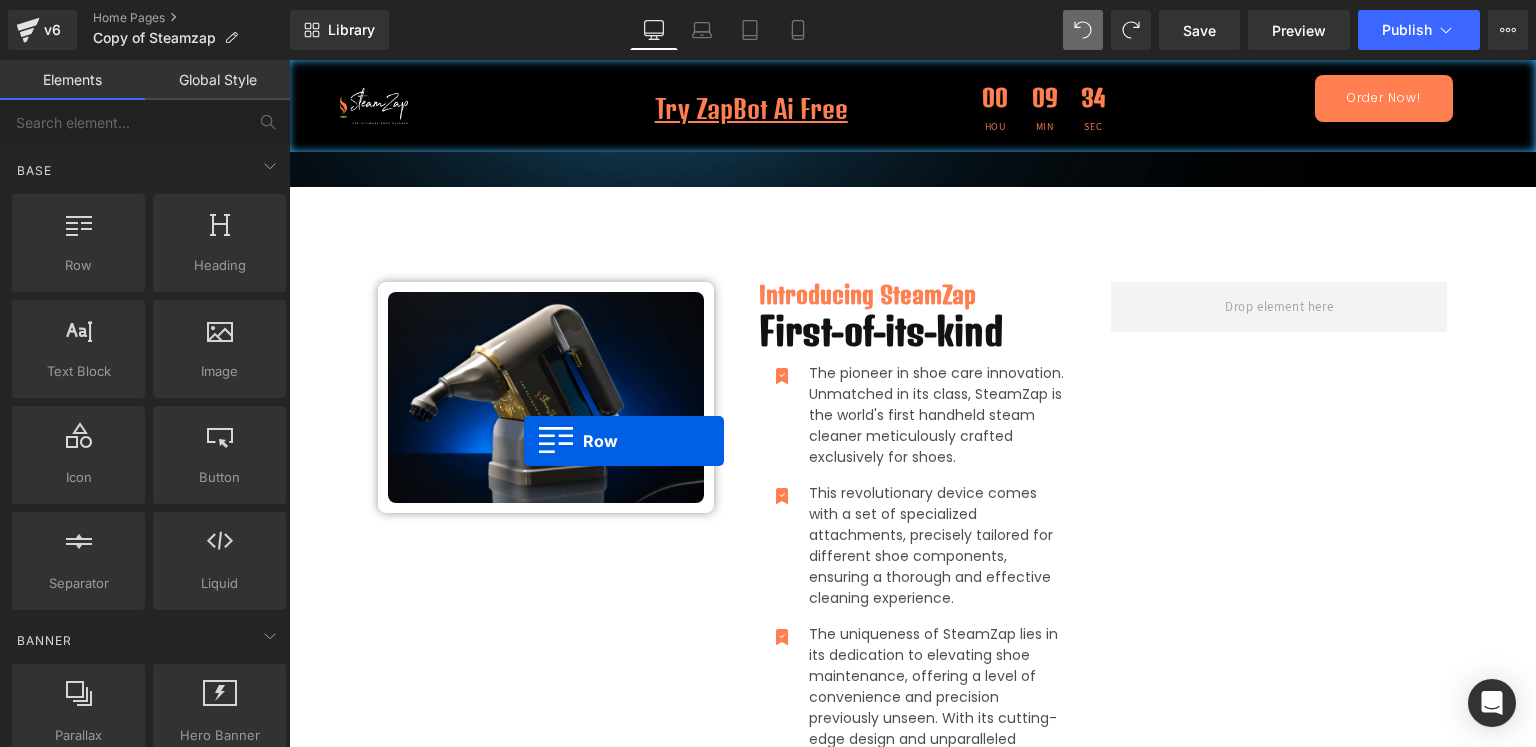 drag, startPoint x: 375, startPoint y: 317, endPoint x: 493, endPoint y: 436, distance: 167.5858 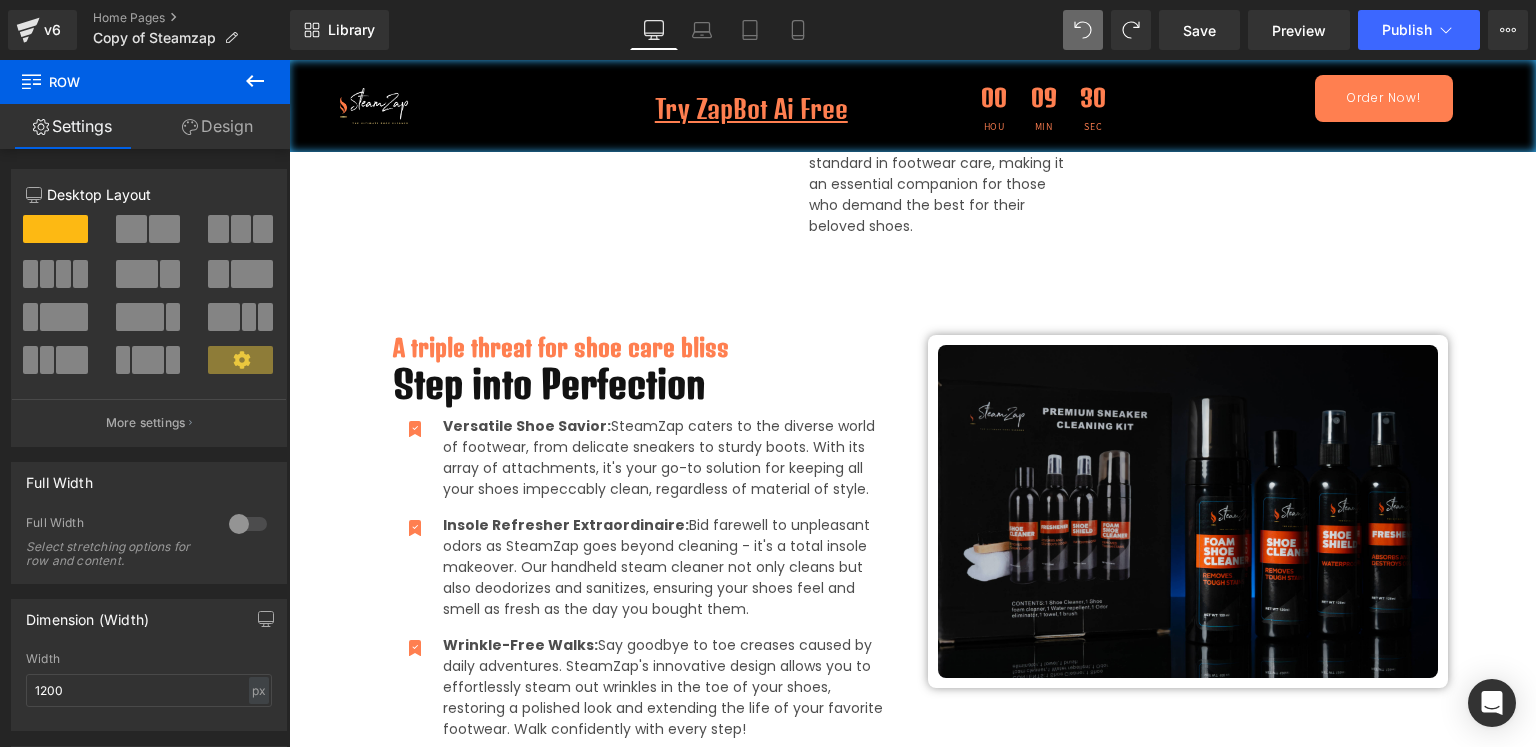 scroll, scrollTop: 1748, scrollLeft: 0, axis: vertical 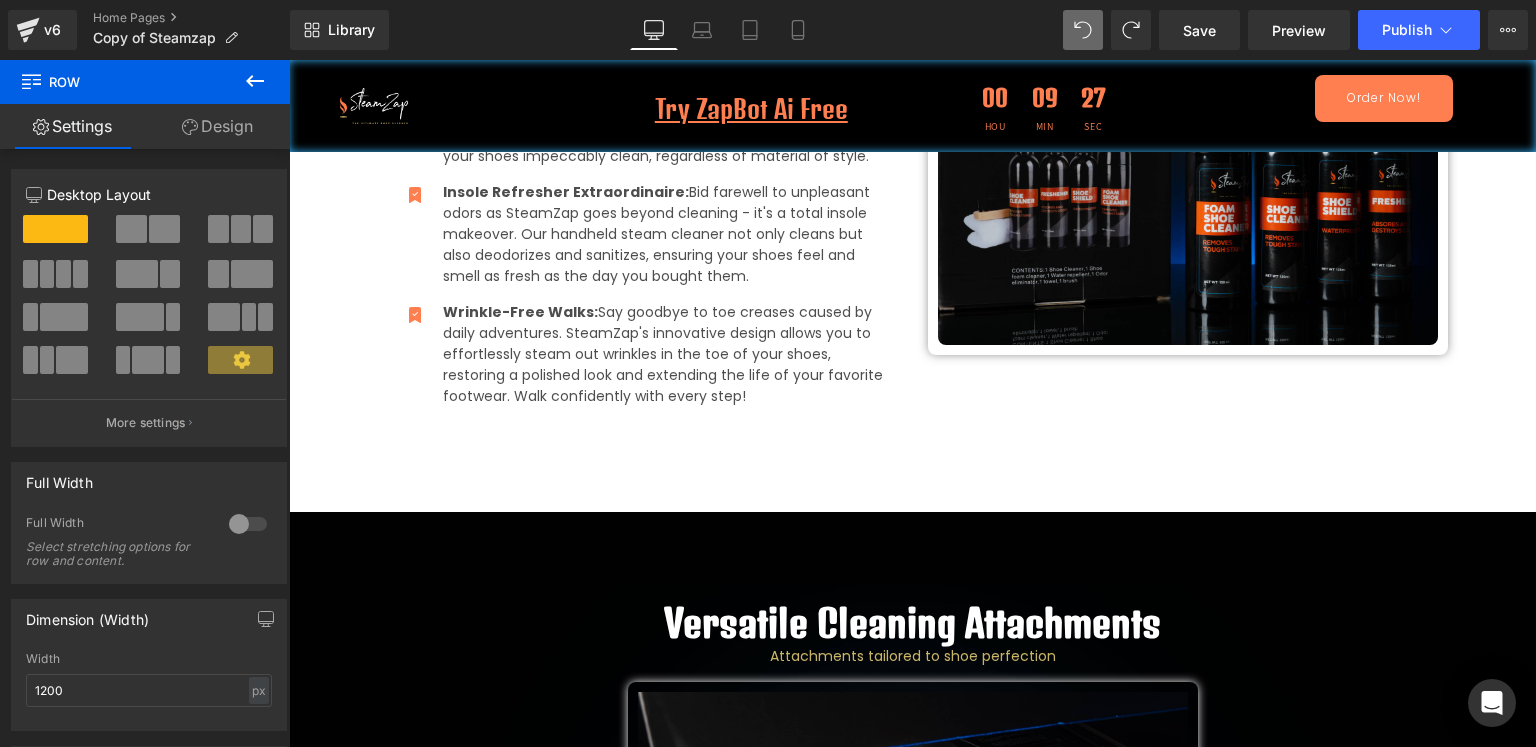 click 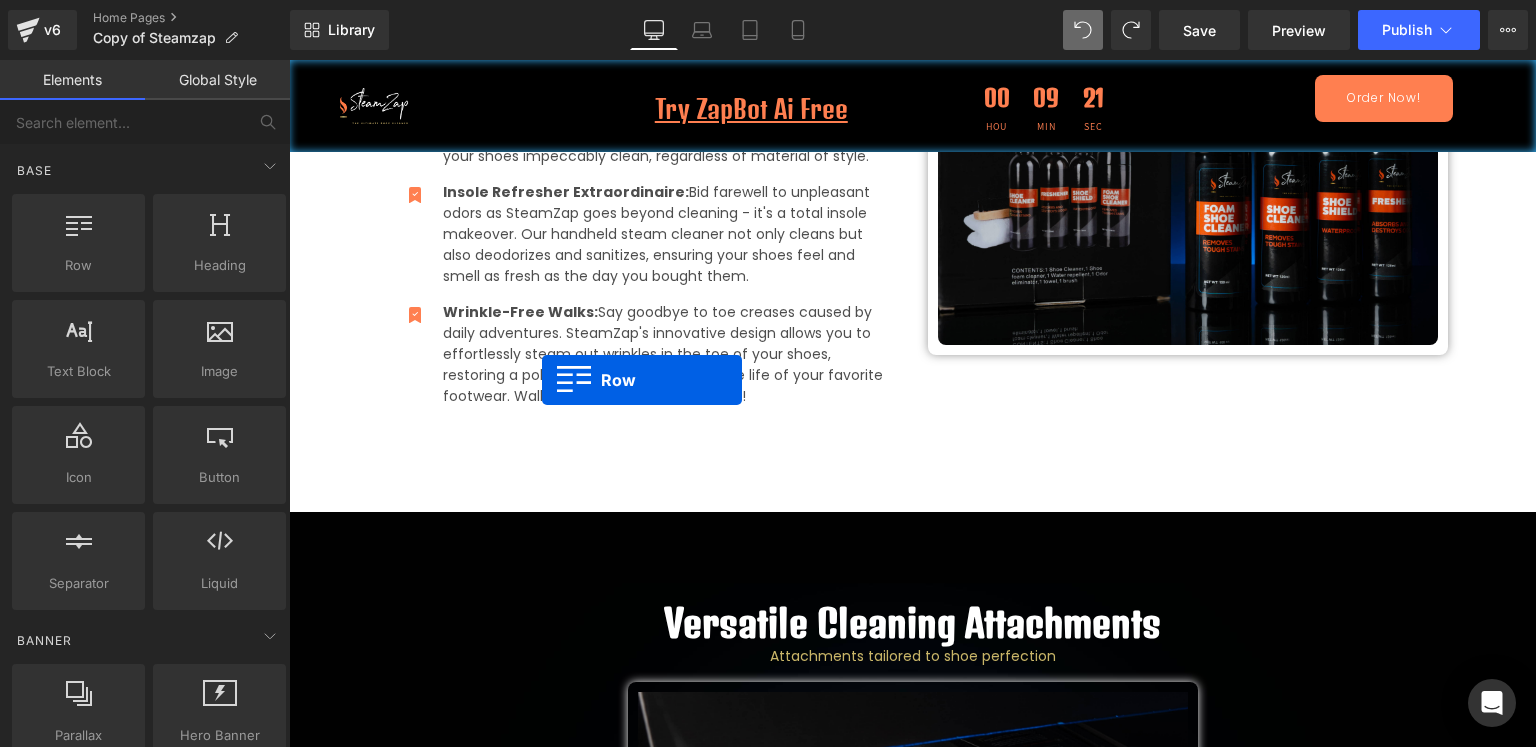 drag, startPoint x: 484, startPoint y: 357, endPoint x: 543, endPoint y: 379, distance: 62.968246 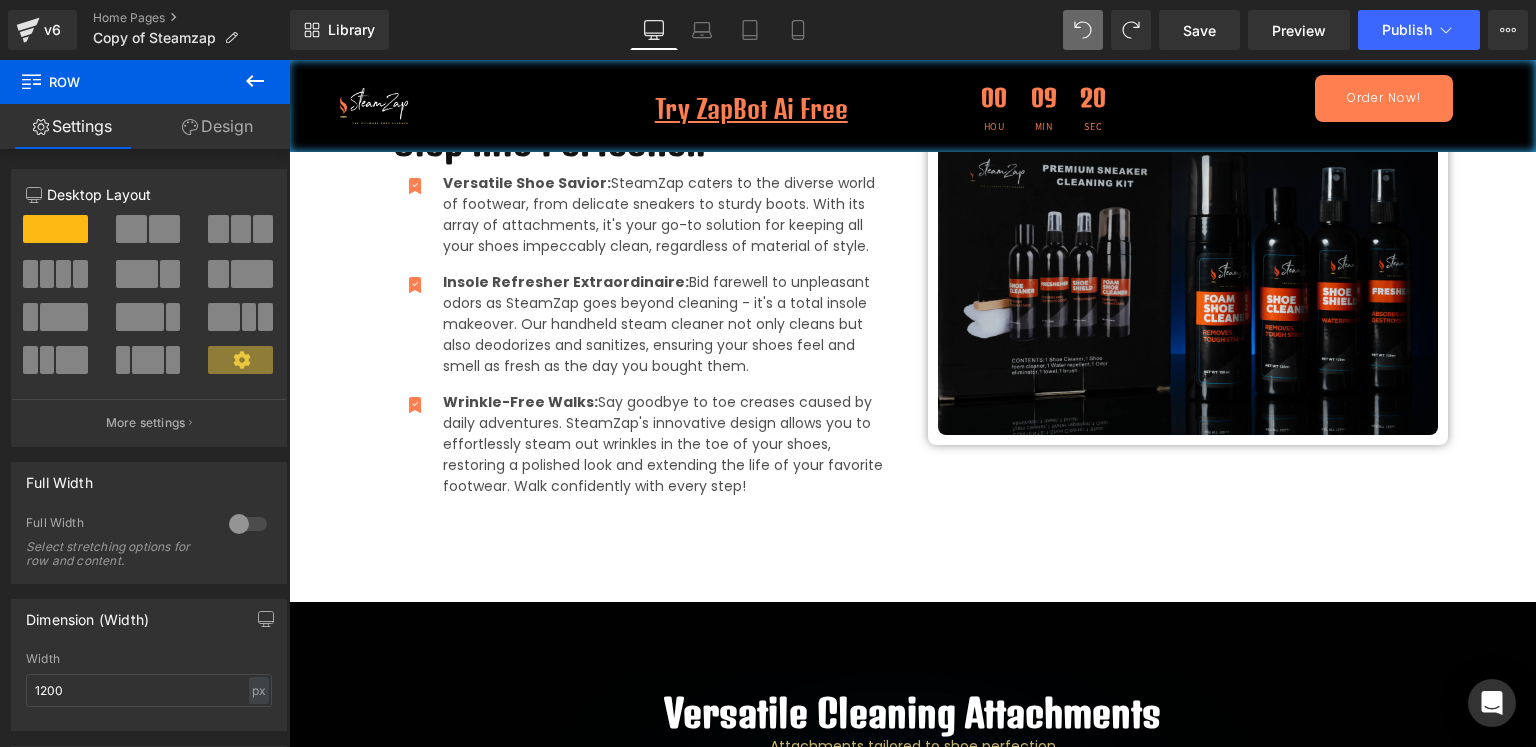 scroll, scrollTop: 1789, scrollLeft: 0, axis: vertical 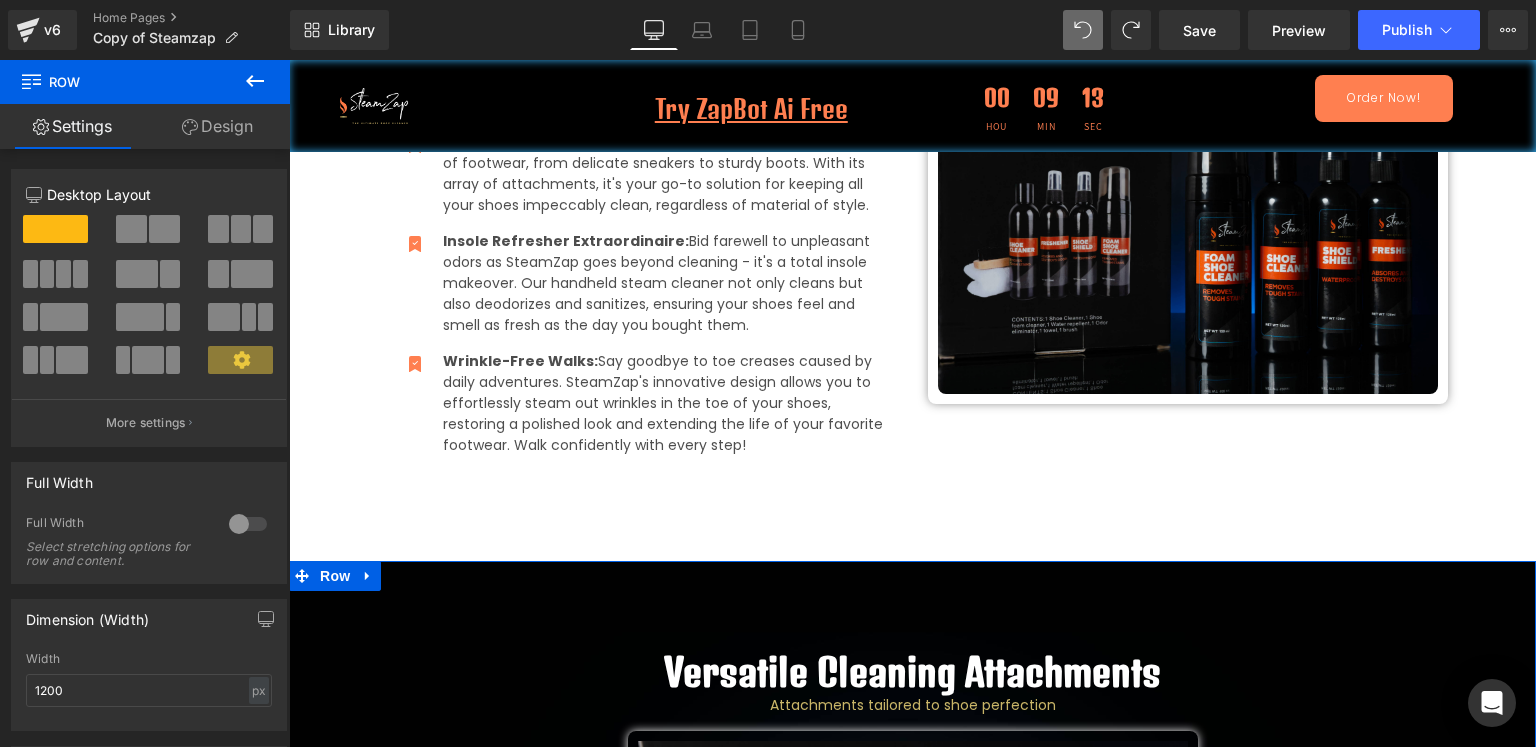 click on "Versatile Cleaning Attachments Heading         Attachments tailored to shoe perfection Text Block         Row         Small brush Heading         Tackle intricate details and hard-to-reach spots for a thorough shoe makeover Text Block         Image         Row          Large brush Heading         Designed to handle more extensive cleaning, ensuring your shoes look brand new with every use Text Block         Image         Row         Image         Row         Order Now! Button         Image         High-pressure  Nozzle Heading         High-pressure cleaning to effortlessly blast away dirt and grime Text Block         Row         Image         Flat steamer Heading         Transform your footwear and insoles into a wrinkle and odor free haven  Text Block         Row         Row         Row" at bounding box center [912, 913] 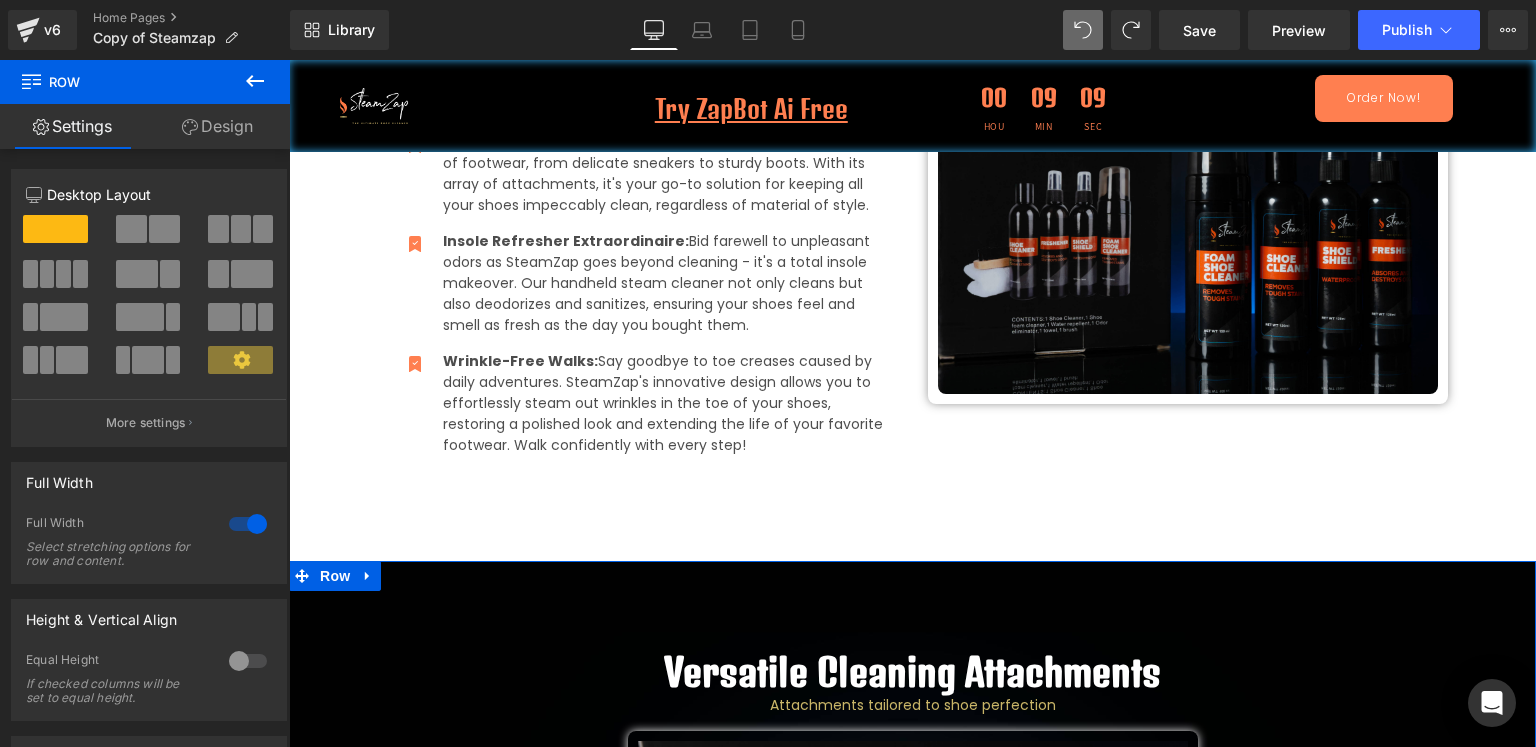 click on "Versatile Cleaning Attachments Heading         Attachments tailored to shoe perfection Text Block         Row         Small brush Heading         Tackle intricate details and hard-to-reach spots for a thorough shoe makeover Text Block         Image         Row          Large brush Heading         Designed to handle more extensive cleaning, ensuring your shoes look brand new with every use Text Block         Image         Row         Image         Row         Order Now! Button         Image         High-pressure  Nozzle Heading         High-pressure cleaning to effortlessly blast away dirt and grime Text Block         Row         Image         Flat steamer Heading         Transform your footwear and insoles into a wrinkle and odor free haven  Text Block         Row         Row         Row" at bounding box center (912, 913) 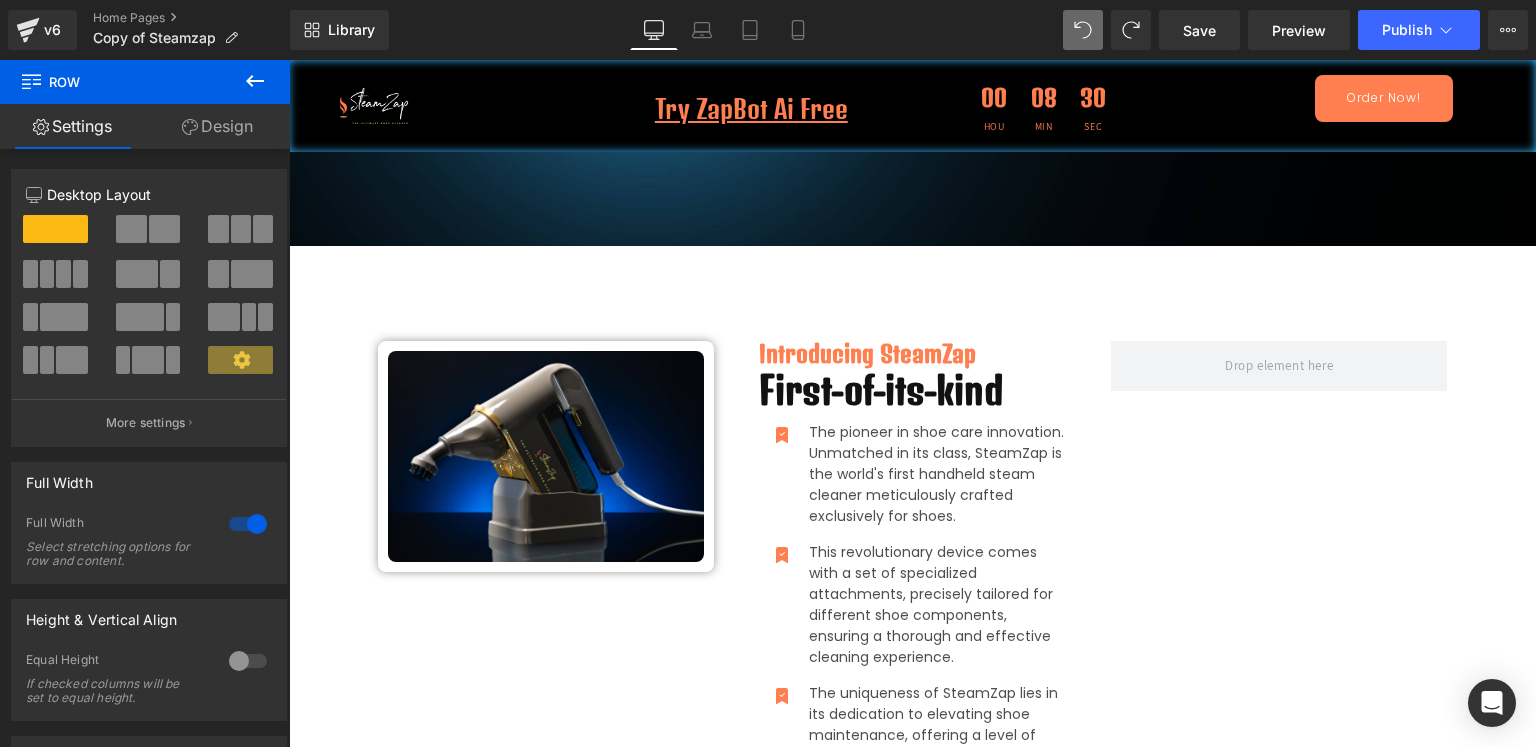 scroll, scrollTop: 789, scrollLeft: 0, axis: vertical 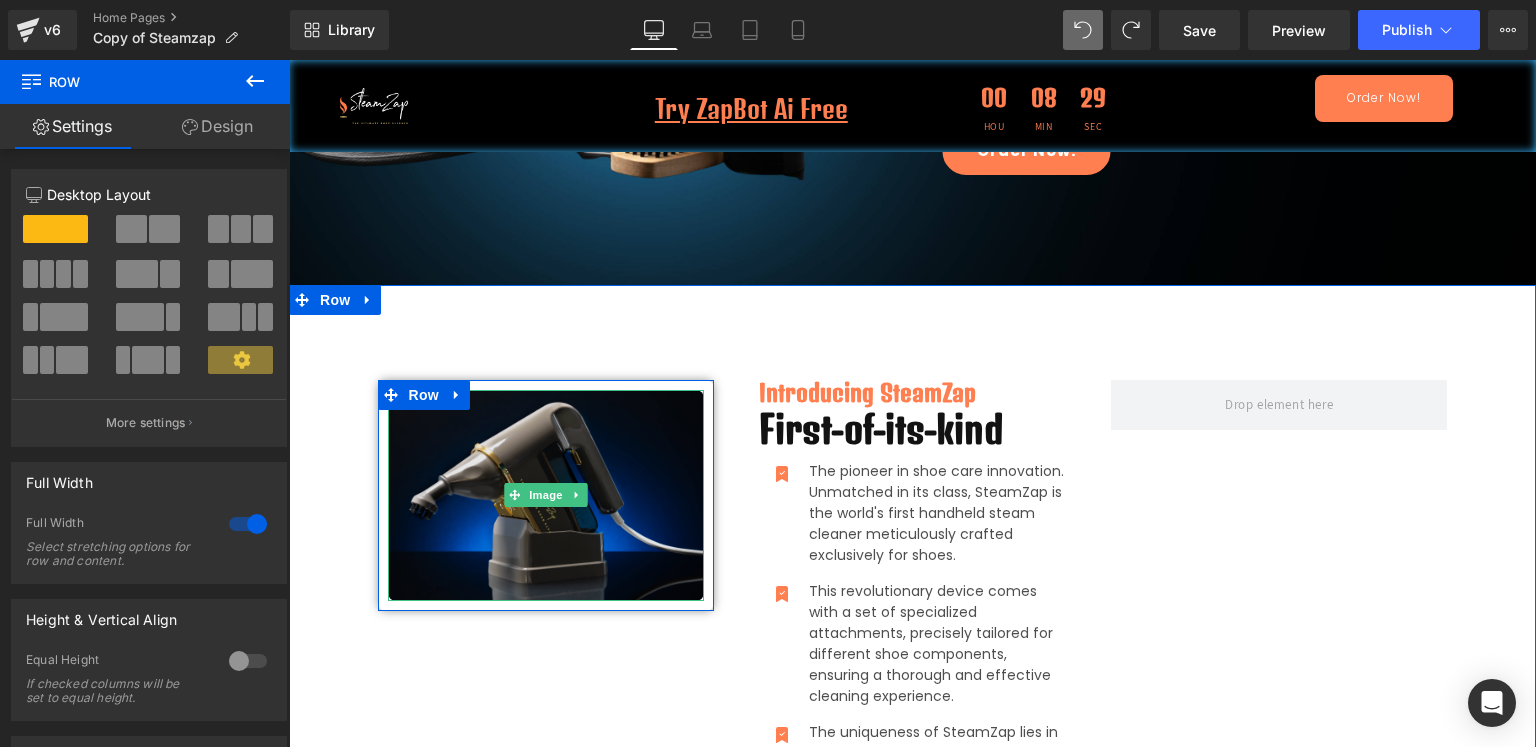 click at bounding box center (546, 495) 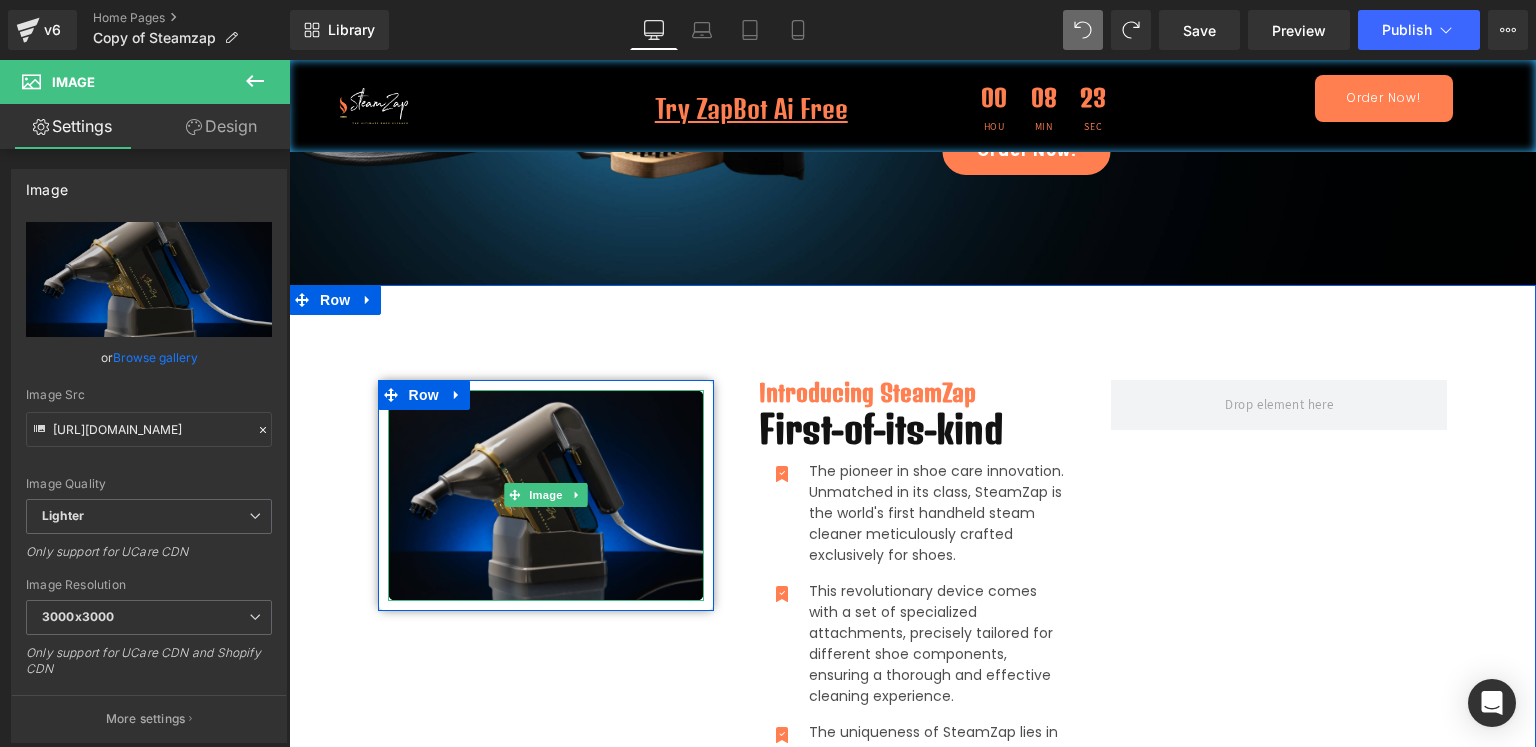 click at bounding box center [546, 495] 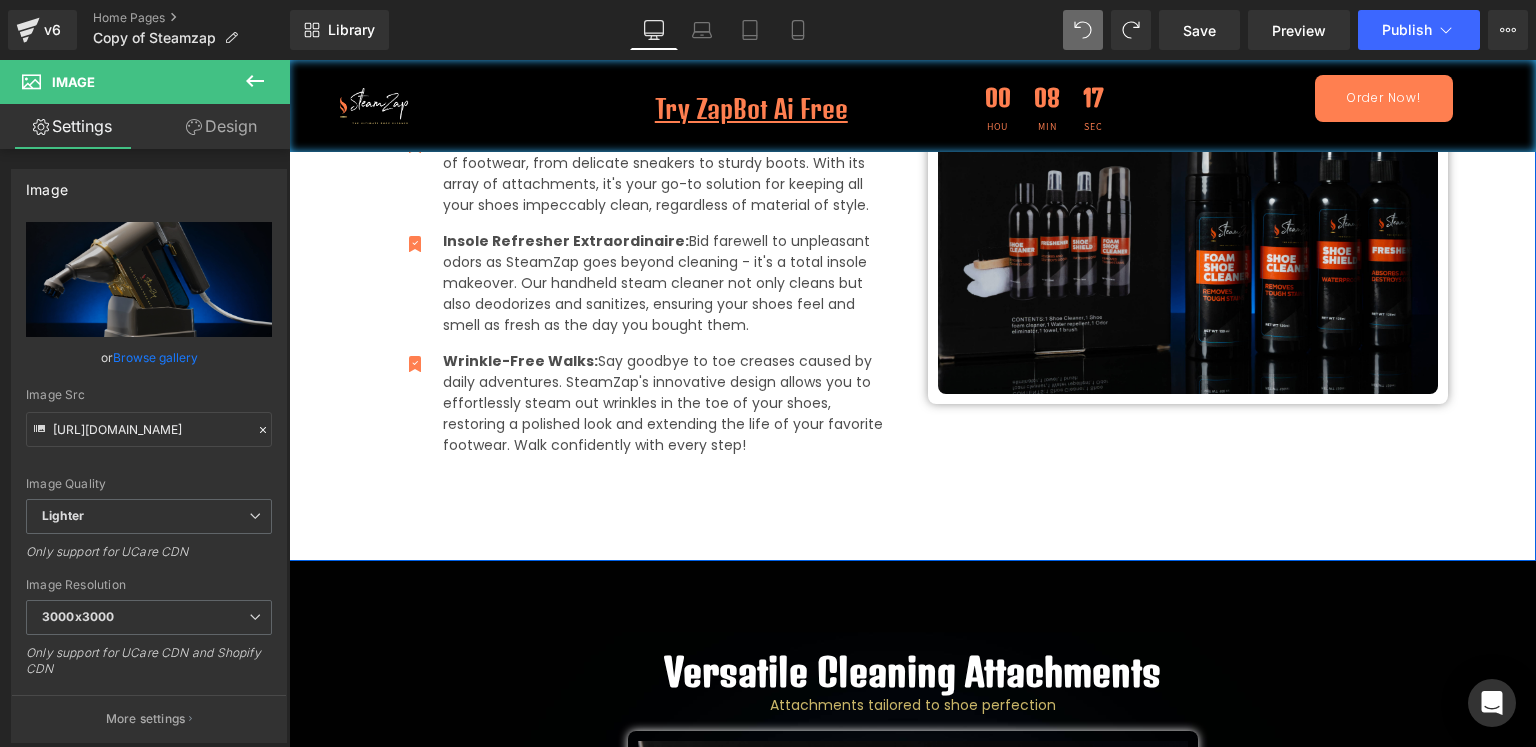 scroll, scrollTop: 789, scrollLeft: 0, axis: vertical 